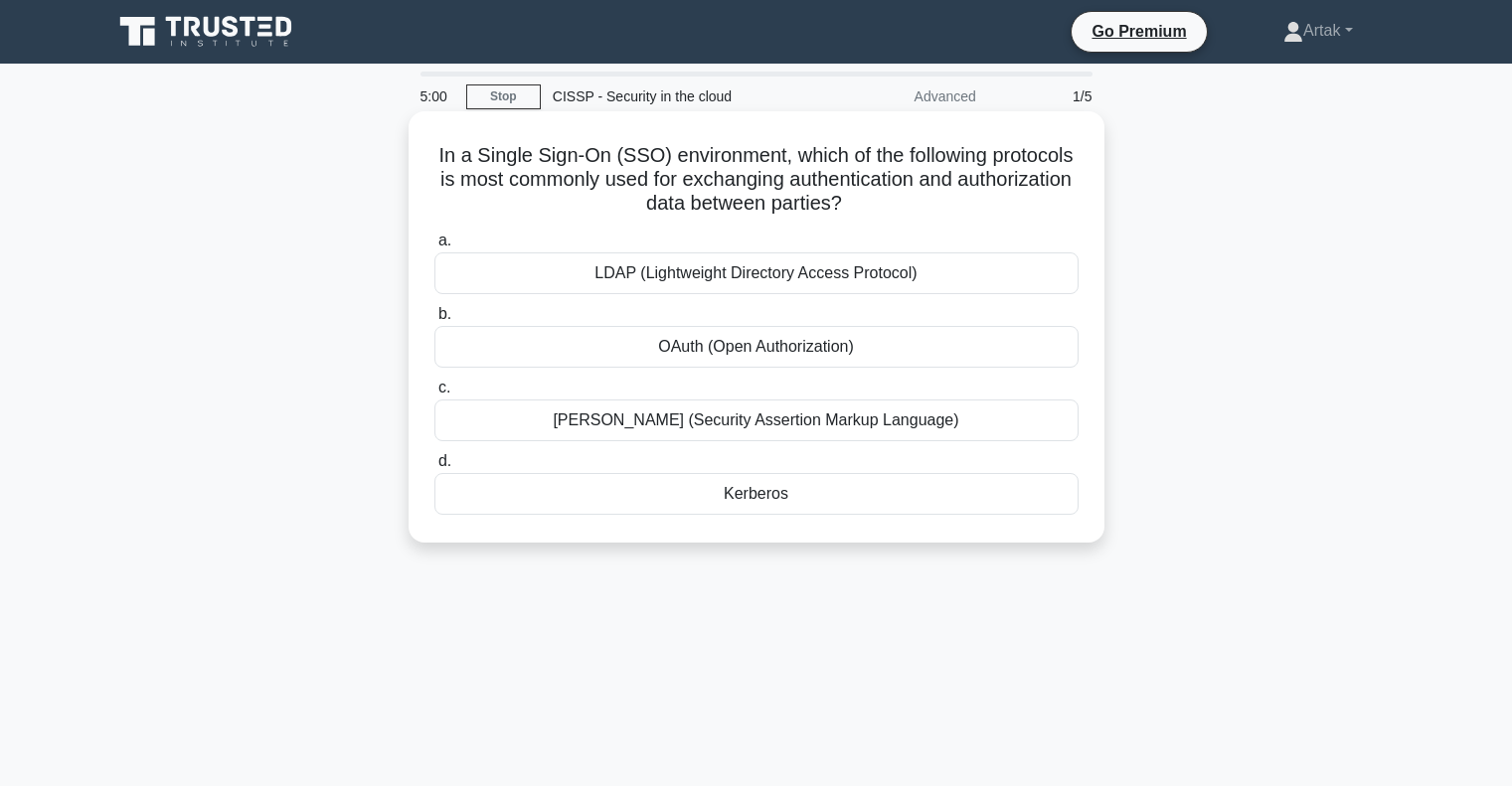 scroll, scrollTop: 0, scrollLeft: 0, axis: both 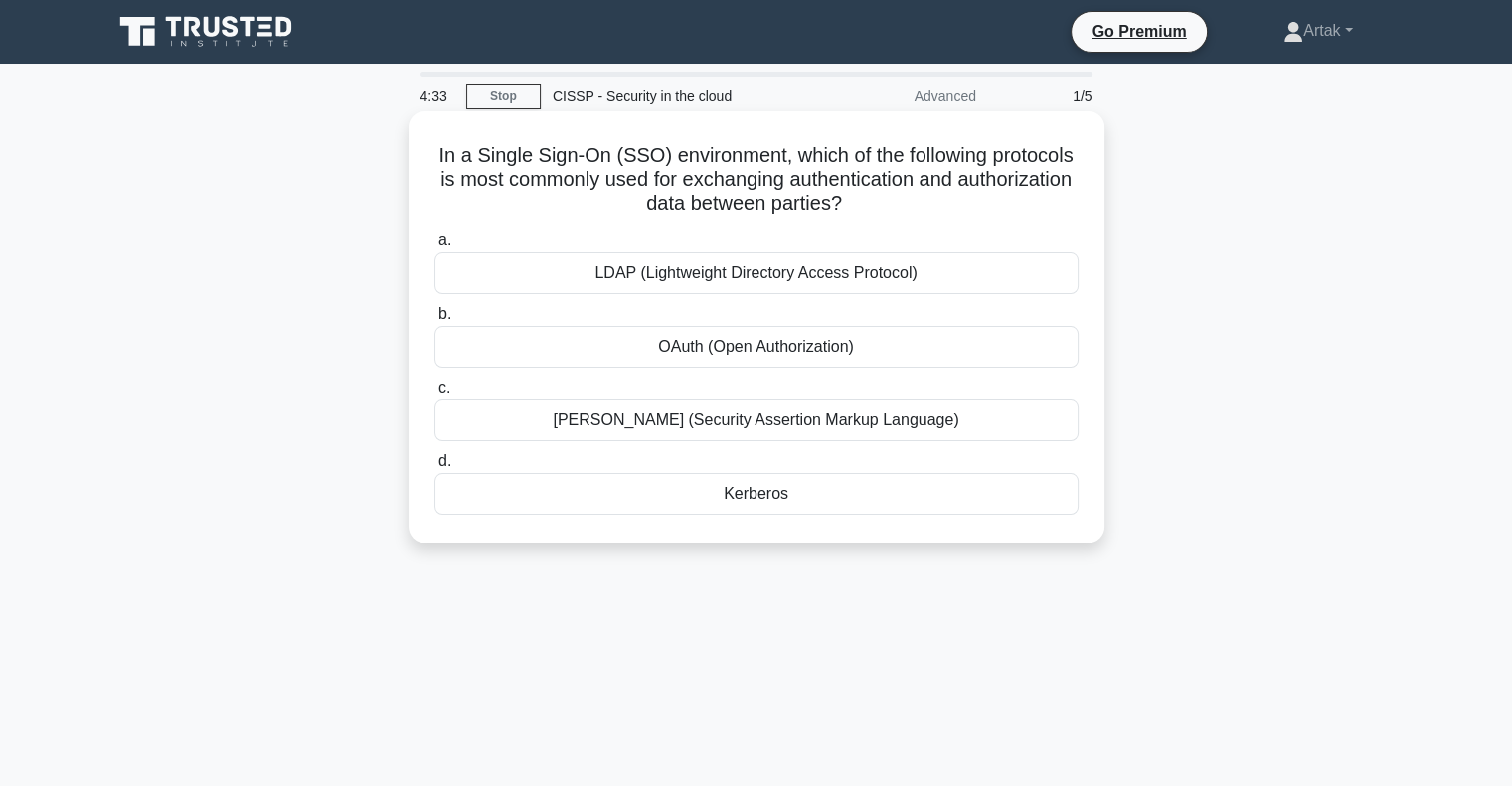 click on "OAuth (Open Authorization)" at bounding box center [756, 347] 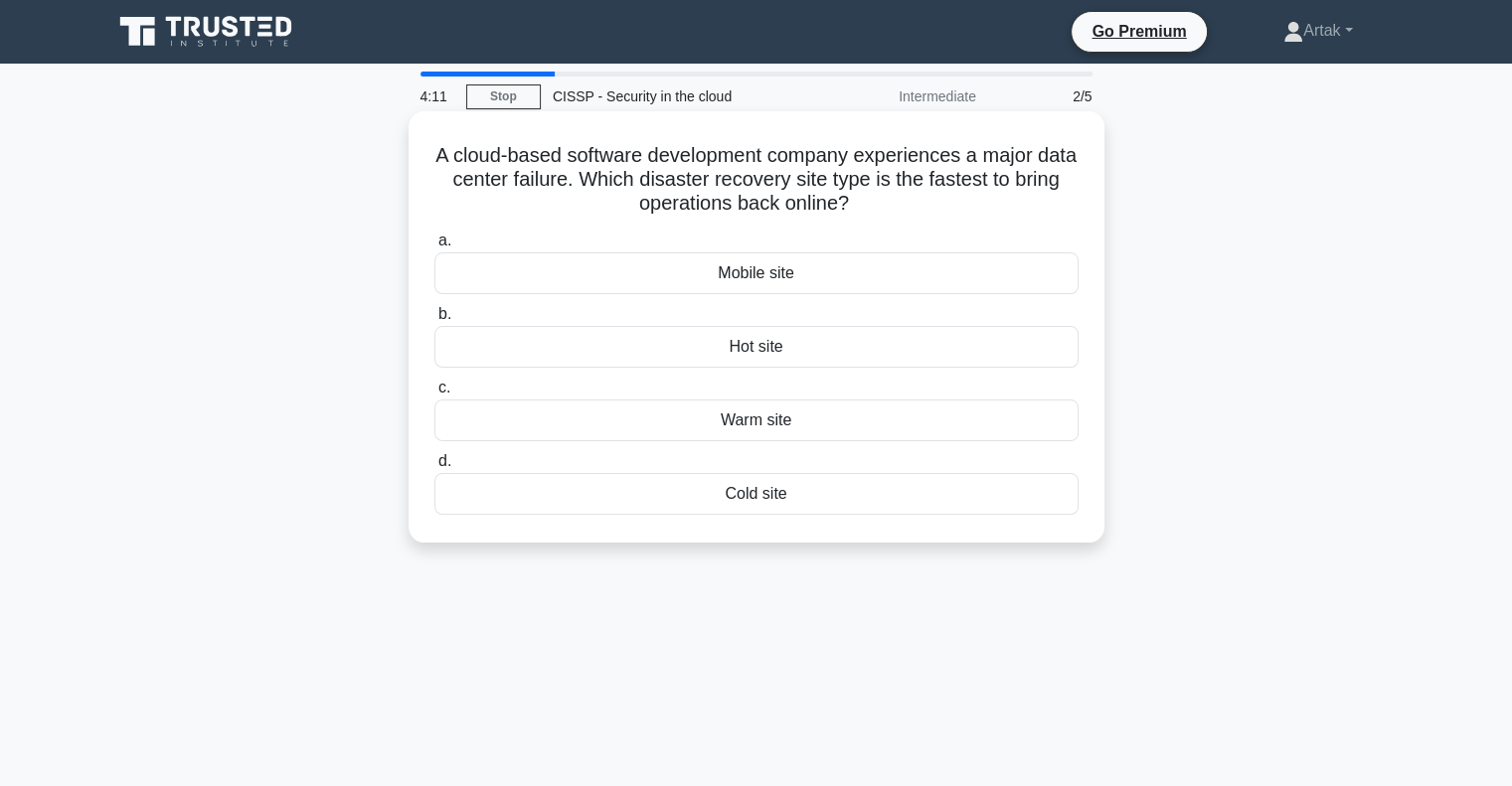 click on "Hot site" at bounding box center [756, 347] 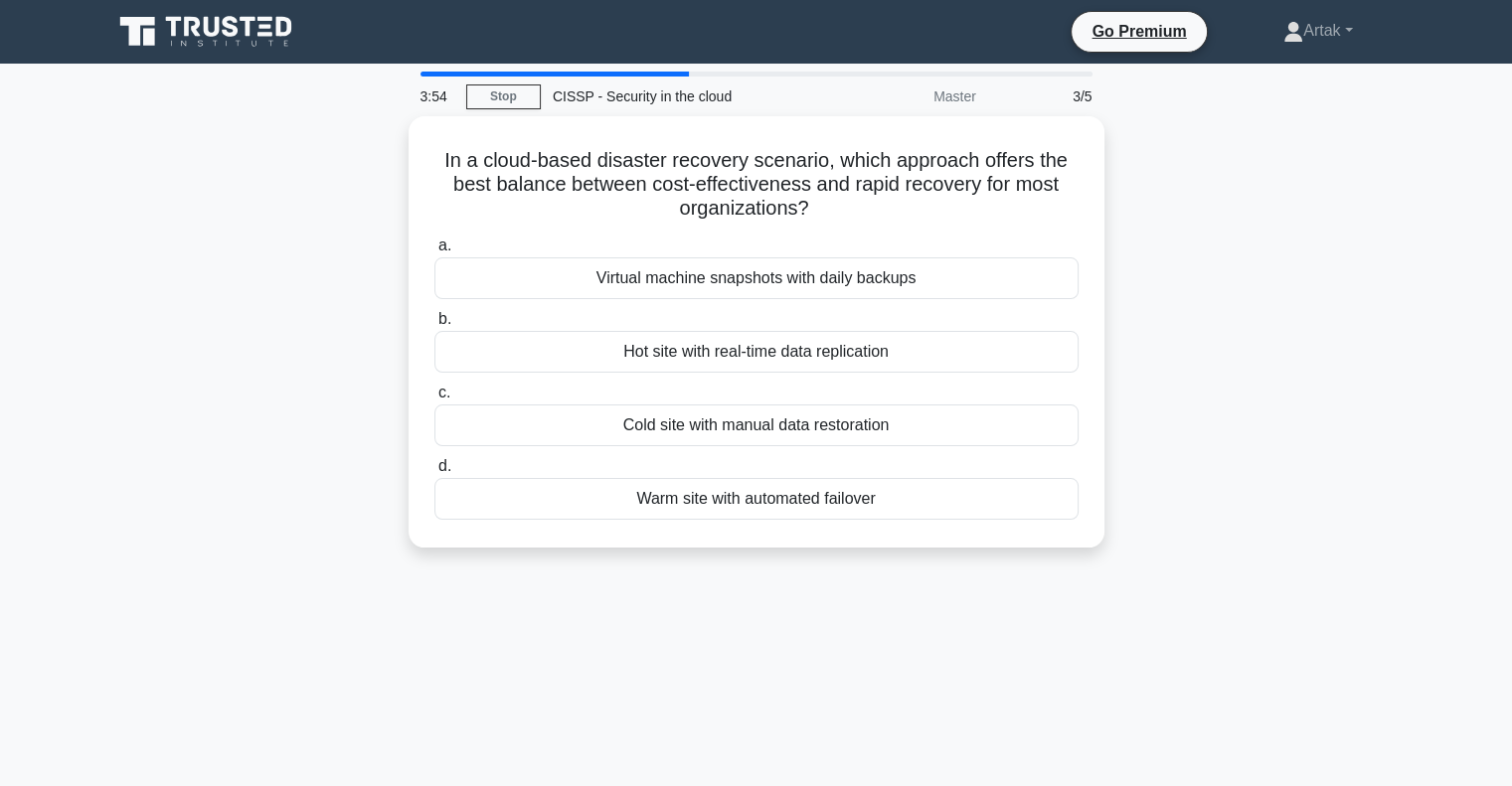 drag, startPoint x: 671, startPoint y: 396, endPoint x: 305, endPoint y: 413, distance: 366.3946 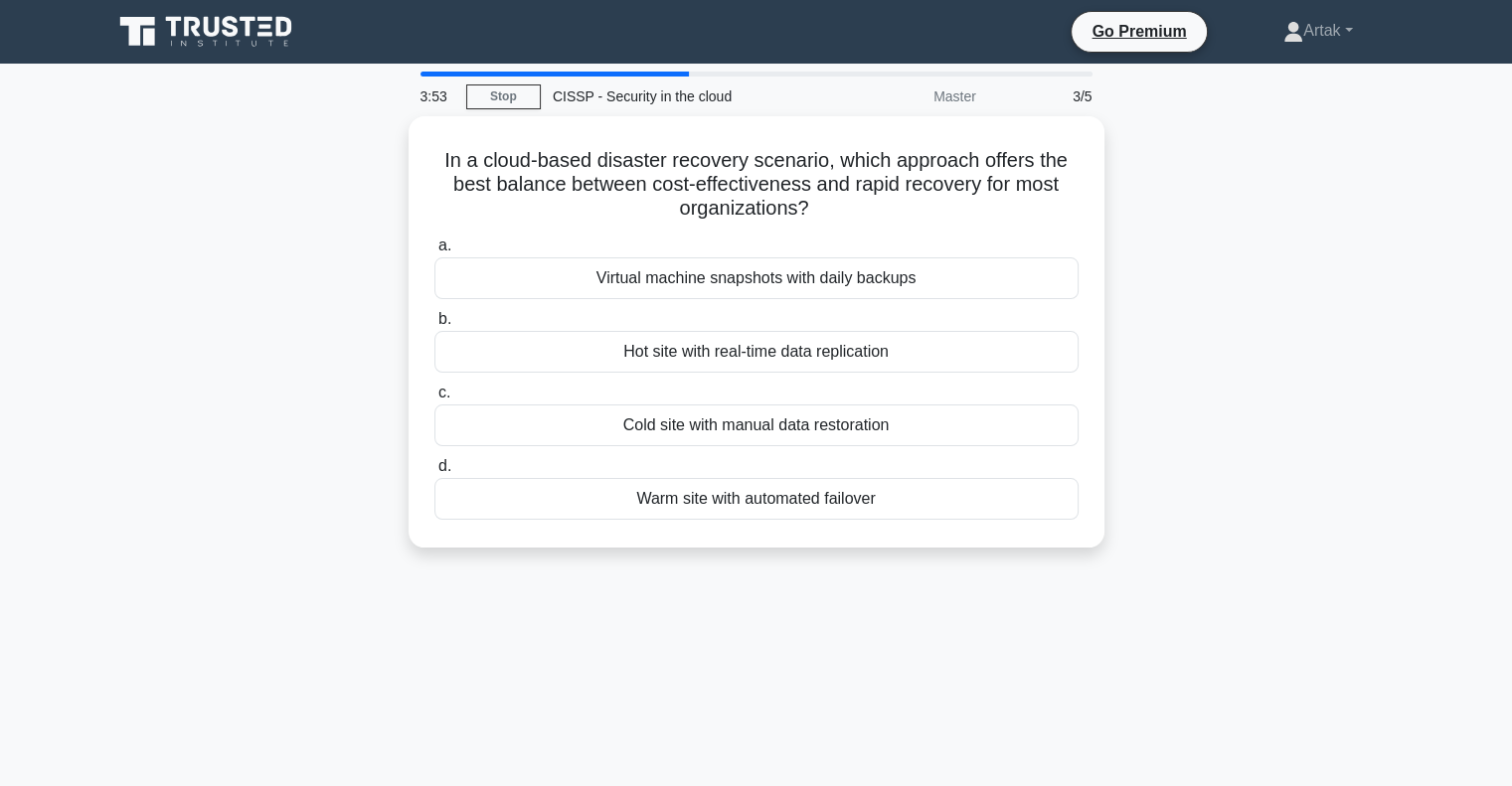 drag, startPoint x: 305, startPoint y: 413, endPoint x: 212, endPoint y: 378, distance: 99.368 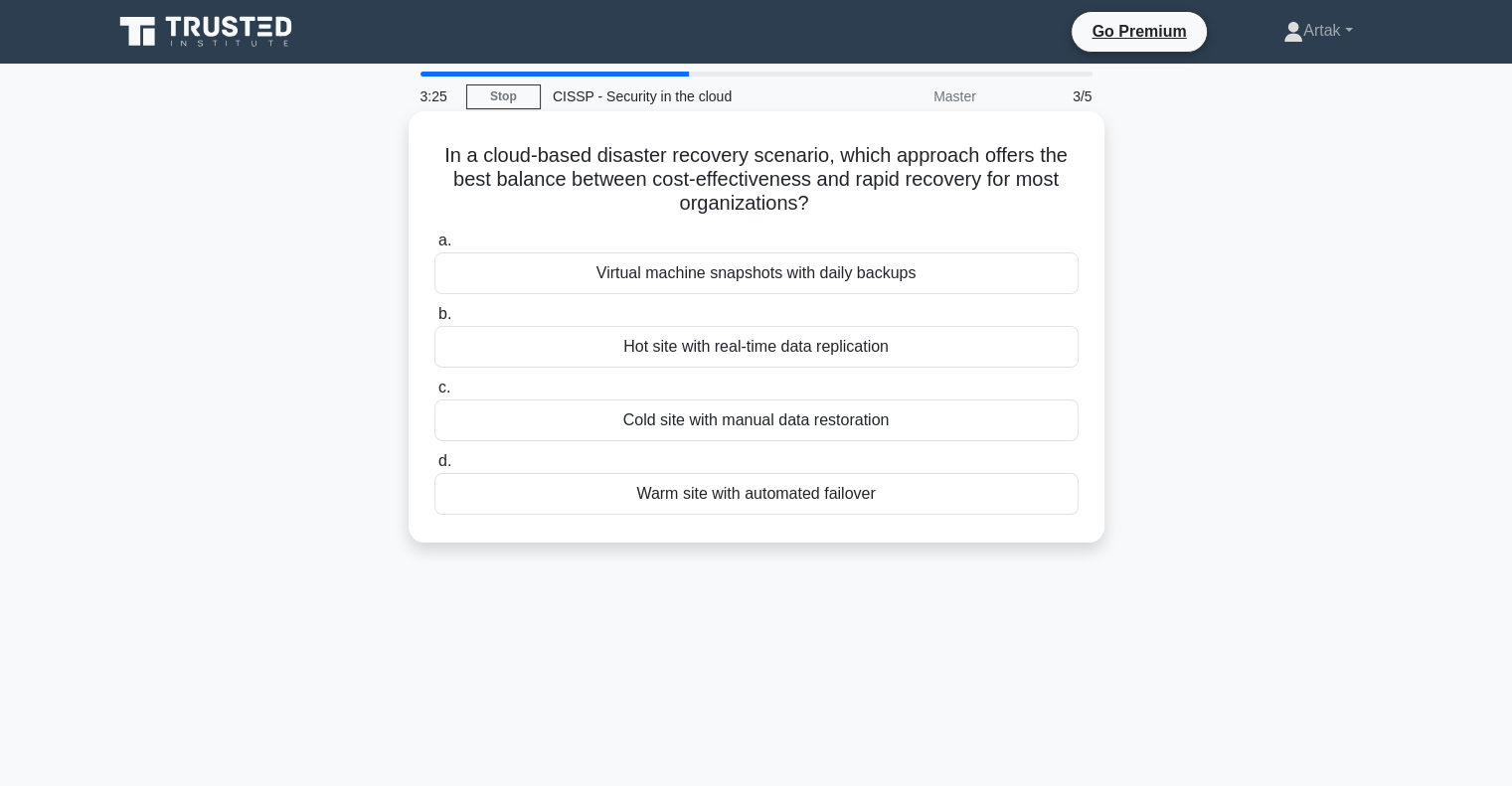 click on "Virtual machine snapshots with daily backups" at bounding box center [756, 273] 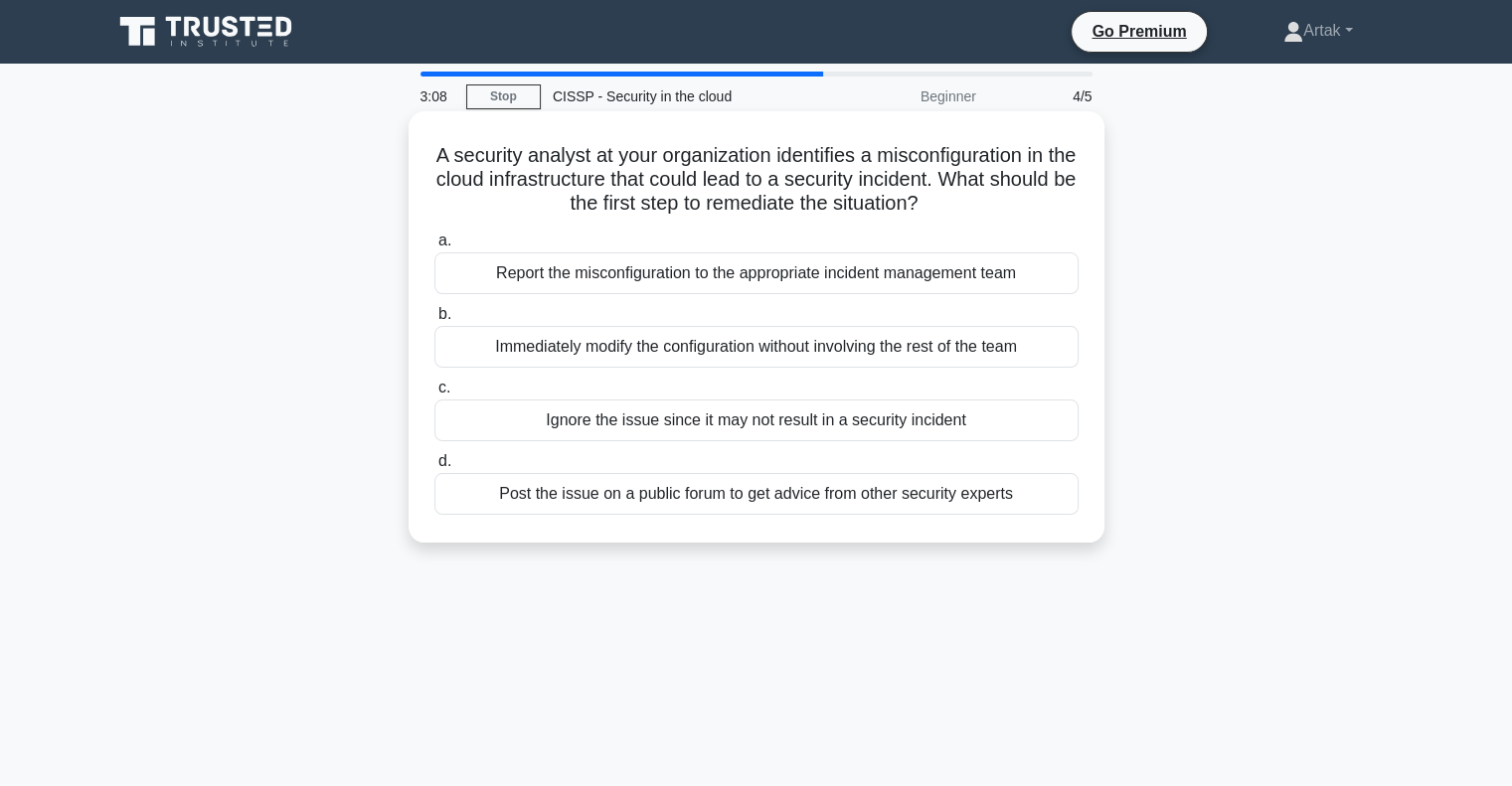 click on "Report the misconfiguration to the appropriate incident management team" at bounding box center (756, 273) 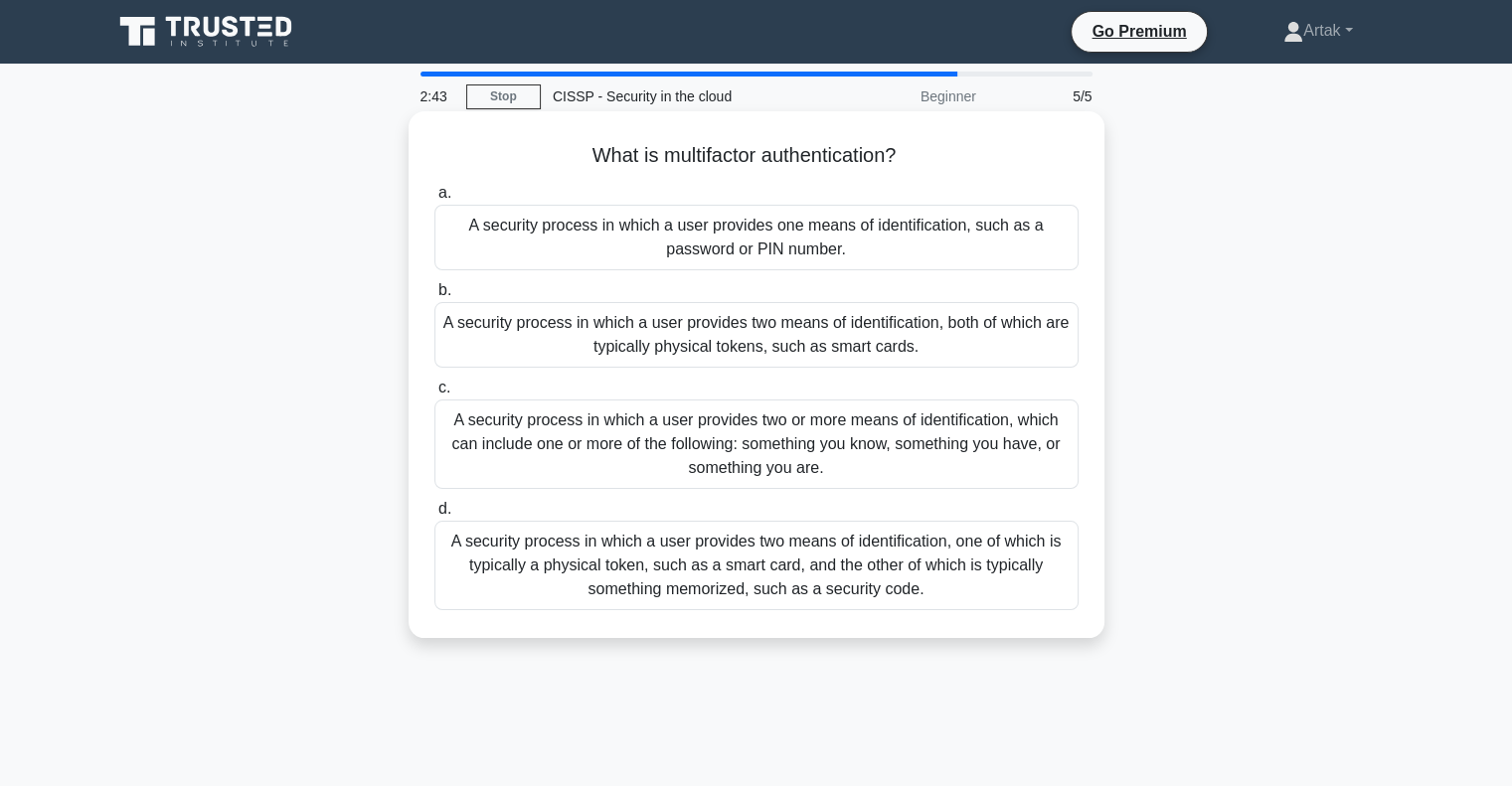 click on "A security process in which a user provides two means of identification, one of which is typically a physical token, such as a smart card, and the other of which is typically something memorized, such as a security code." at bounding box center [756, 565] 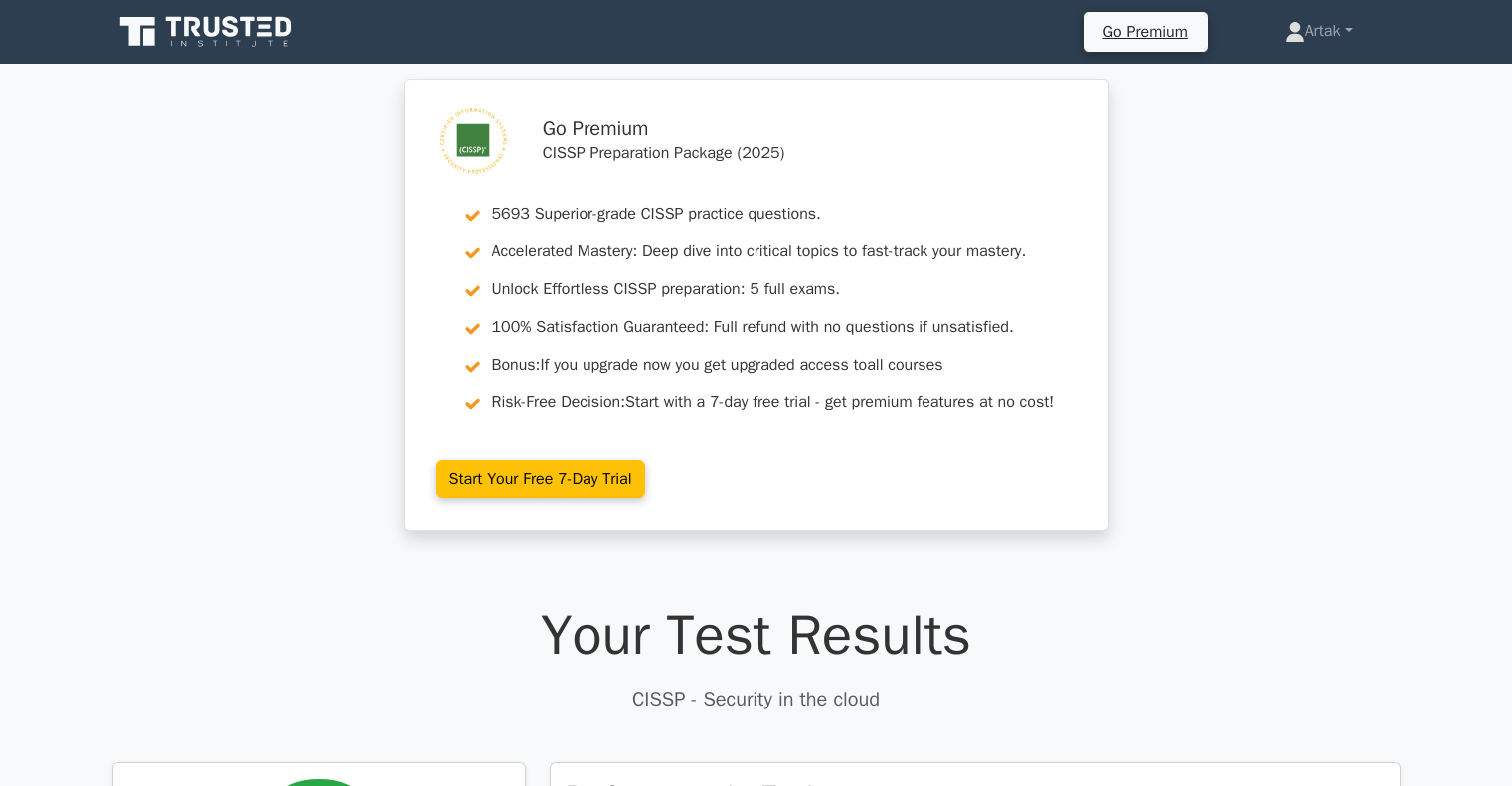 scroll, scrollTop: 0, scrollLeft: 0, axis: both 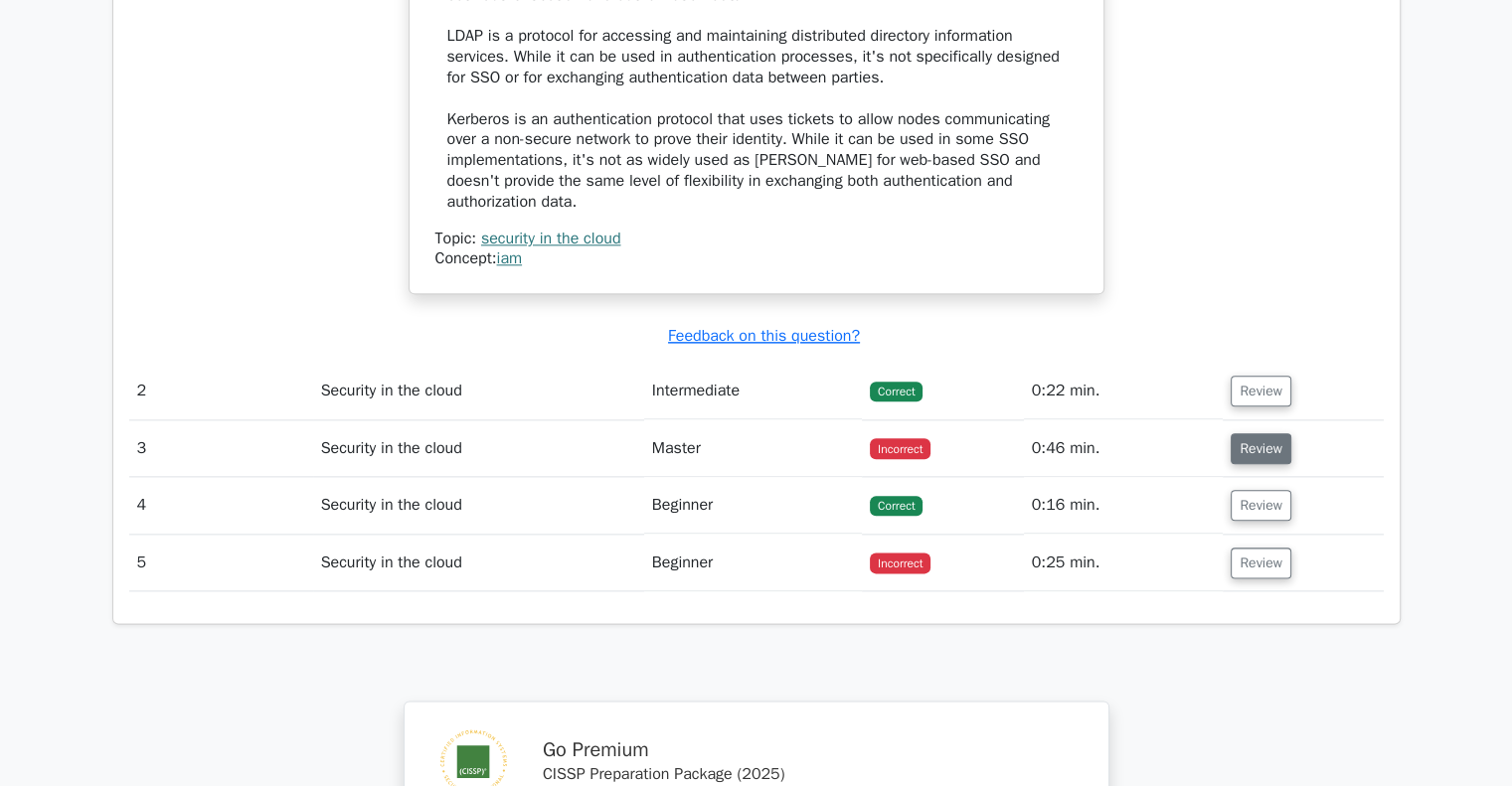 click on "Review" at bounding box center [1260, 448] 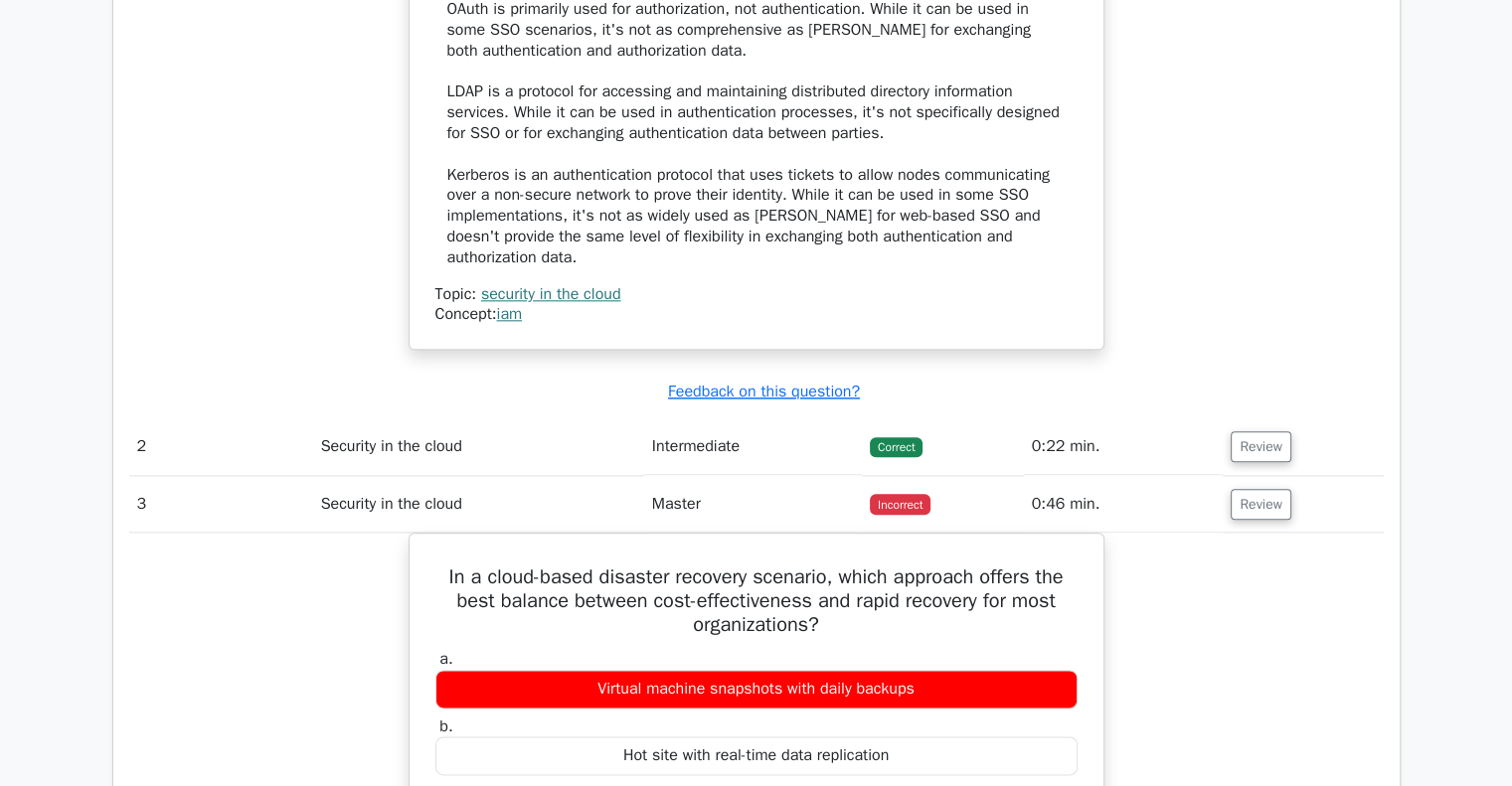 scroll, scrollTop: 2186, scrollLeft: 0, axis: vertical 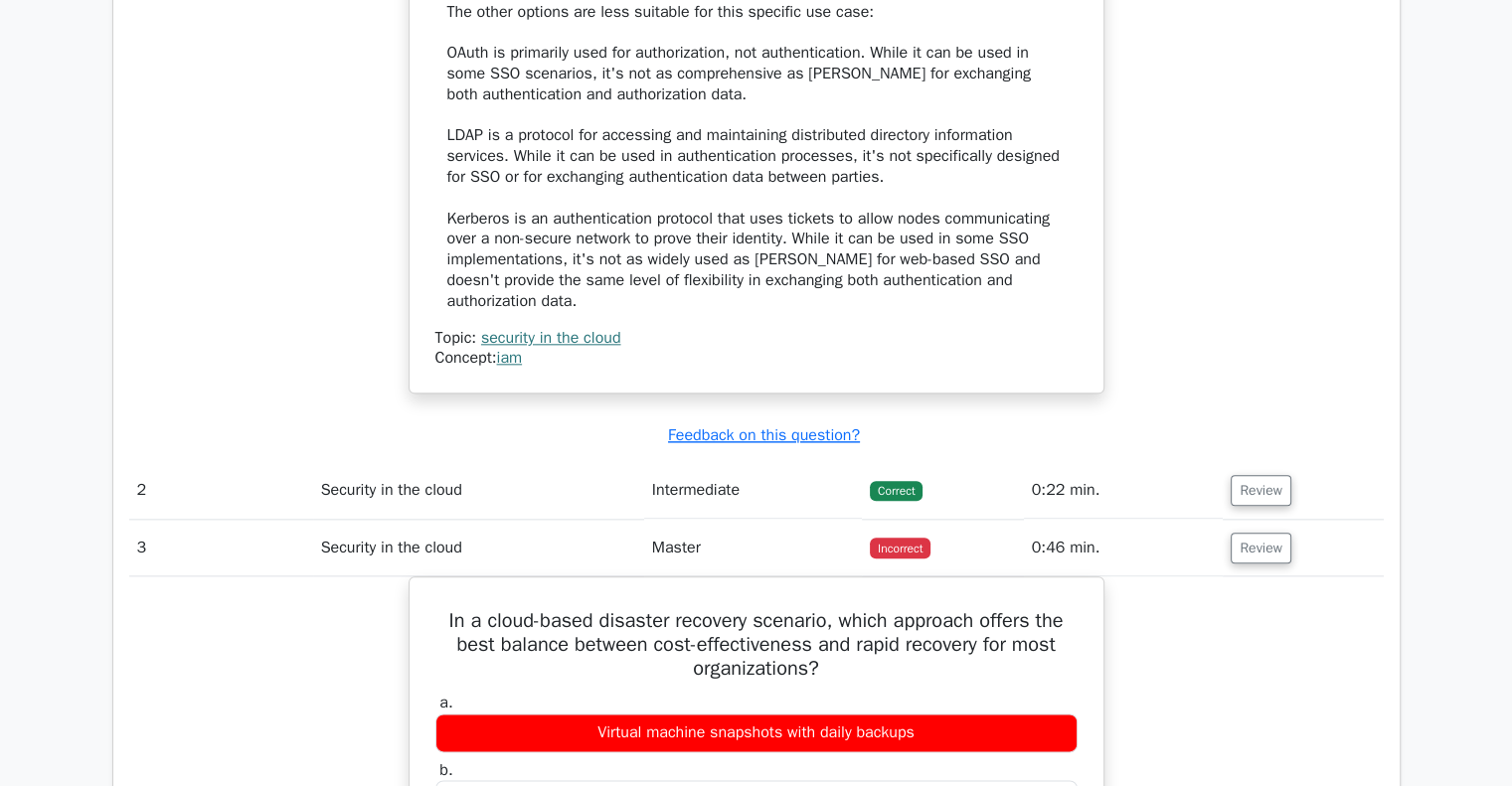 click on "Incorrect" at bounding box center (900, 548) 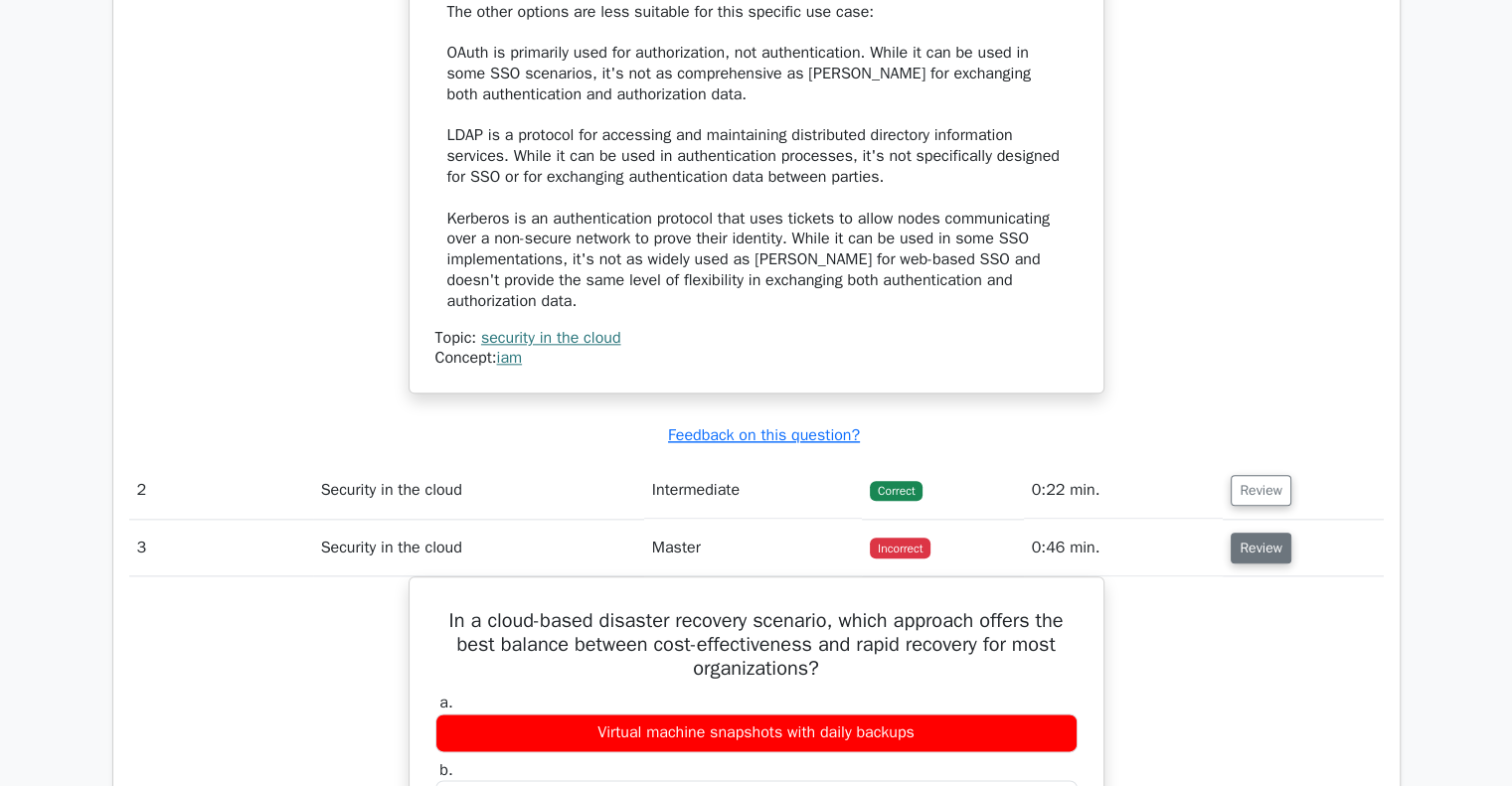 click on "Review" at bounding box center (1260, 548) 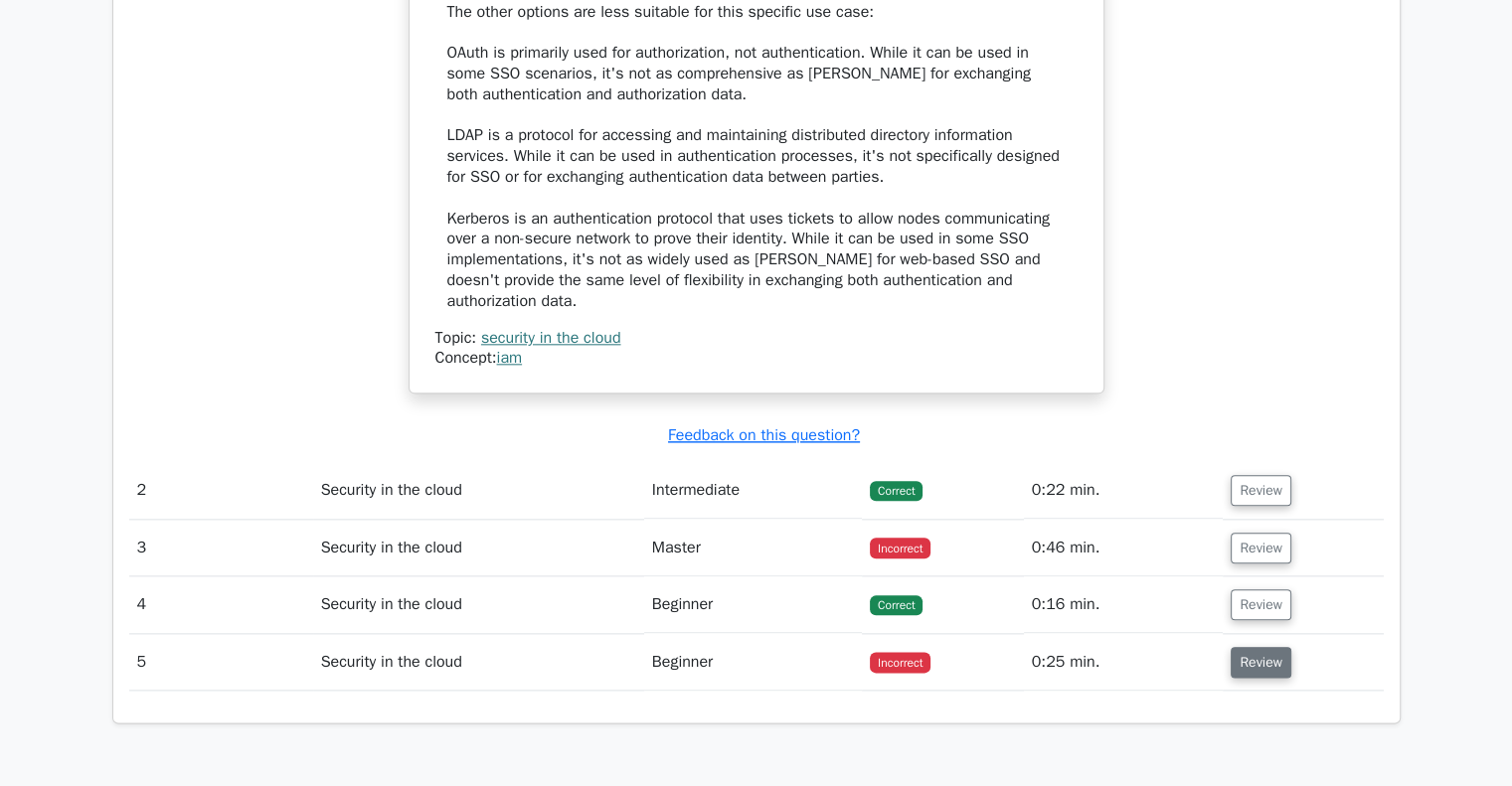click on "Review" at bounding box center [1260, 662] 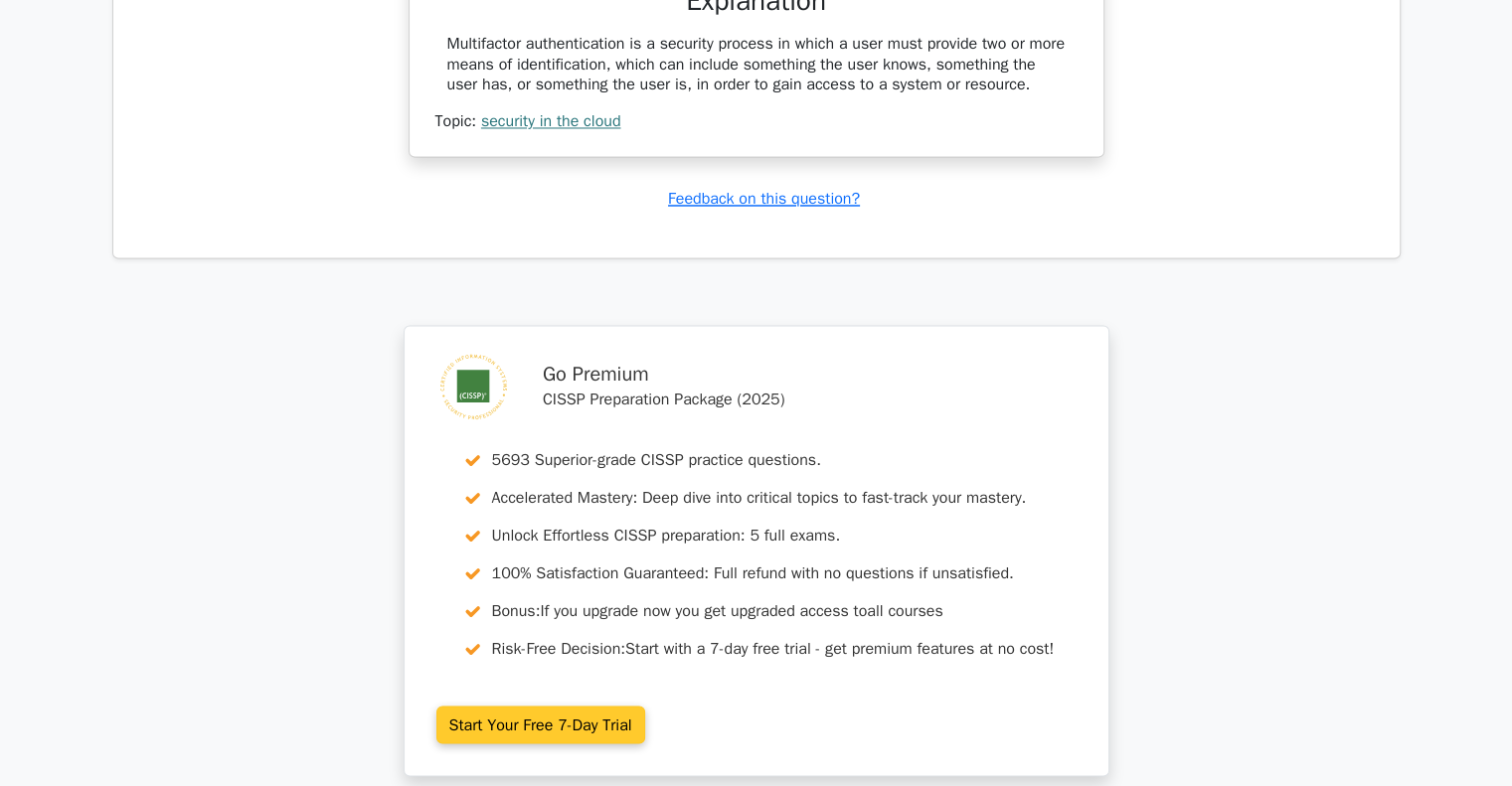 scroll, scrollTop: 3771, scrollLeft: 0, axis: vertical 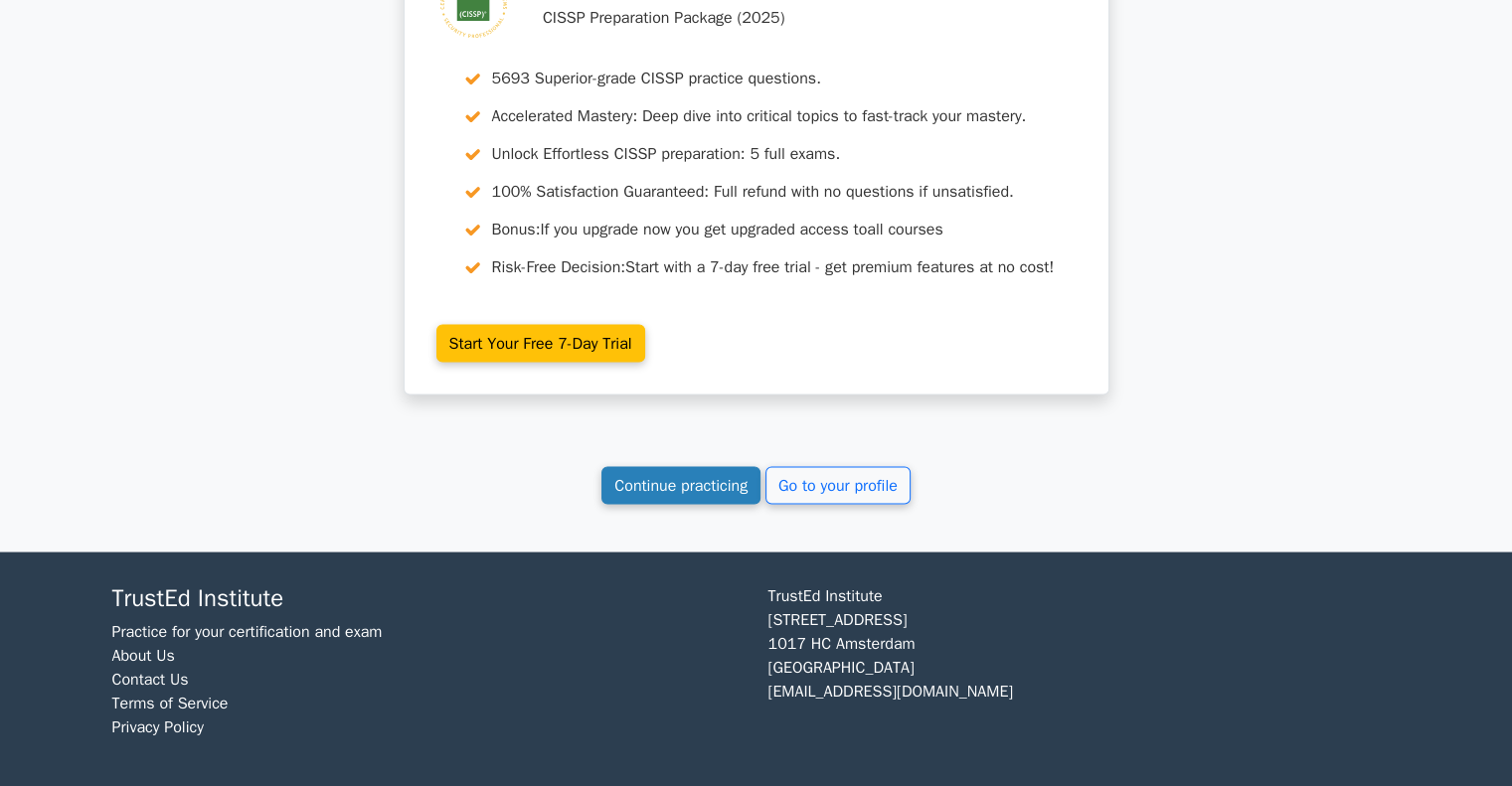 click on "Continue practicing" at bounding box center (681, 485) 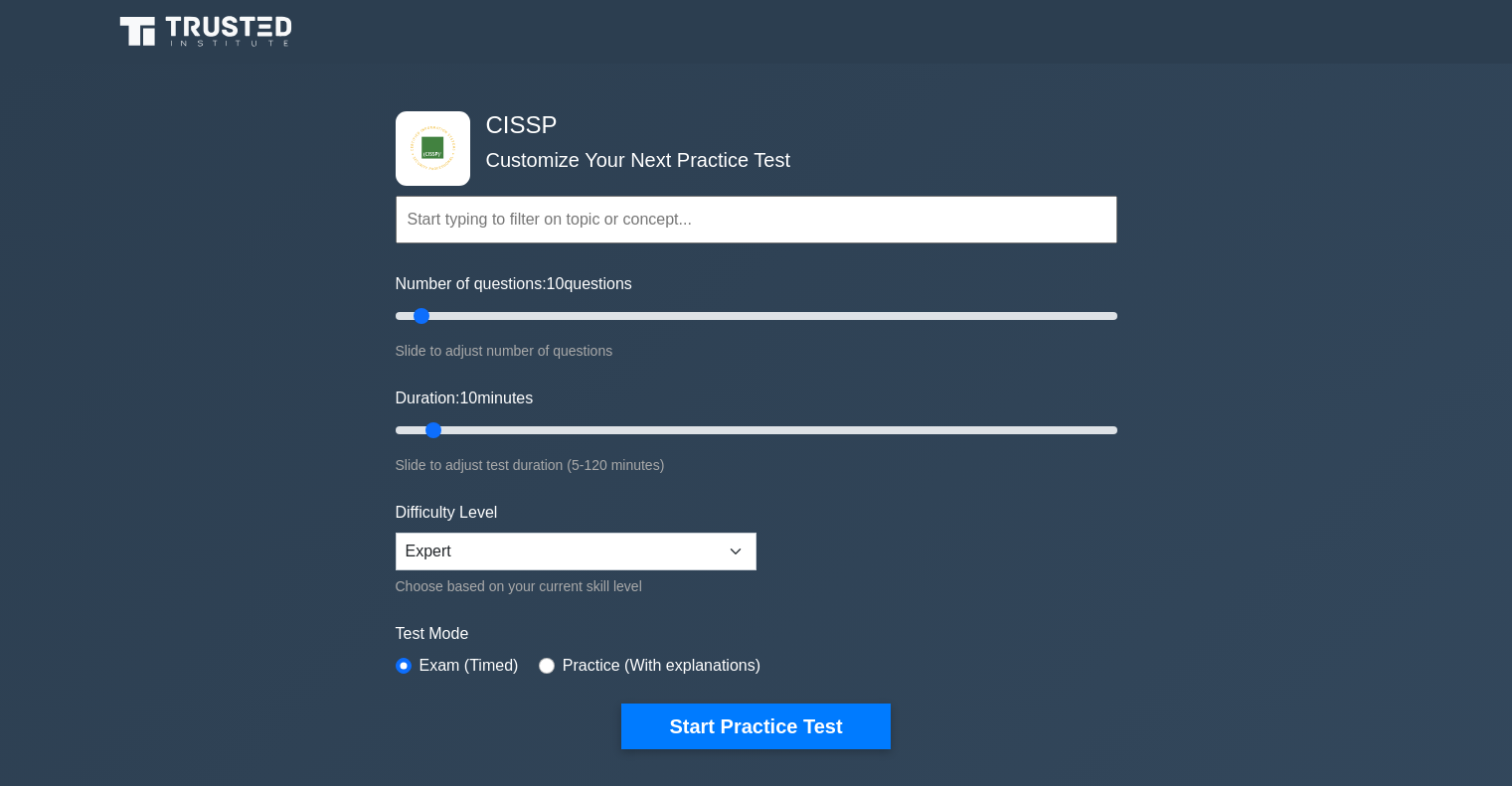 scroll, scrollTop: 0, scrollLeft: 0, axis: both 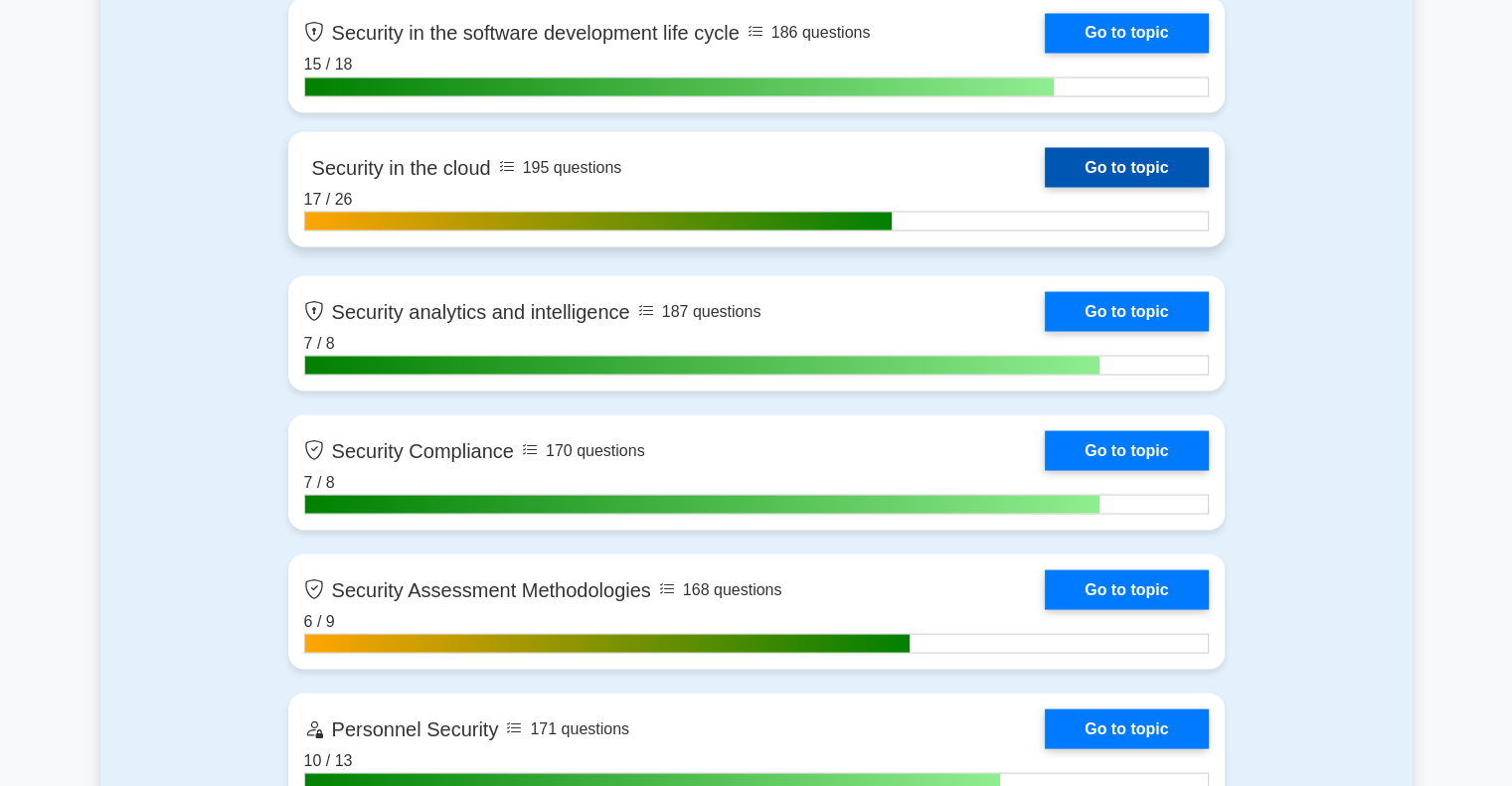 drag, startPoint x: 1090, startPoint y: 164, endPoint x: 1066, endPoint y: 172, distance: 25.298221 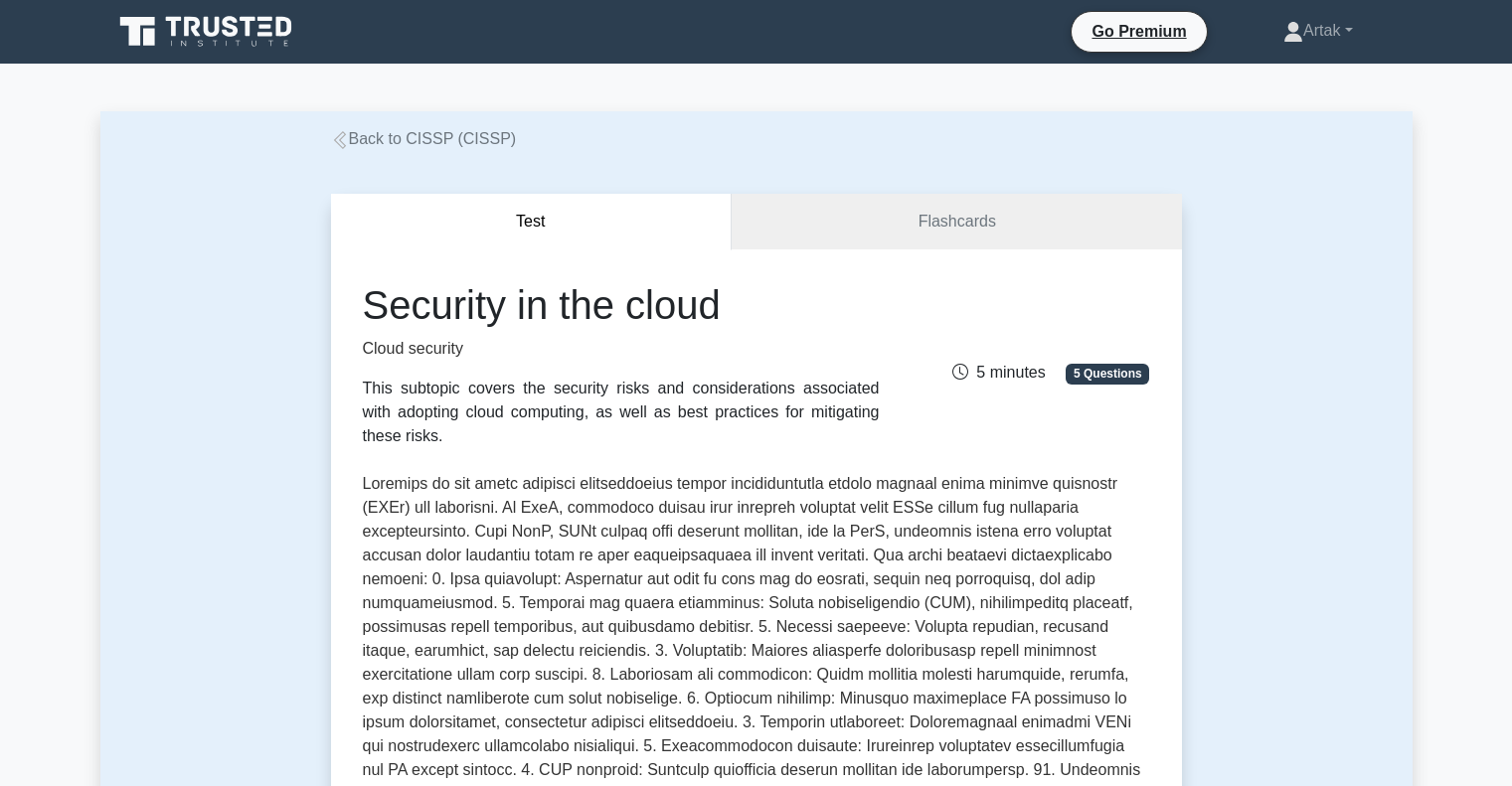 scroll, scrollTop: 0, scrollLeft: 0, axis: both 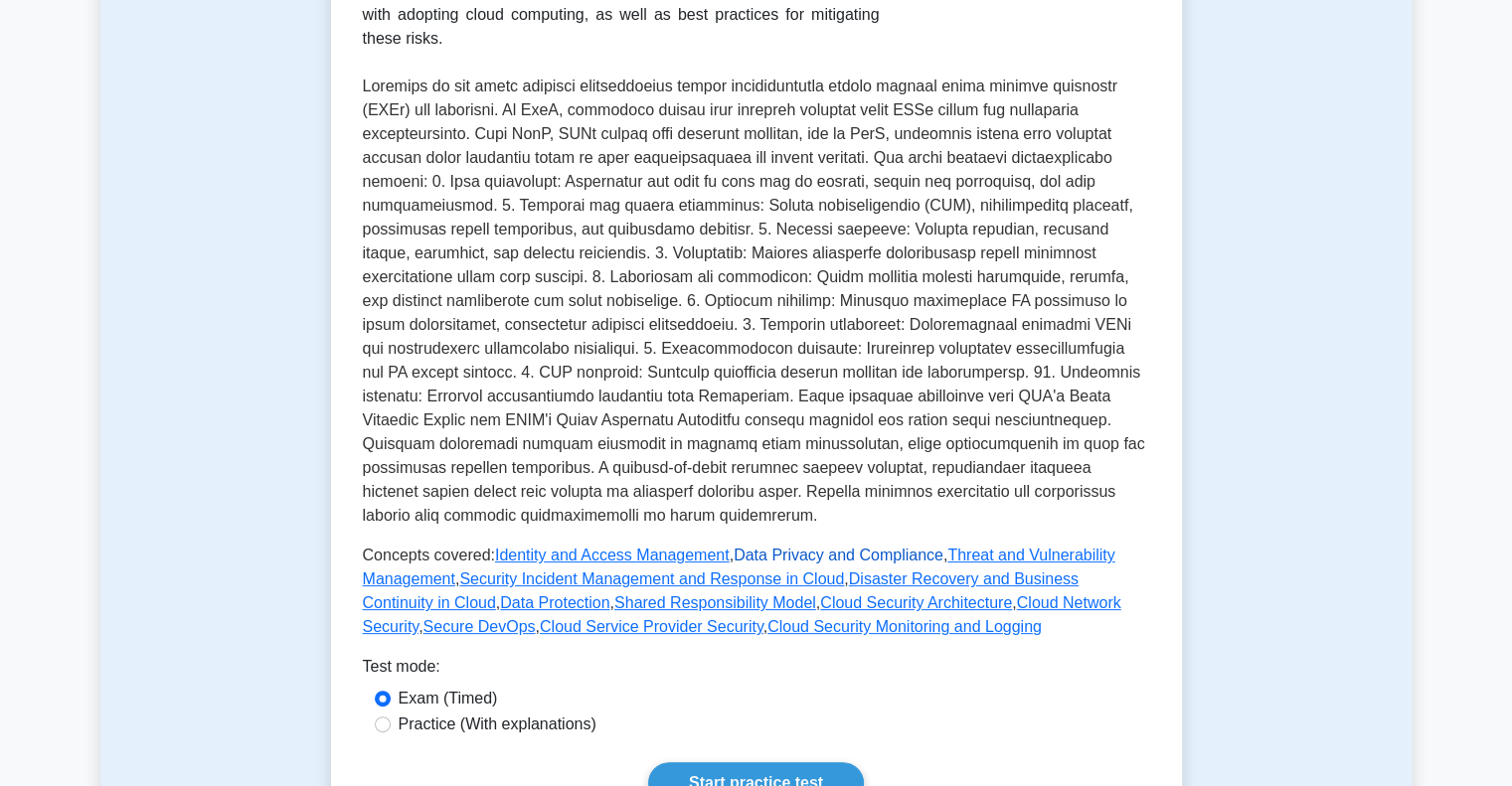 click on "Data Privacy and Compliance" at bounding box center (838, 554) 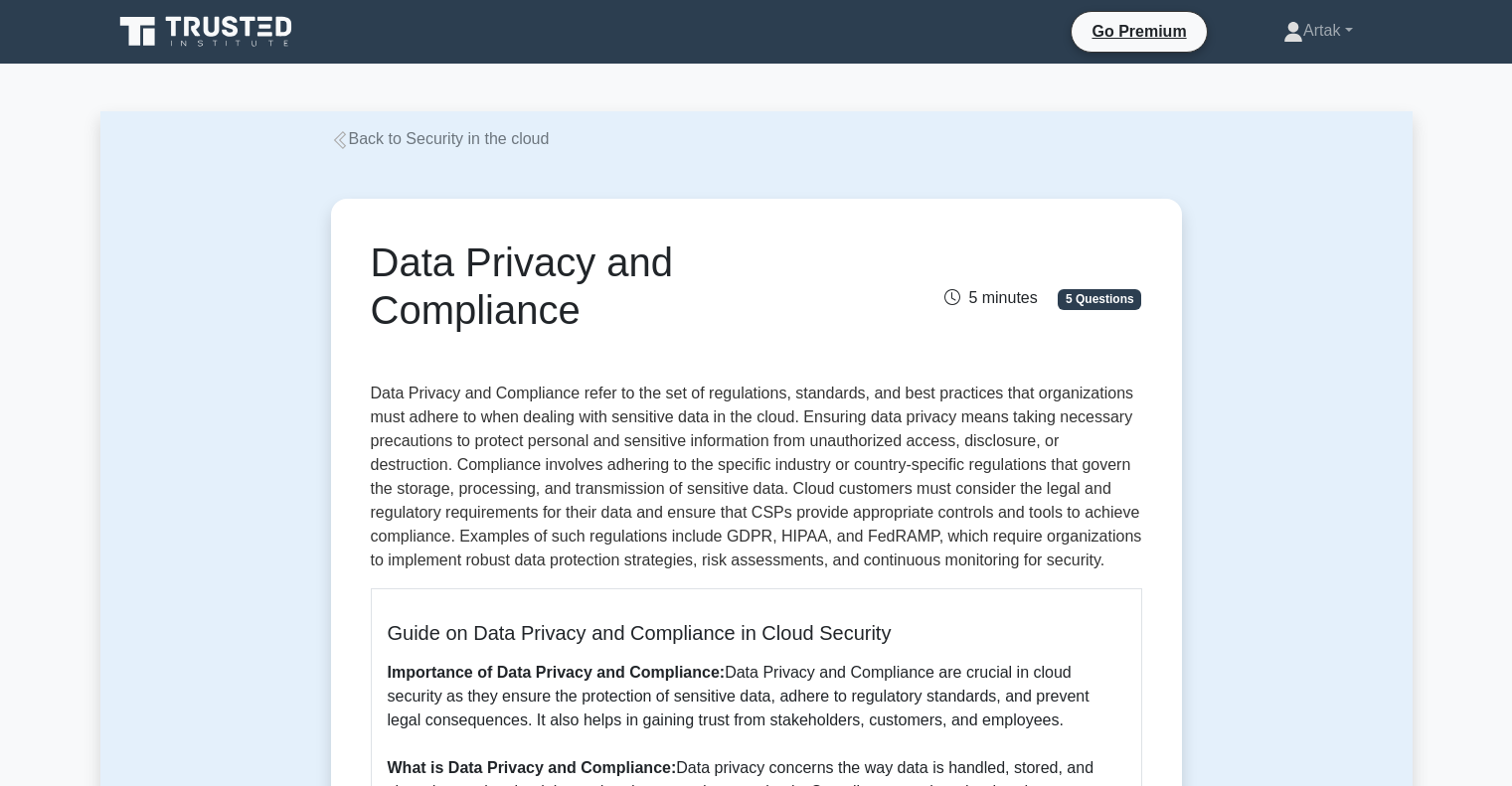 scroll, scrollTop: 0, scrollLeft: 0, axis: both 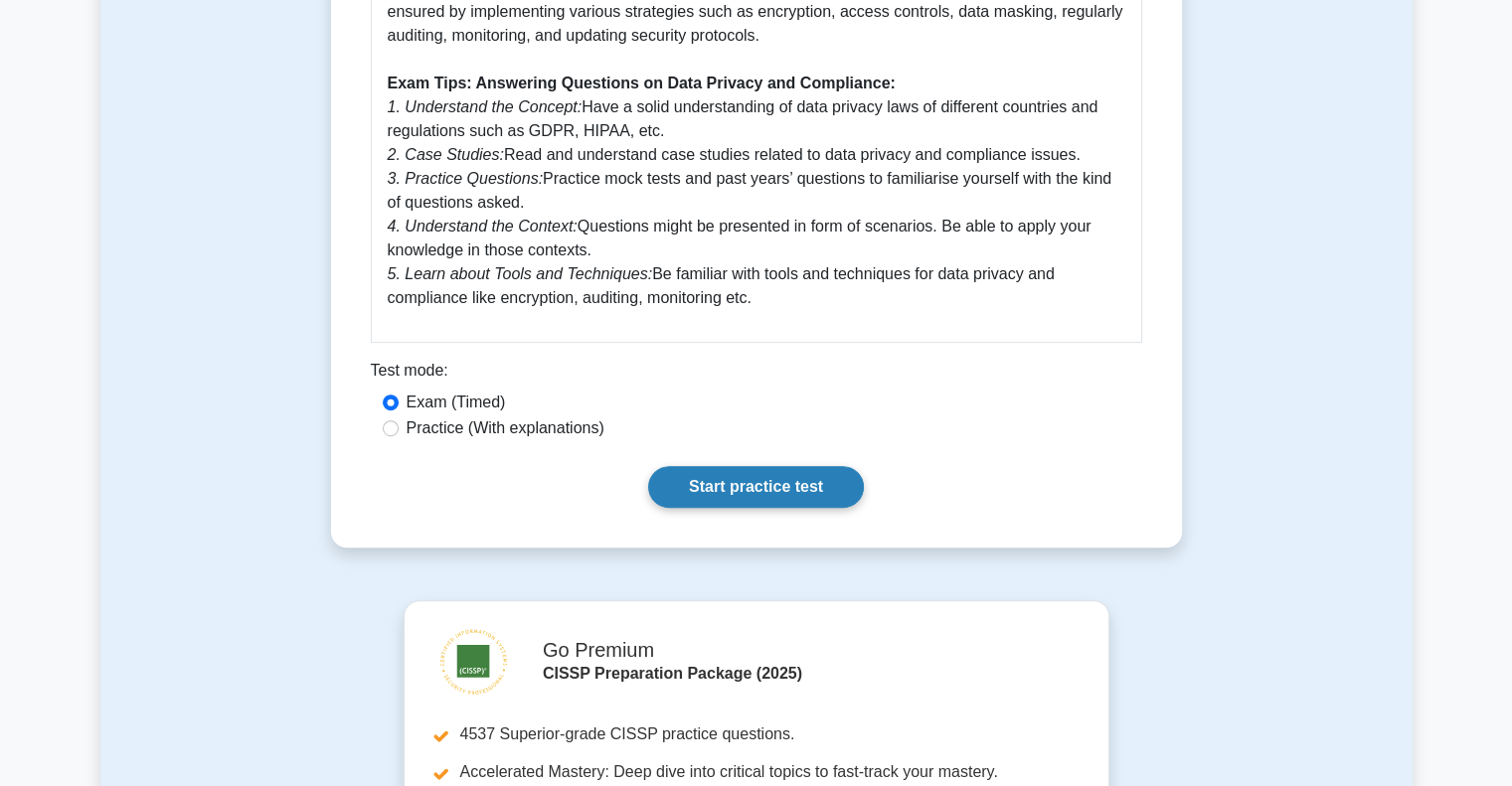 click on "Start practice test" at bounding box center [756, 487] 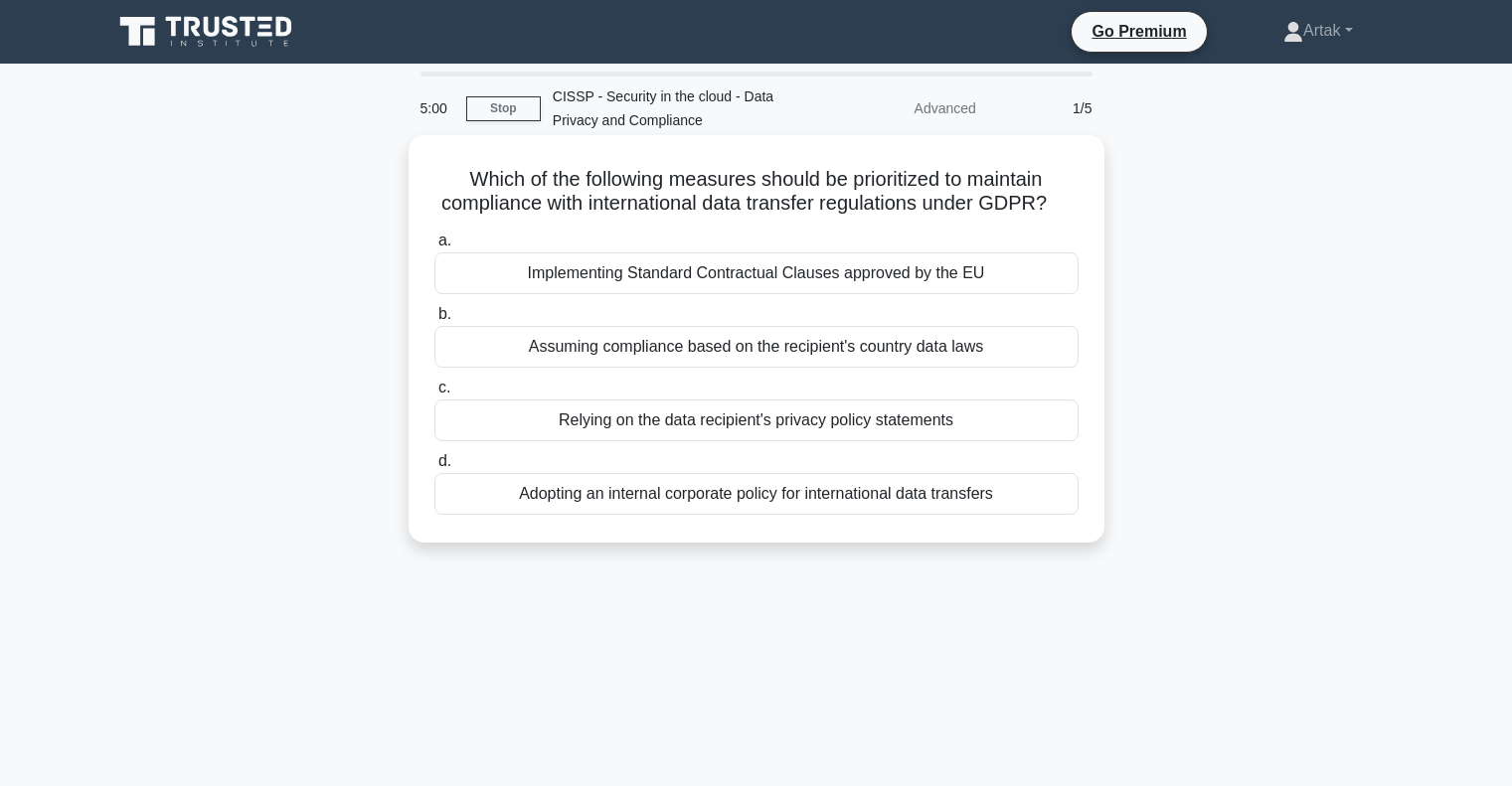 scroll, scrollTop: 0, scrollLeft: 0, axis: both 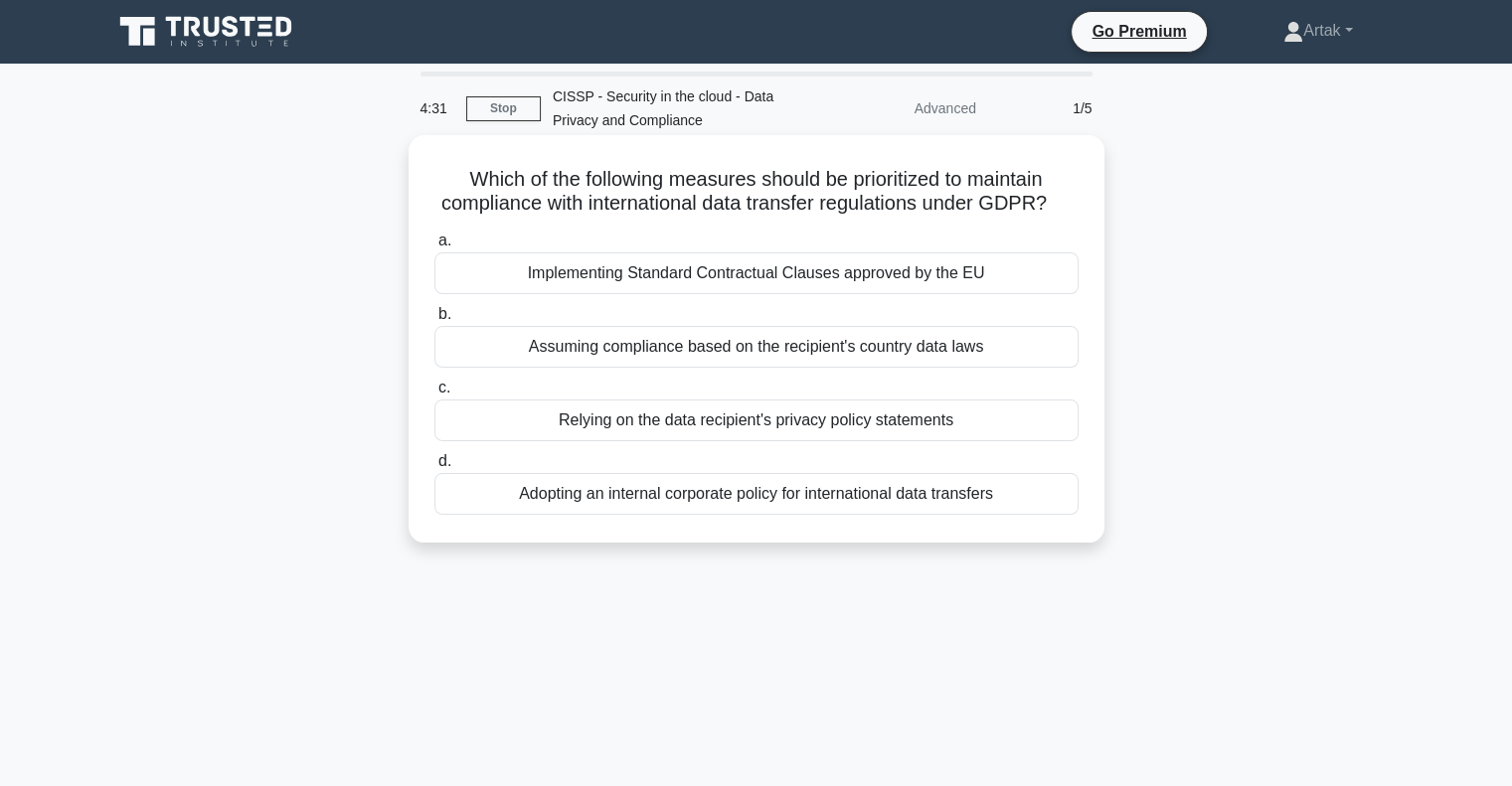 click on "Implementing Standard Contractual Clauses approved by the EU" at bounding box center [756, 273] 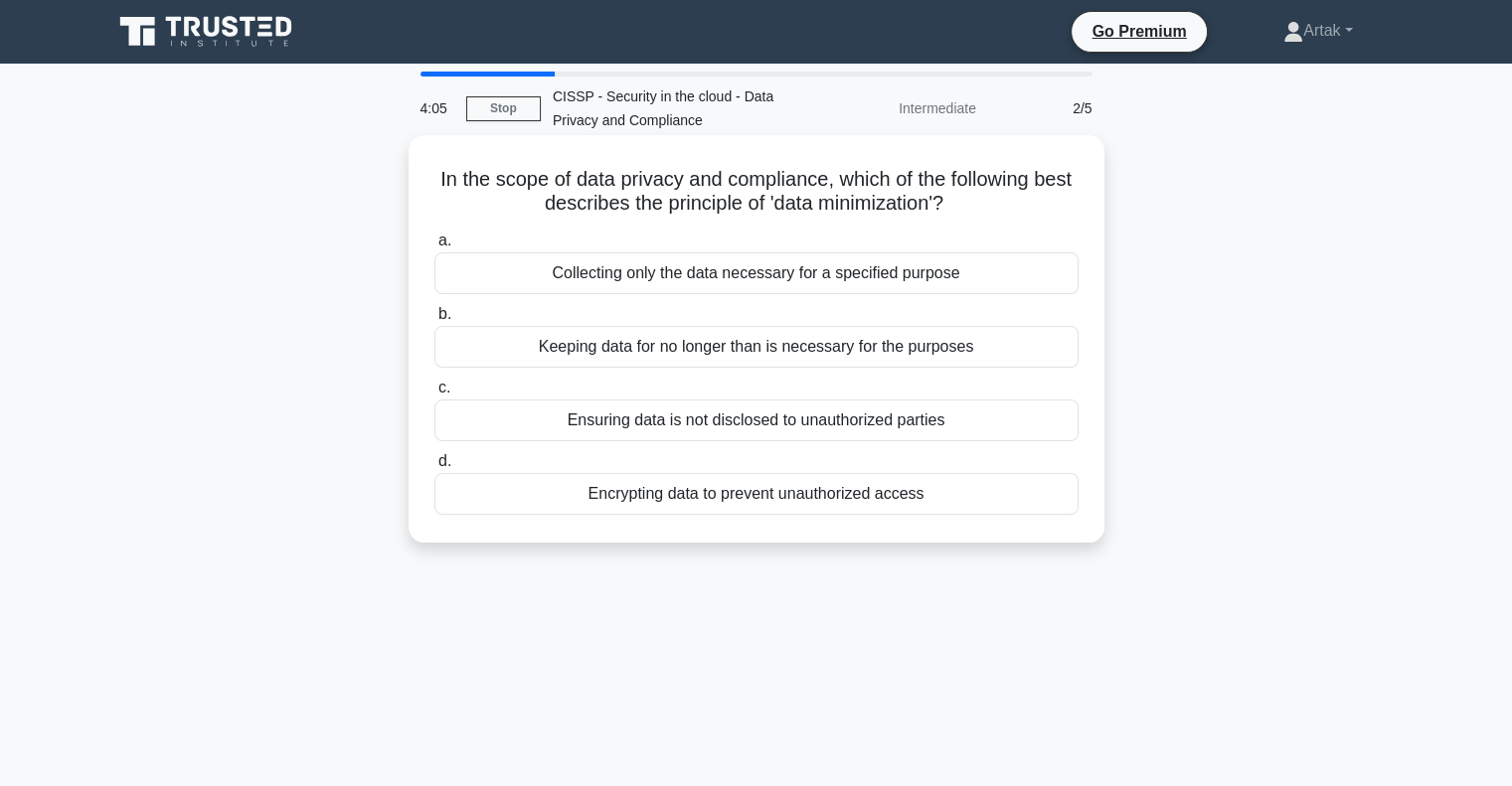 click on "Collecting only the data necessary for a specified purpose" at bounding box center [756, 273] 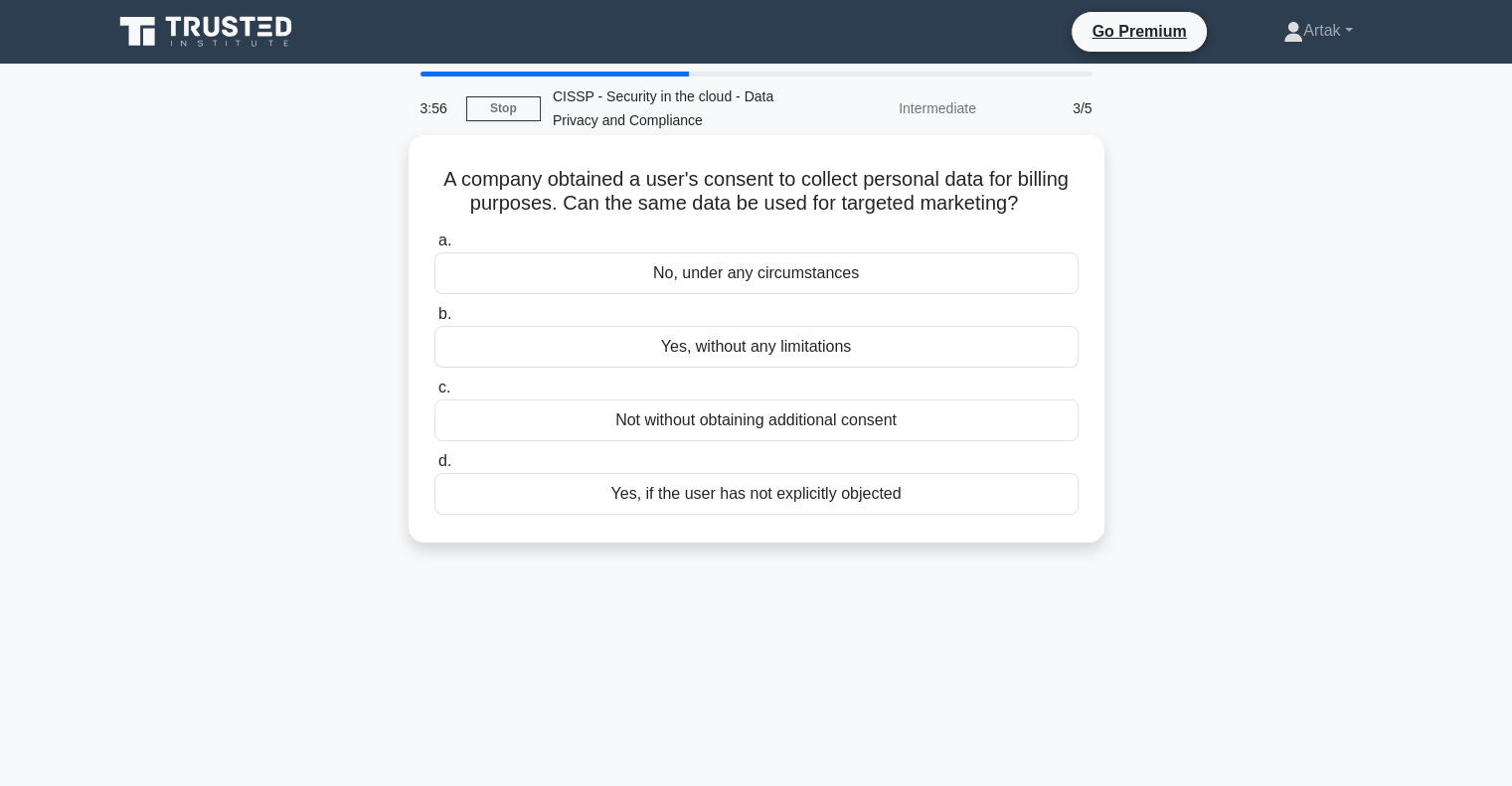 click on "Not without obtaining additional consent" at bounding box center (756, 420) 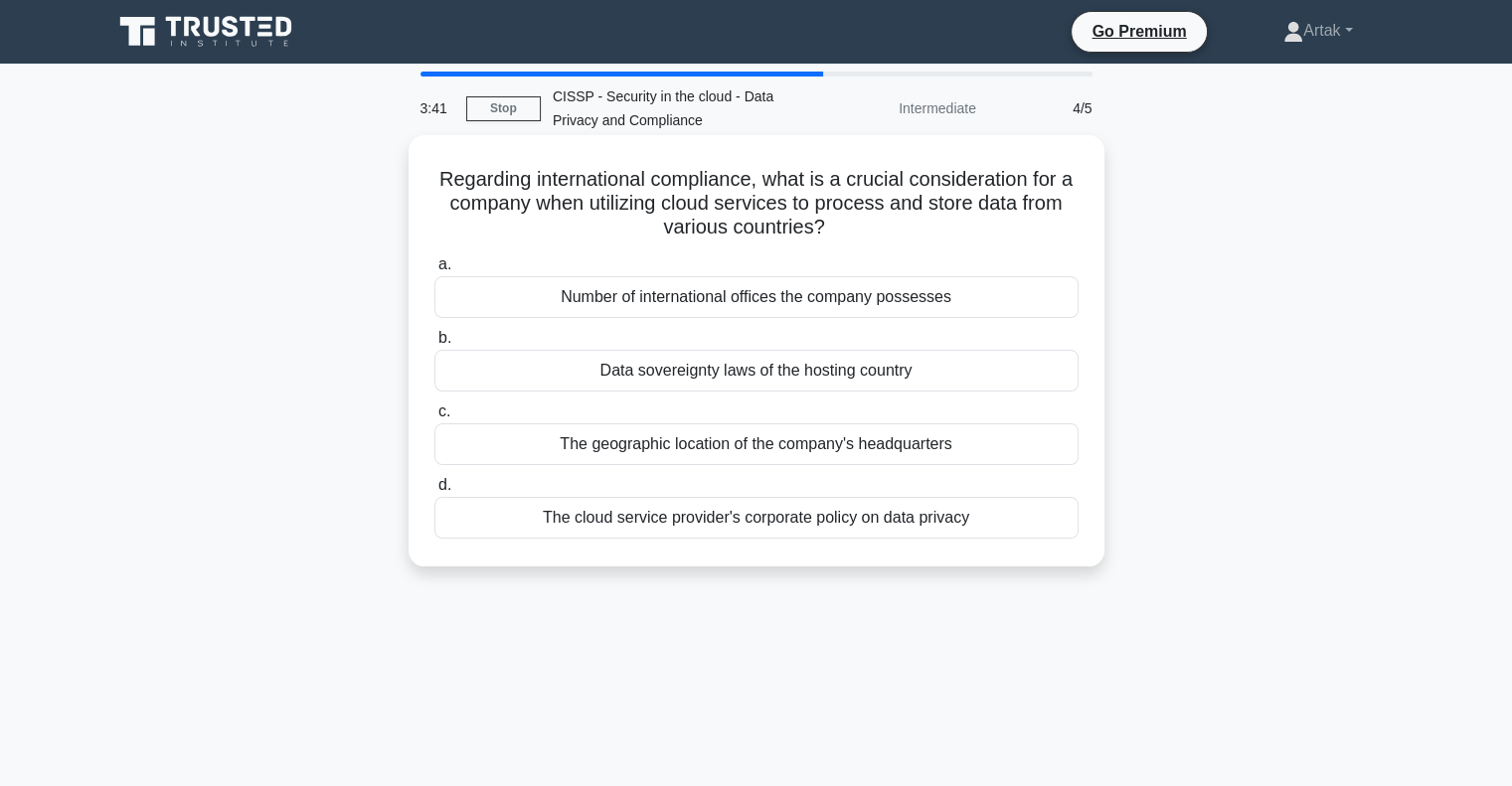 click on "Data sovereignty laws of the hosting country" at bounding box center [756, 371] 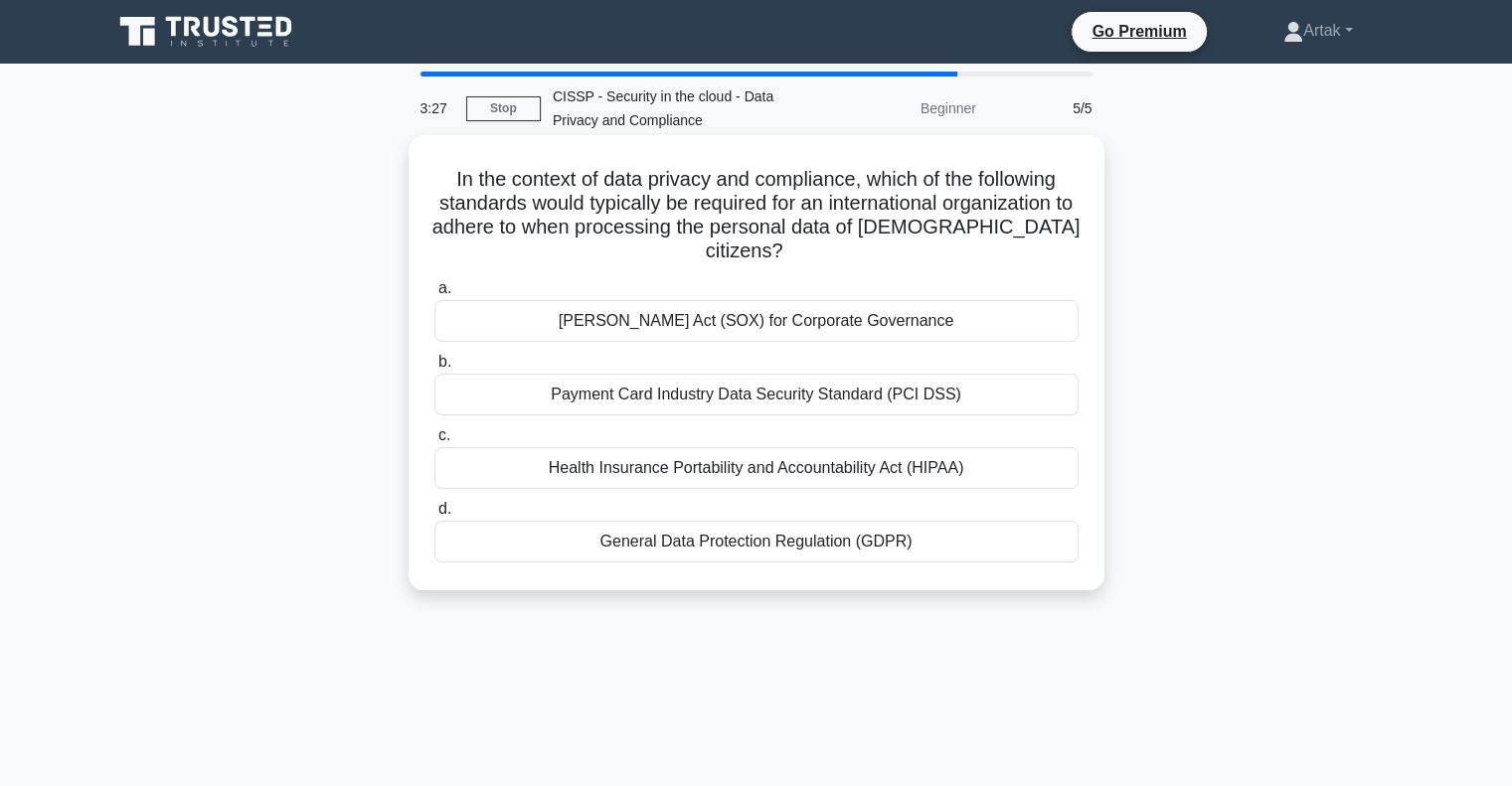 click on "General Data Protection Regulation (GDPR)" at bounding box center (756, 542) 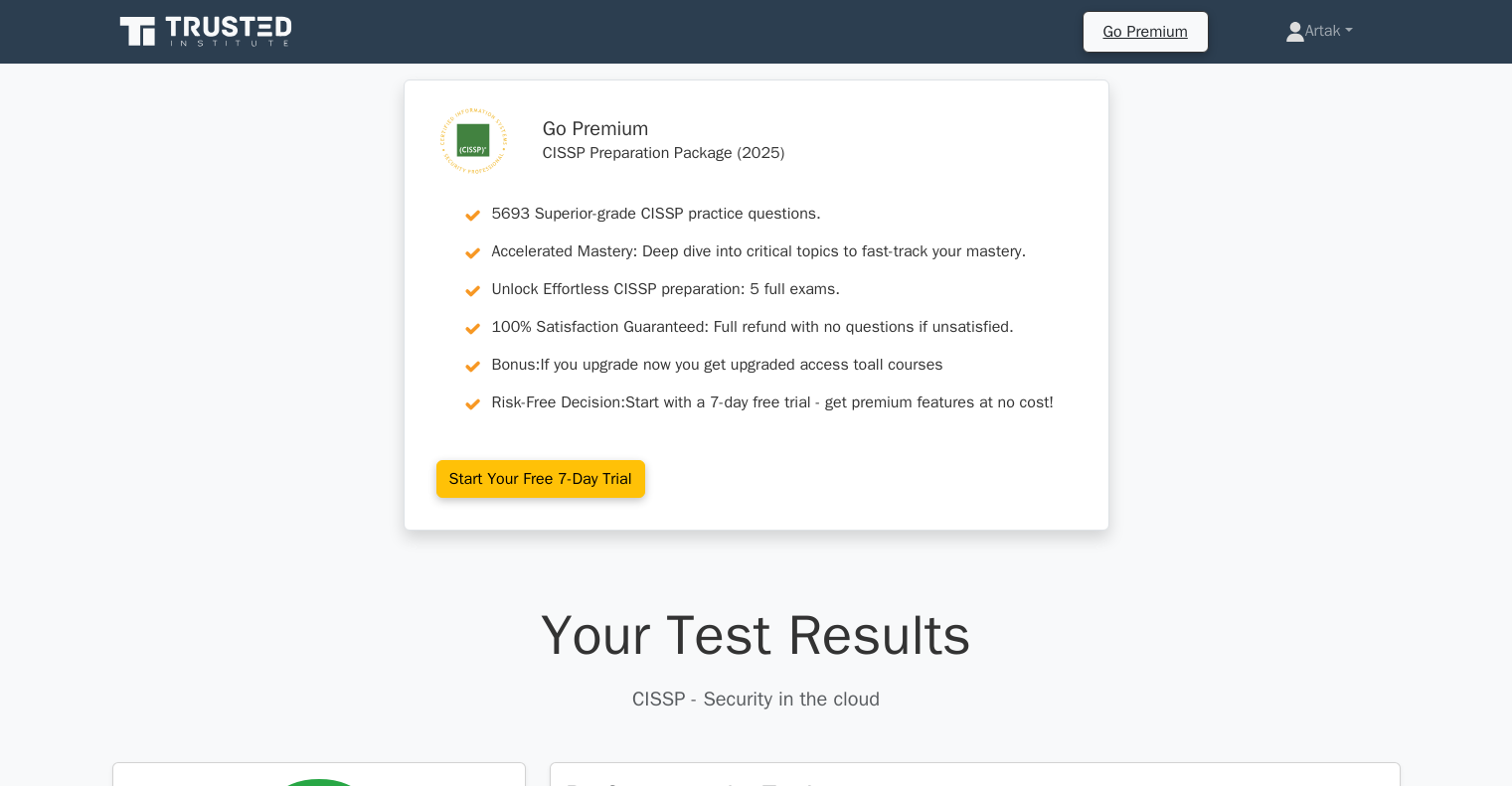 scroll, scrollTop: 0, scrollLeft: 0, axis: both 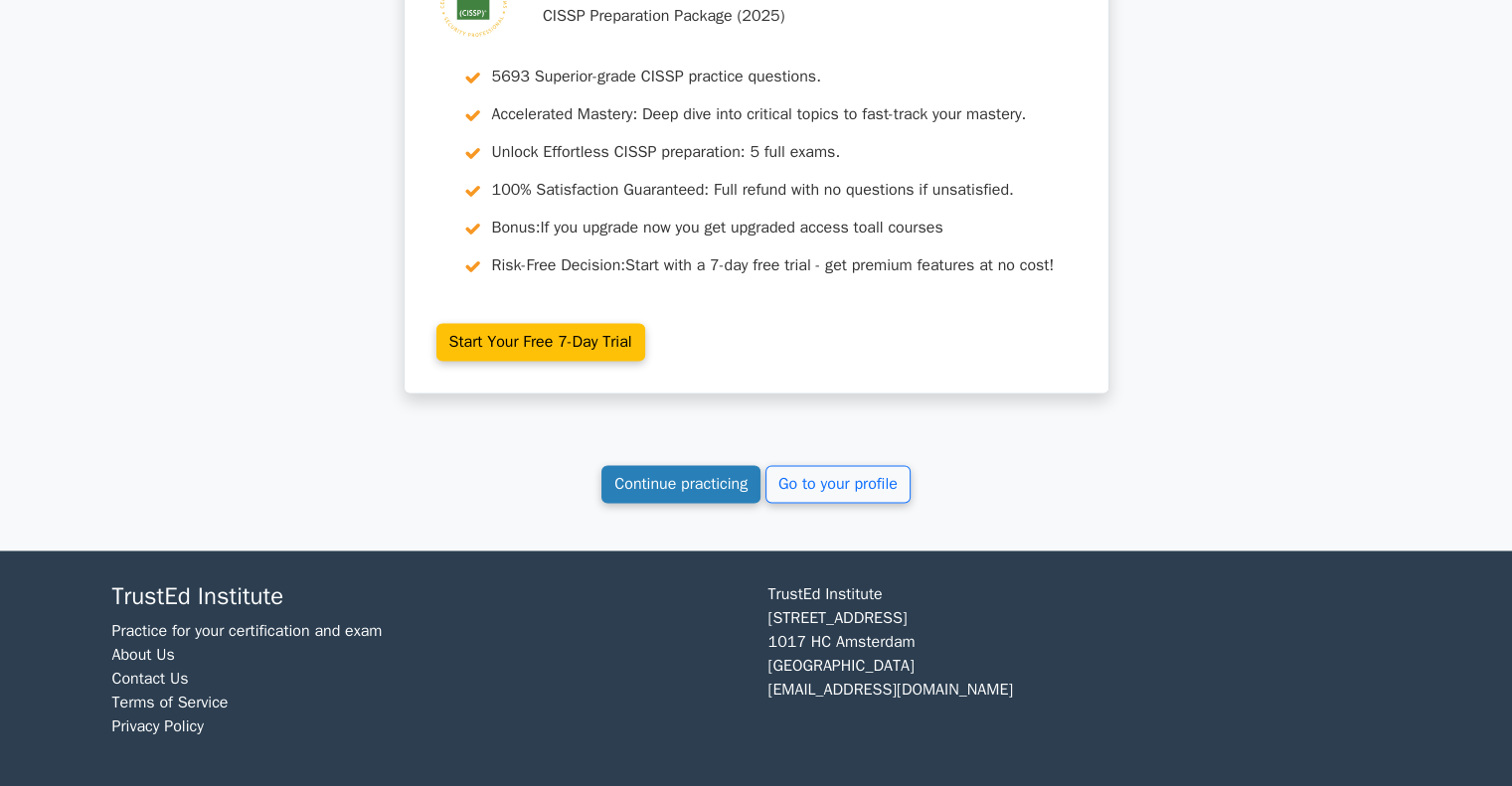 click on "Continue practicing" at bounding box center (681, 484) 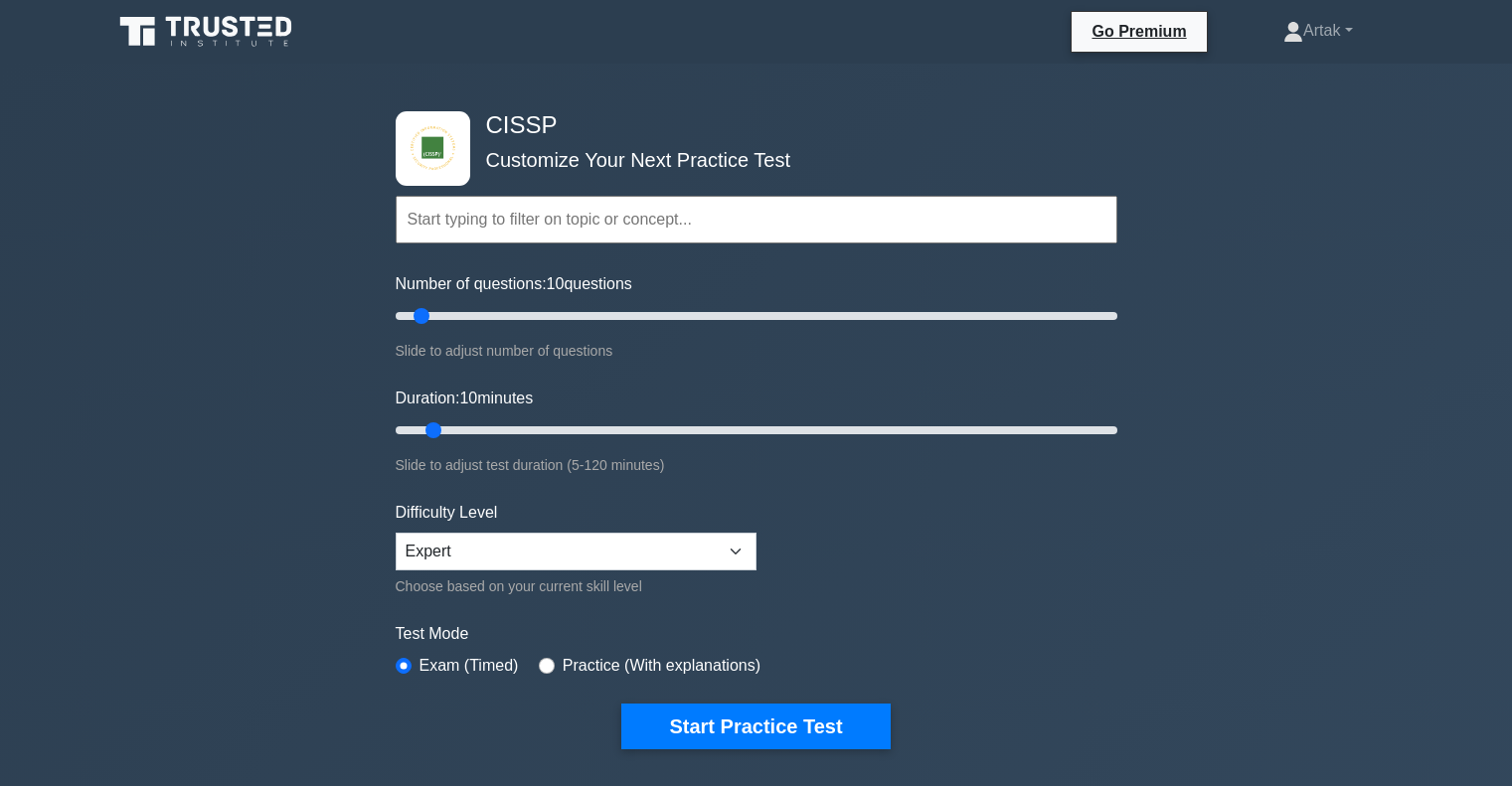 scroll, scrollTop: 0, scrollLeft: 0, axis: both 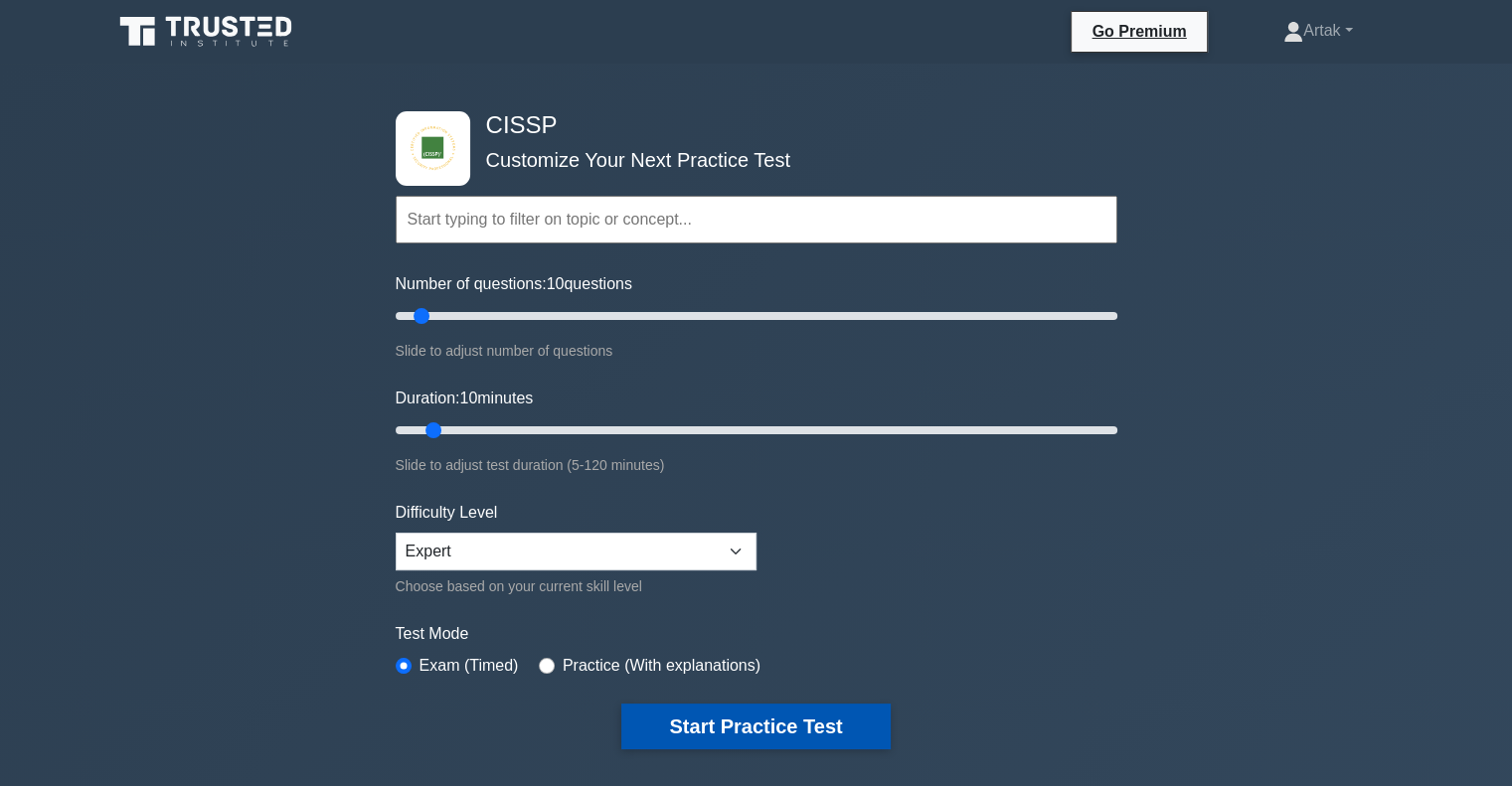 click on "Start Practice Test" at bounding box center [756, 726] 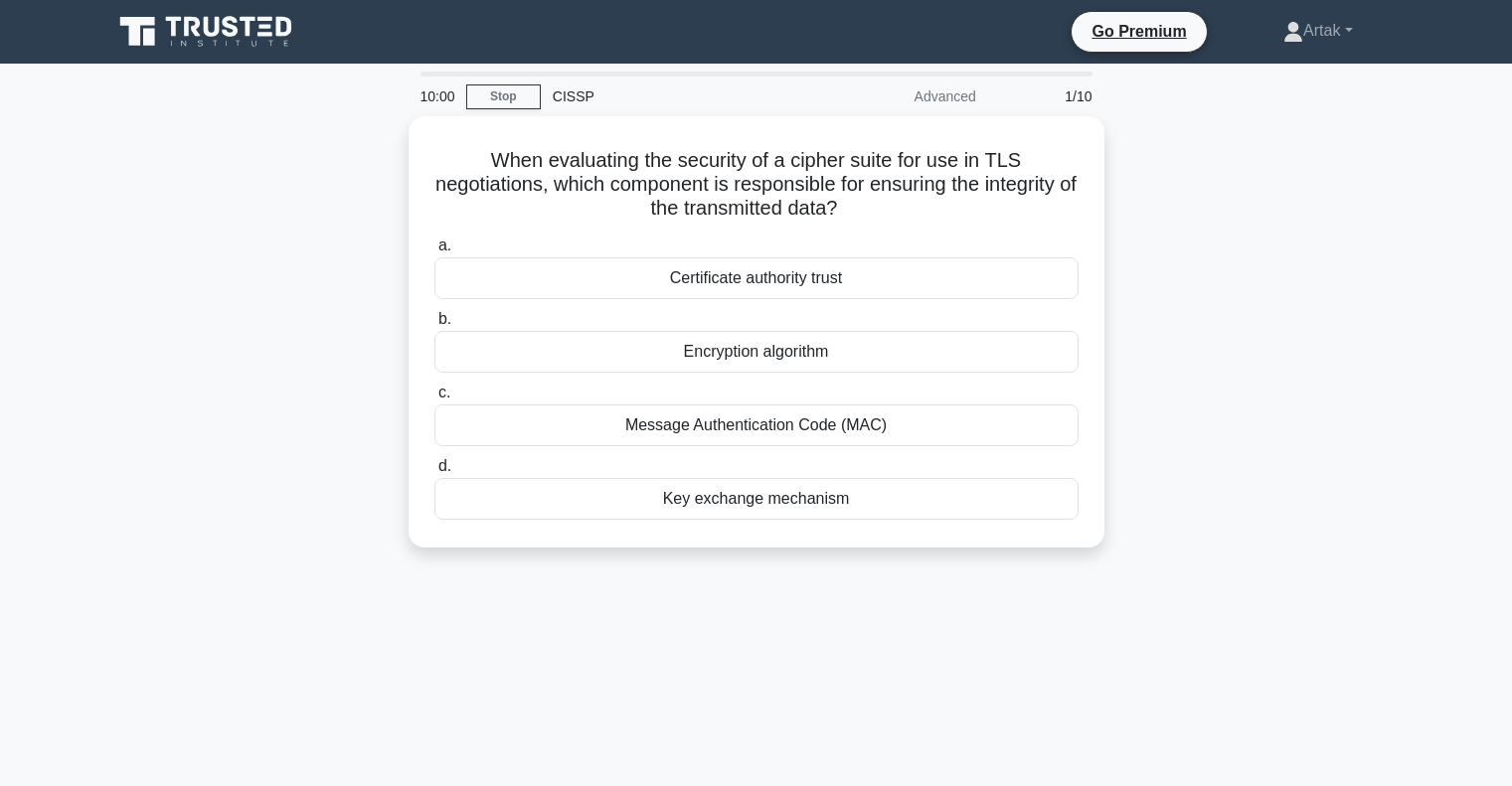 scroll, scrollTop: 0, scrollLeft: 0, axis: both 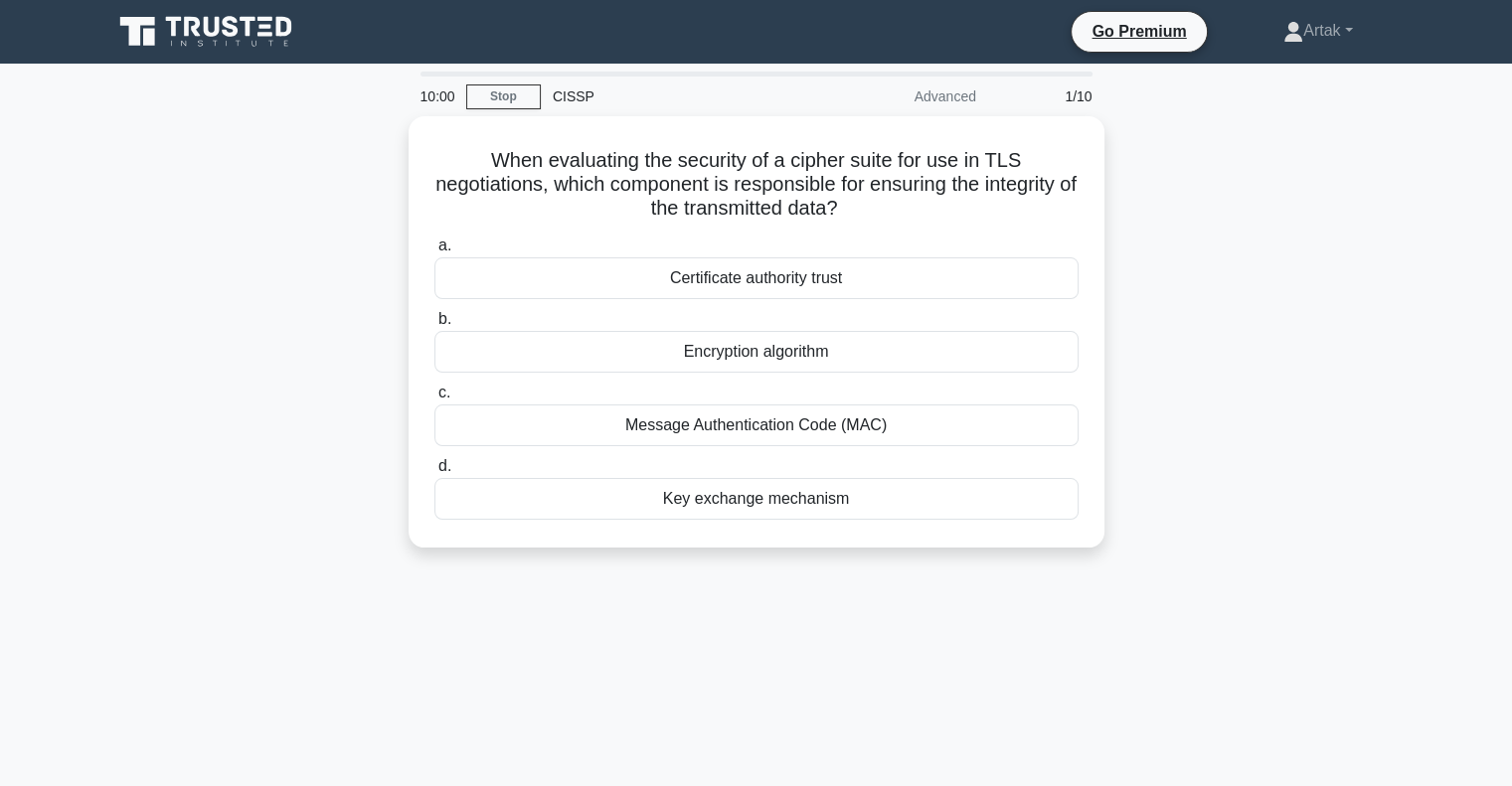 drag, startPoint x: 0, startPoint y: 0, endPoint x: 528, endPoint y: 733, distance: 903.3676 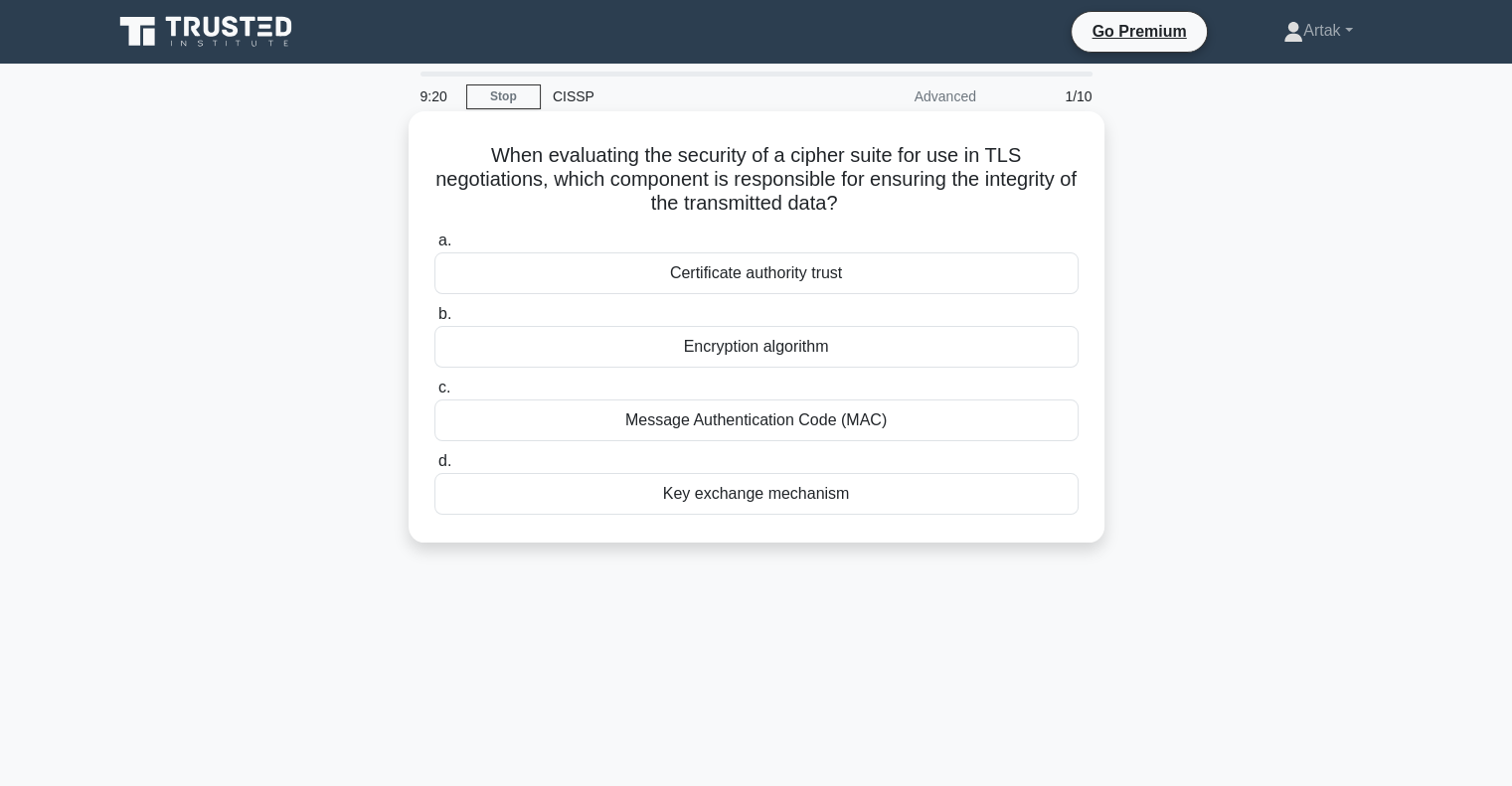 click on "Message Authentication Code (MAC)" at bounding box center (756, 420) 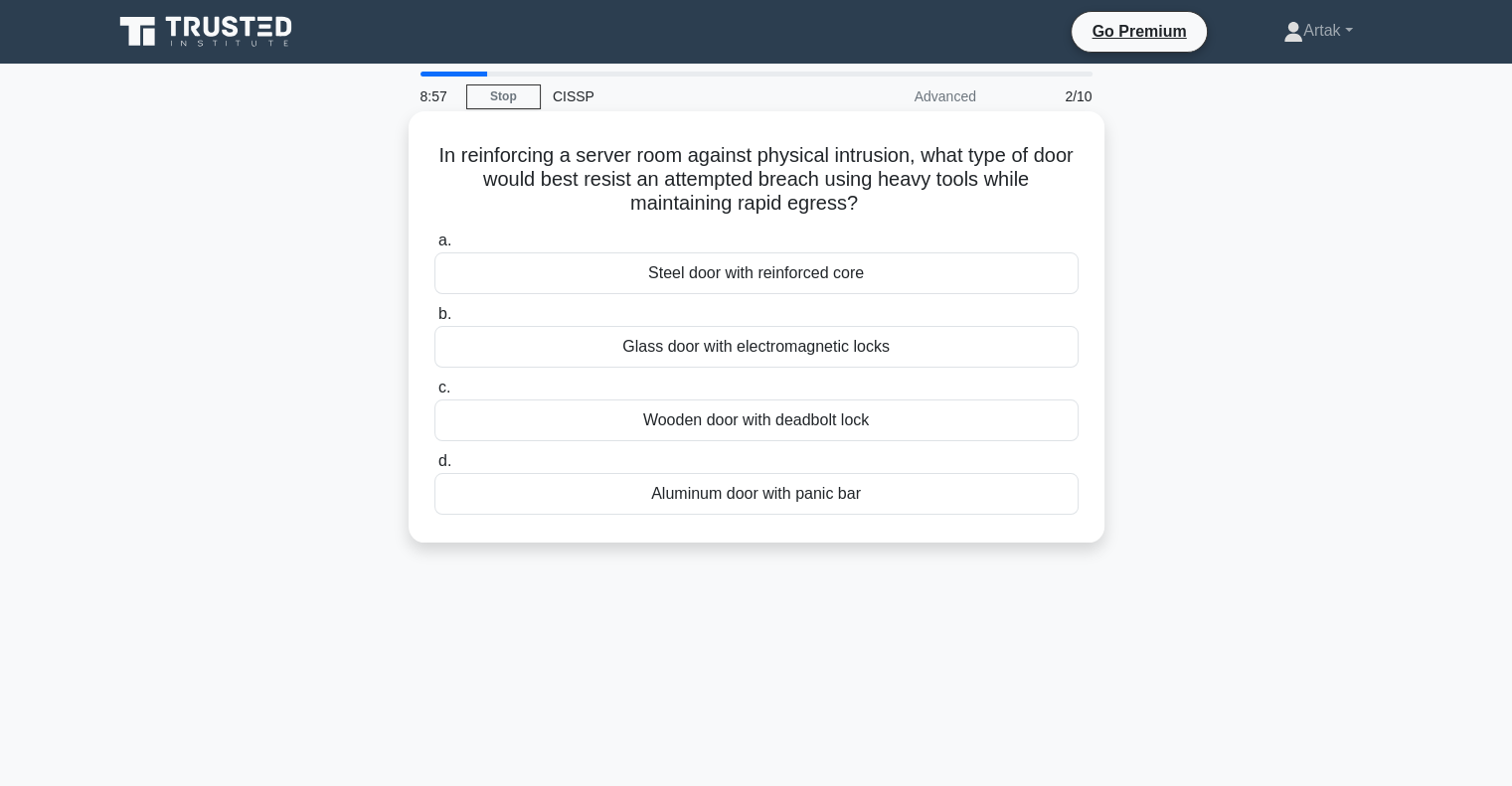 click on "Steel door with reinforced core" at bounding box center [756, 273] 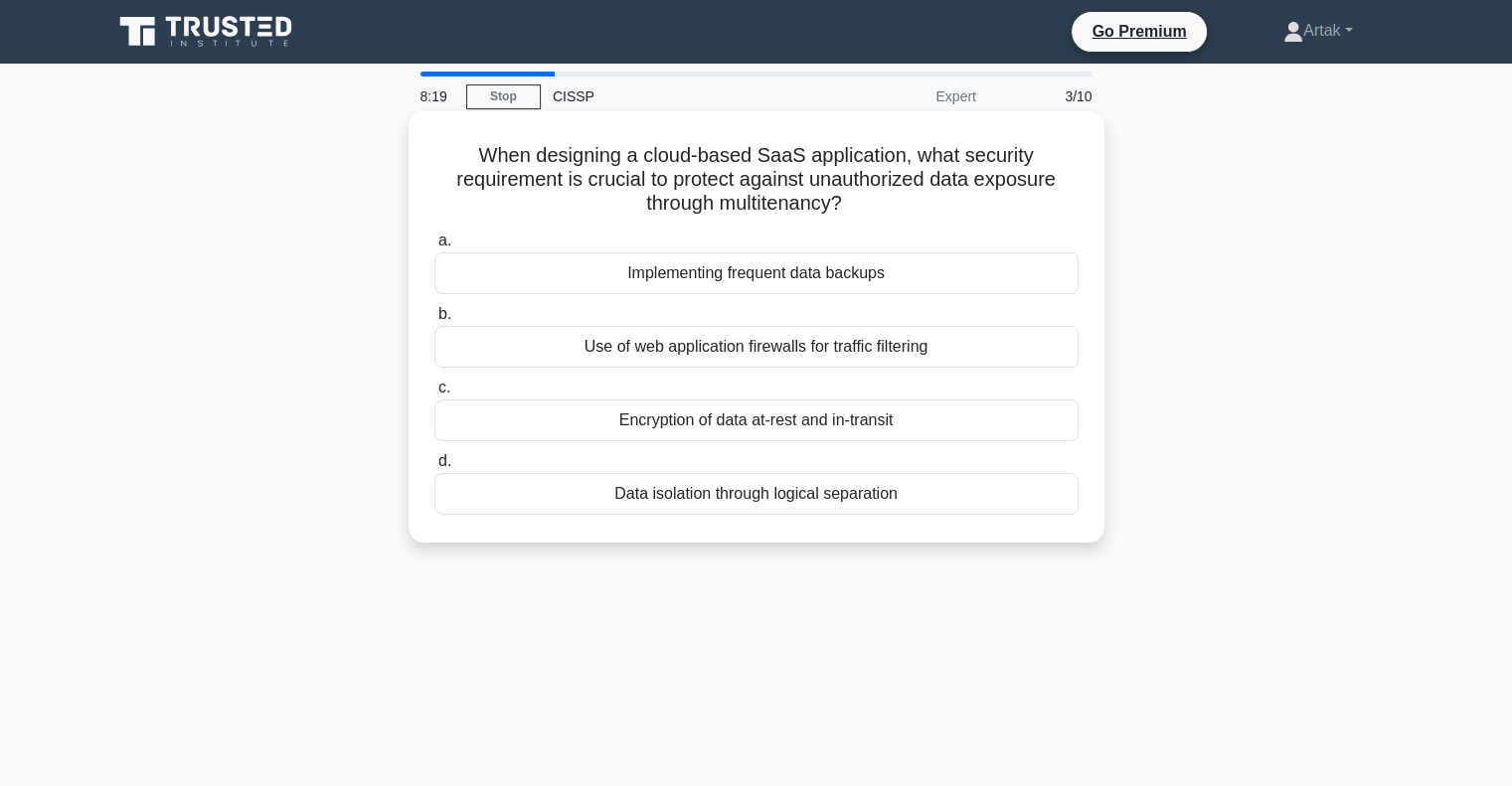 click on "Data isolation through logical separation" at bounding box center (756, 494) 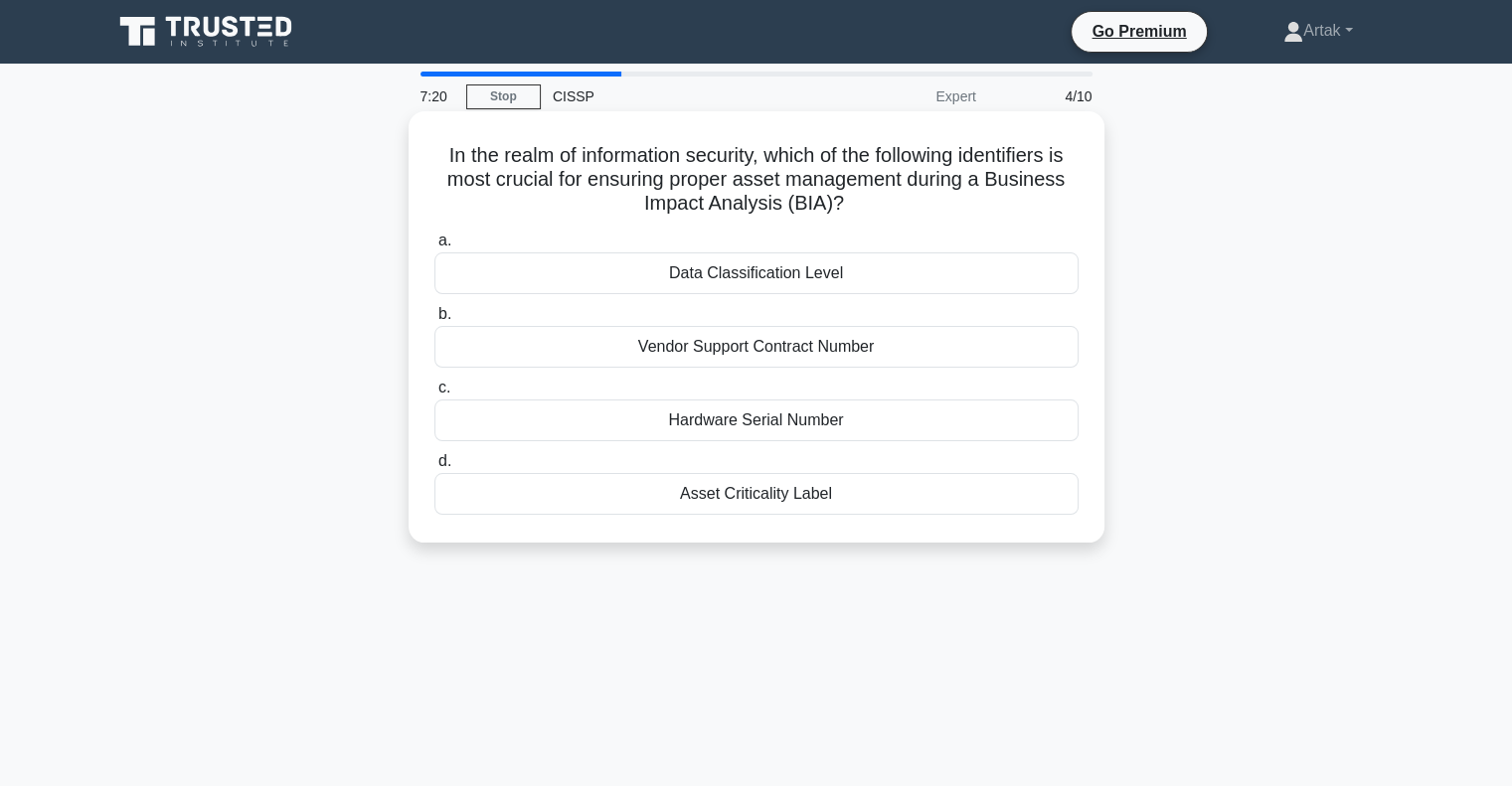 click on "Data Classification Level" at bounding box center (756, 273) 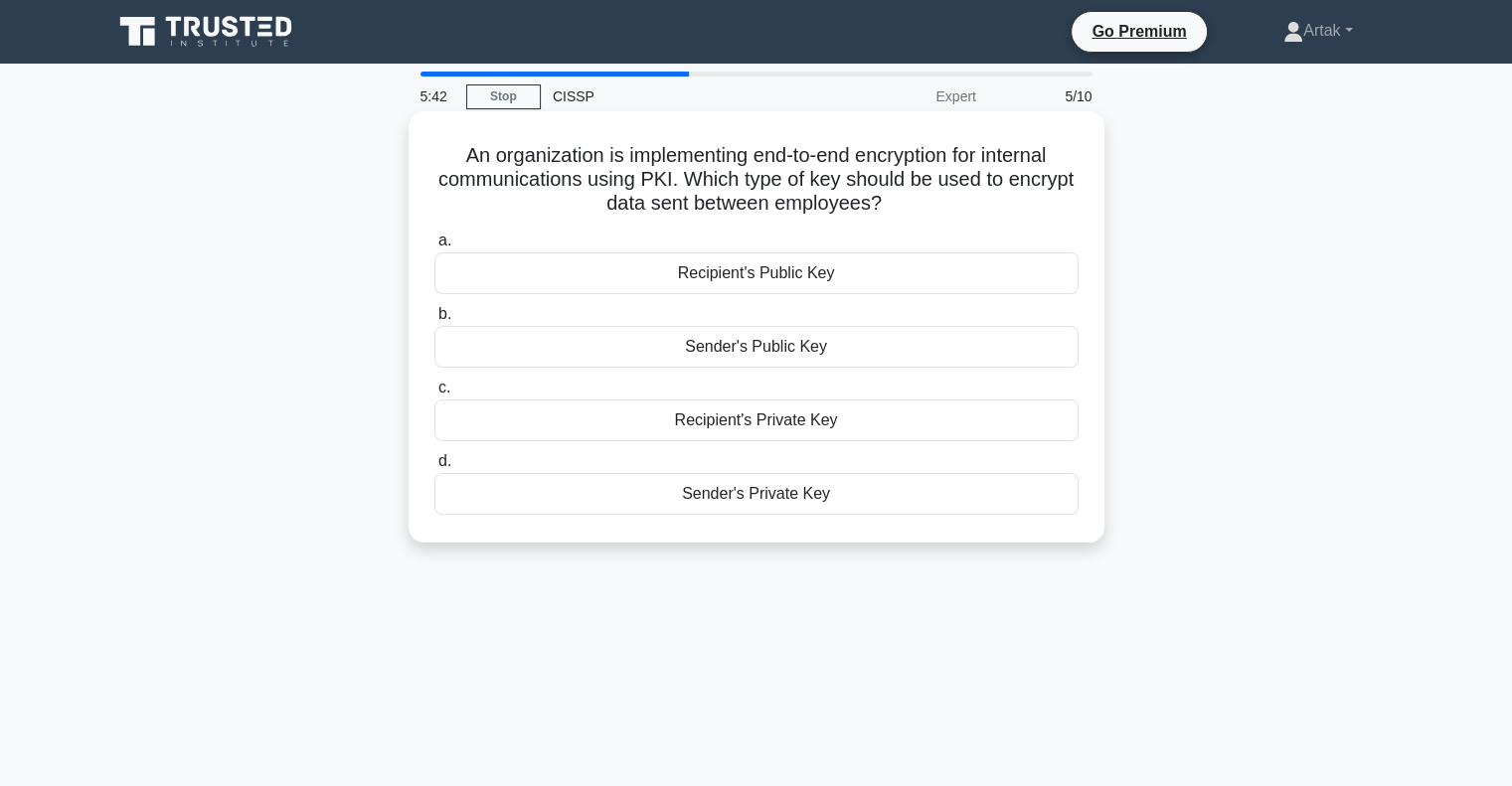 click on "Sender's Private Key" at bounding box center (756, 494) 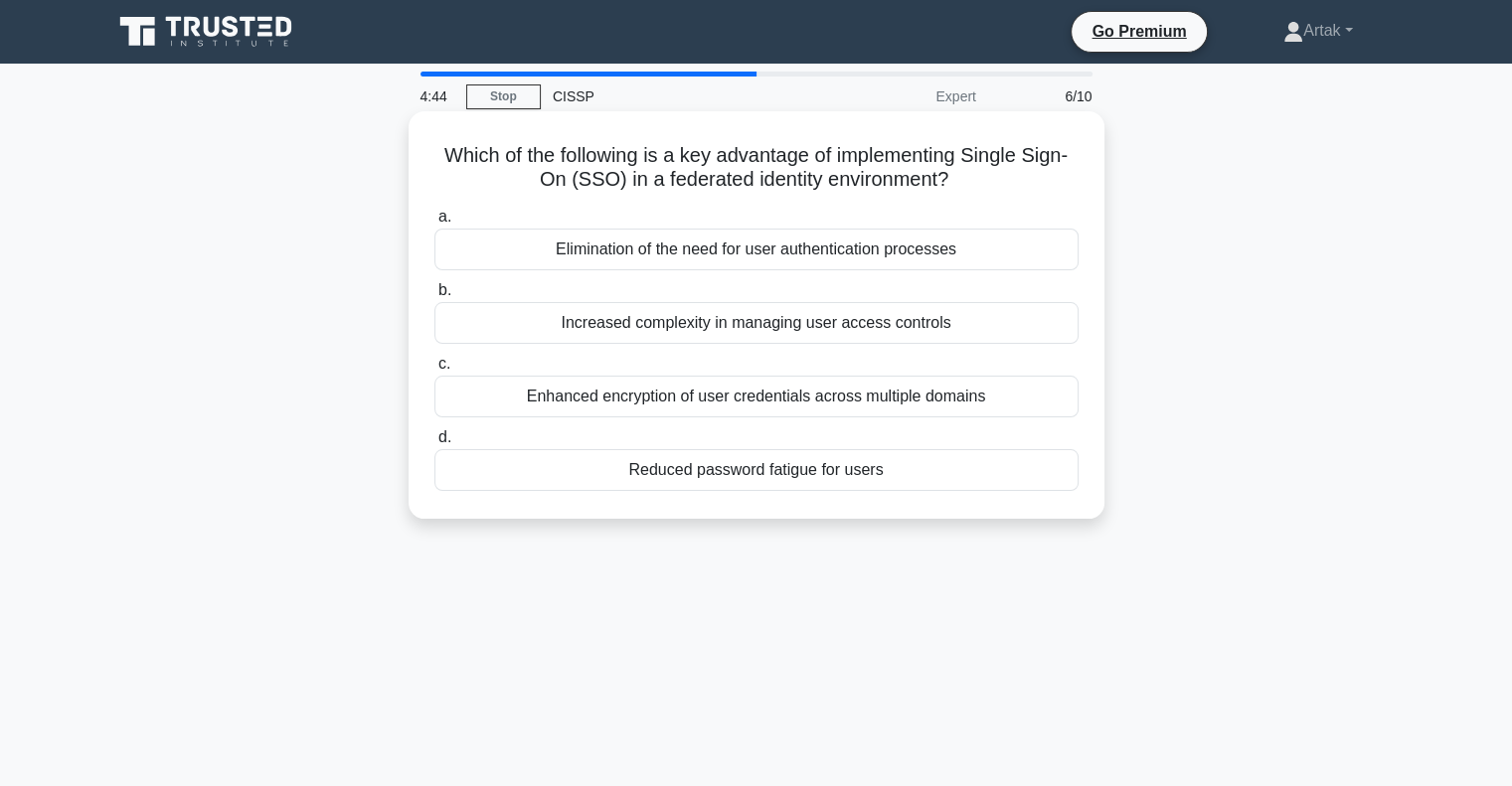 click on "Elimination of the need for user authentication processes" at bounding box center (756, 249) 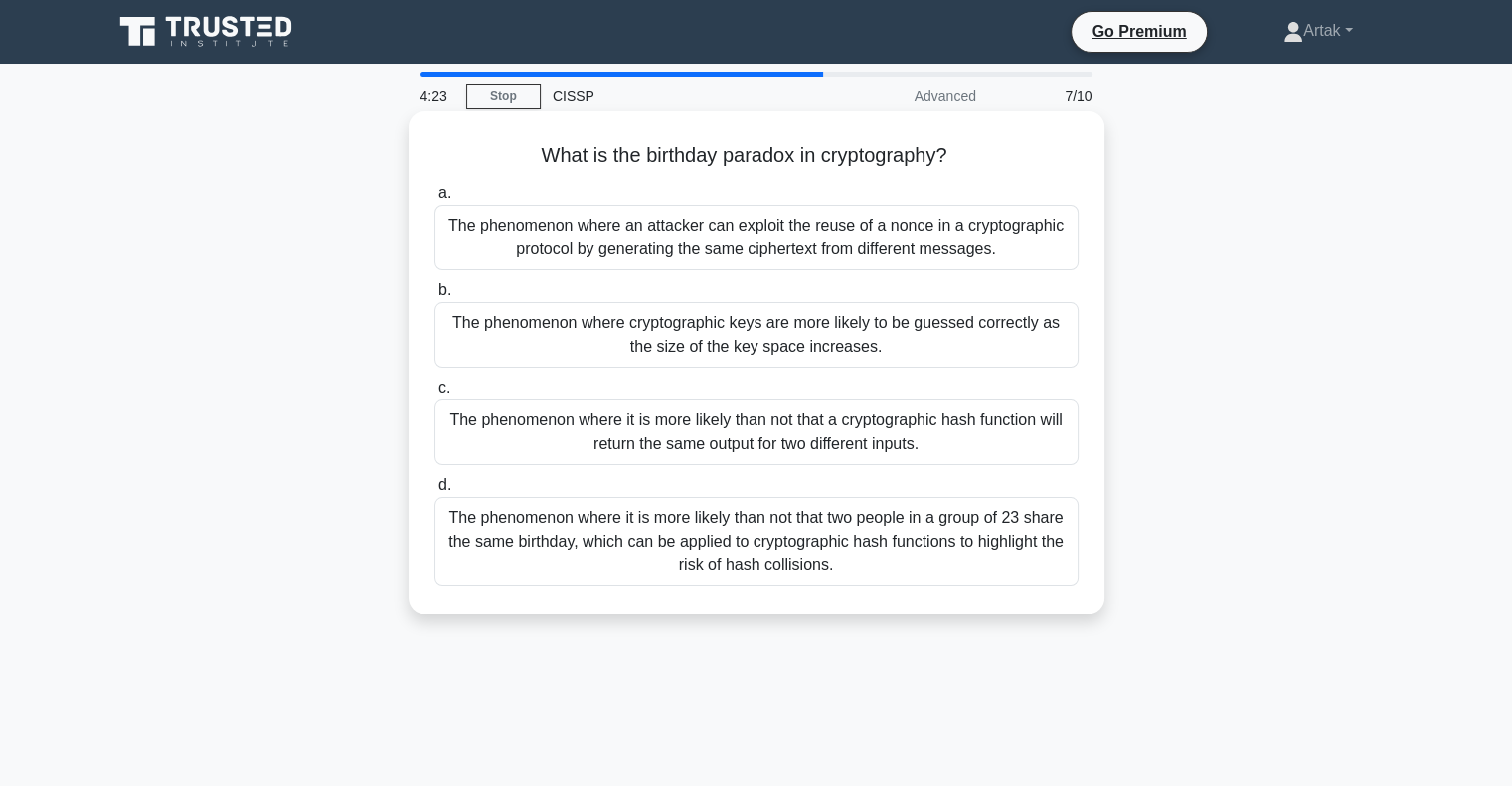 click on "The phenomenon where it is more likely than not that two people in a group of 23 share the same birthday, which can be applied to cryptographic hash functions to highlight the risk of hash collisions." at bounding box center [756, 542] 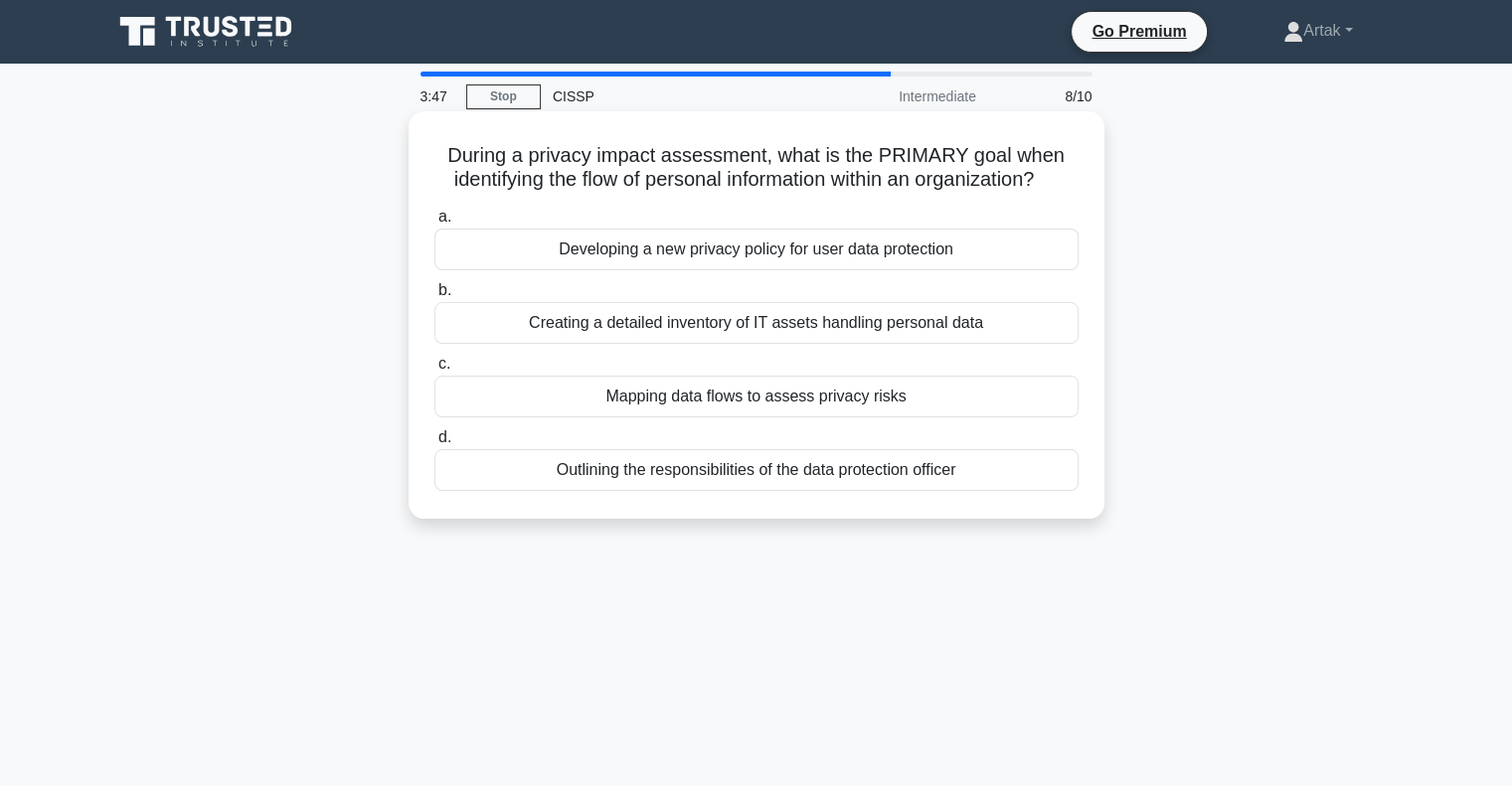 click on "Mapping data flows to assess privacy risks" at bounding box center [756, 396] 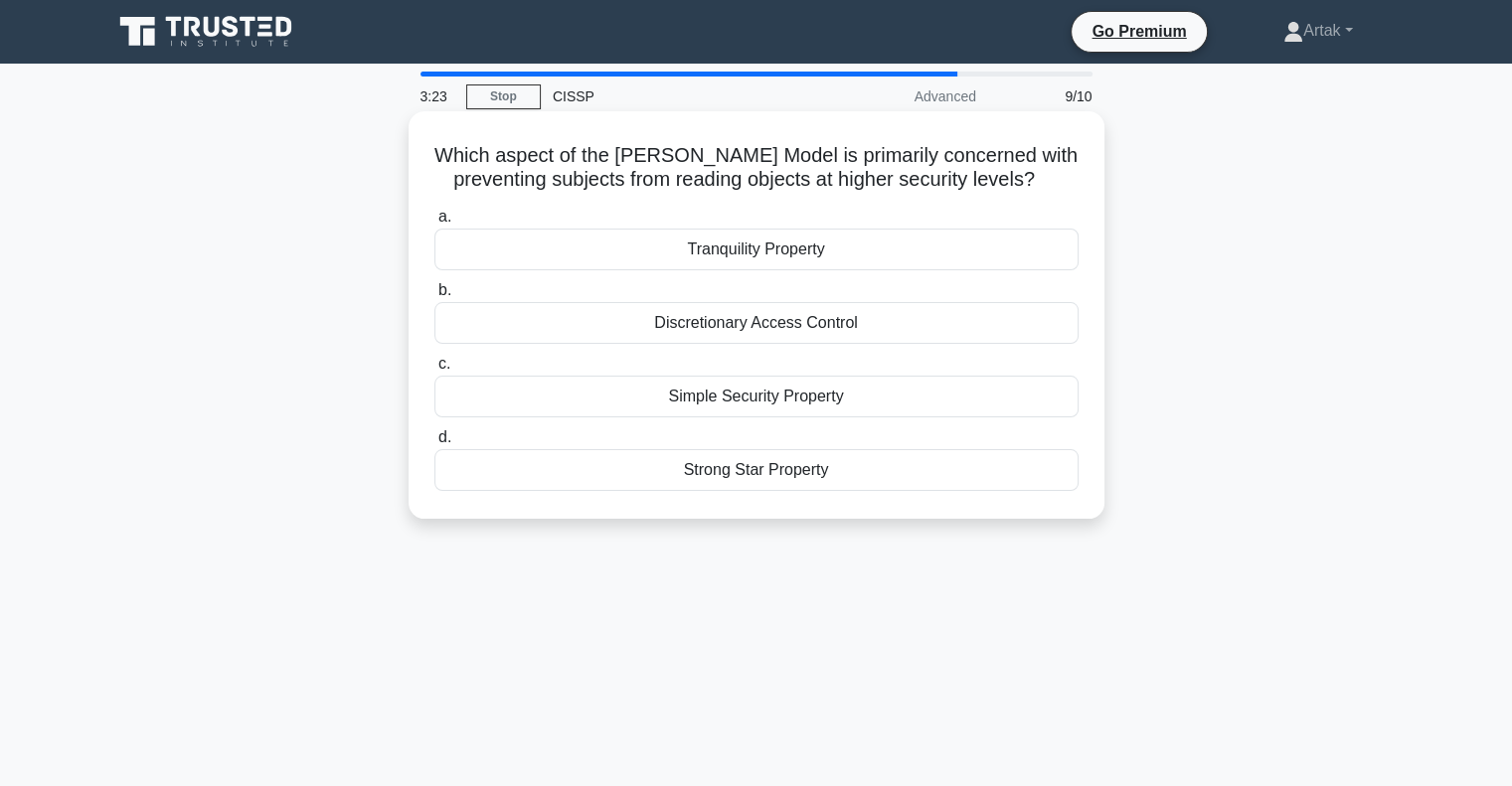 click on "Strong Star Property" at bounding box center [756, 470] 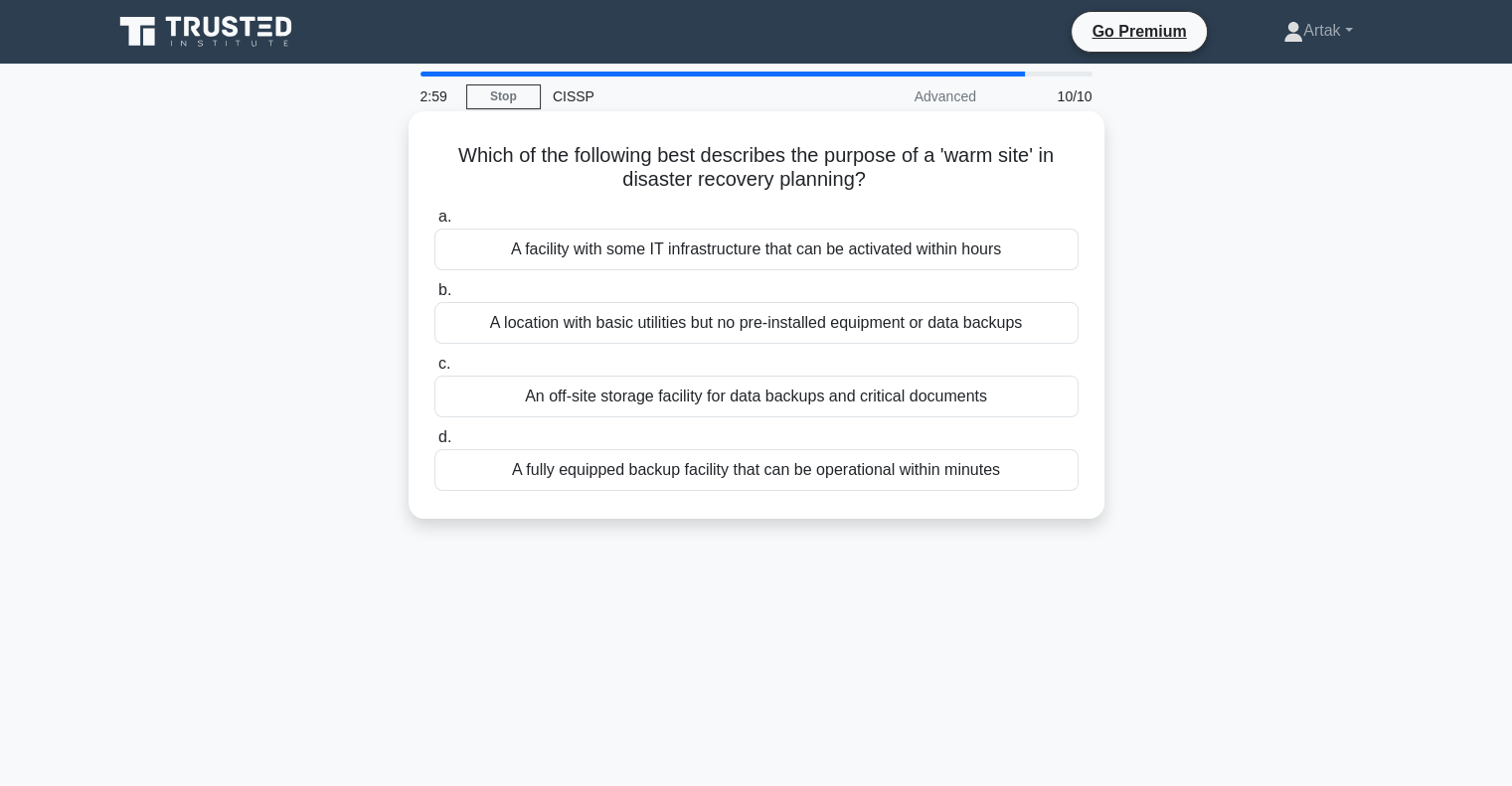 click on "A facility with some IT infrastructure that can be activated within hours" at bounding box center [756, 249] 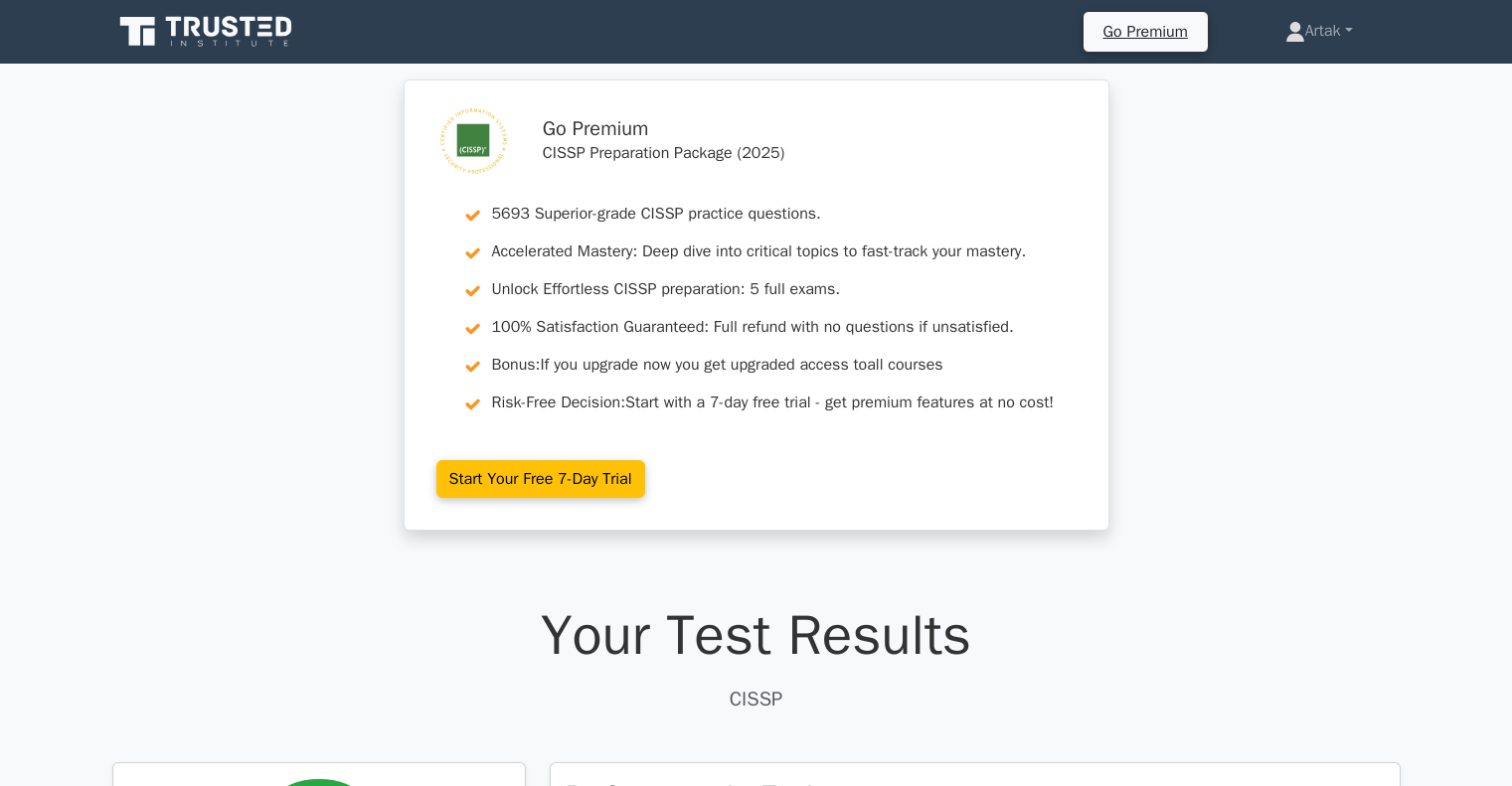 scroll, scrollTop: 0, scrollLeft: 0, axis: both 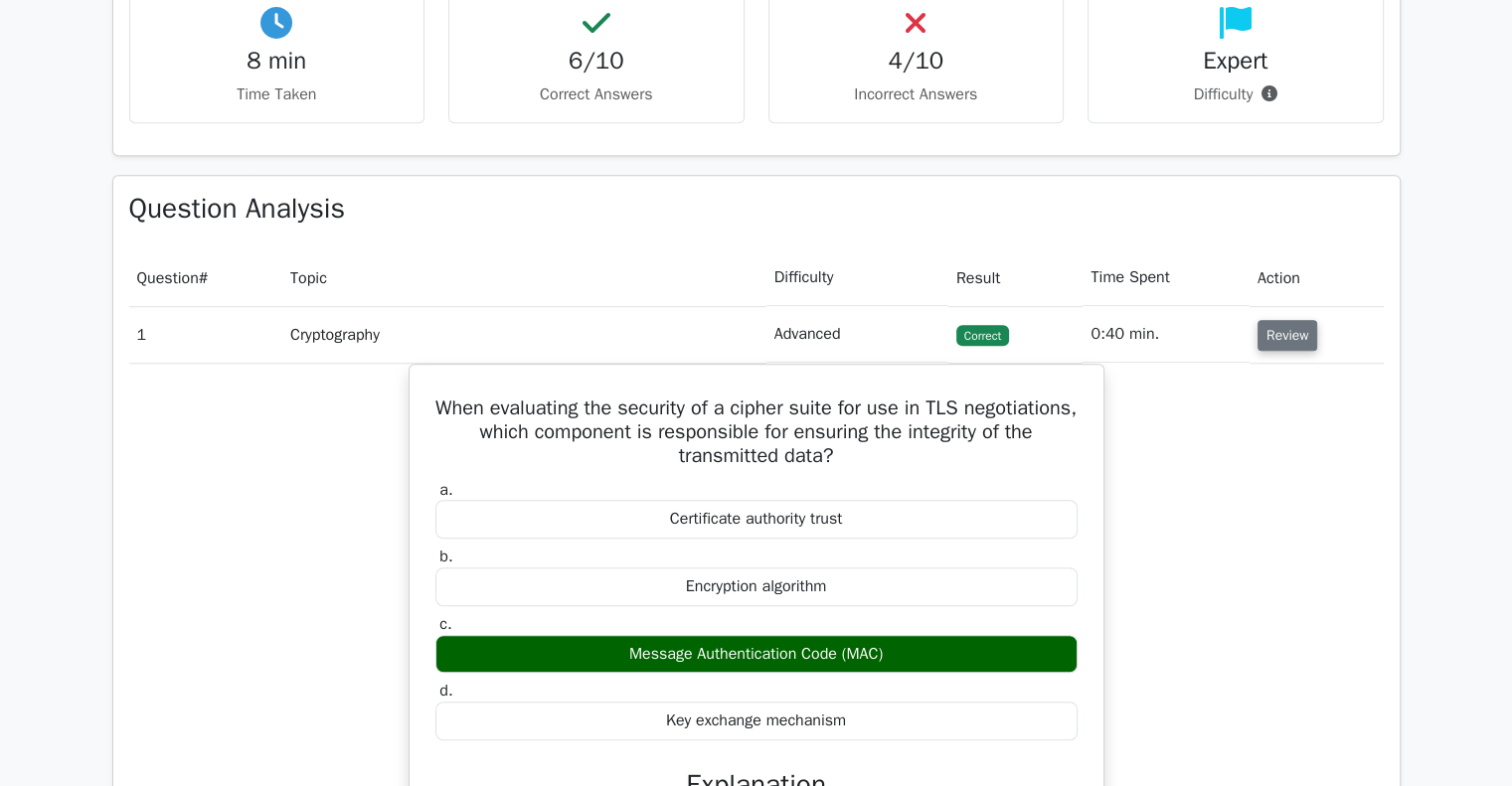 click on "Review" at bounding box center [1287, 335] 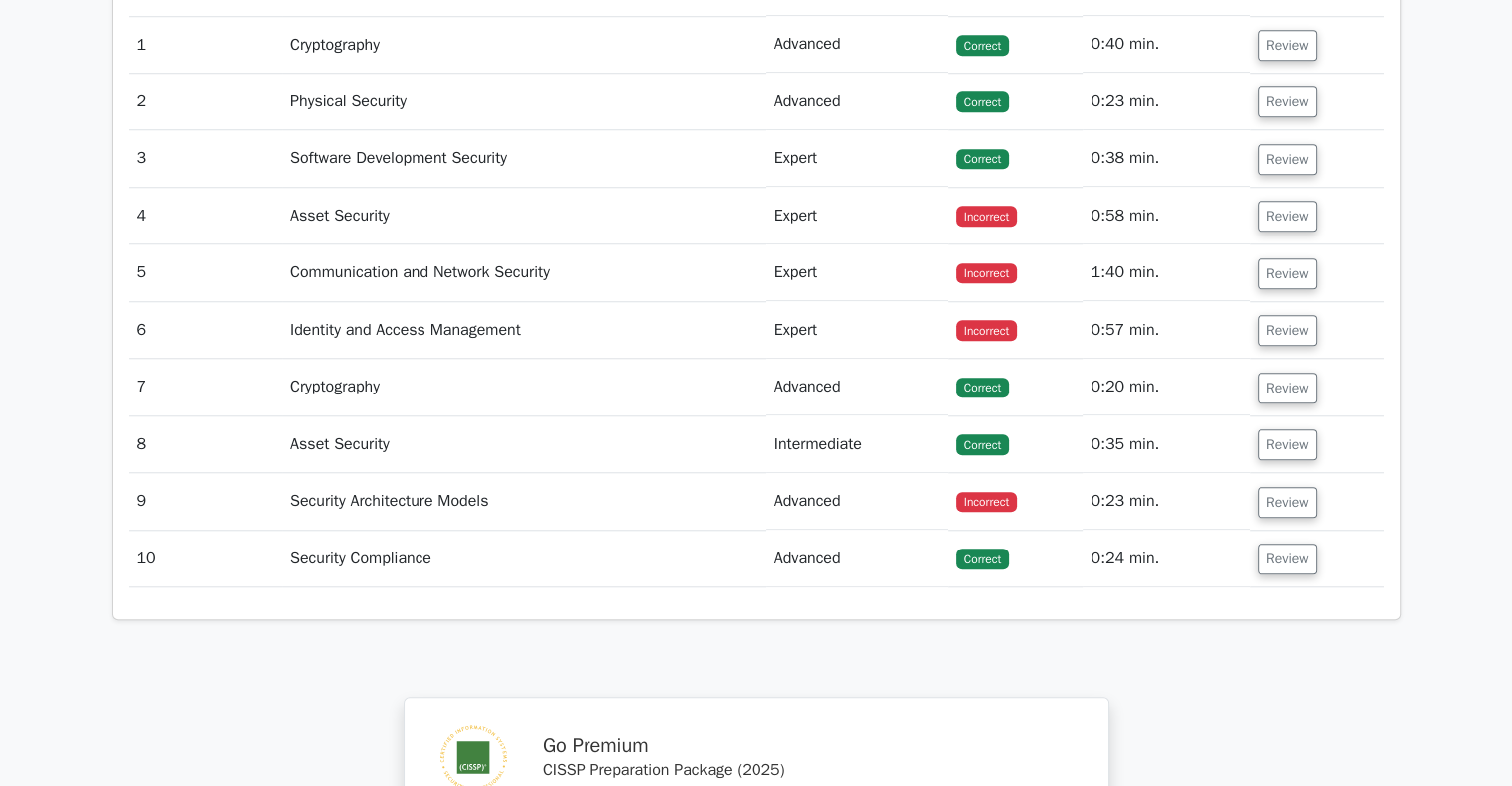 scroll, scrollTop: 1689, scrollLeft: 0, axis: vertical 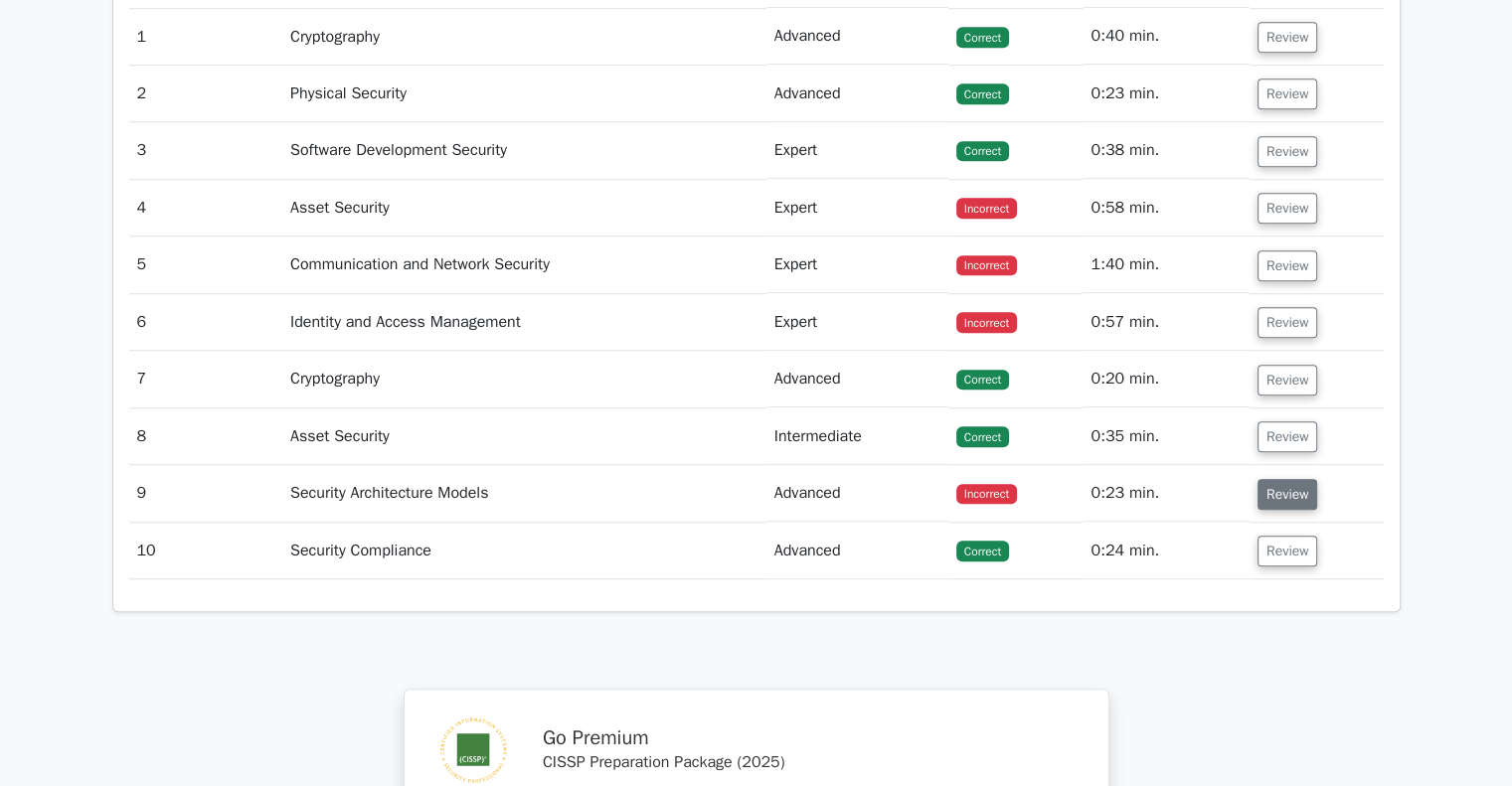 click on "Review" at bounding box center (1287, 494) 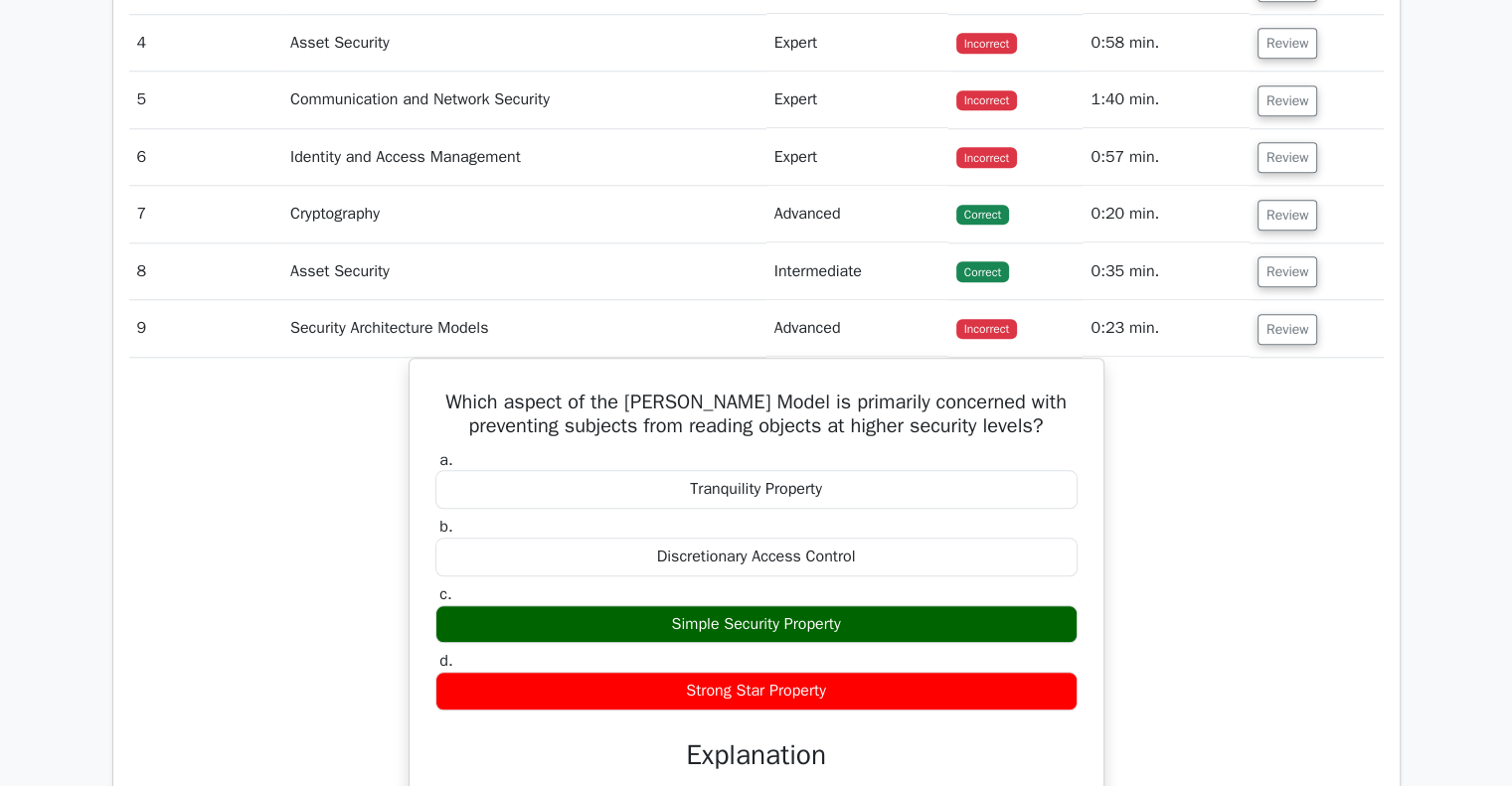 scroll, scrollTop: 1888, scrollLeft: 0, axis: vertical 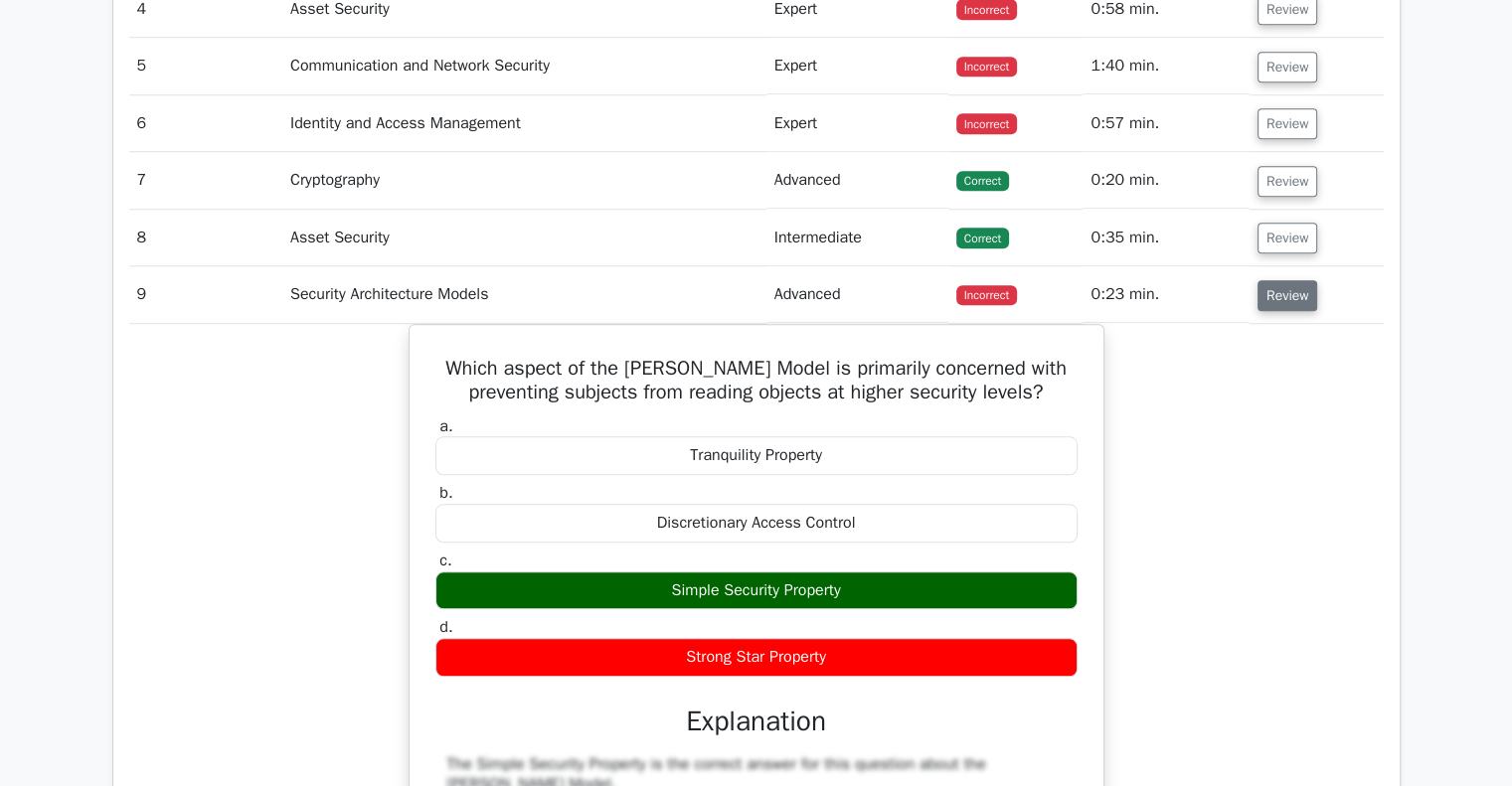 click on "Review" at bounding box center (1287, 295) 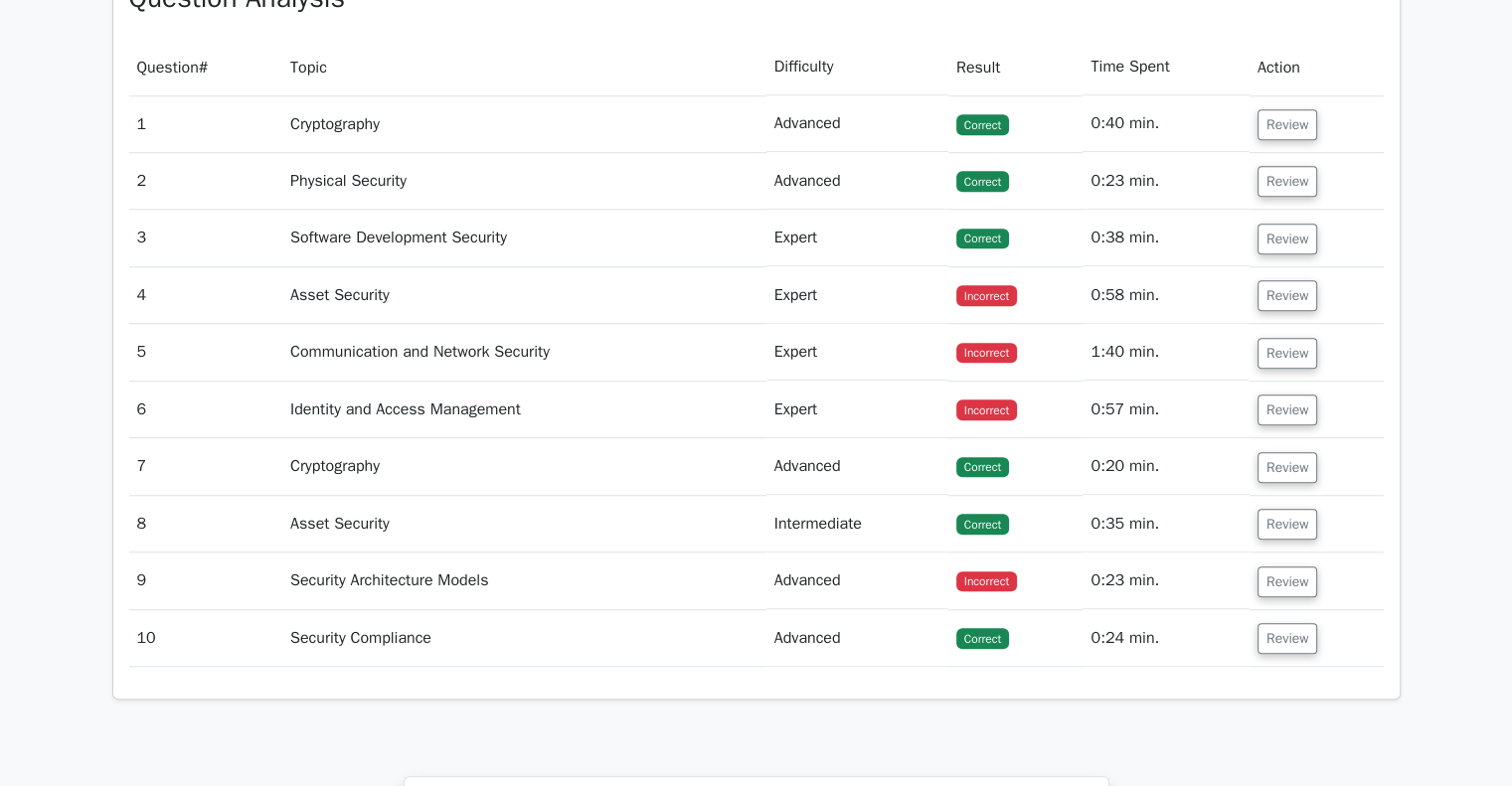scroll, scrollTop: 1590, scrollLeft: 0, axis: vertical 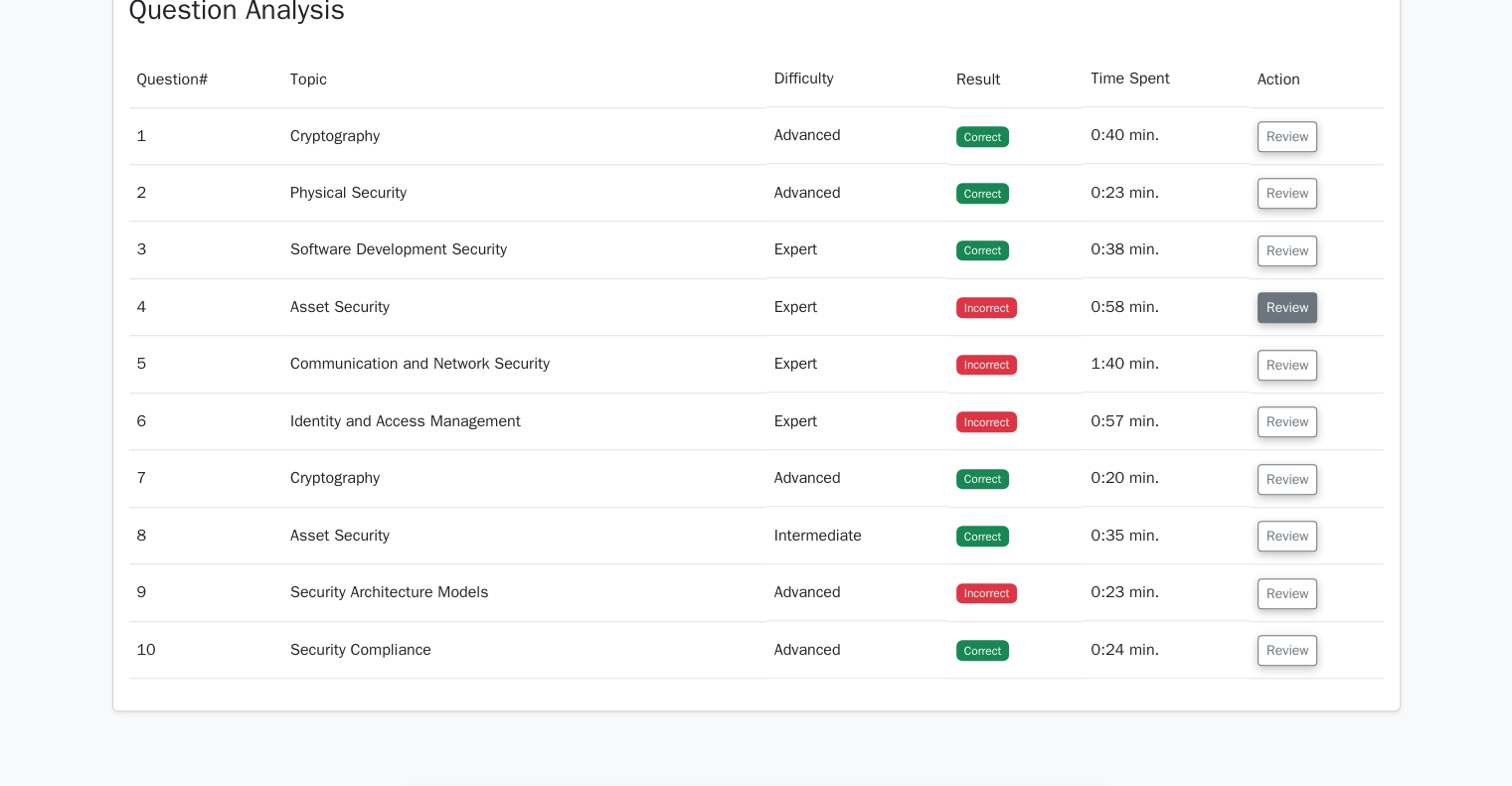click on "Review" at bounding box center (1287, 307) 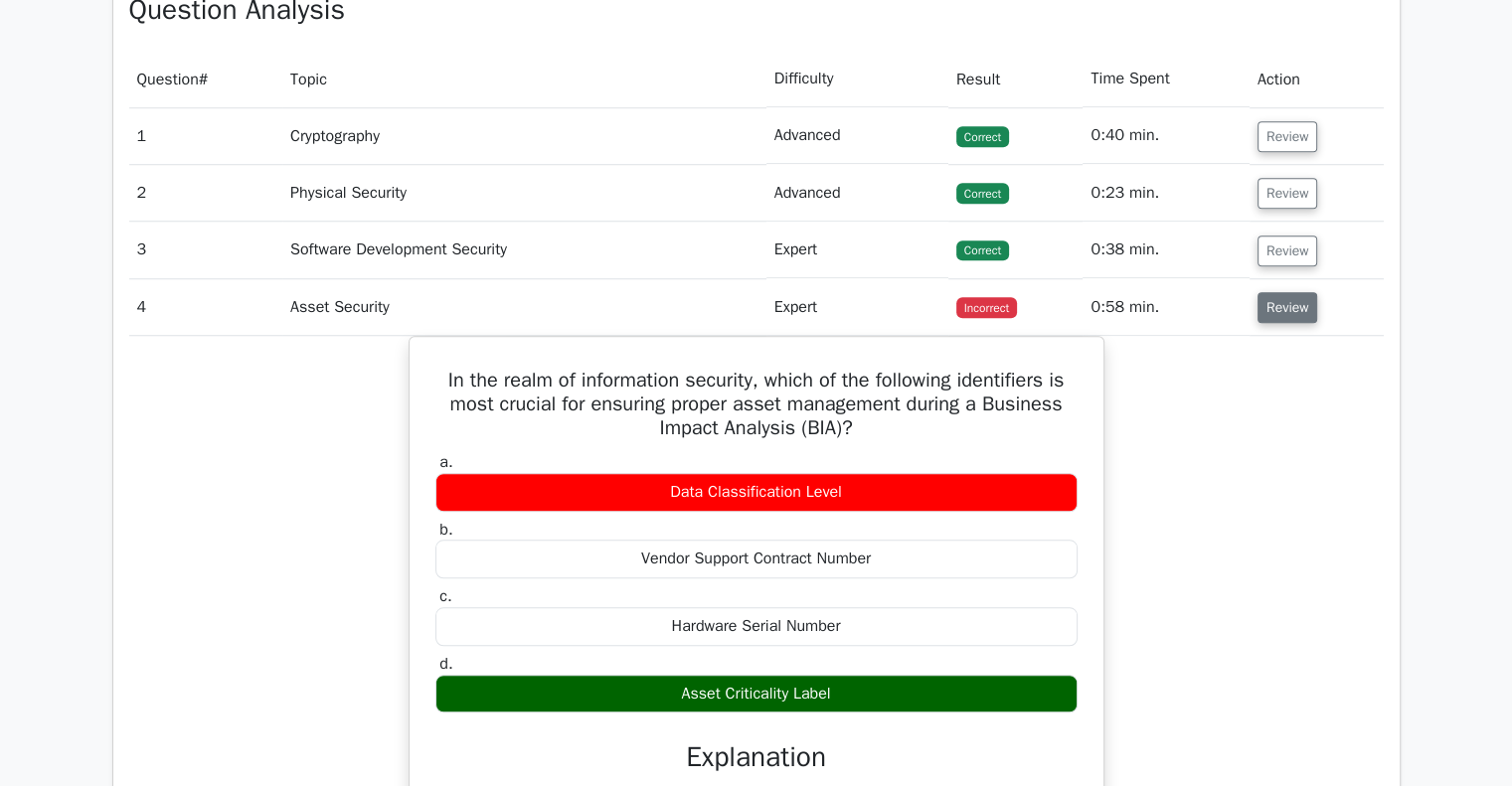 click on "Review" at bounding box center (1287, 307) 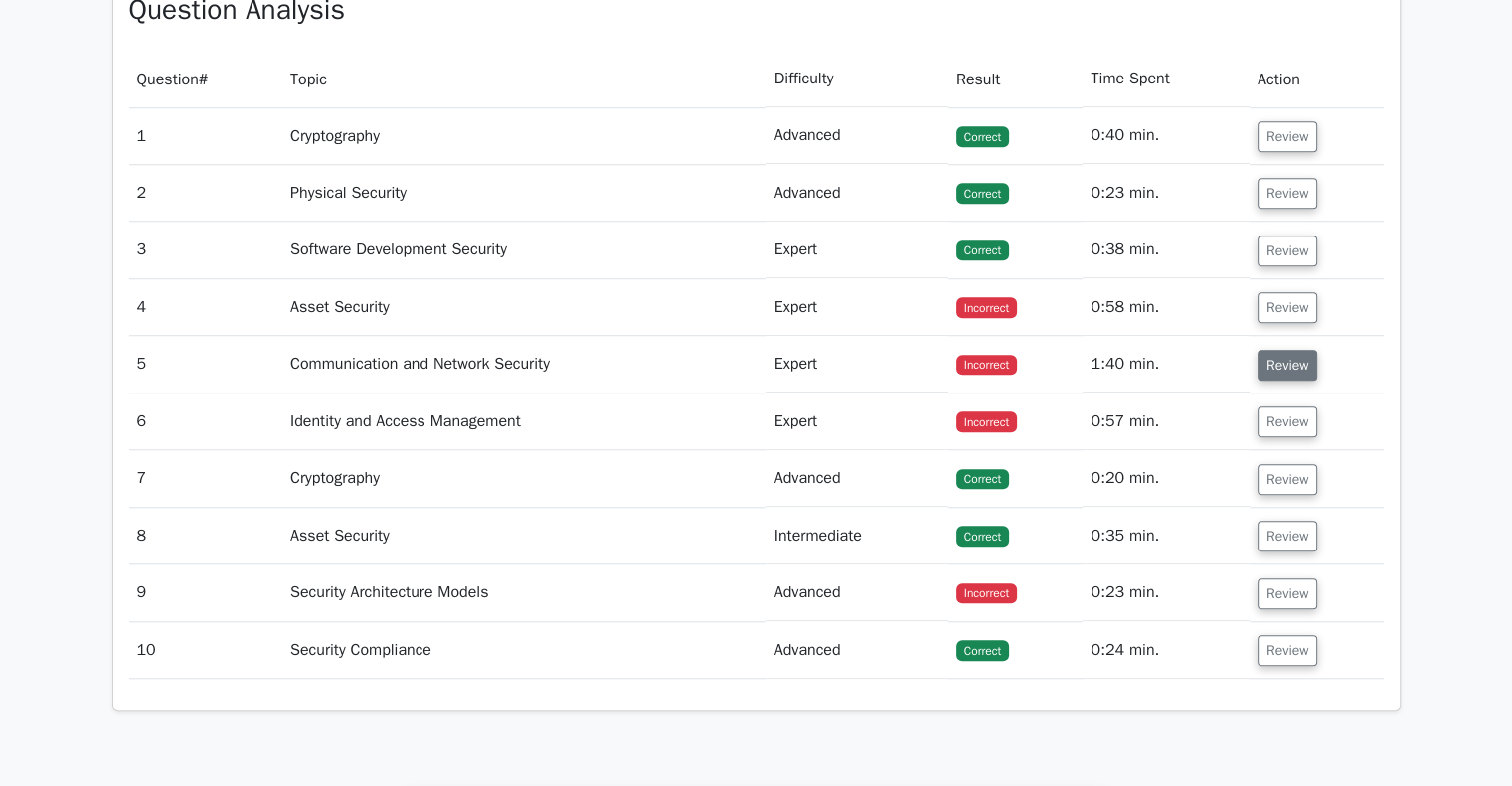 click on "Review" at bounding box center [1287, 365] 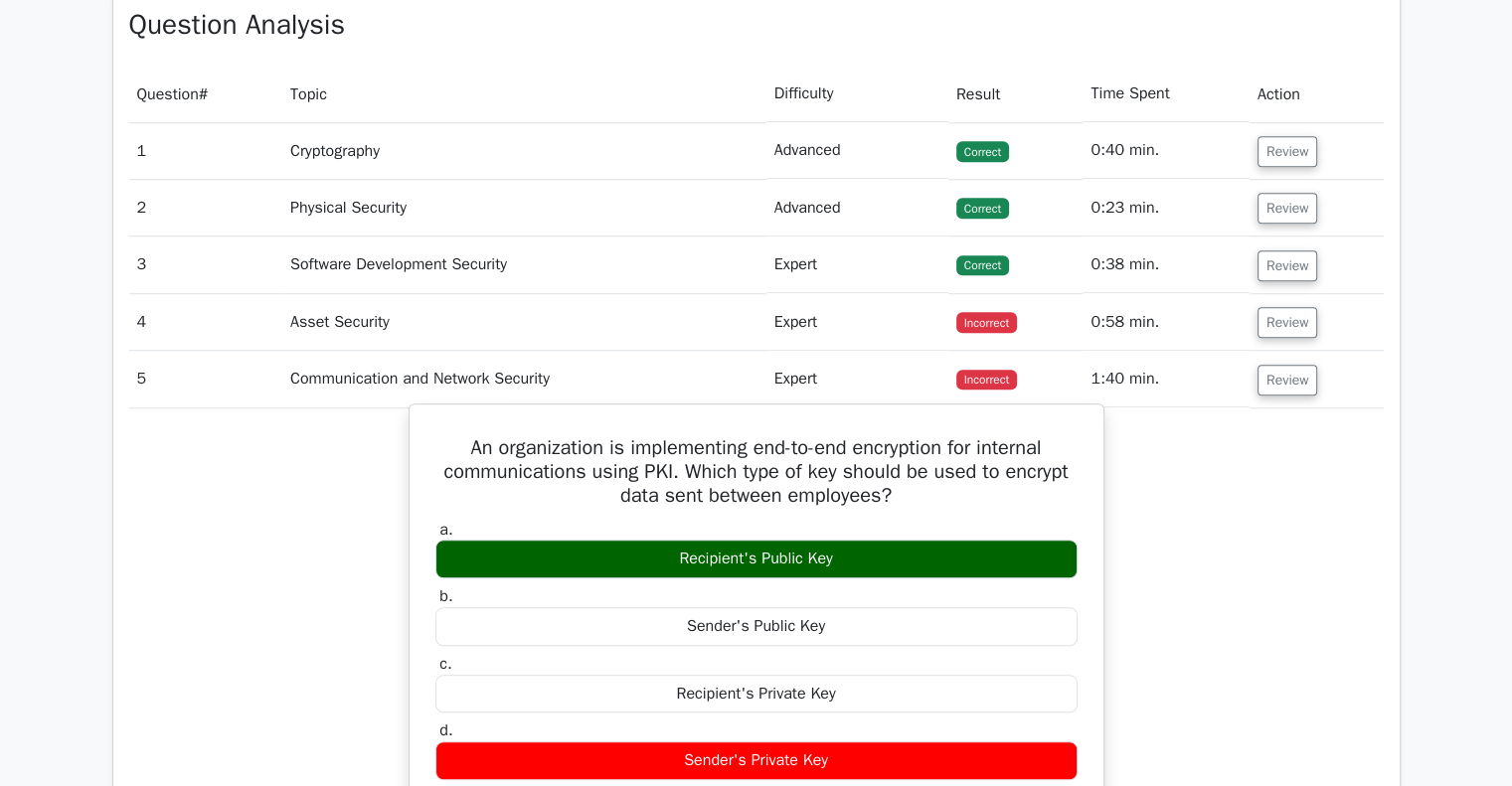 scroll, scrollTop: 1689, scrollLeft: 0, axis: vertical 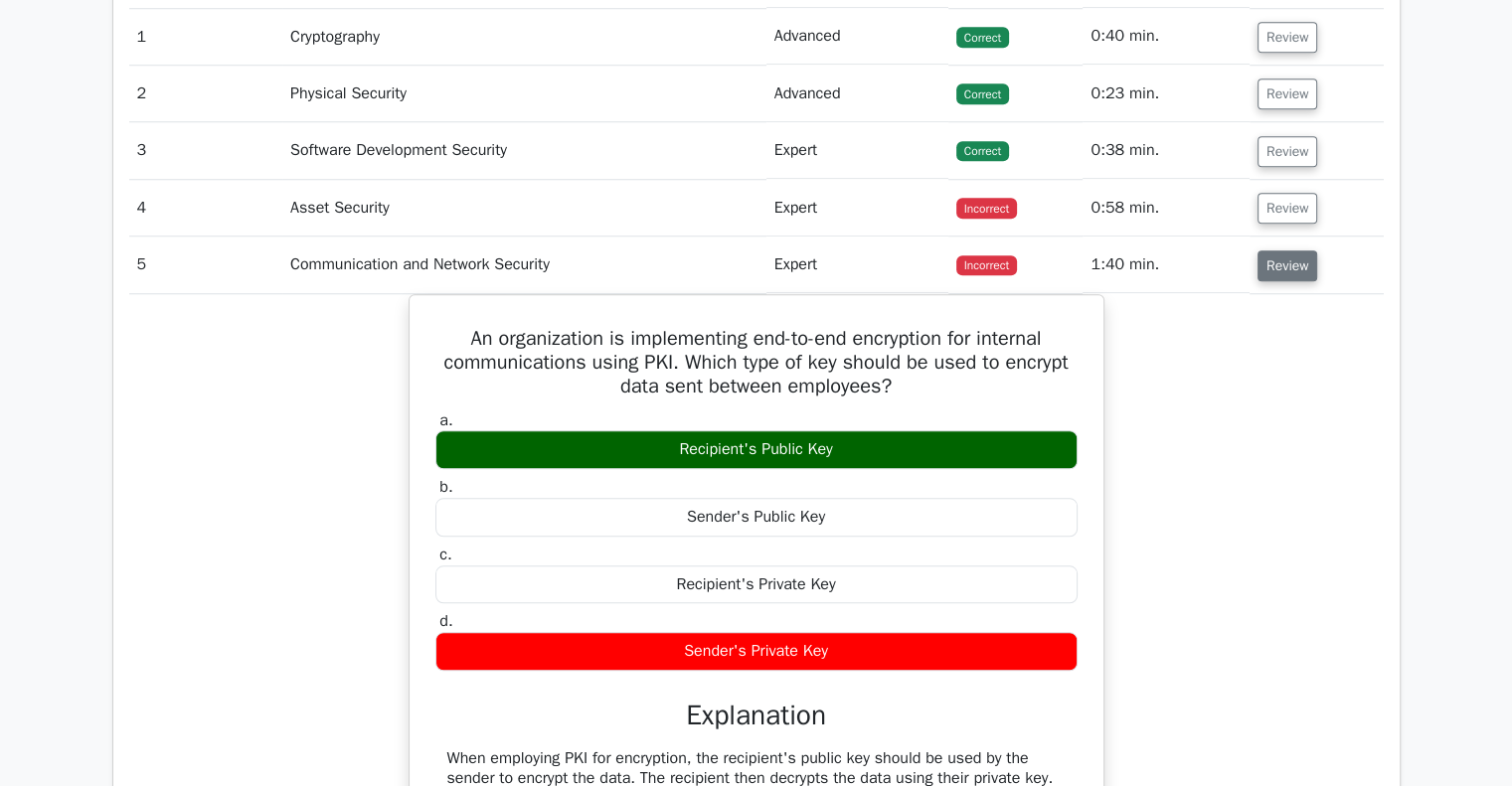 click on "Review" at bounding box center [1287, 265] 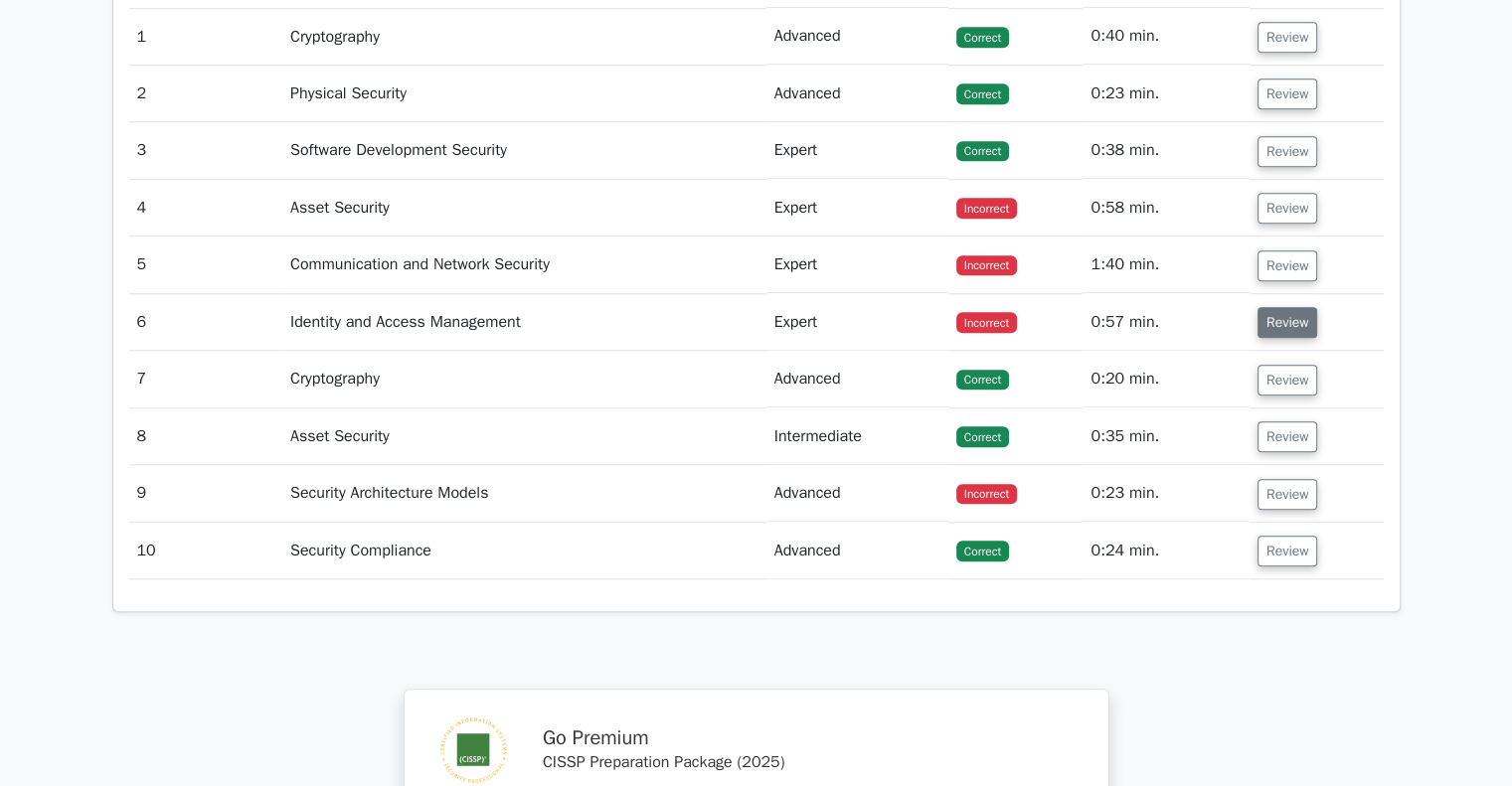 click on "Review" at bounding box center (1287, 322) 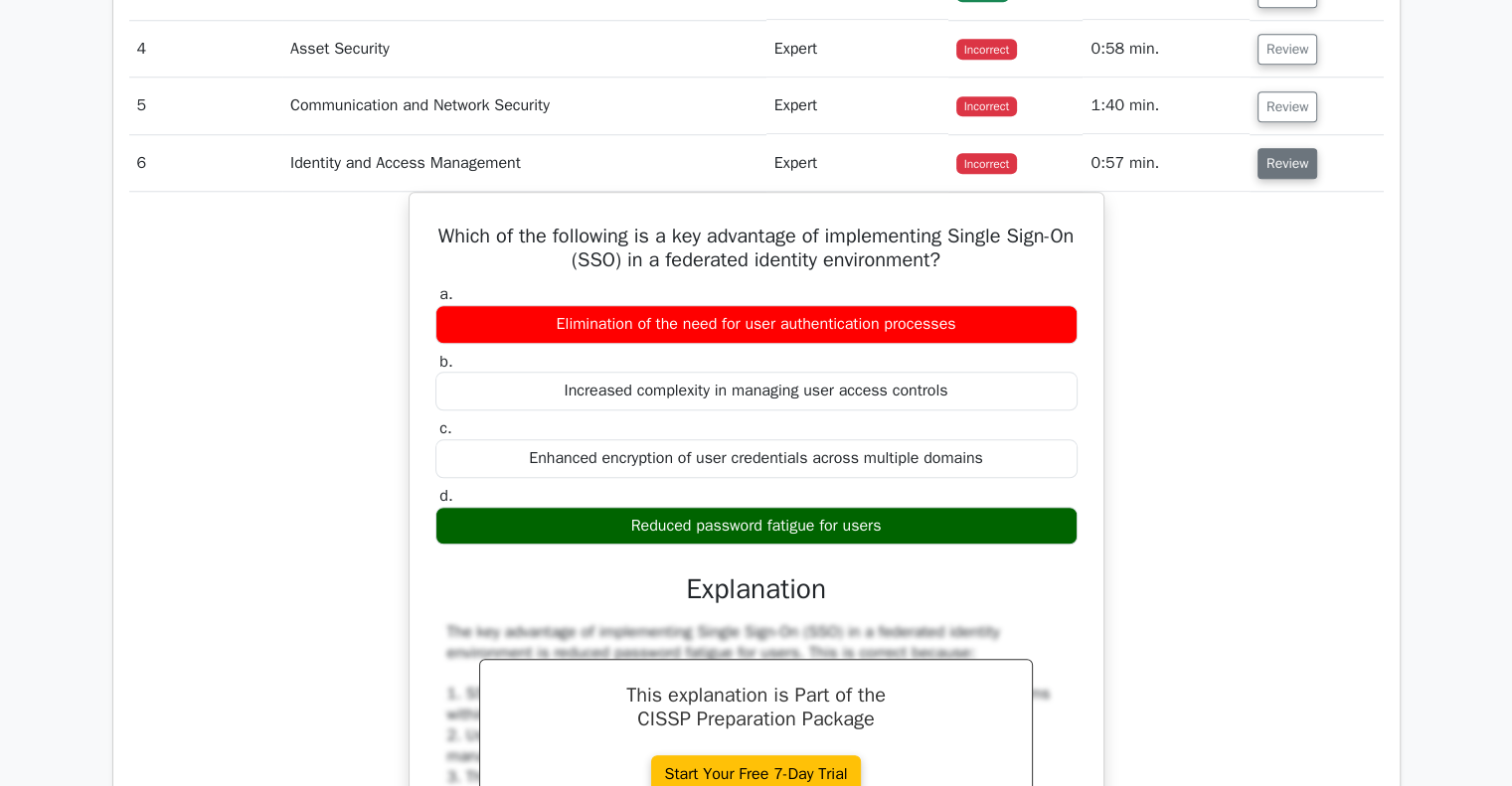 scroll, scrollTop: 1987, scrollLeft: 0, axis: vertical 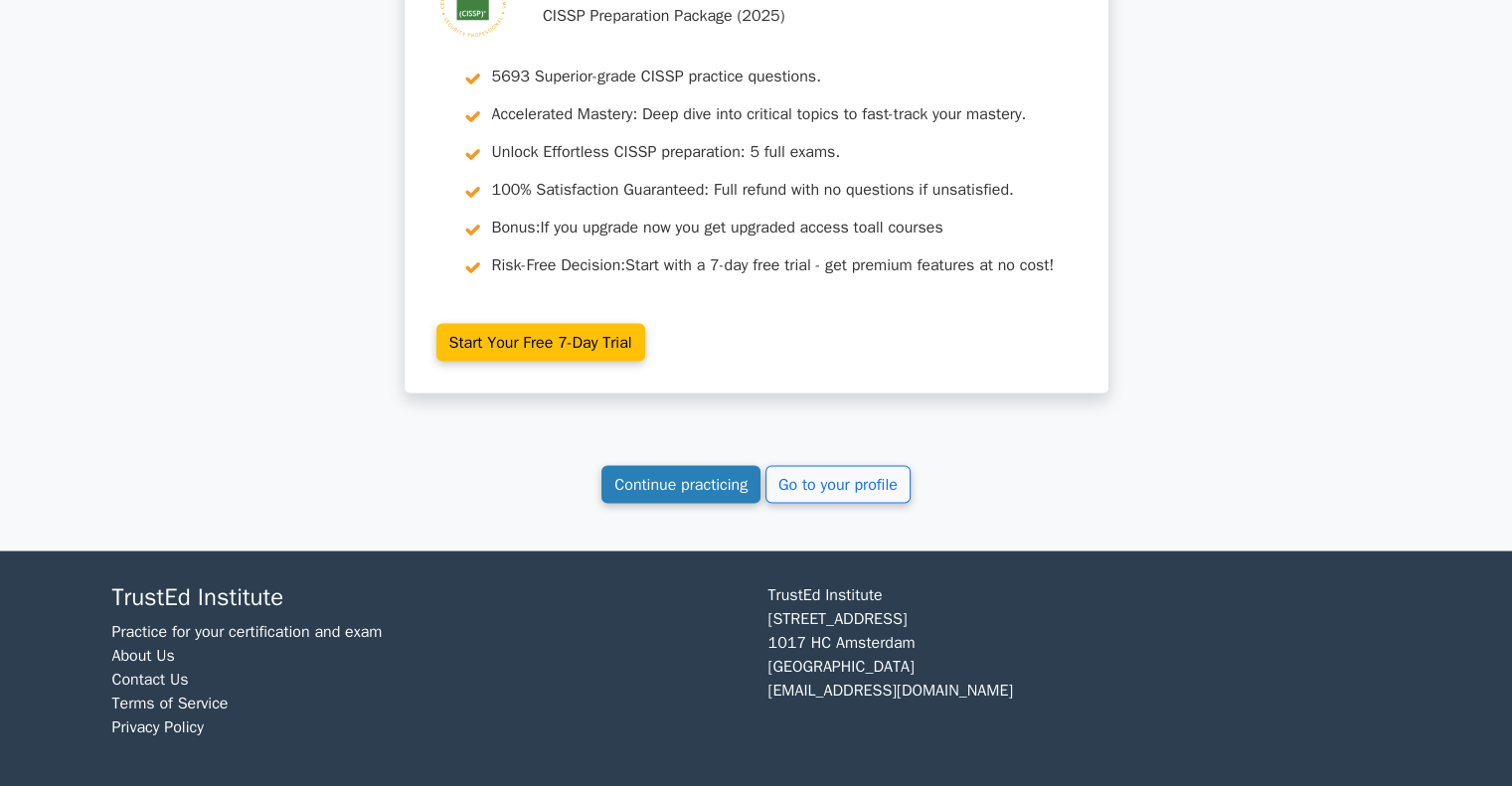 click on "Continue practicing" at bounding box center [681, 484] 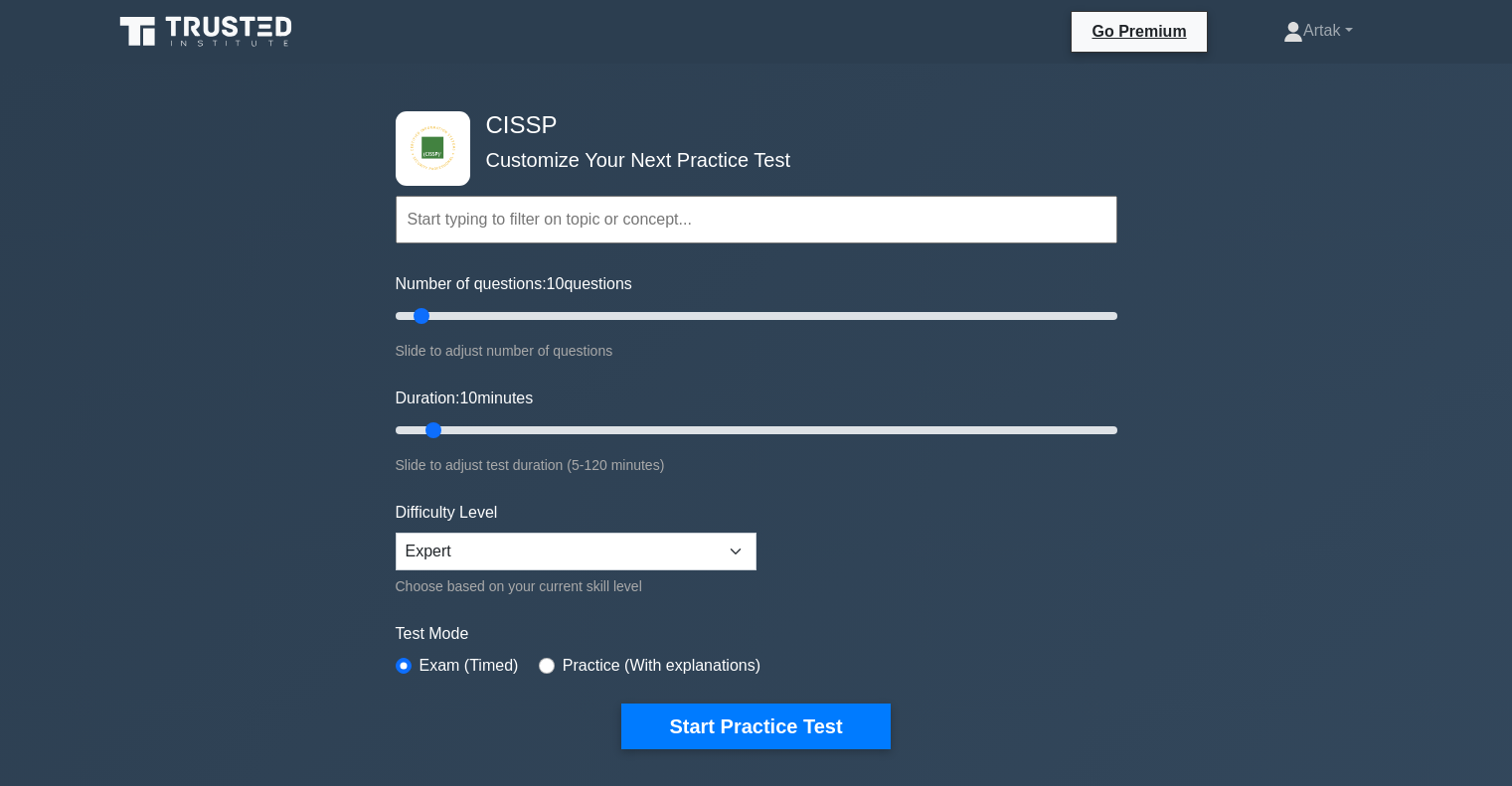 scroll, scrollTop: 0, scrollLeft: 0, axis: both 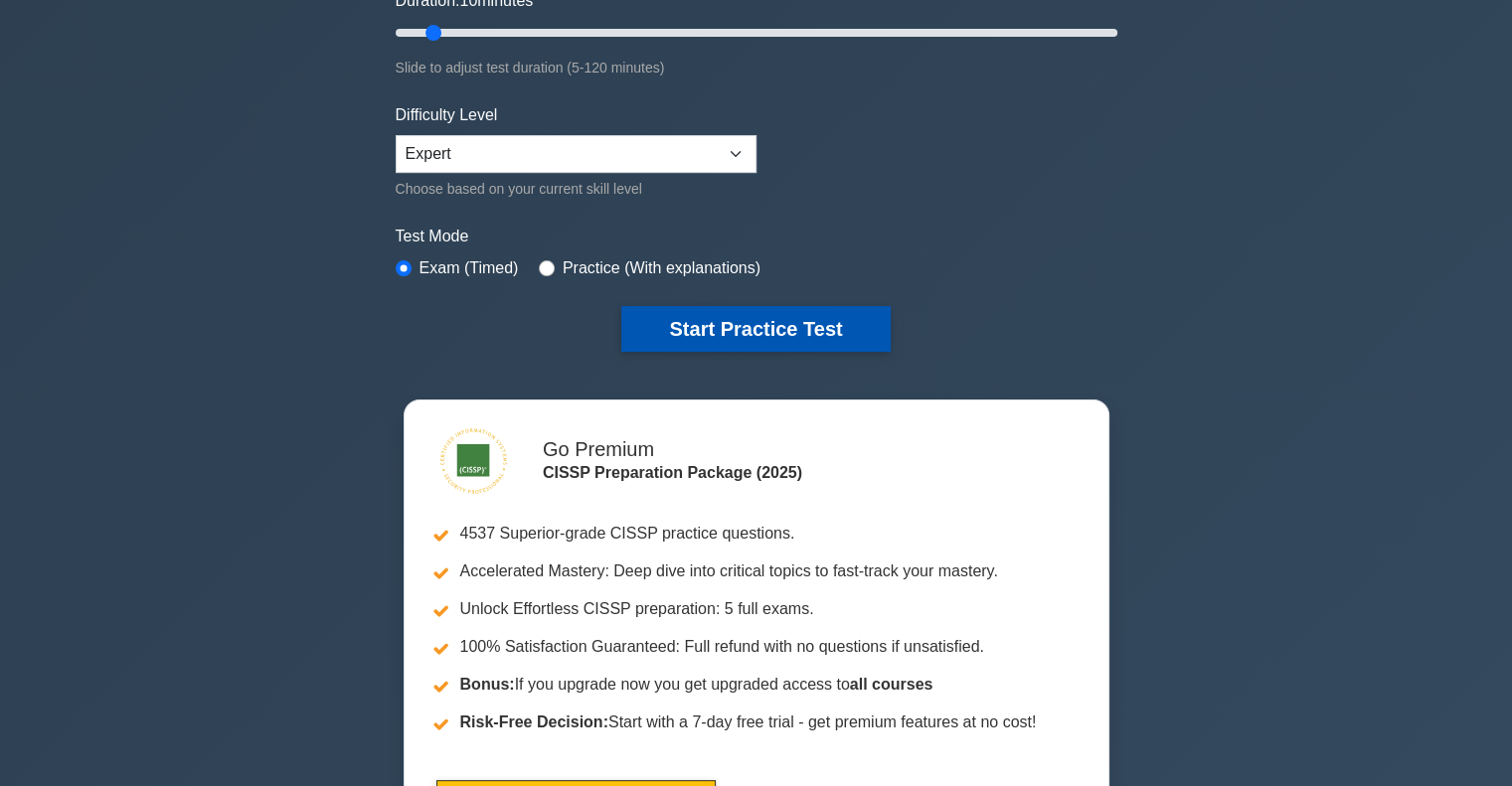 click on "Start Practice Test" at bounding box center [756, 329] 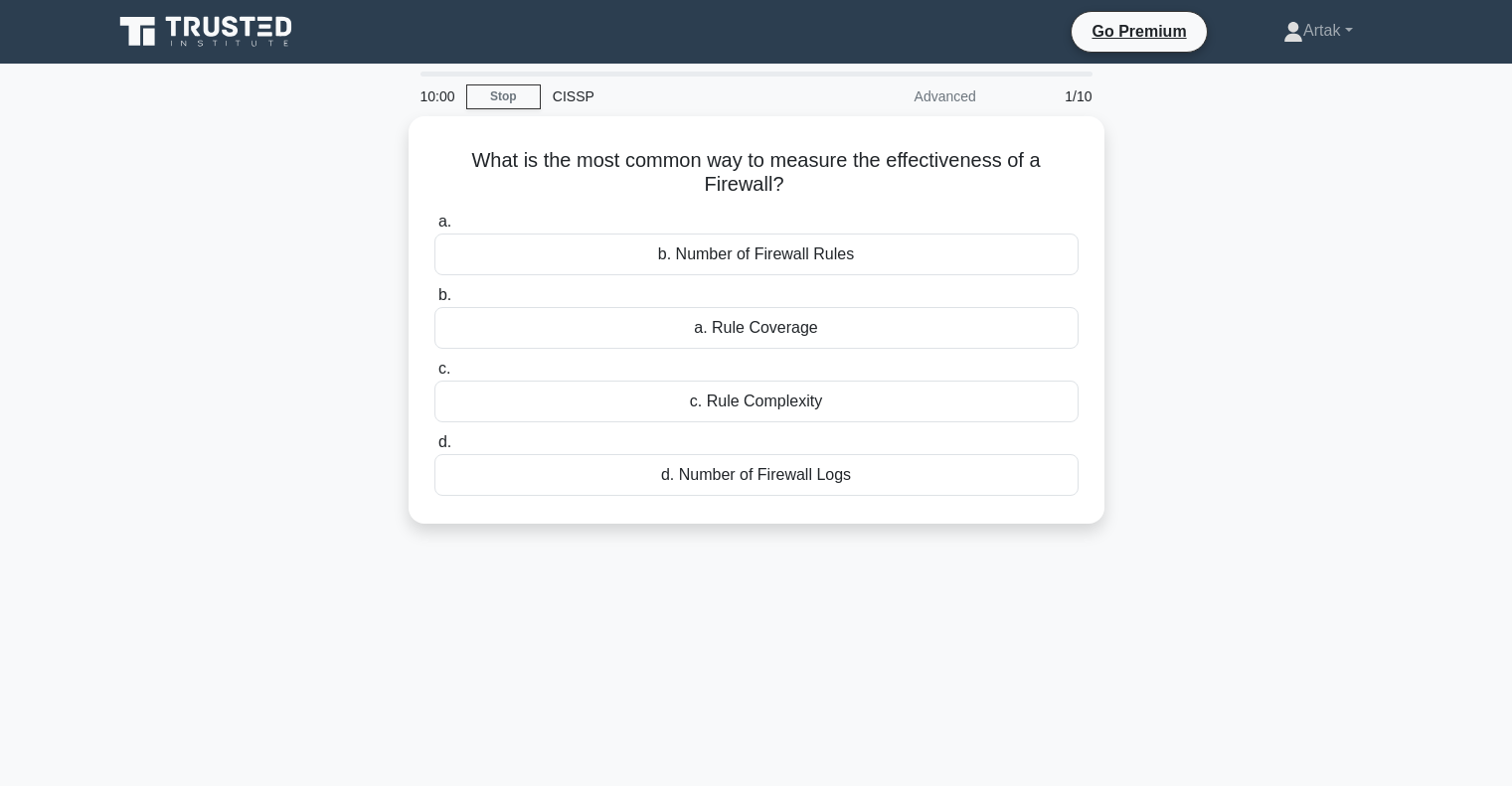 scroll, scrollTop: 0, scrollLeft: 0, axis: both 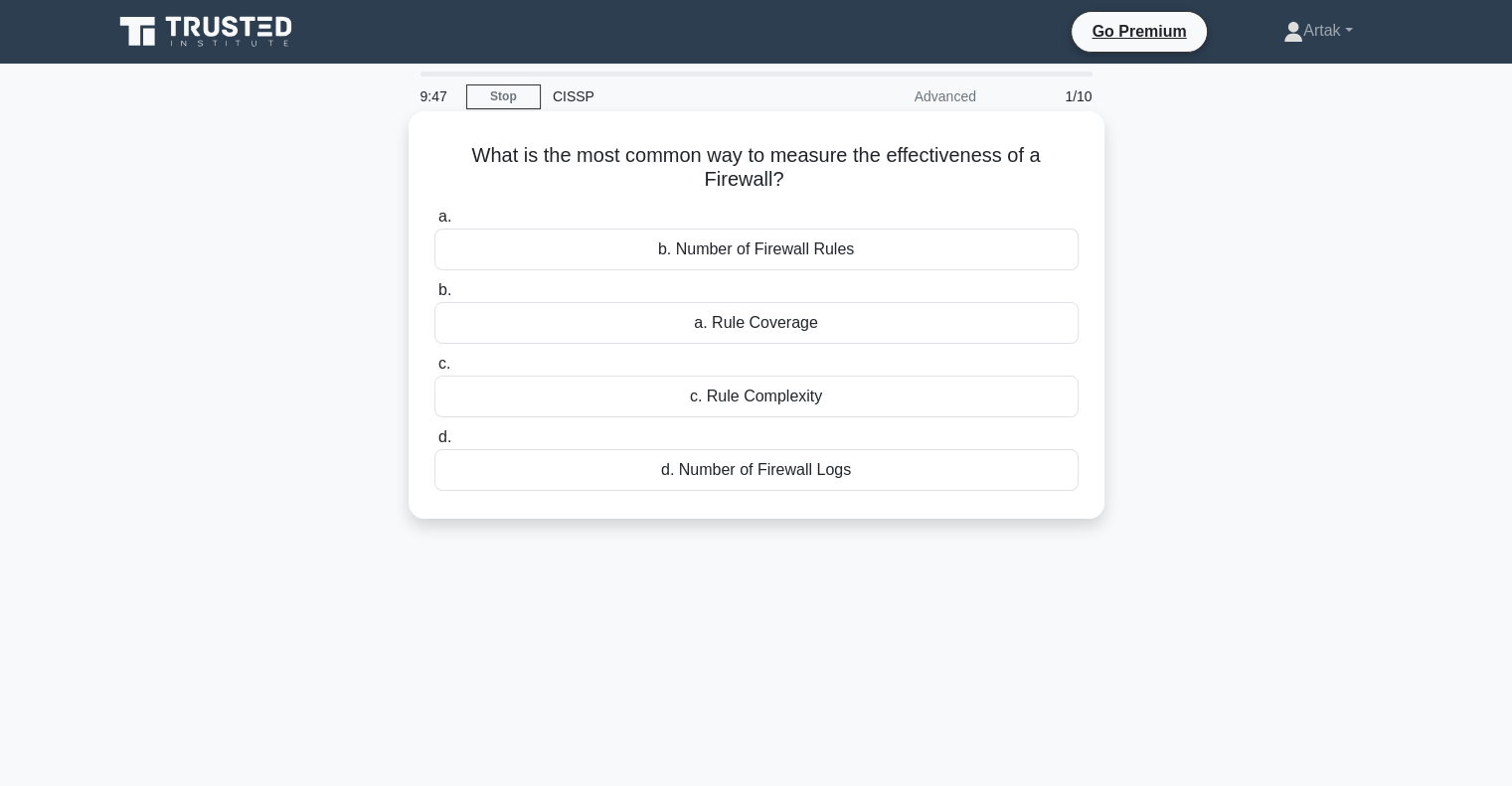 click on "a. Rule Coverage" at bounding box center [756, 323] 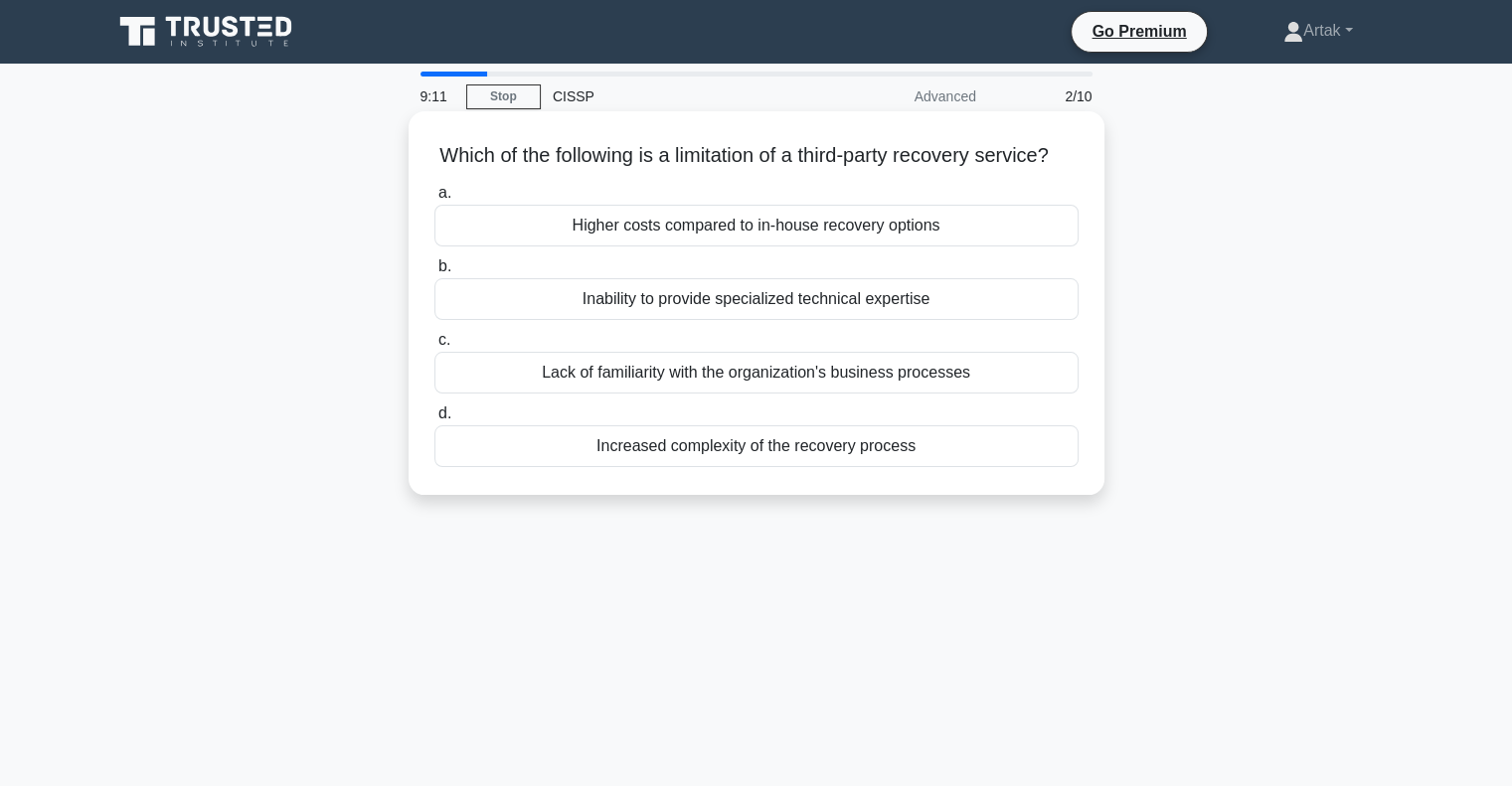 click on "Lack of familiarity with the organization's business processes" at bounding box center (756, 373) 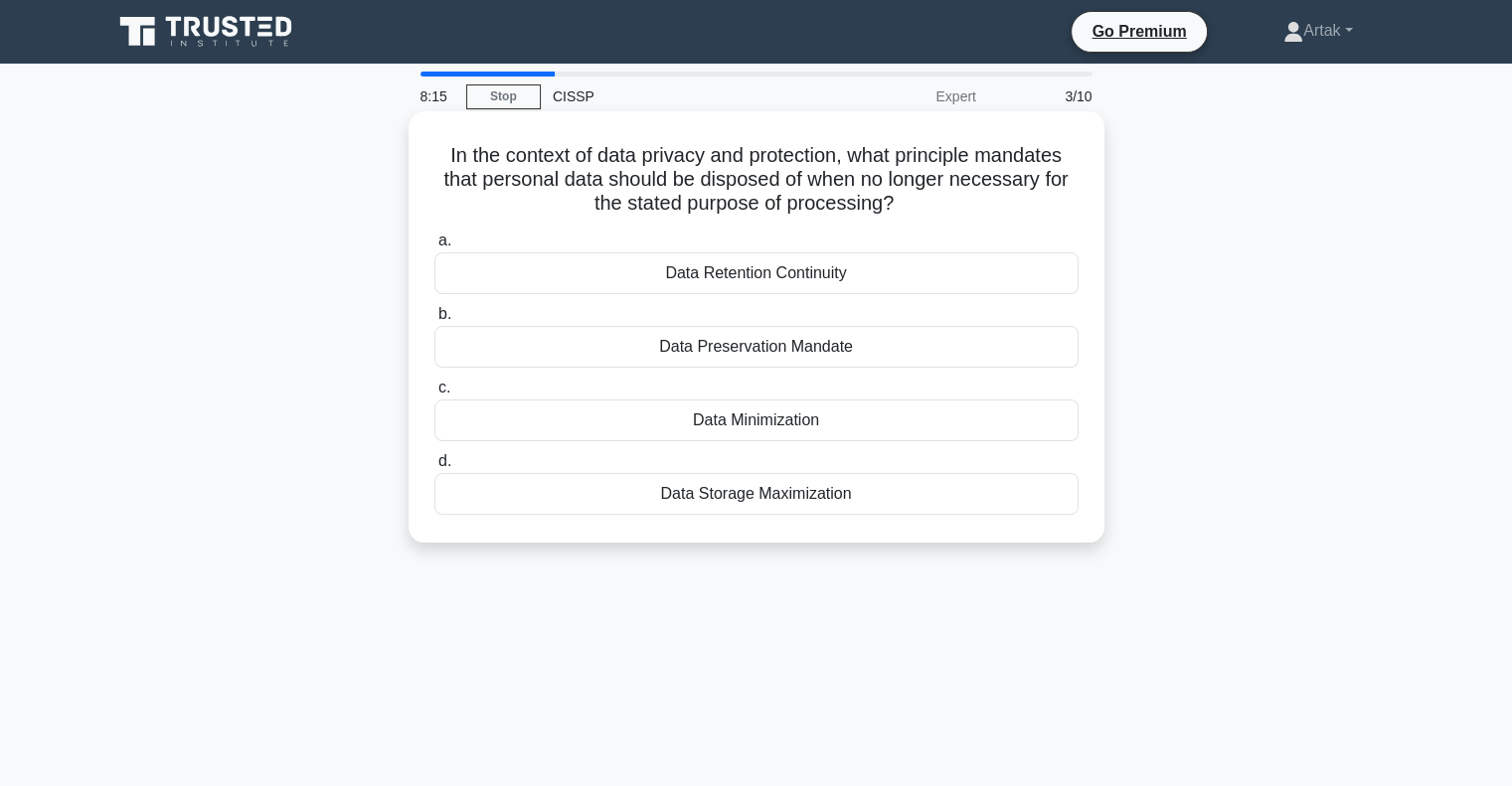 click on "Data Minimization" at bounding box center [756, 420] 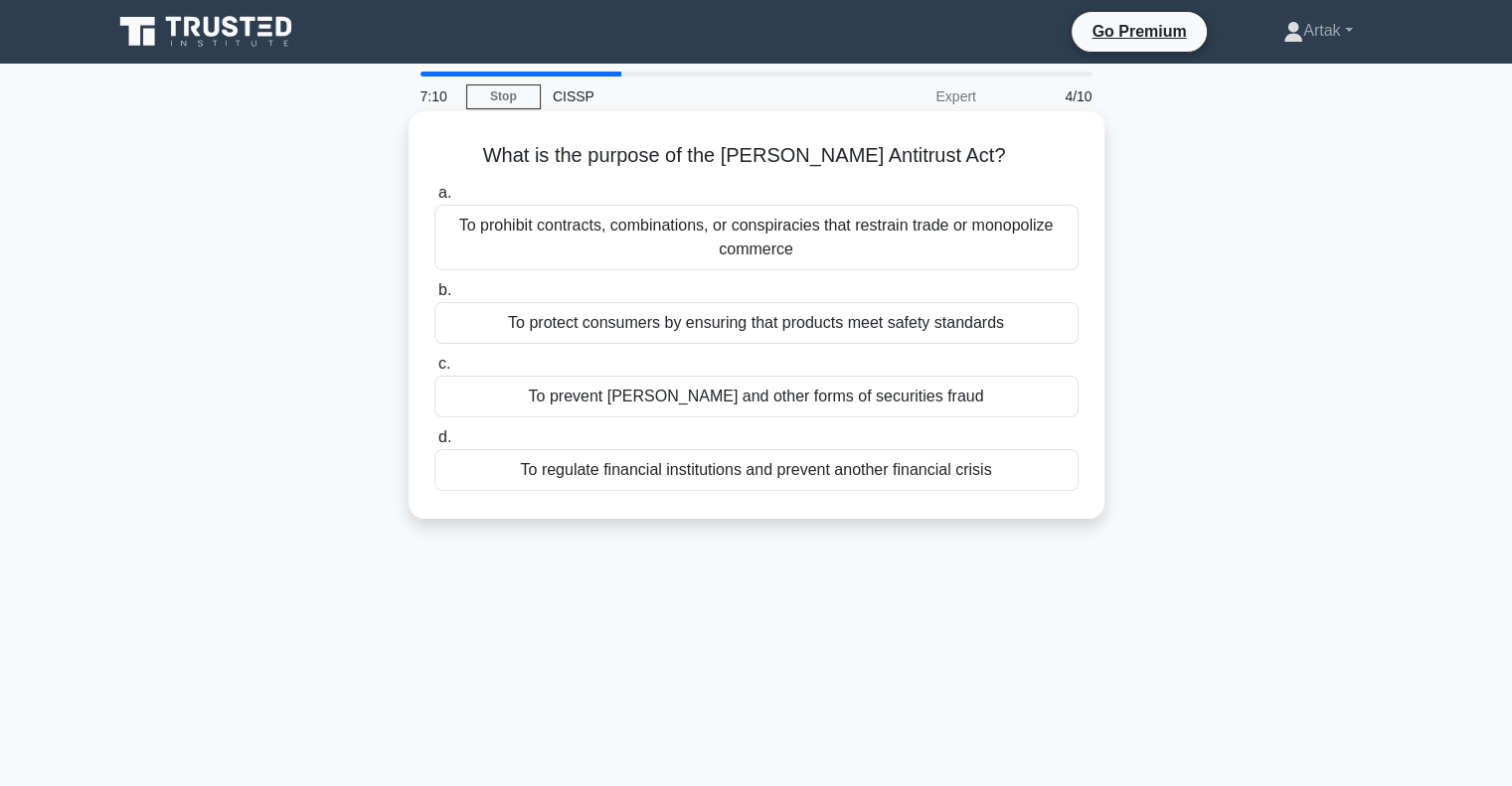 click on "To prohibit contracts, combinations, or conspiracies that restrain trade or monopolize commerce" at bounding box center (756, 237) 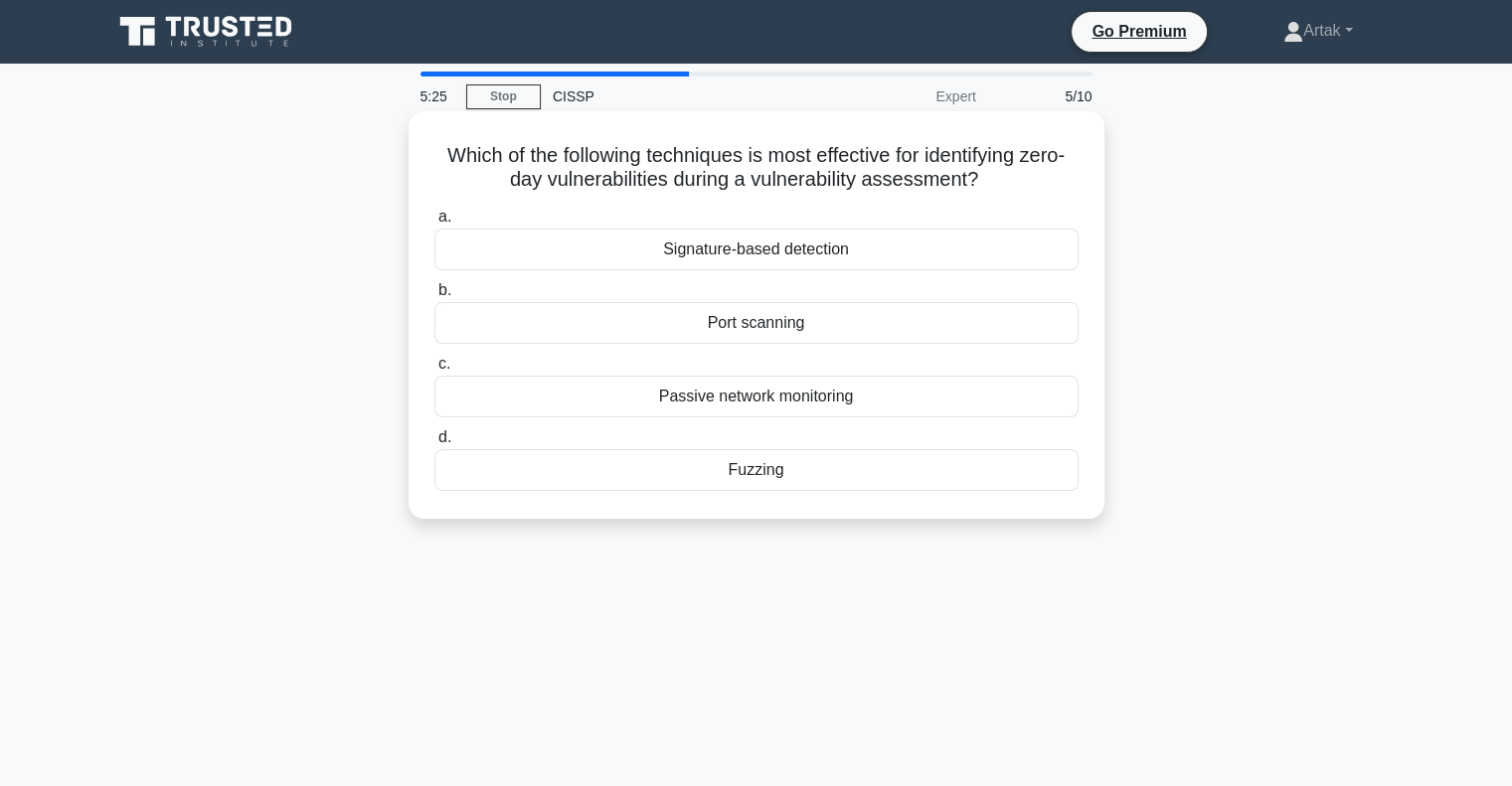 click on "Signature-based detection" at bounding box center [756, 249] 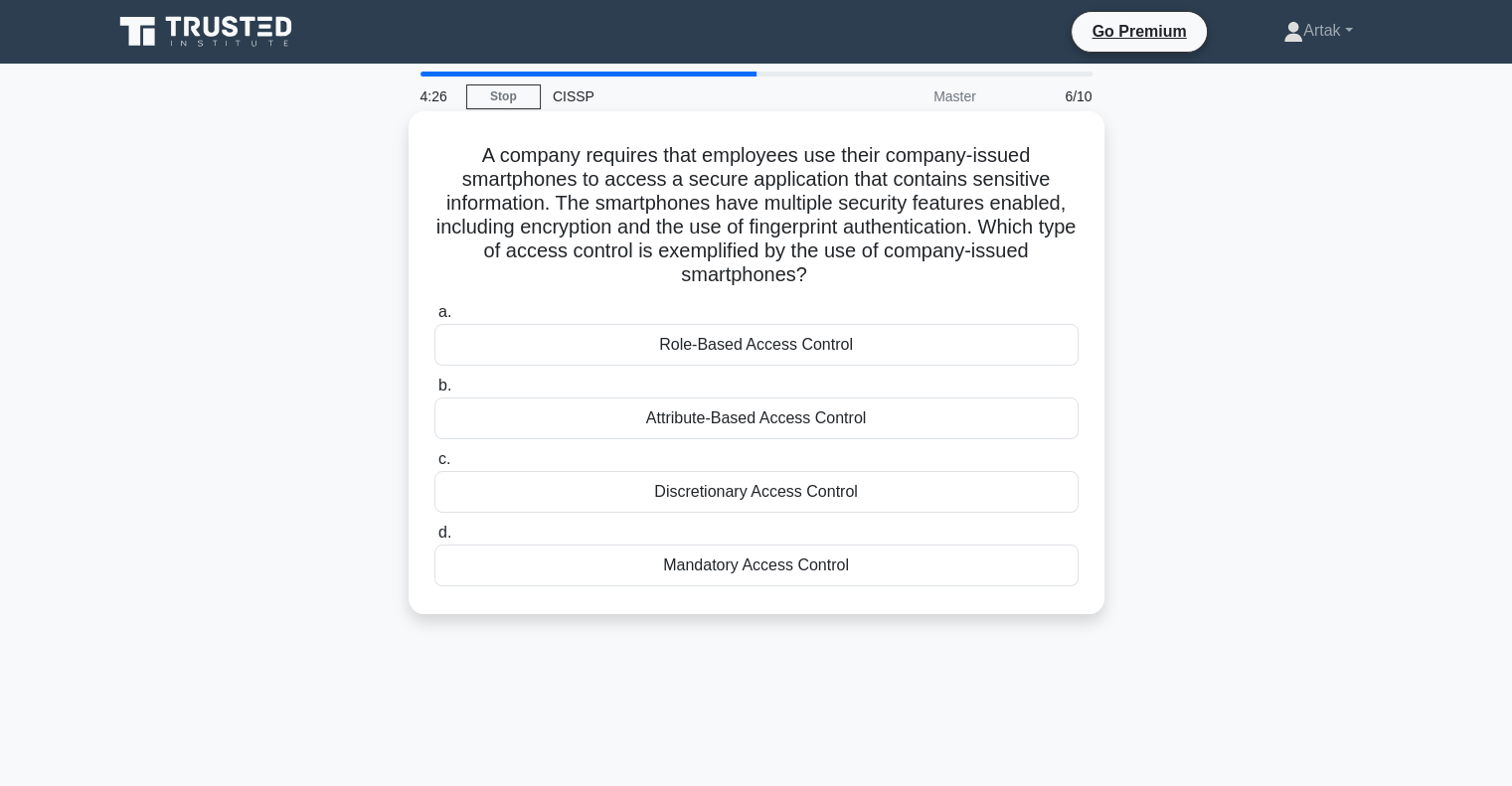 click on "Mandatory Access Control" at bounding box center [756, 565] 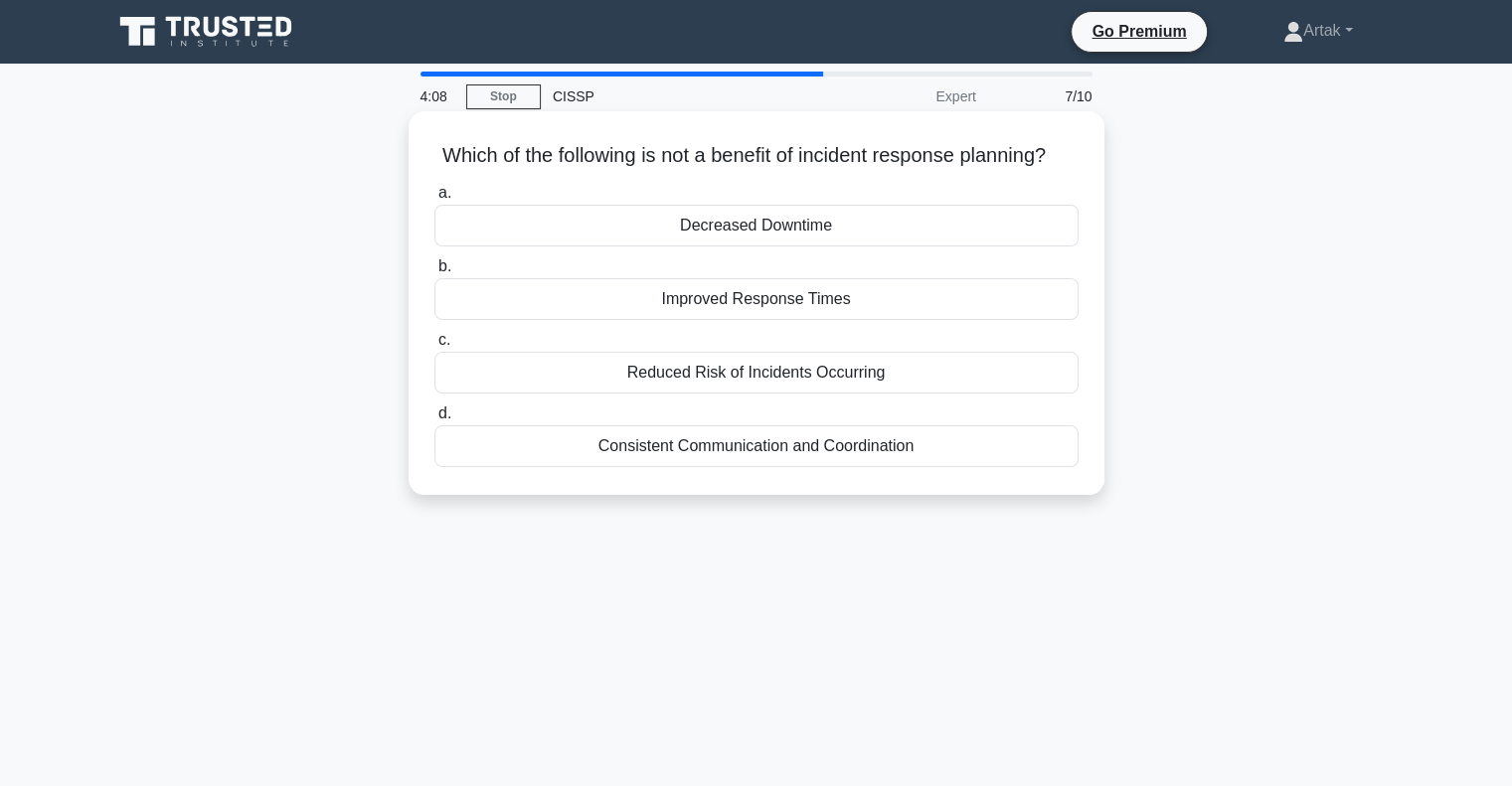 click on "Reduced Risk of Incidents Occurring" at bounding box center [756, 373] 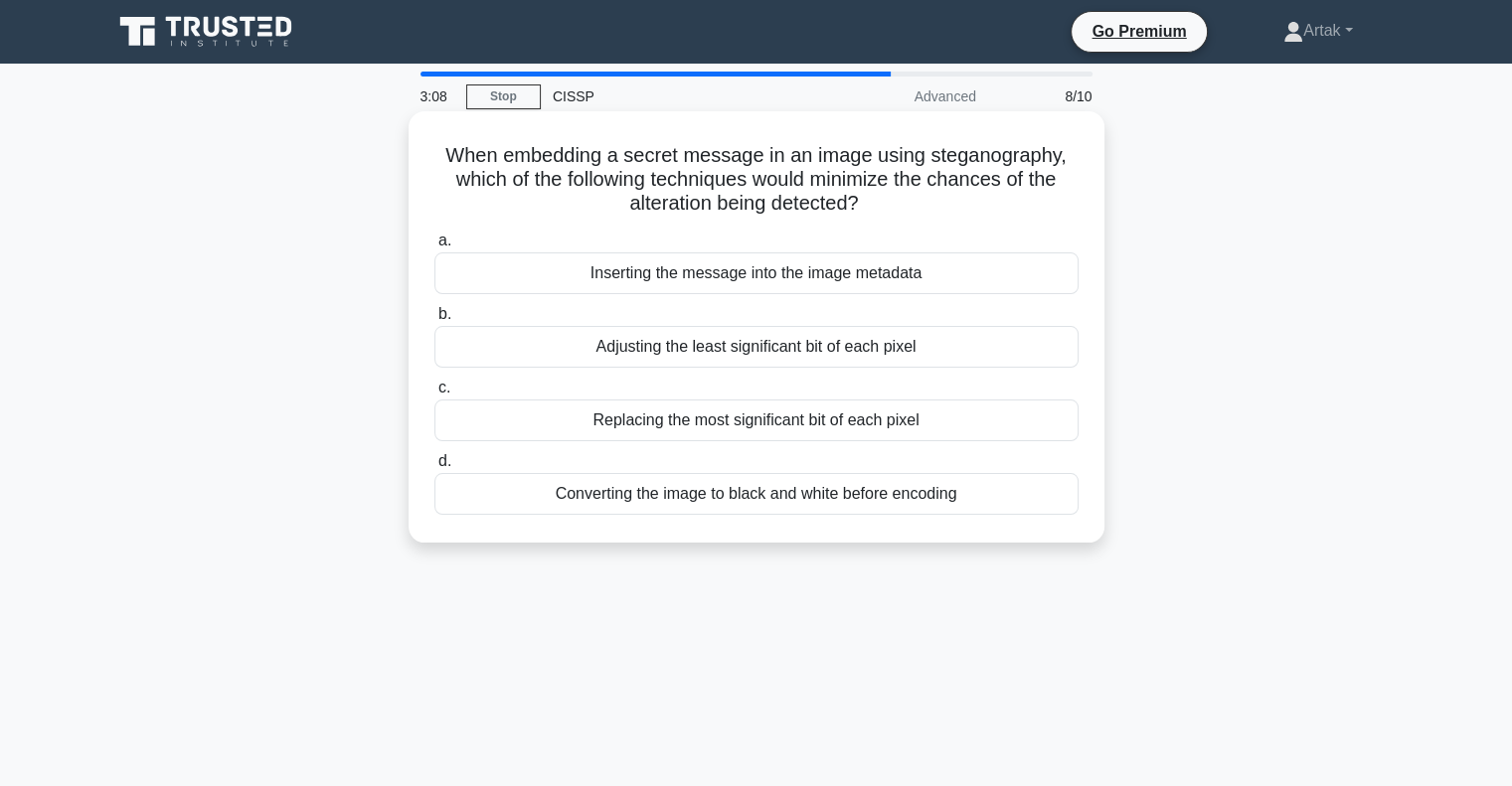 click on "Converting the image to black and white before encoding" at bounding box center [756, 494] 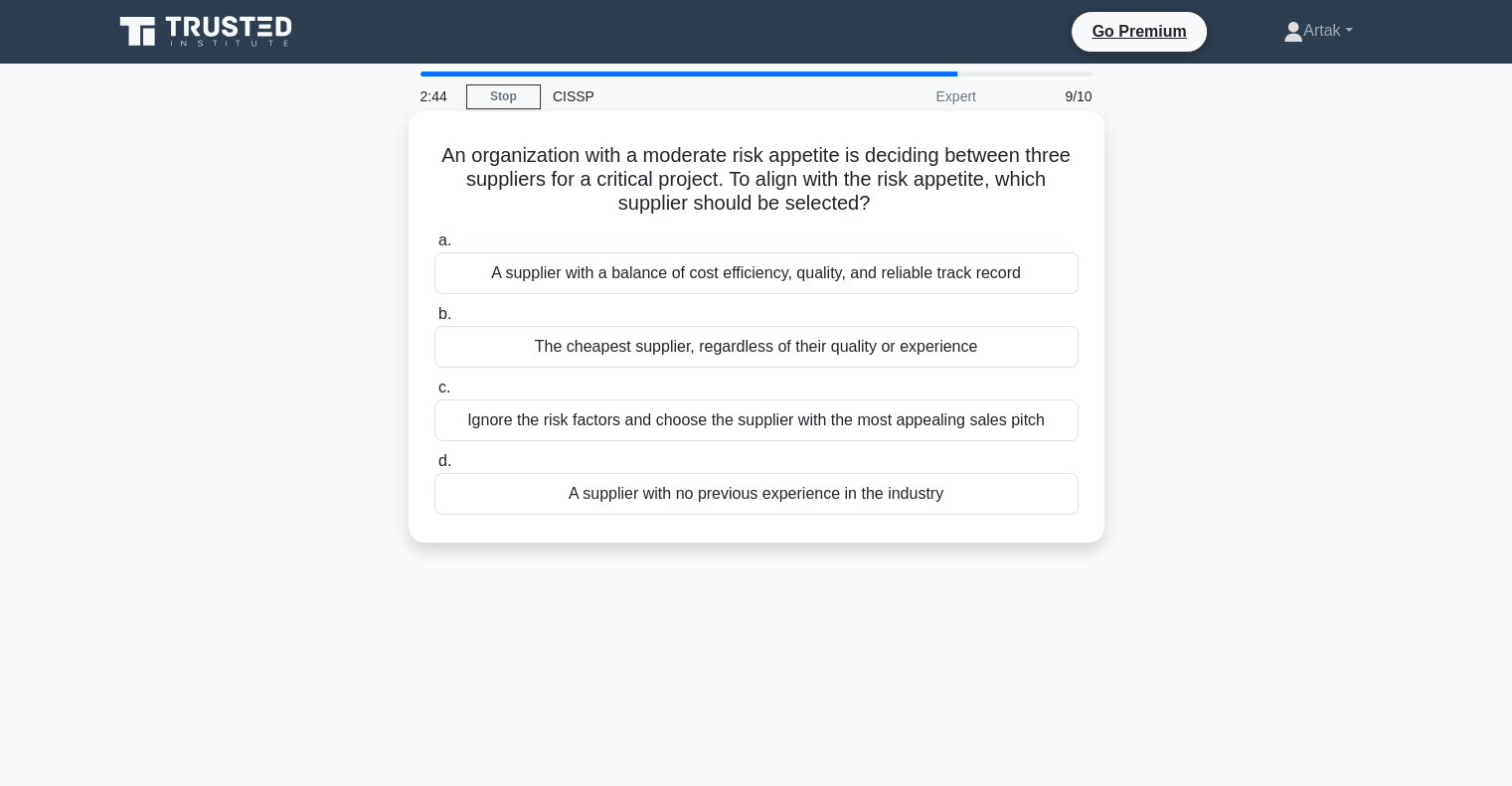click on "A supplier with a balance of cost efficiency, quality, and reliable track record" at bounding box center [756, 273] 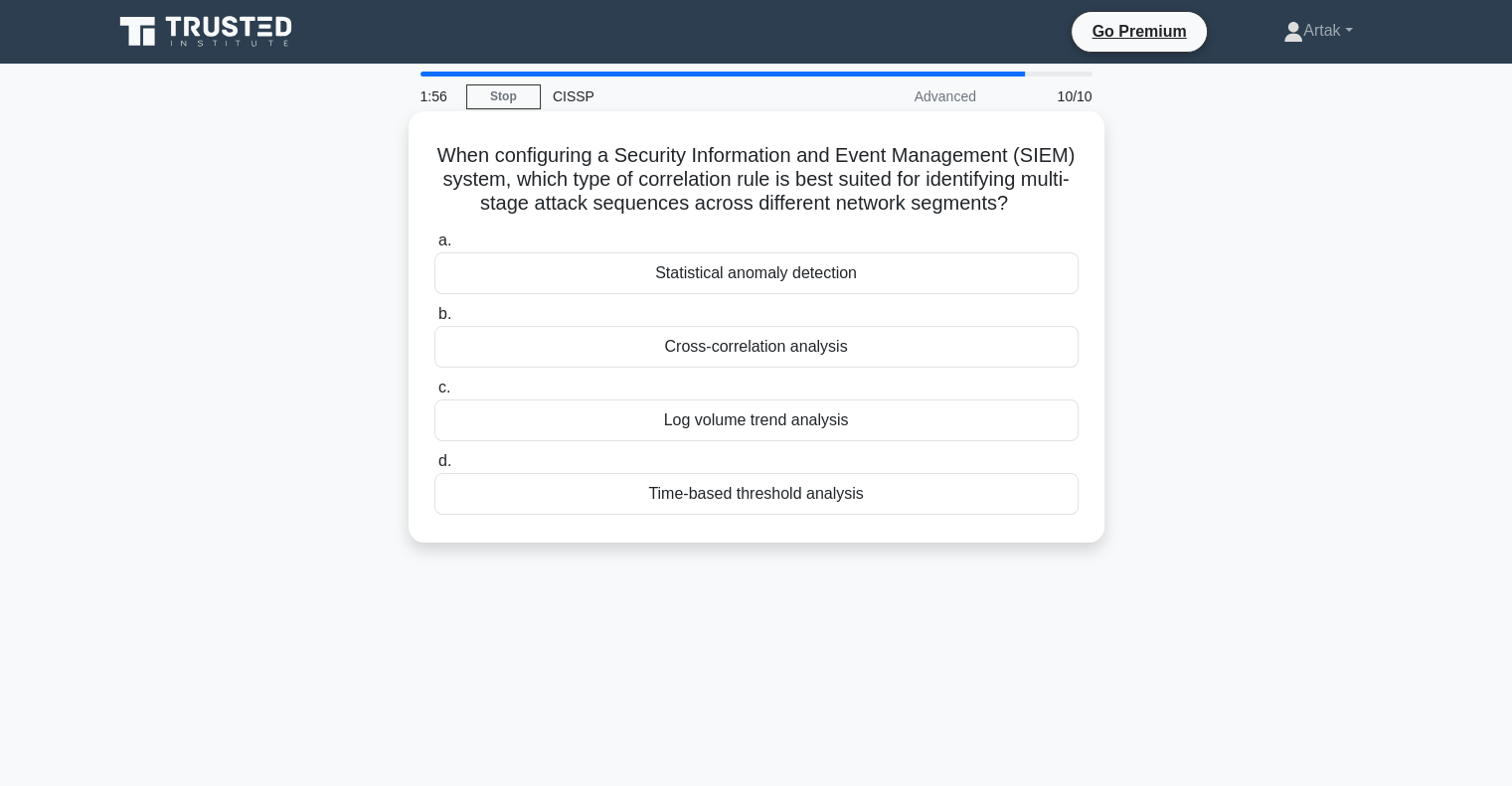 click on "Cross-correlation analysis" at bounding box center [756, 347] 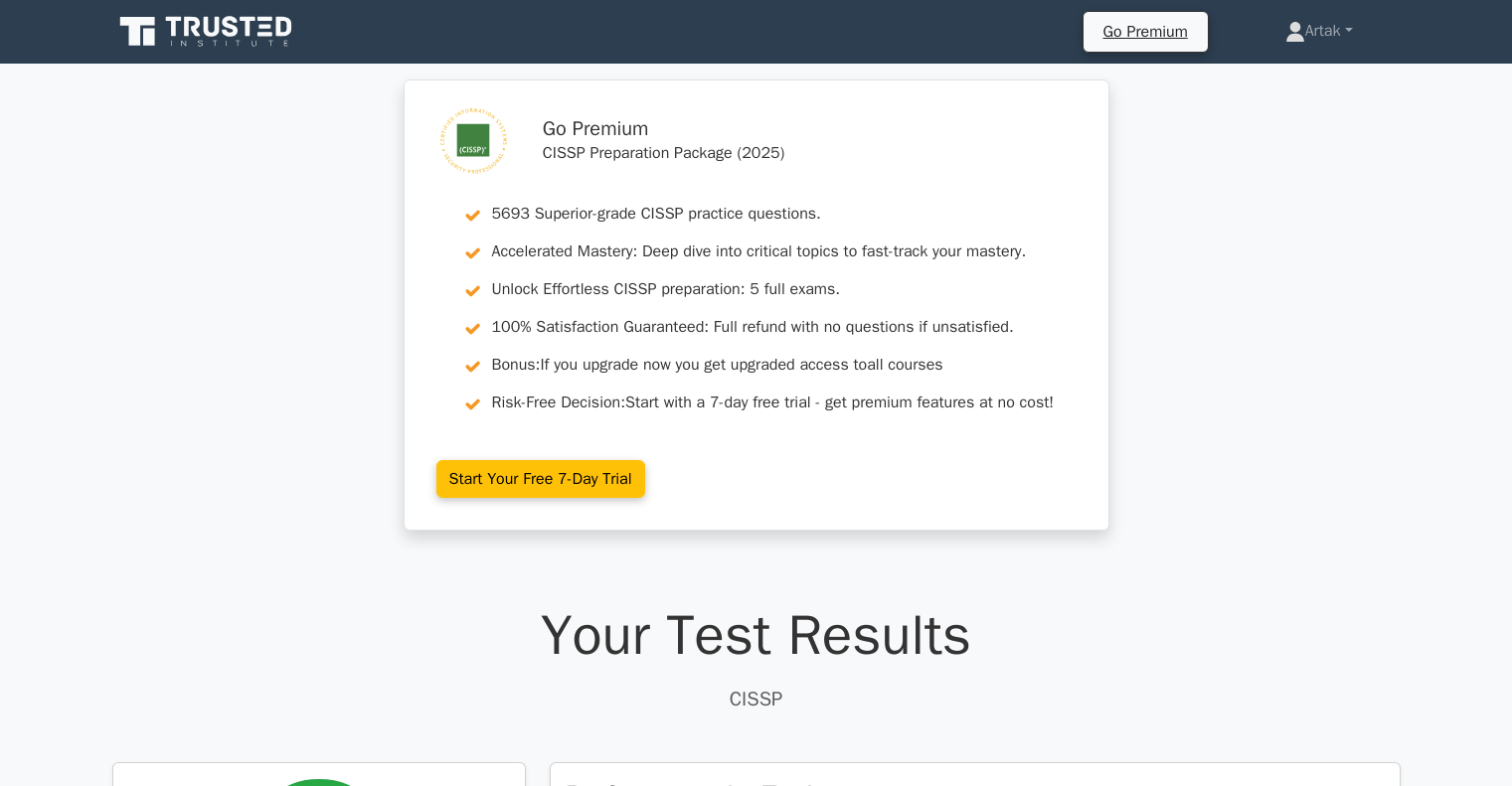 scroll, scrollTop: 0, scrollLeft: 0, axis: both 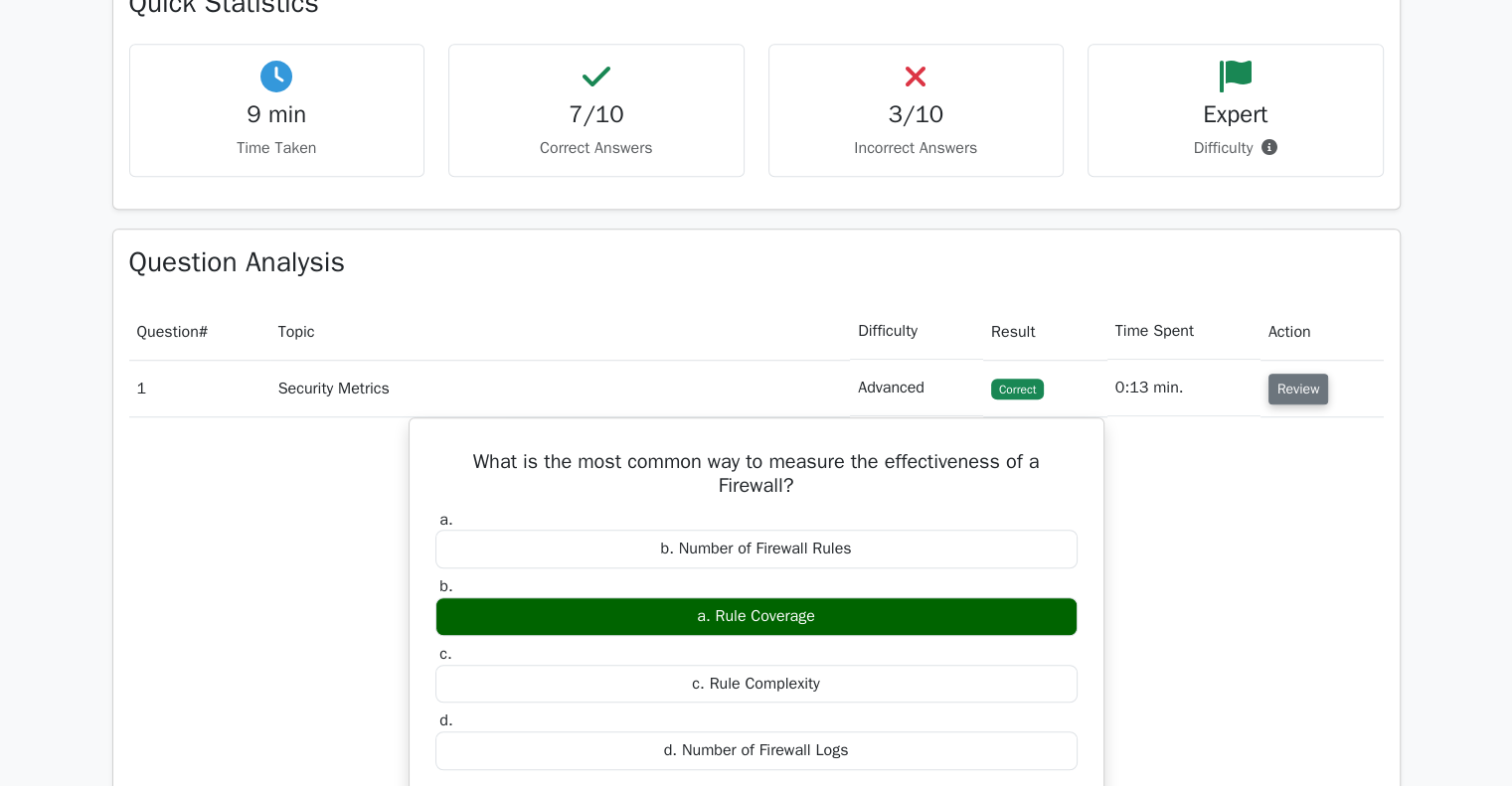 click on "Review" at bounding box center (1298, 389) 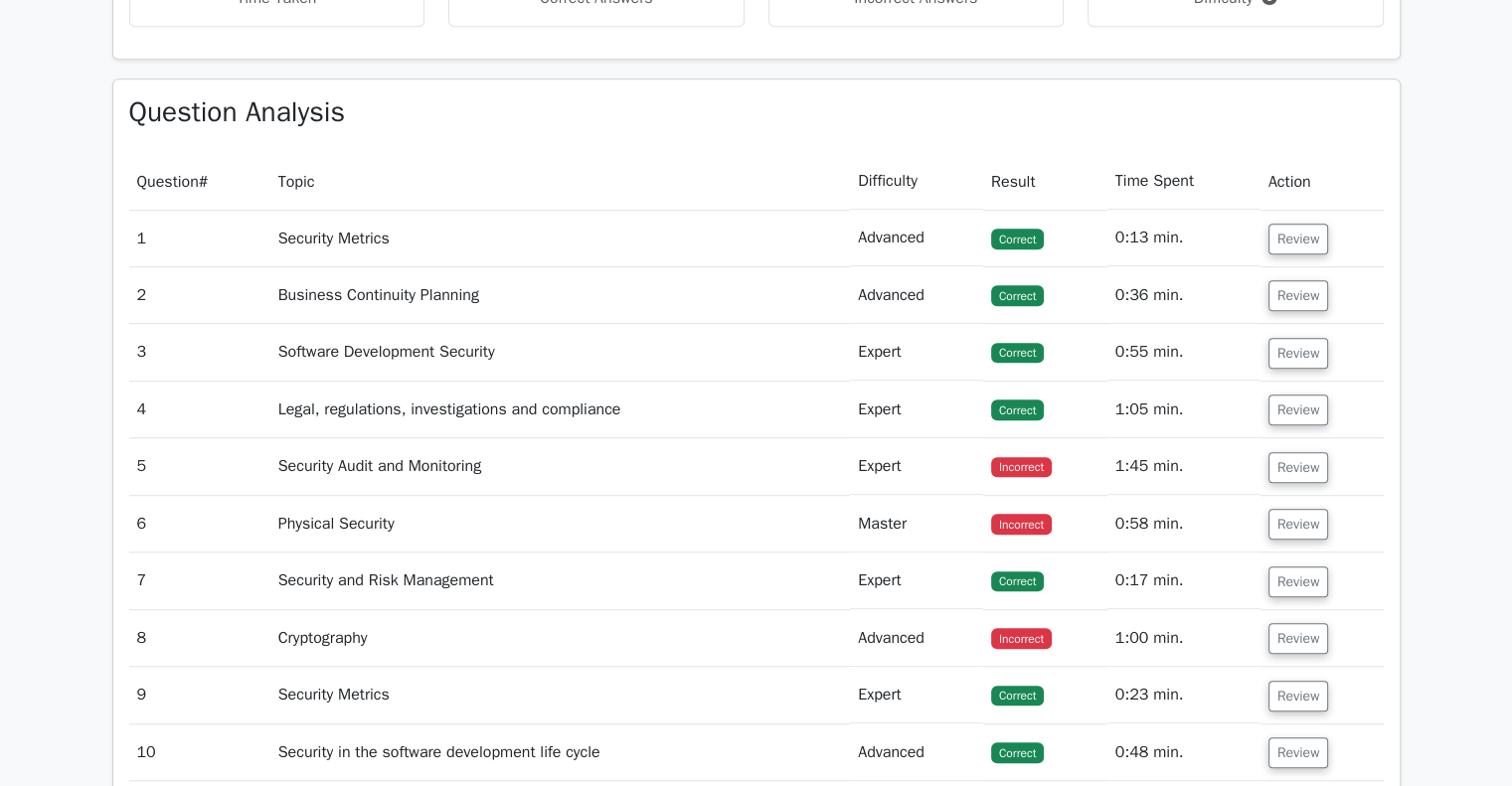 scroll, scrollTop: 1689, scrollLeft: 0, axis: vertical 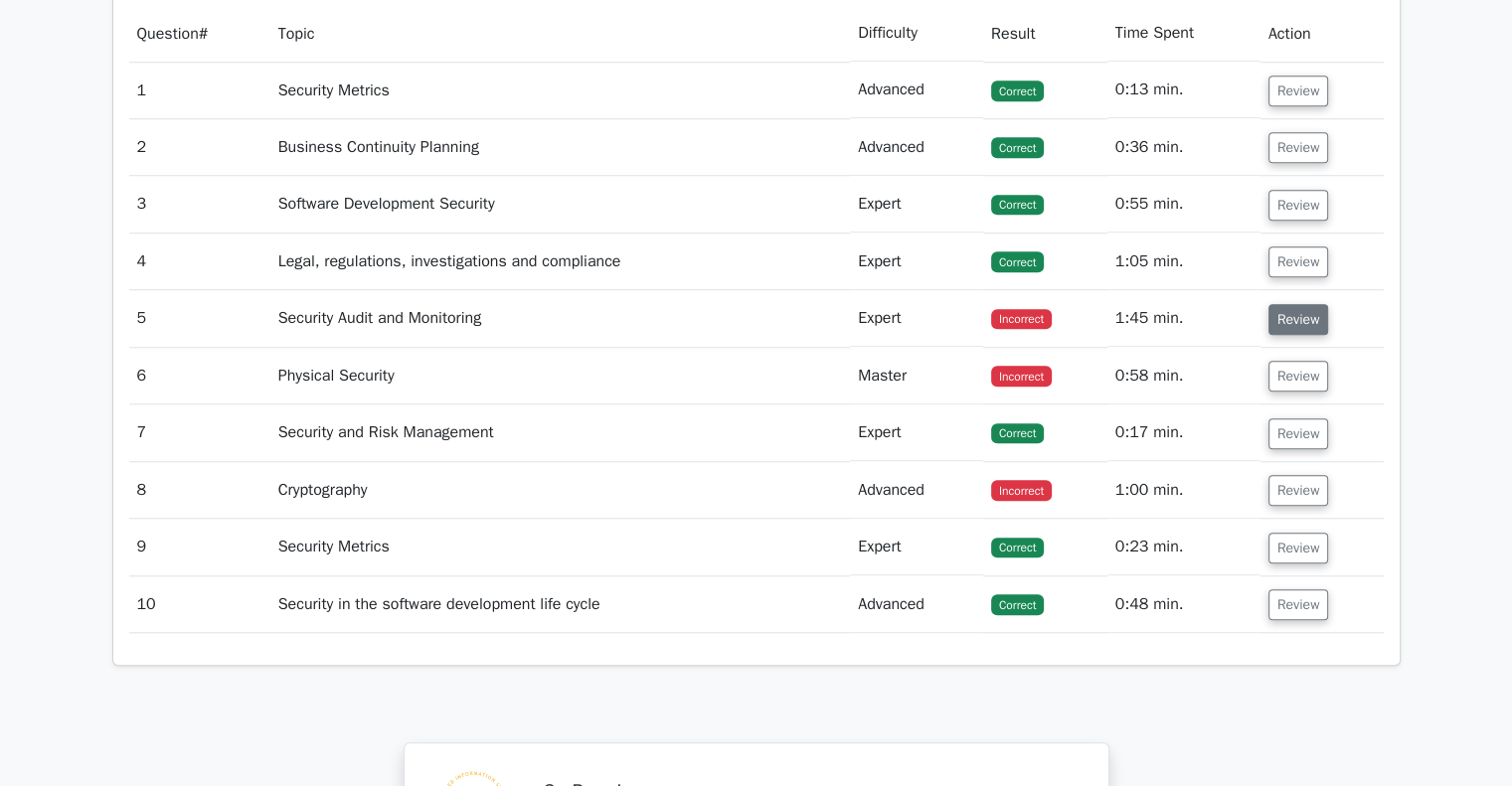 click on "Review" at bounding box center (1298, 319) 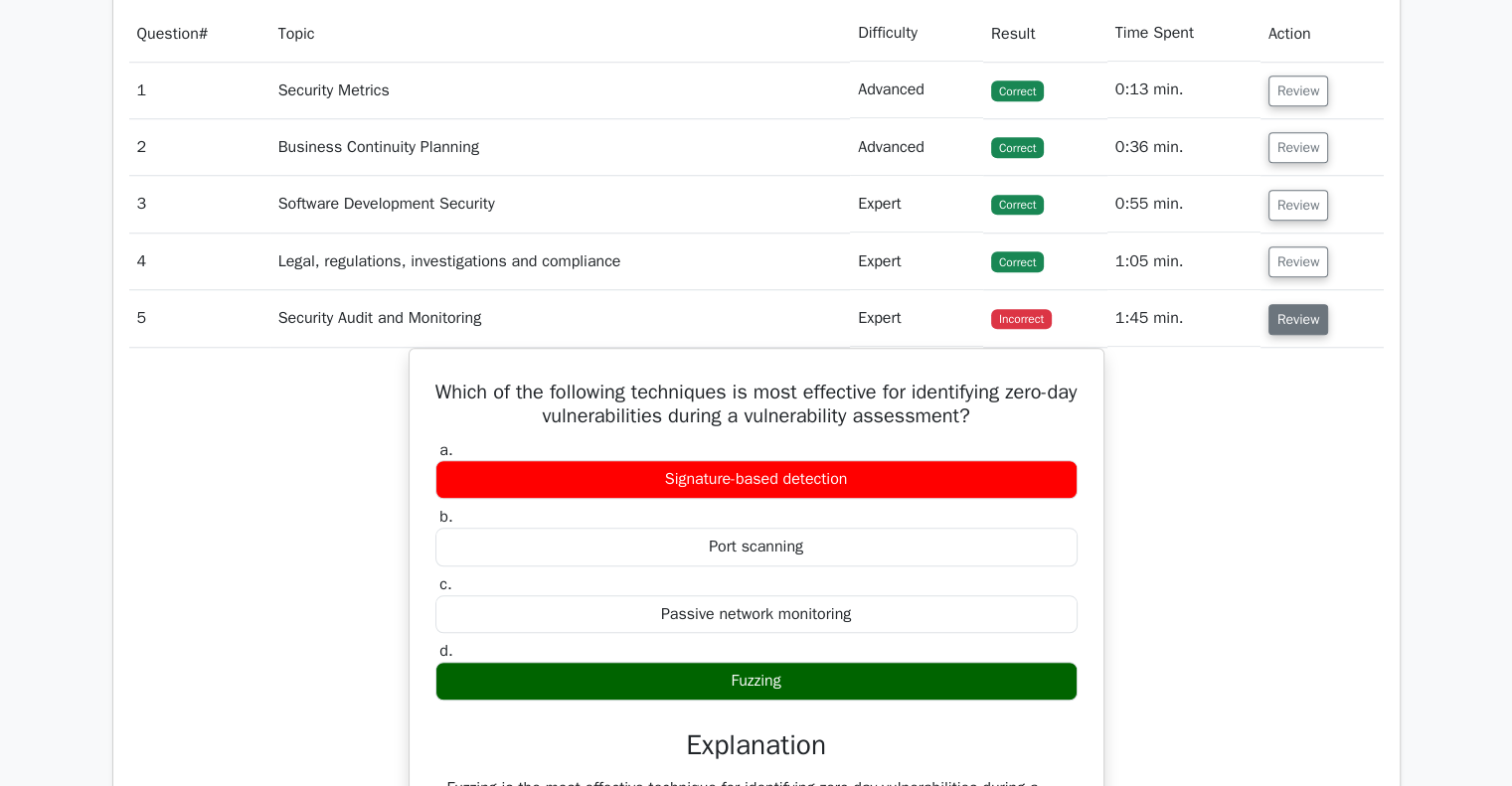 click on "Review" at bounding box center (1298, 319) 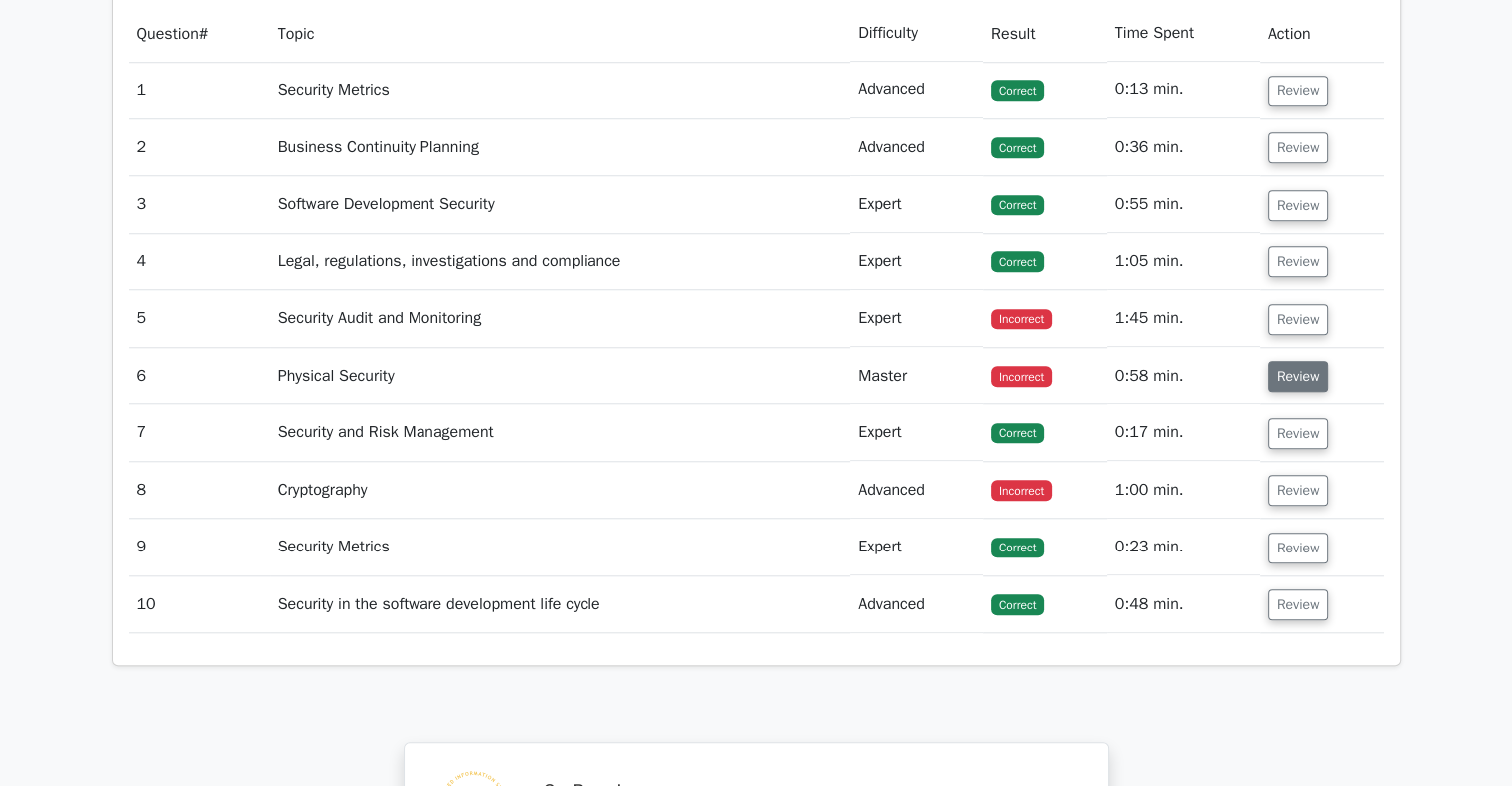 click on "Review" at bounding box center (1298, 376) 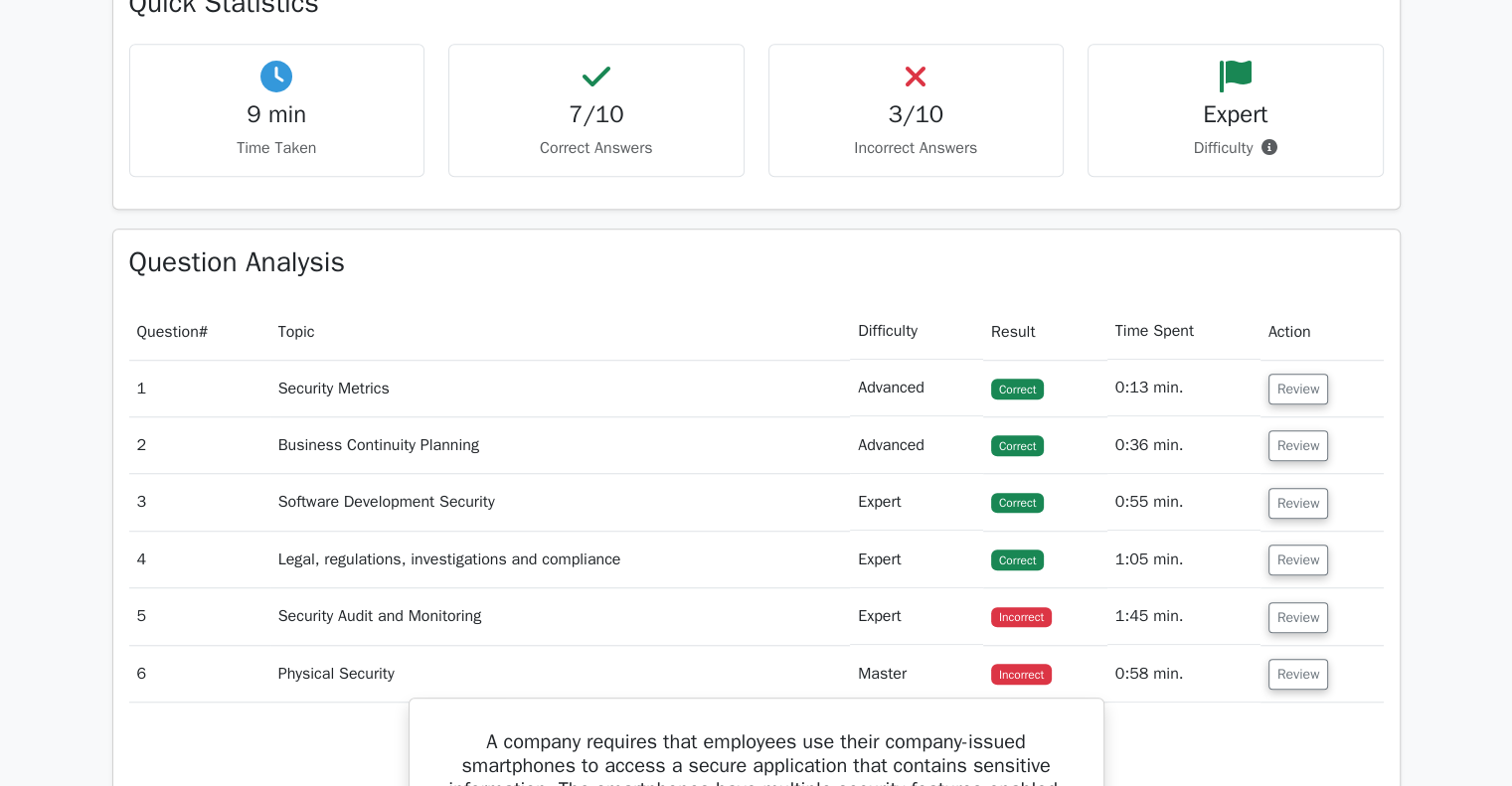 scroll, scrollTop: 1689, scrollLeft: 0, axis: vertical 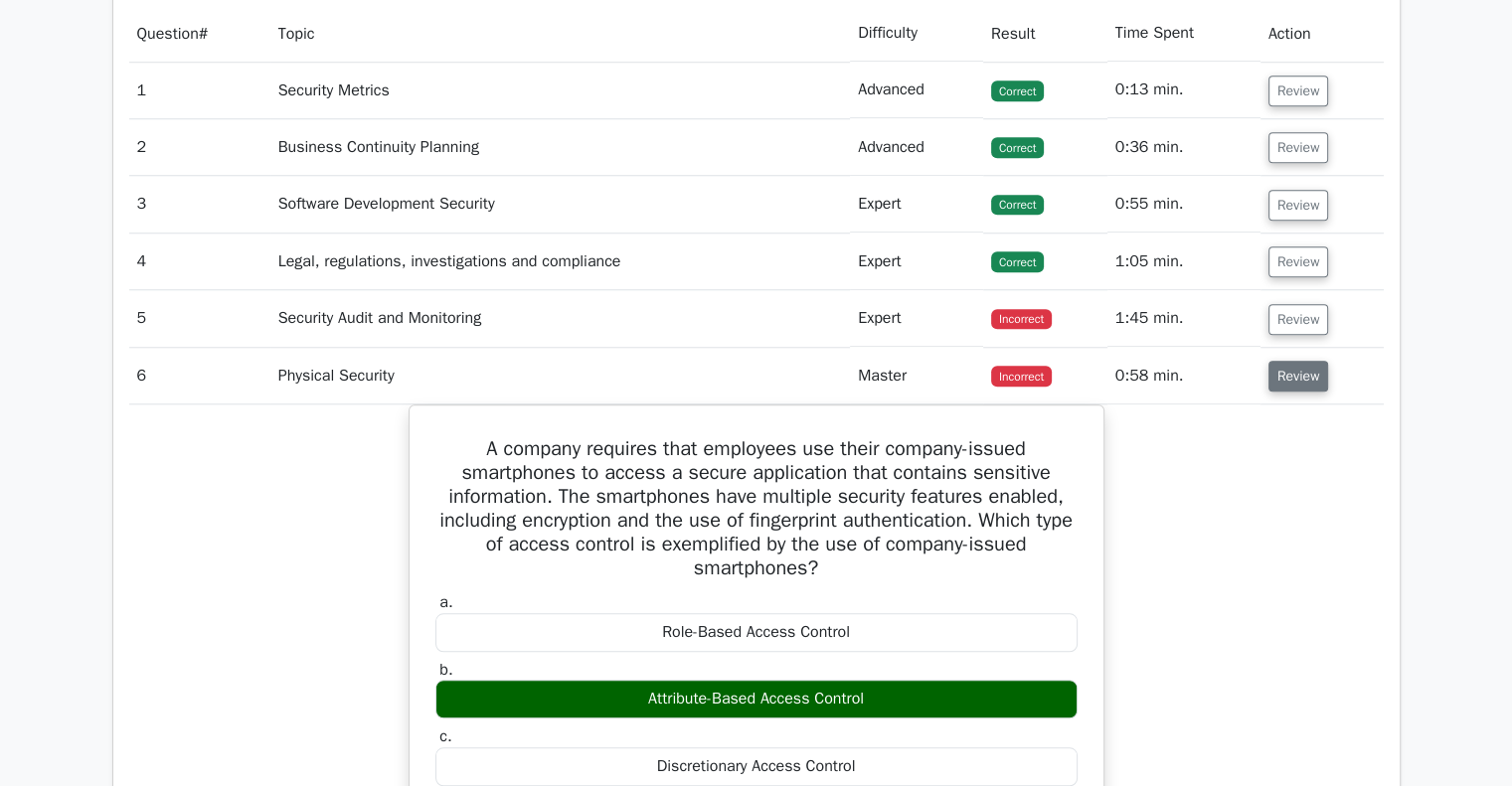 click on "Review" at bounding box center [1298, 376] 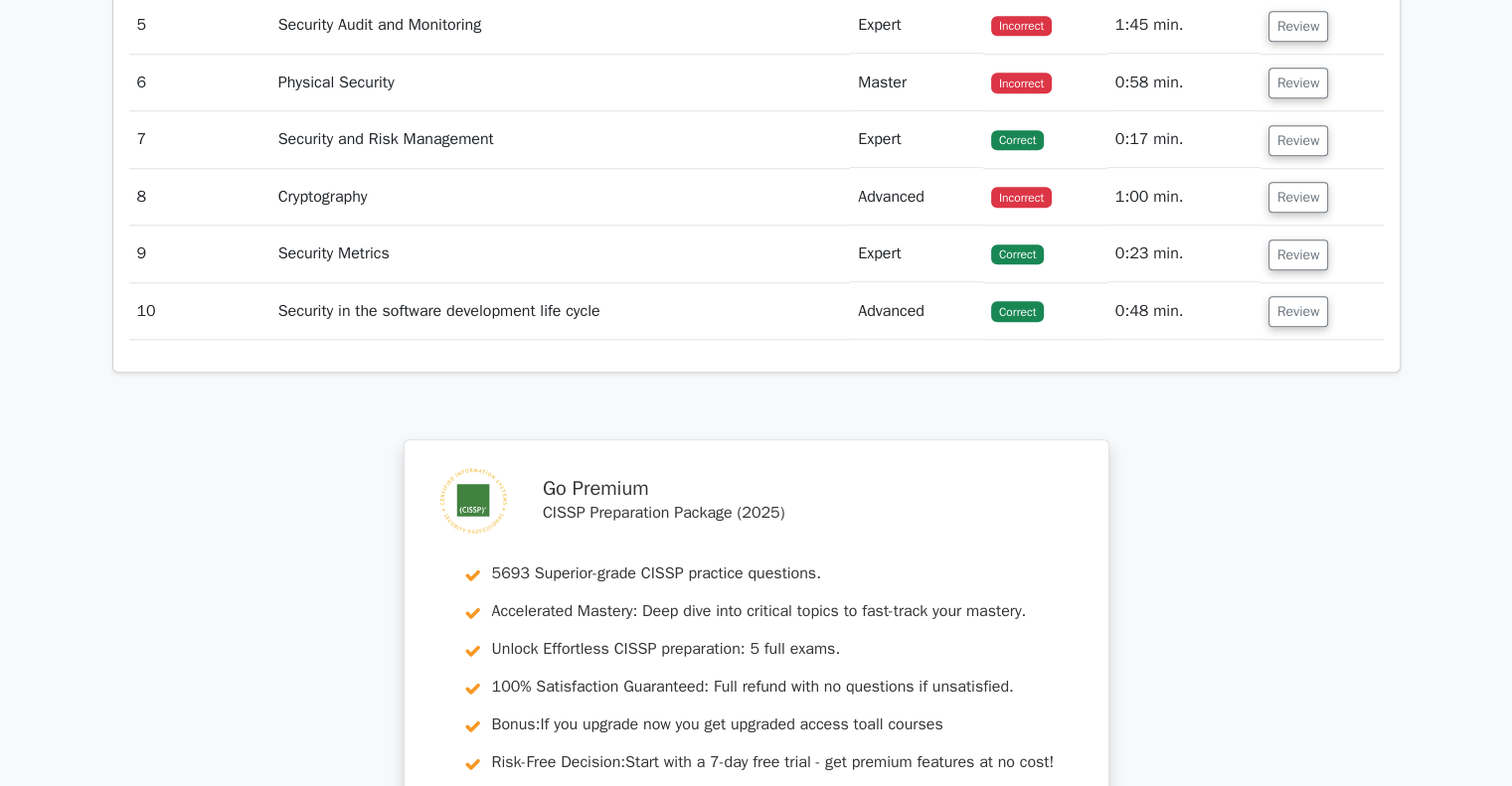scroll, scrollTop: 1689, scrollLeft: 0, axis: vertical 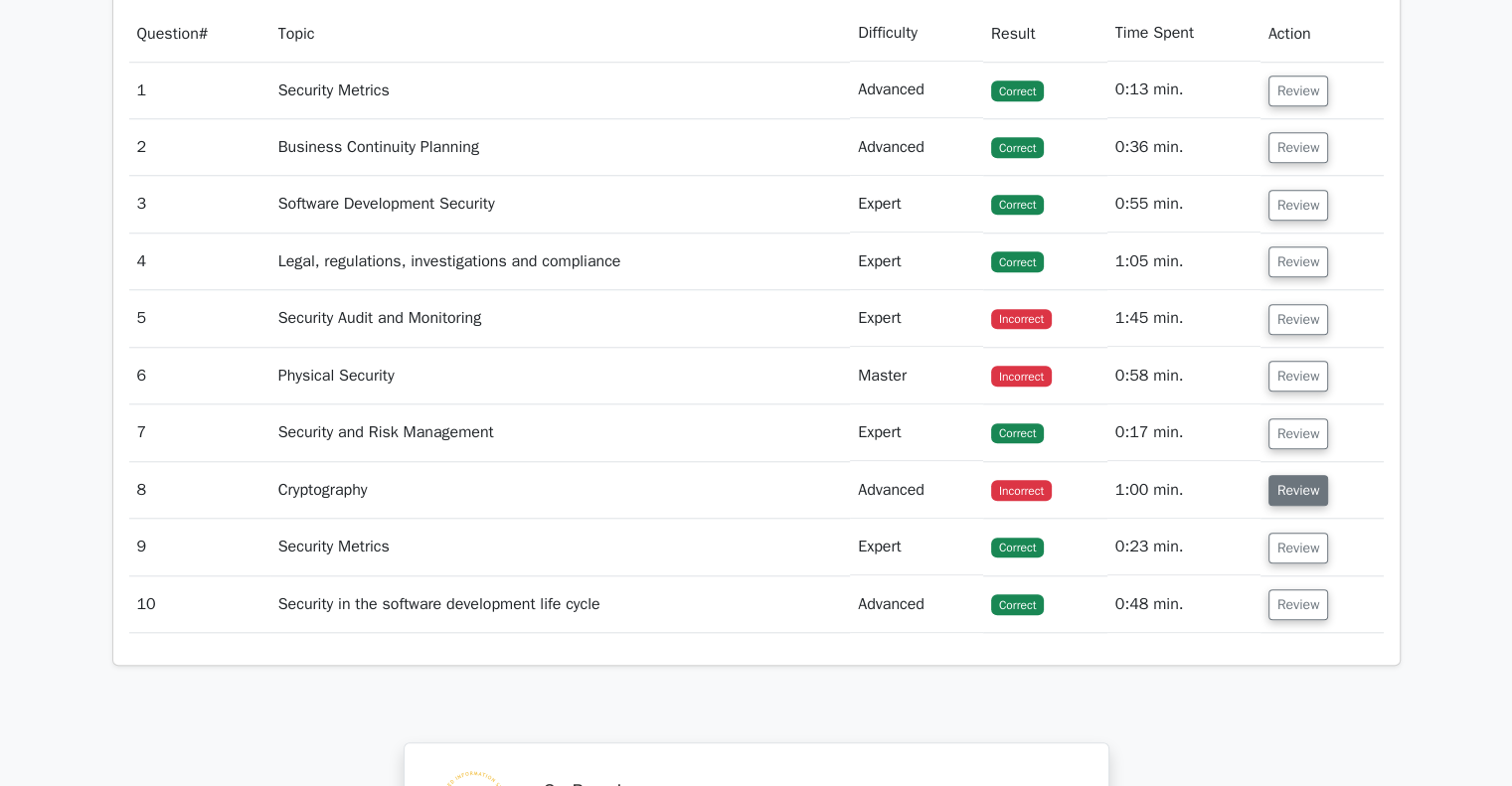 click on "Review" at bounding box center [1298, 490] 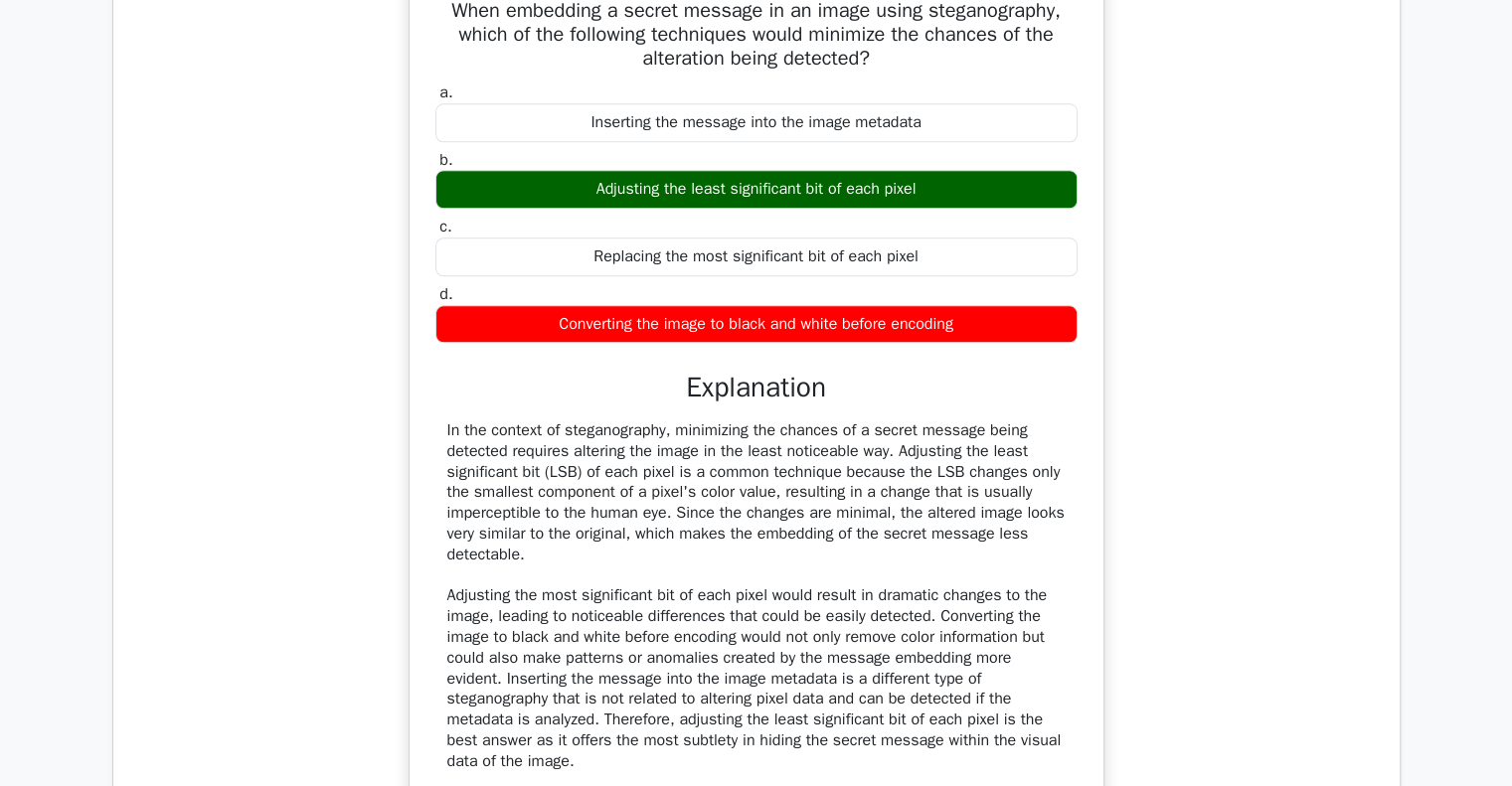 scroll, scrollTop: 2285, scrollLeft: 0, axis: vertical 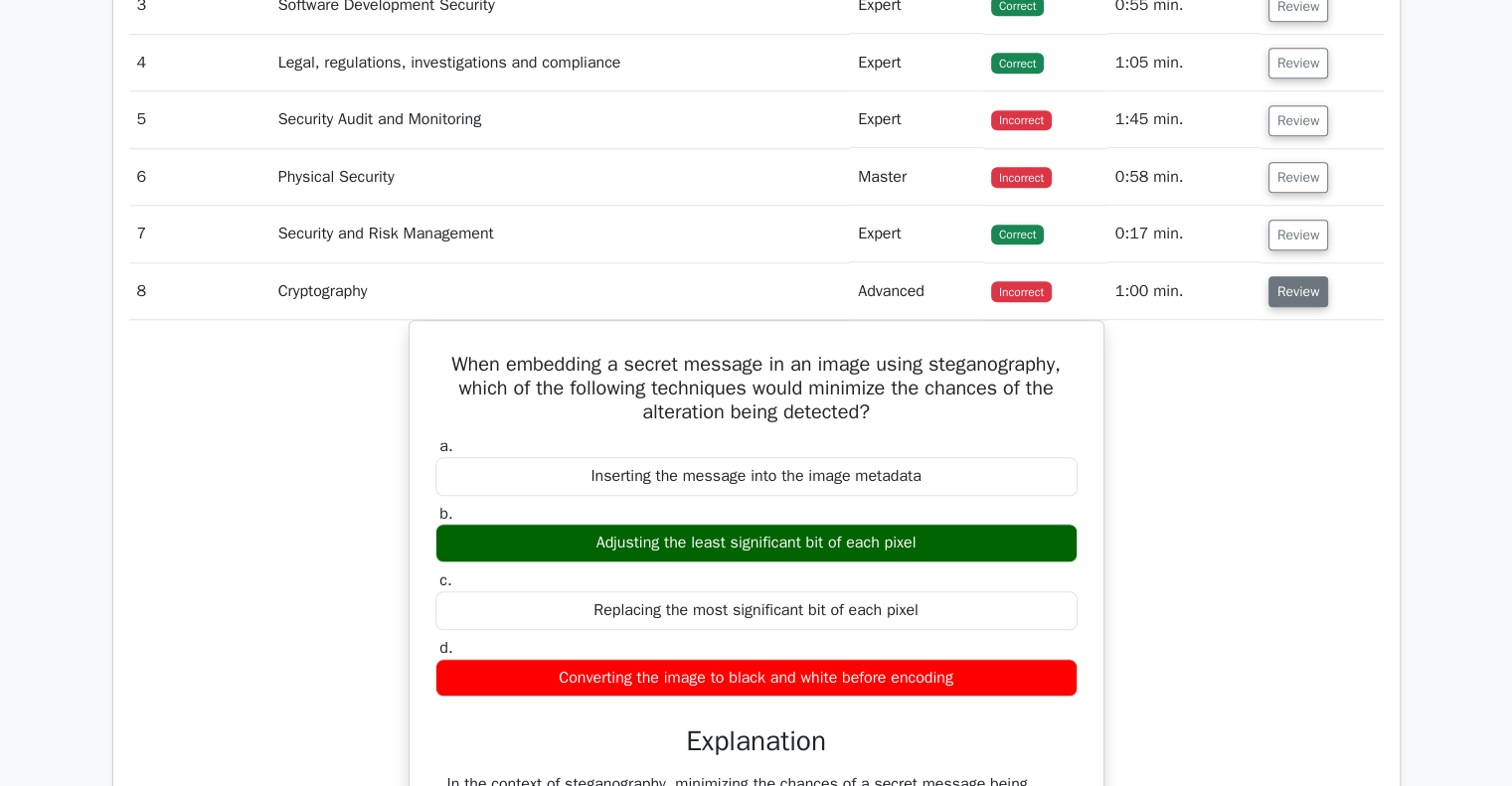 click on "Review" at bounding box center [1298, 291] 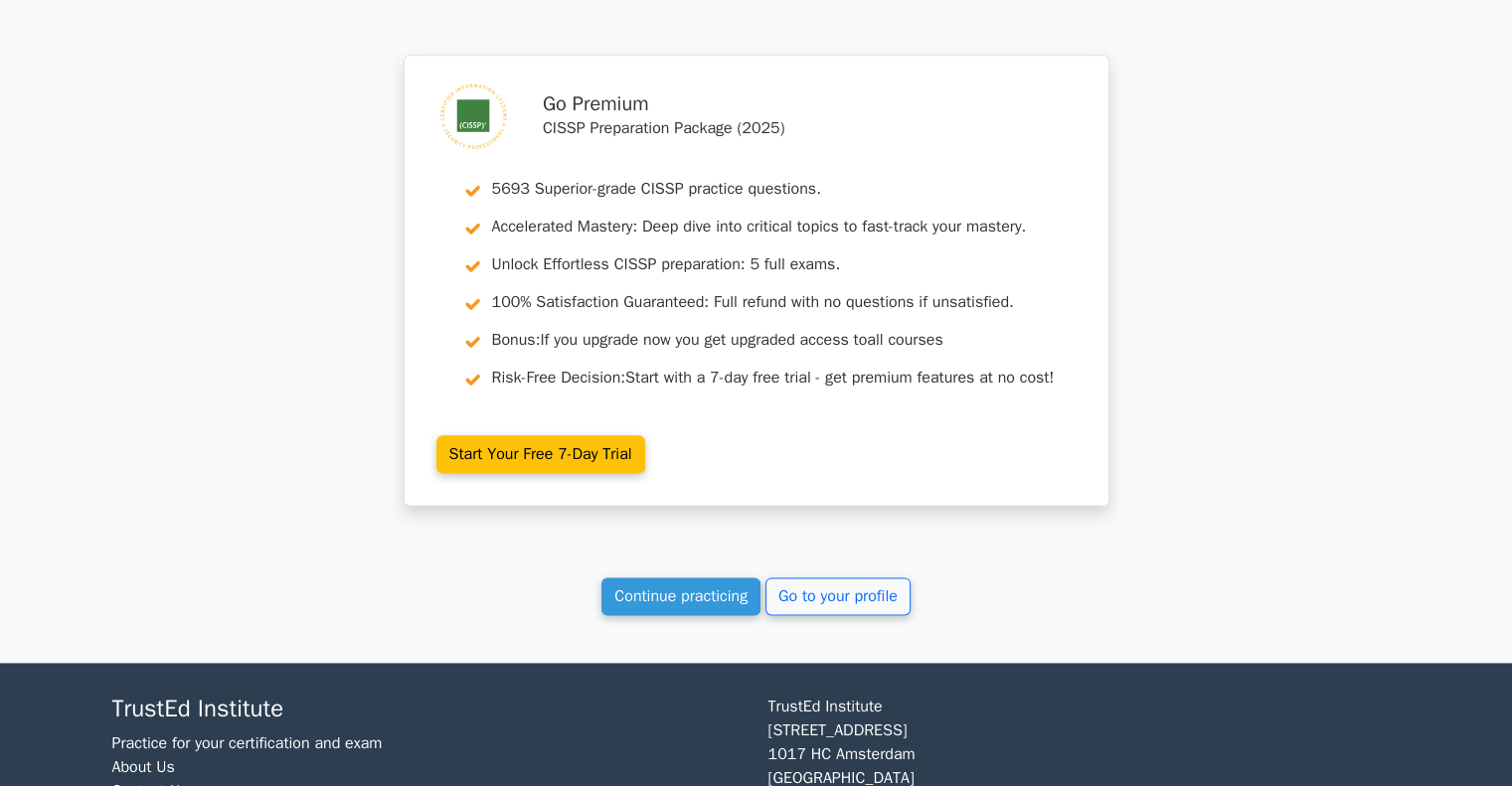 scroll, scrollTop: 2481, scrollLeft: 0, axis: vertical 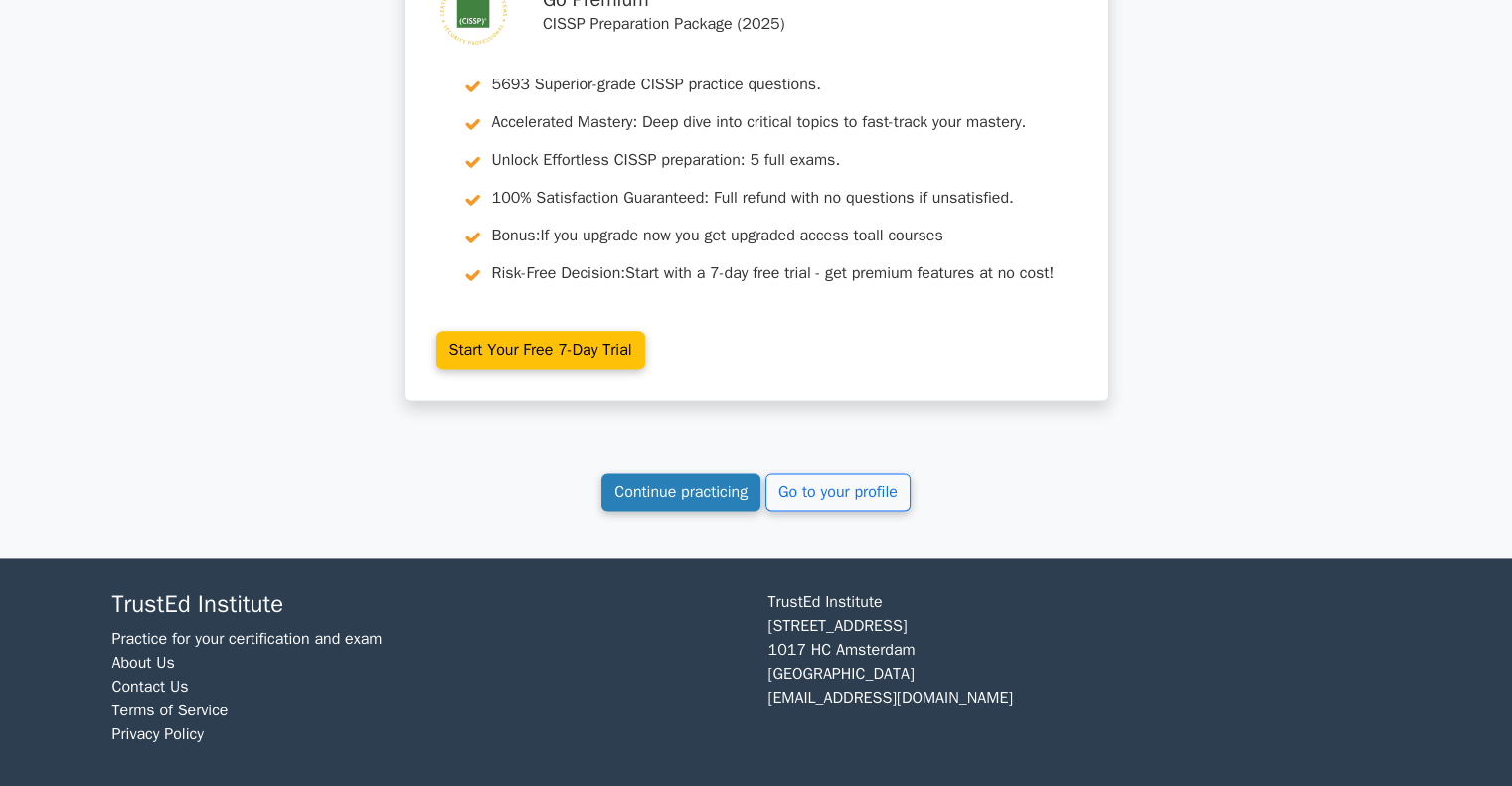 click on "Continue practicing" at bounding box center [681, 492] 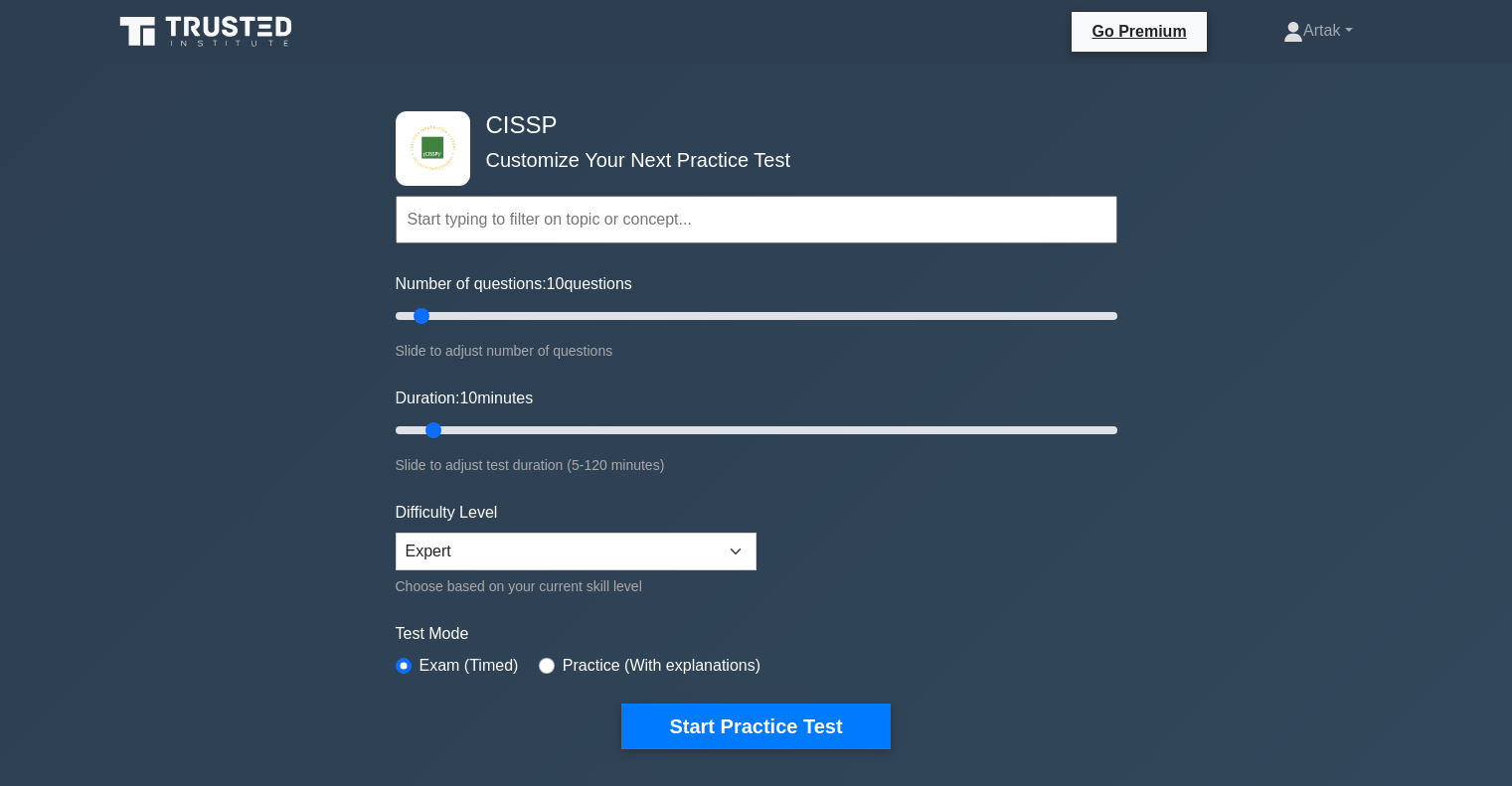 scroll, scrollTop: 0, scrollLeft: 0, axis: both 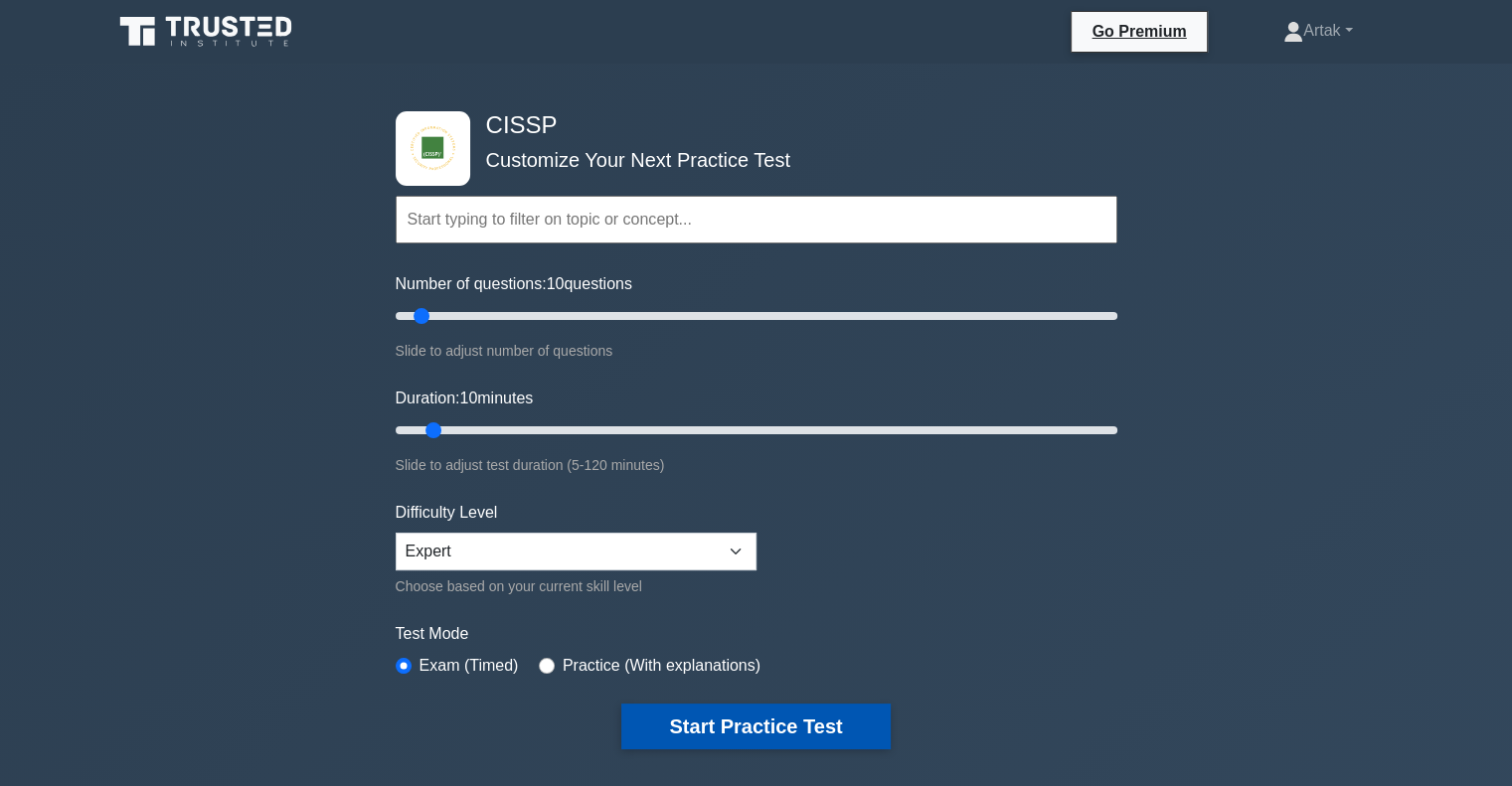 click on "Start Practice Test" at bounding box center [756, 726] 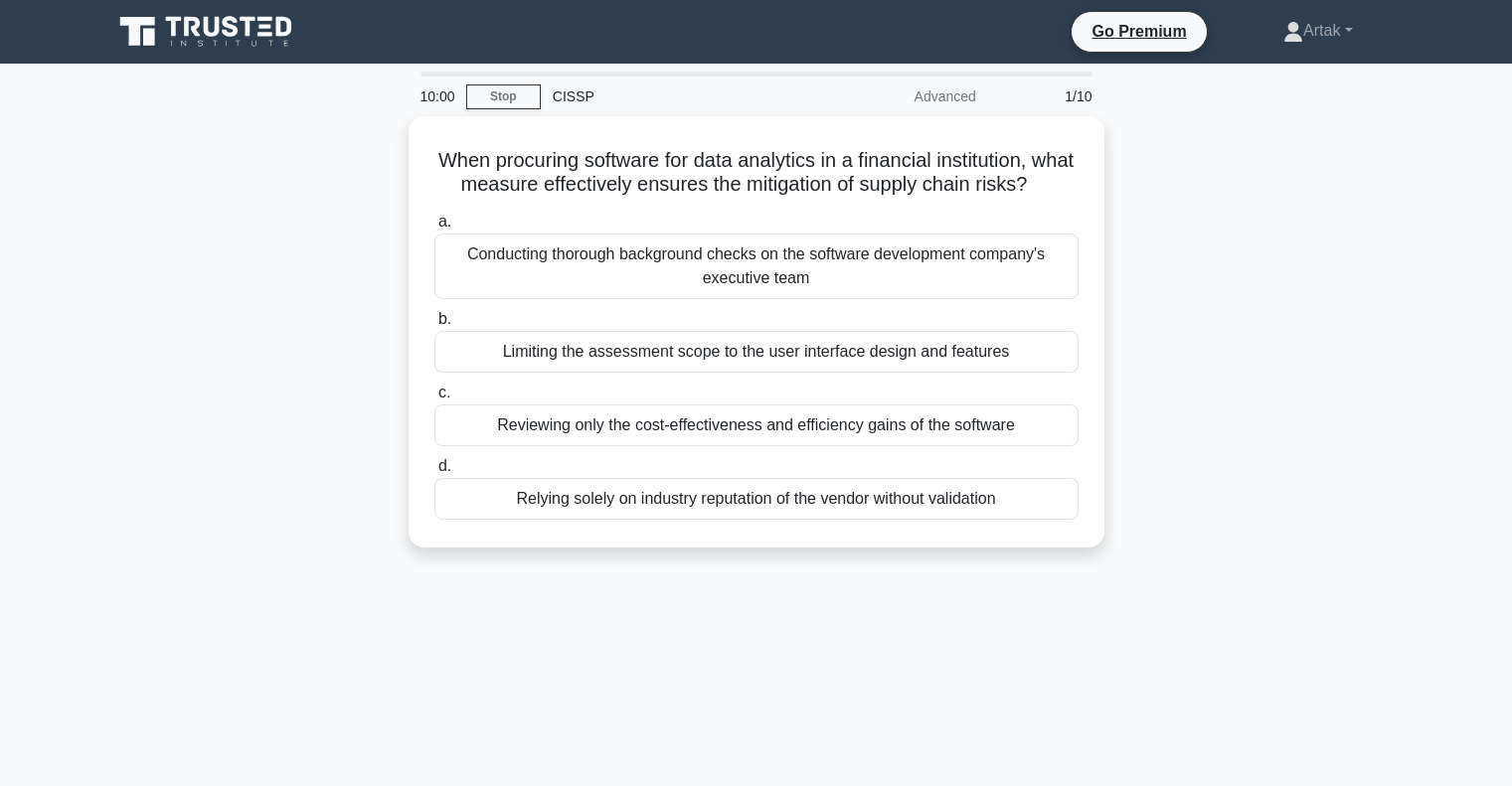 scroll, scrollTop: 0, scrollLeft: 0, axis: both 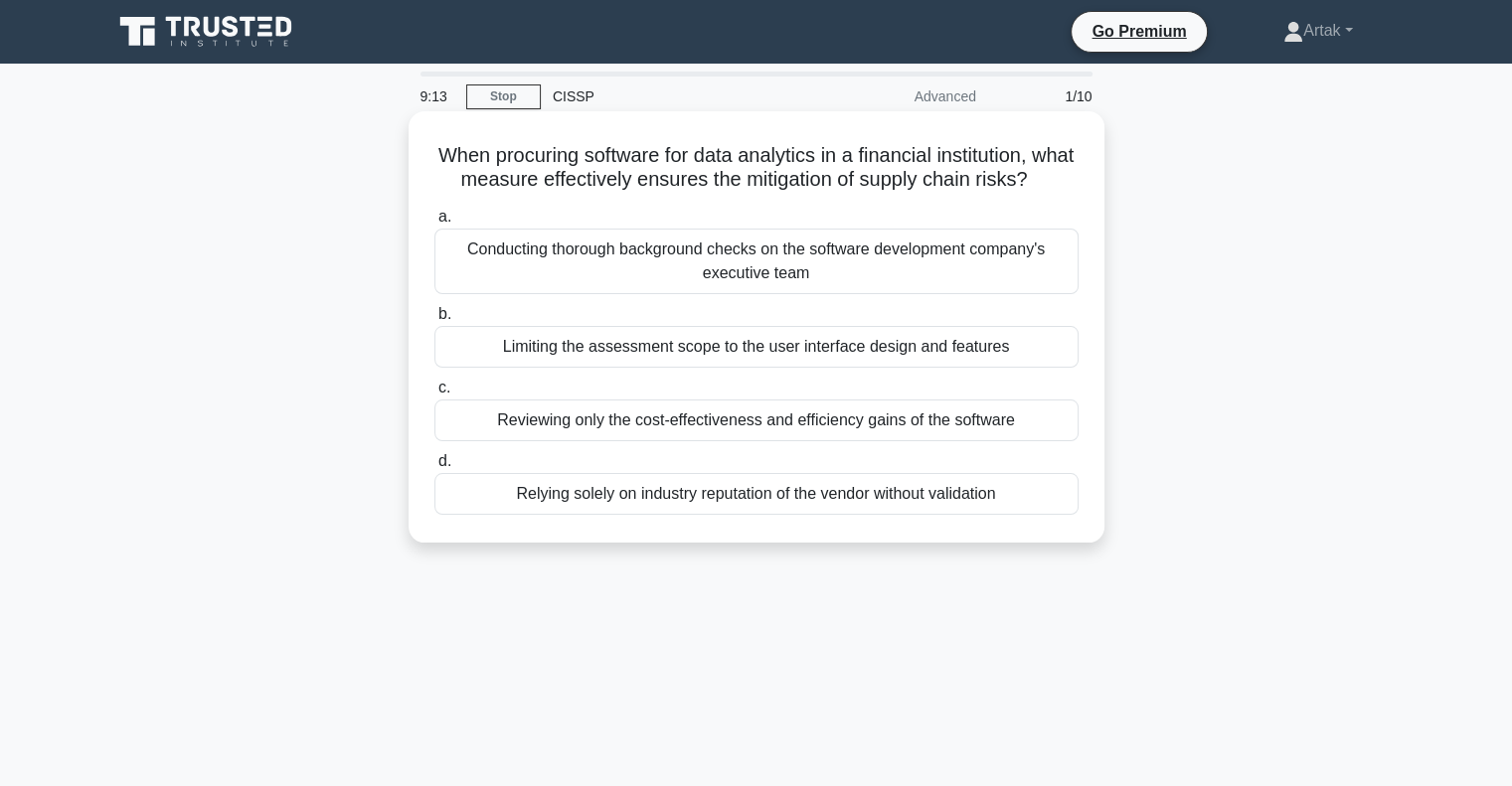 click on "Conducting thorough background checks on the software development company's executive team" at bounding box center [756, 261] 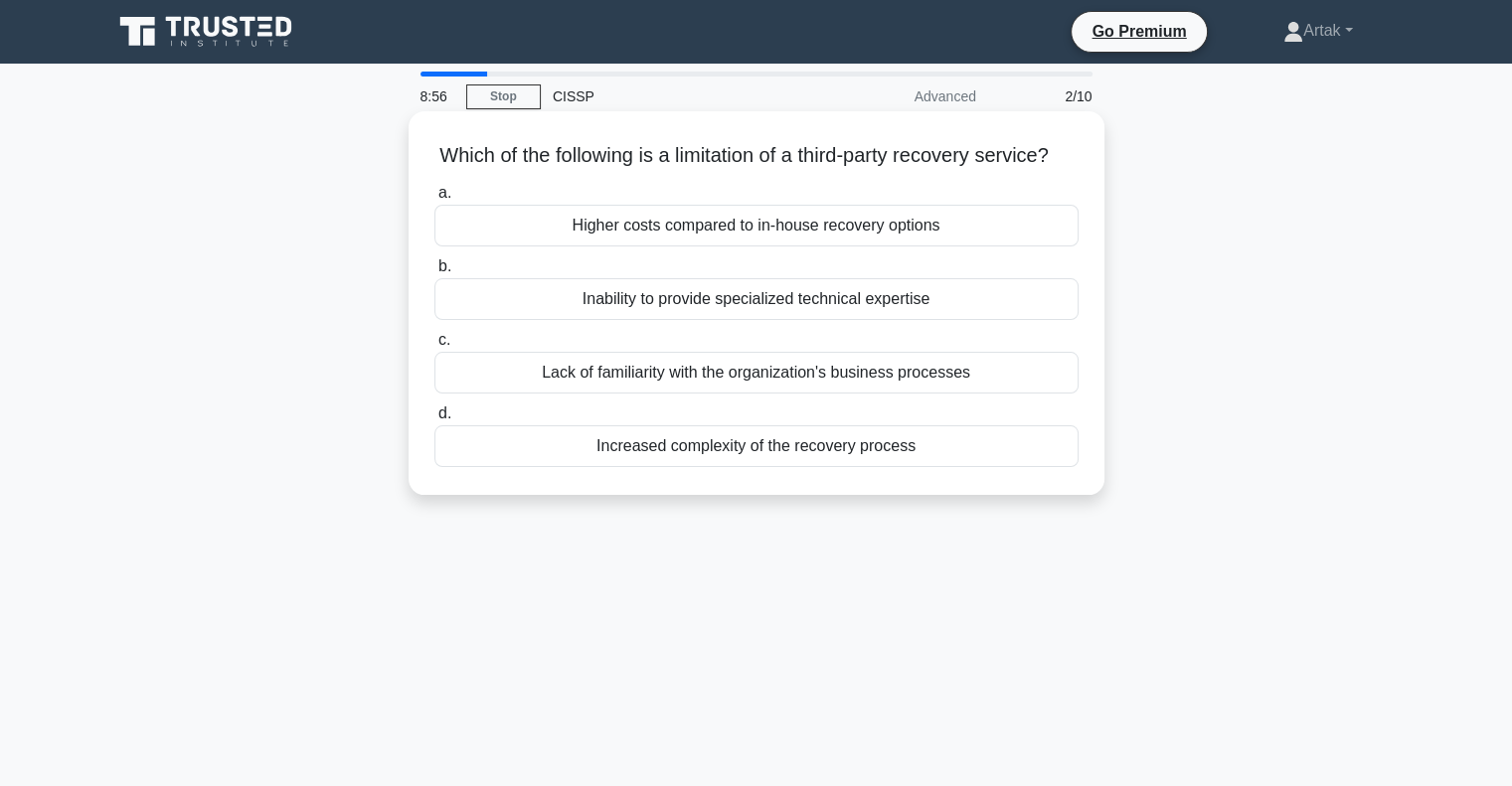 click on "Lack of familiarity with the organization's business processes" at bounding box center [756, 373] 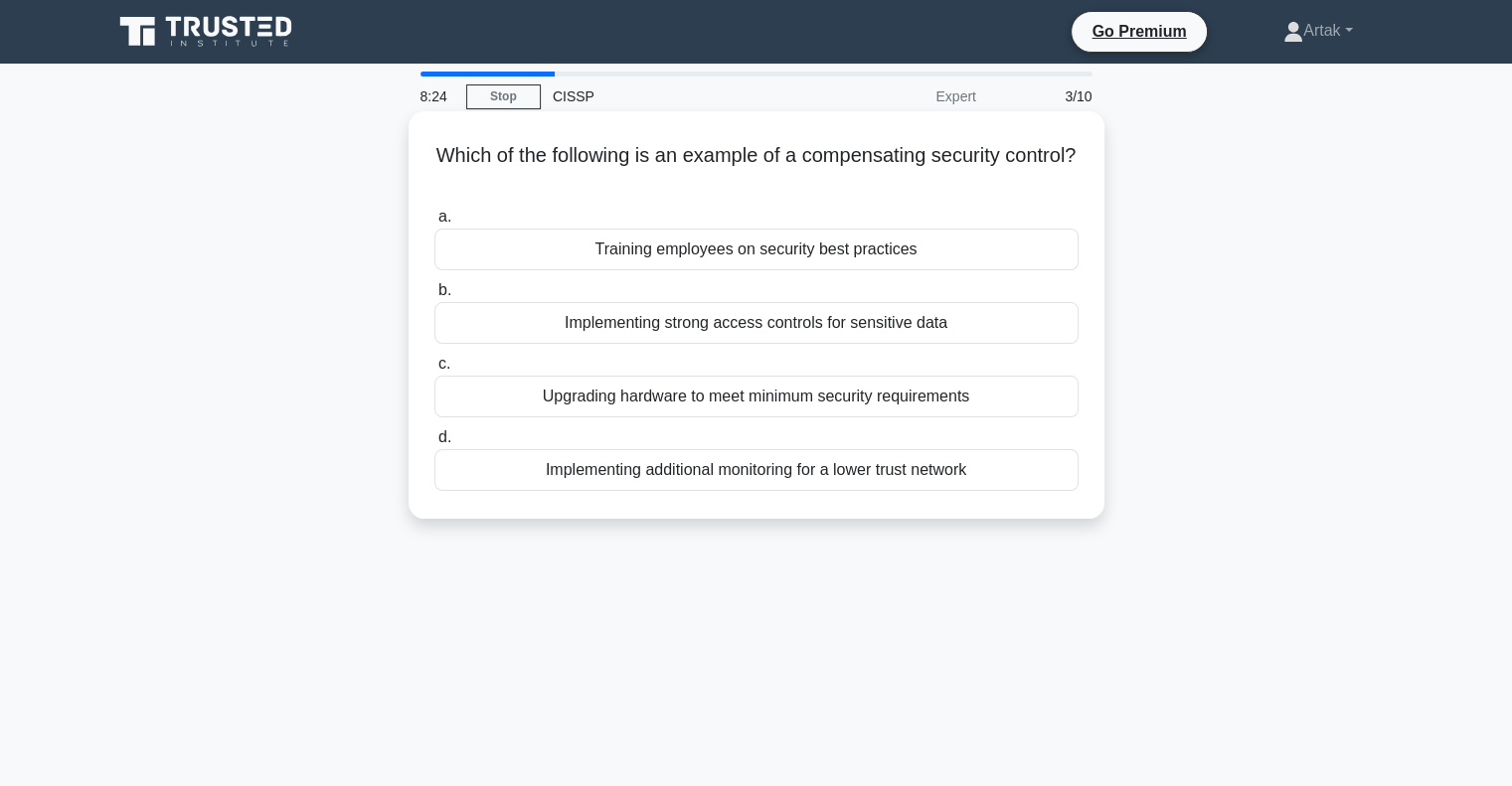 click on "Implementing additional monitoring for a lower trust network" at bounding box center [756, 470] 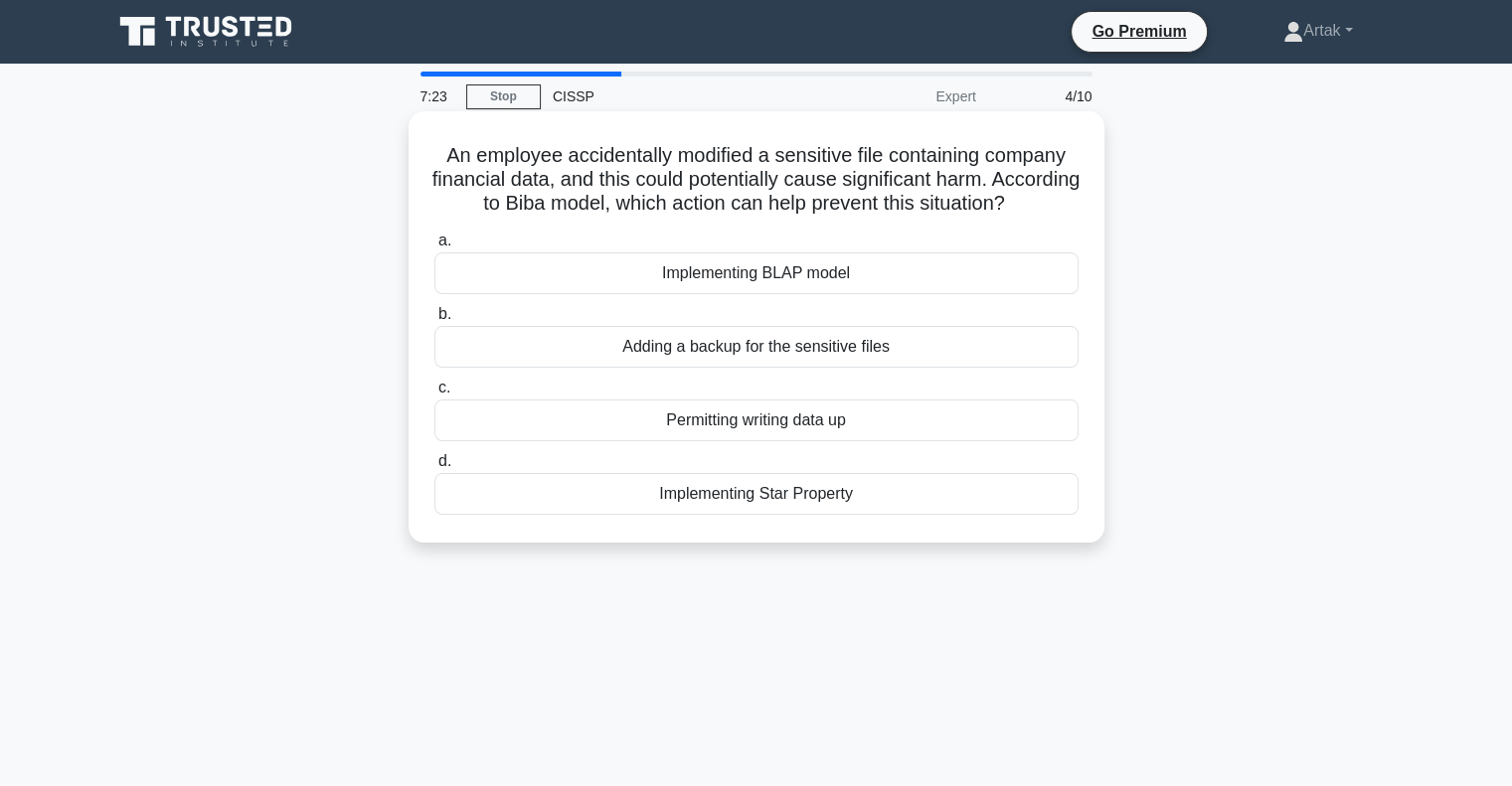 click on "Implementing Star Property" at bounding box center (756, 494) 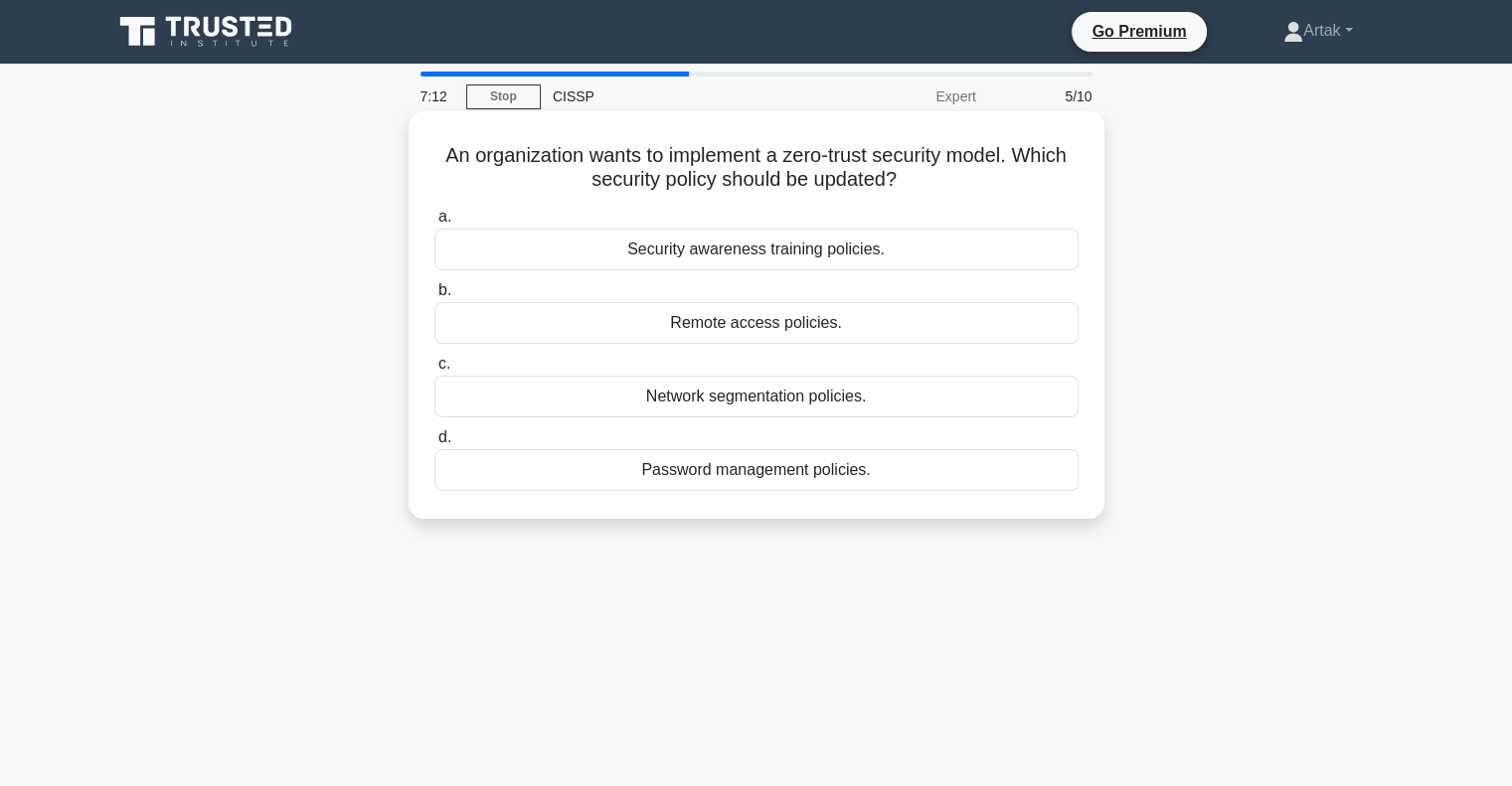 click on "Network segmentation policies." at bounding box center [756, 396] 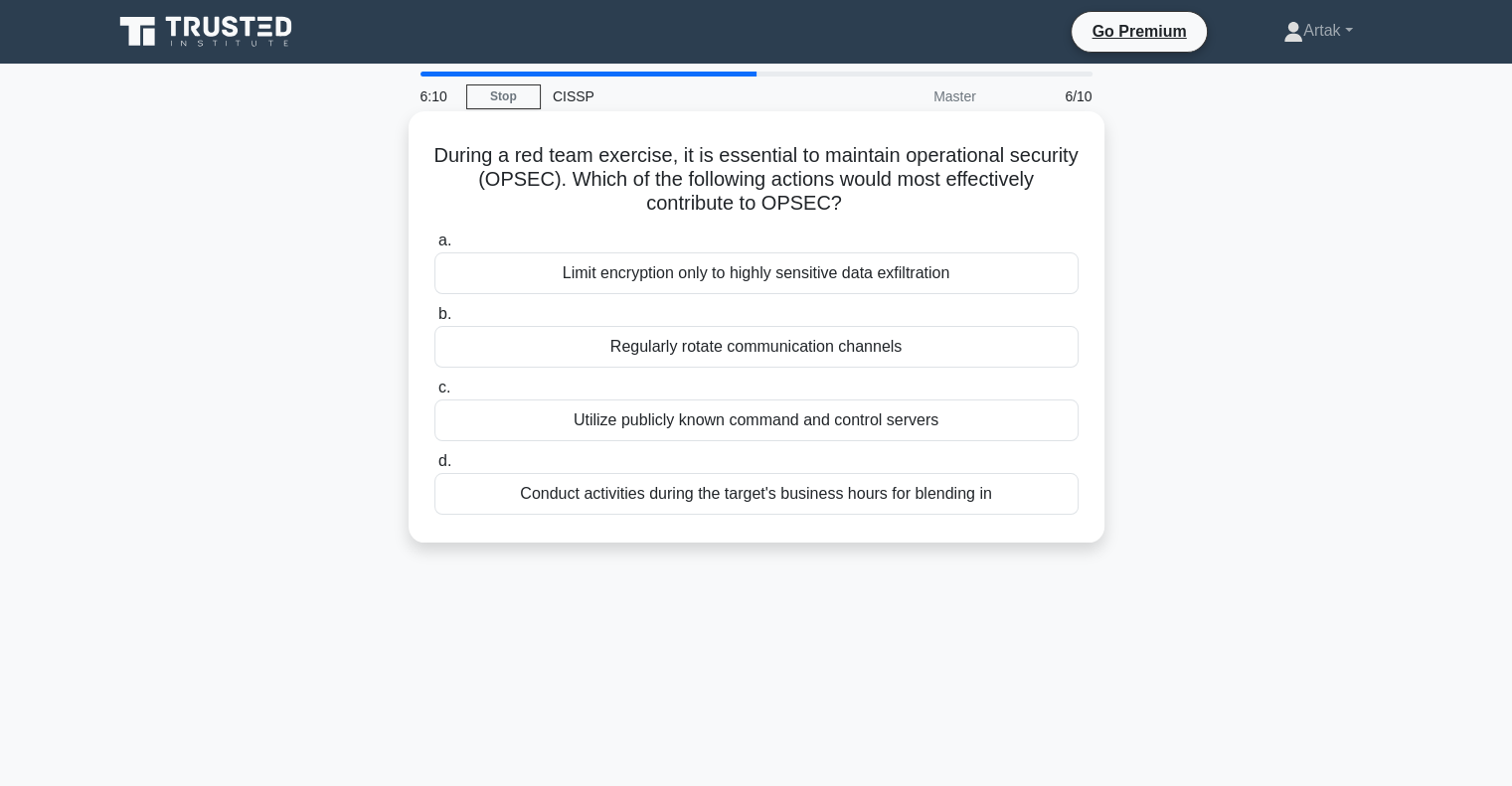 click on "Regularly rotate communication channels" at bounding box center [756, 347] 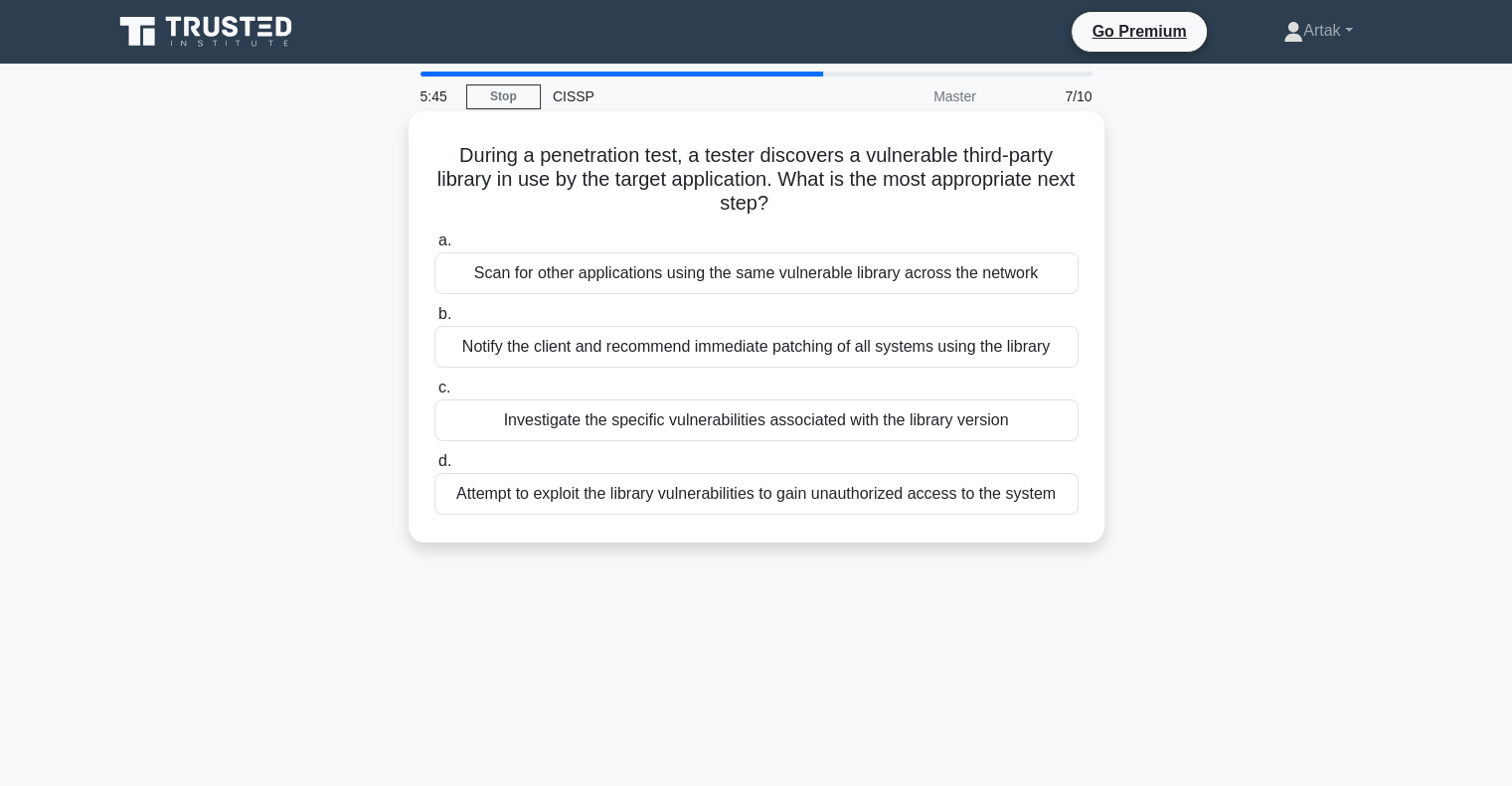 click on "Notify the client and recommend immediate patching of all systems using the library" at bounding box center (756, 347) 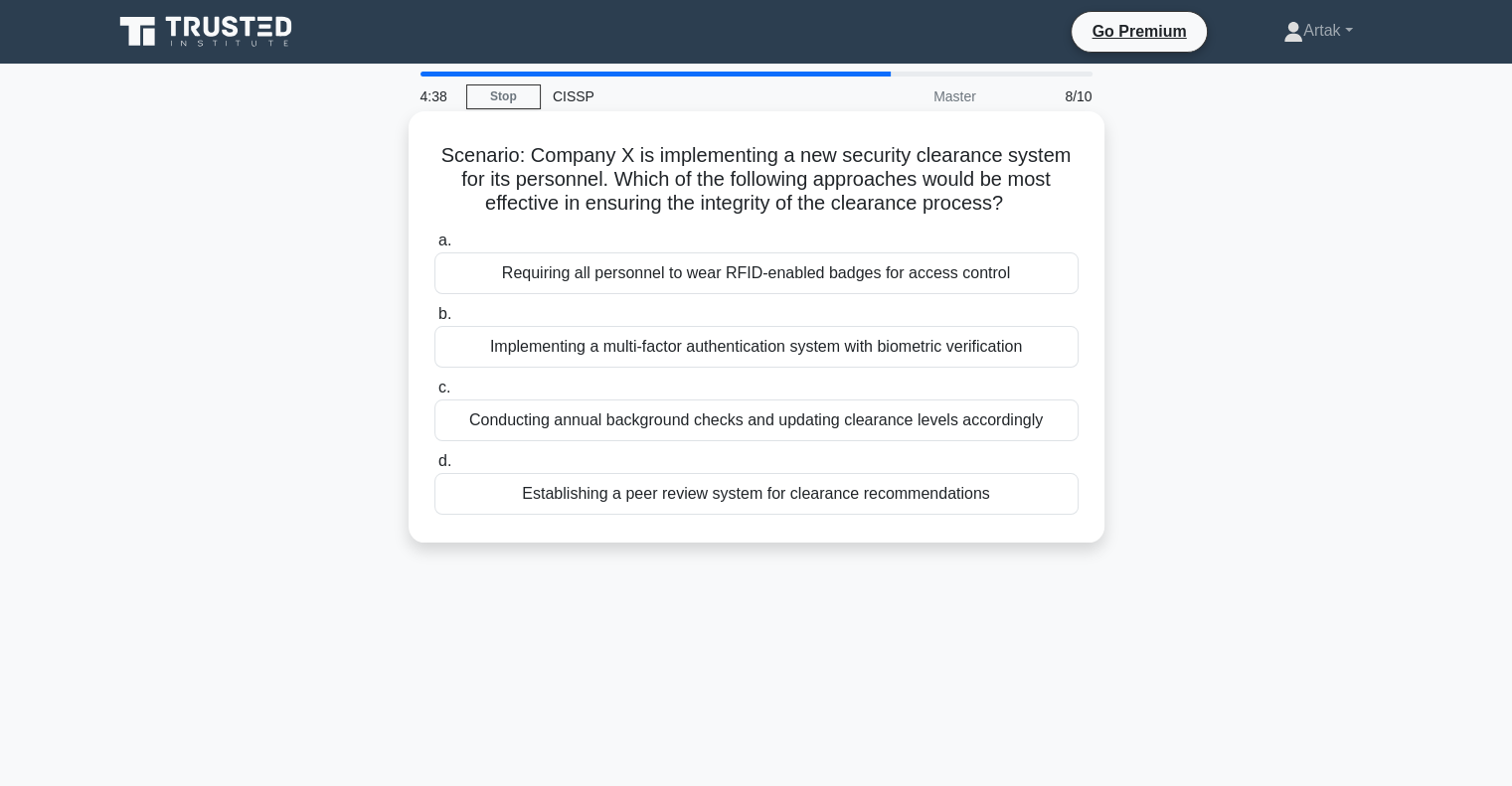 click on "Conducting annual background checks and updating clearance levels accordingly" at bounding box center (756, 420) 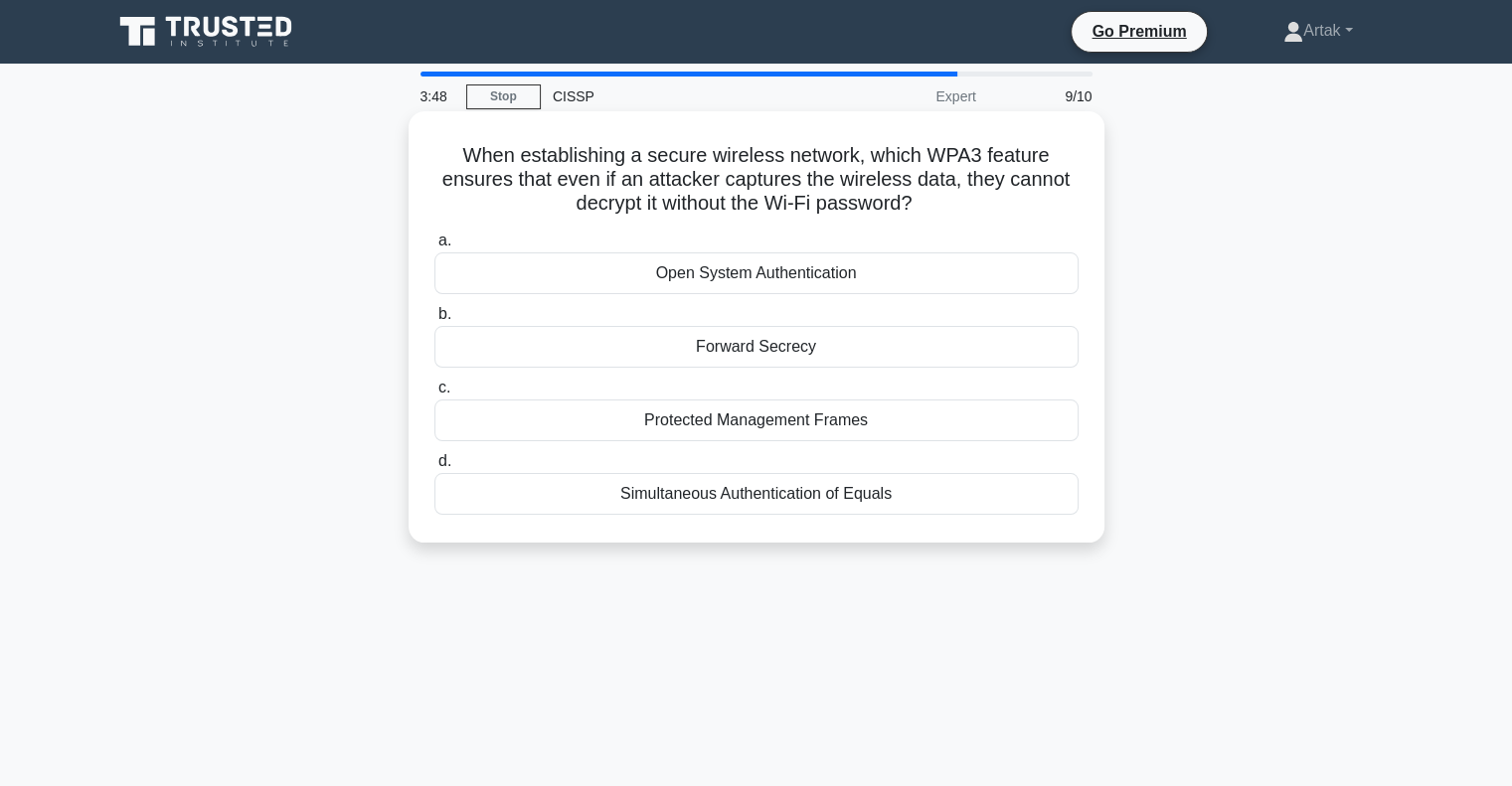 click on "Open System Authentication" at bounding box center [756, 273] 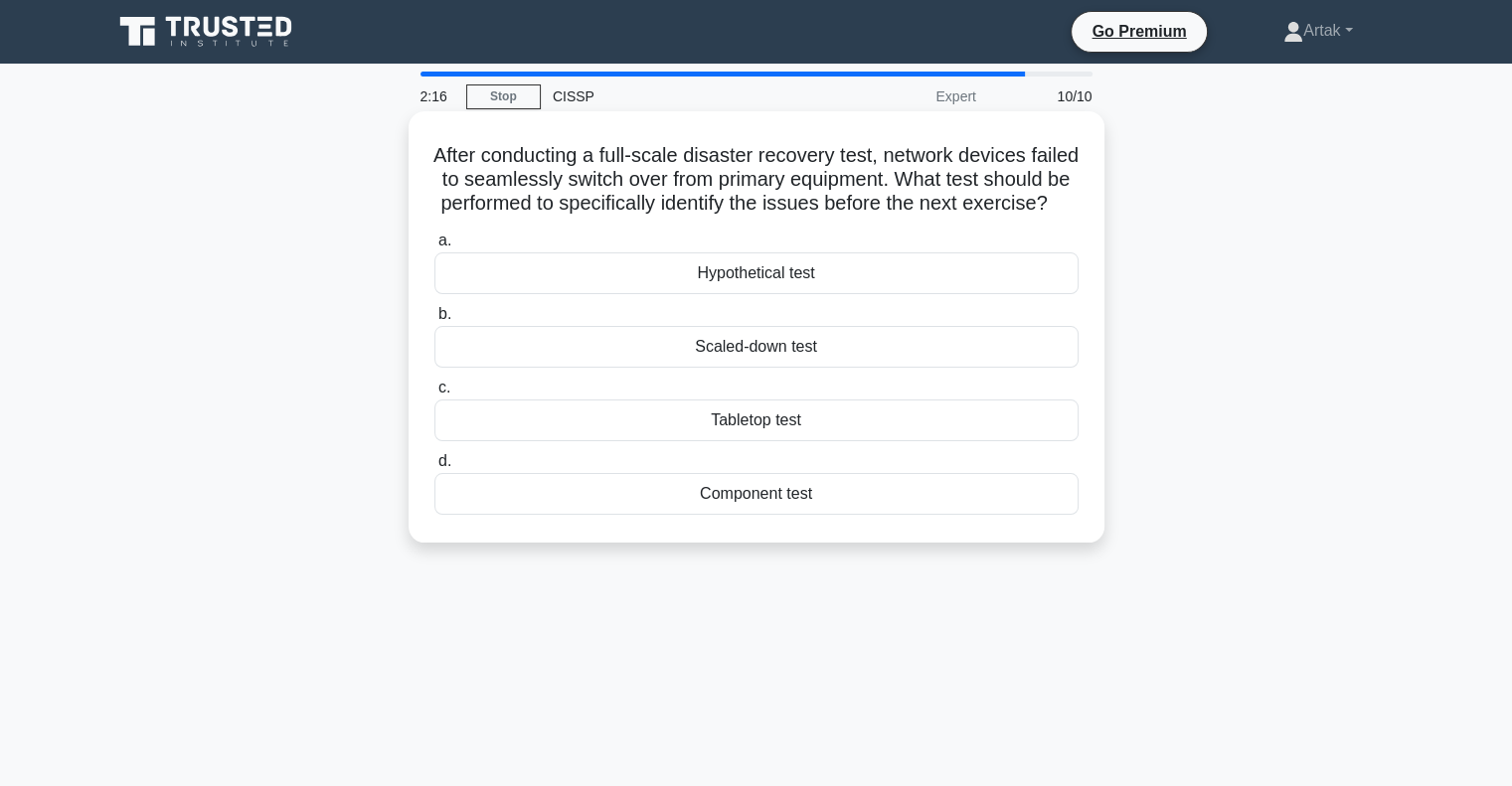 click on "Component test" at bounding box center [756, 494] 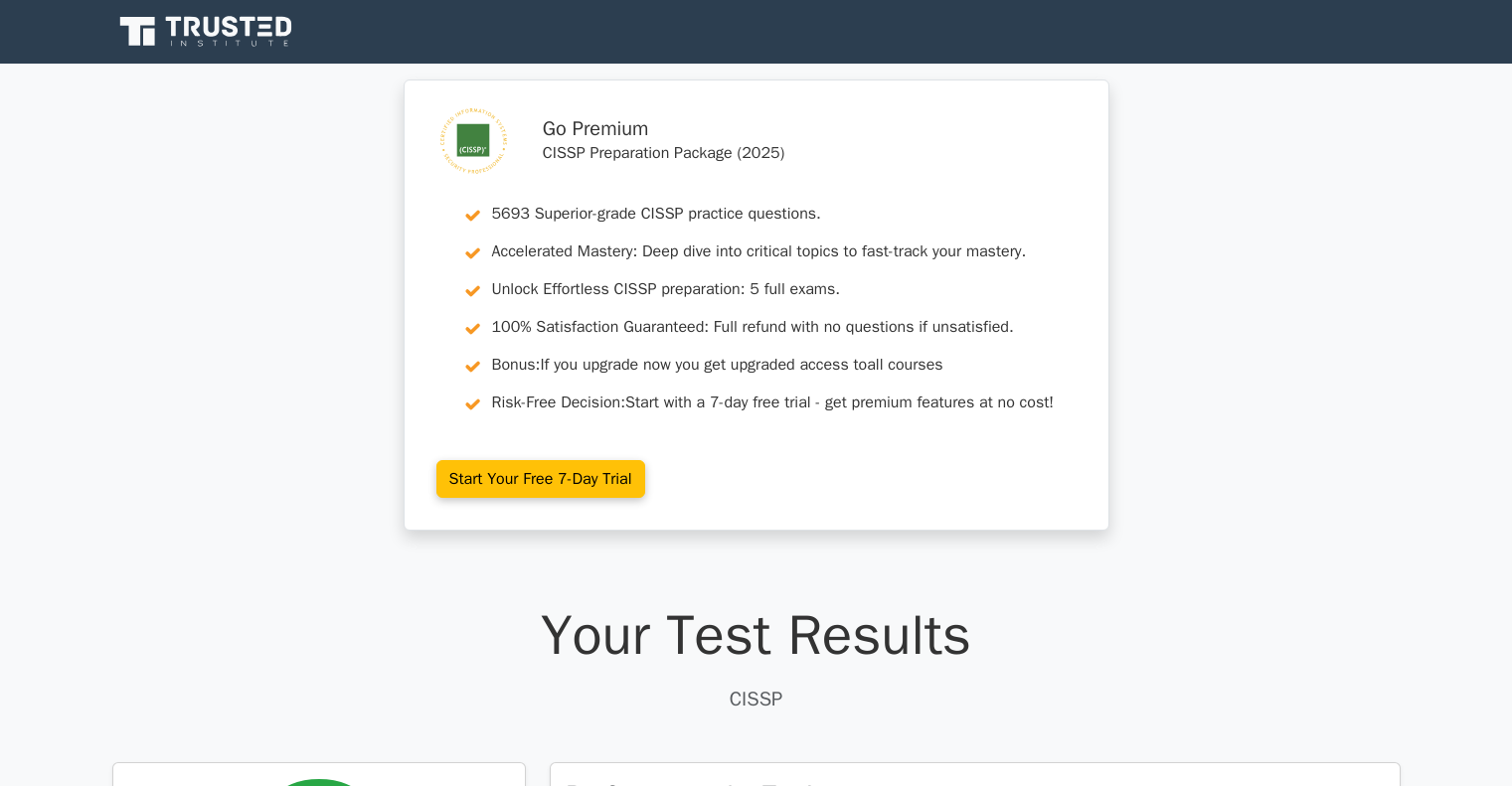 scroll, scrollTop: 0, scrollLeft: 0, axis: both 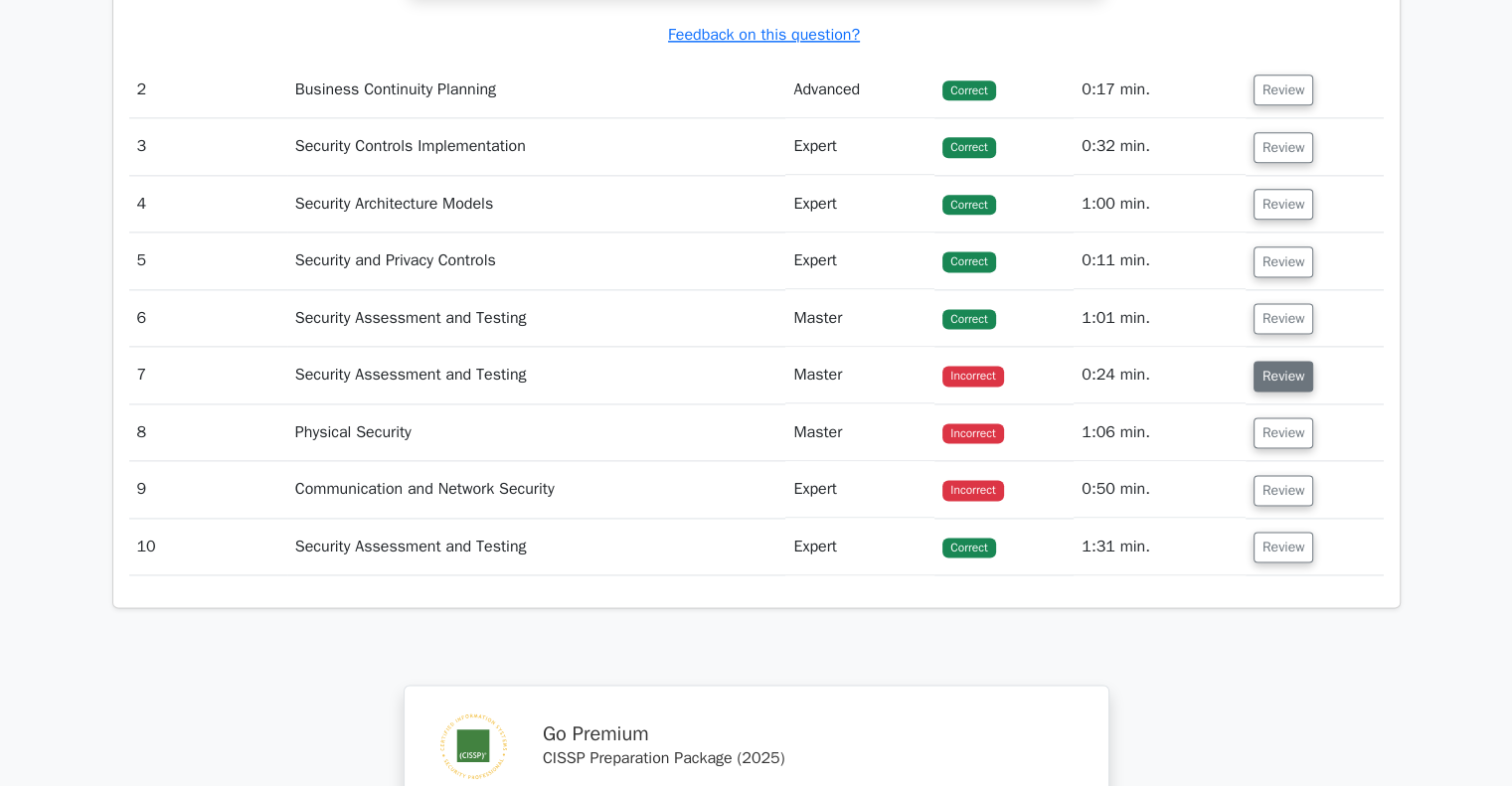 click on "Review" at bounding box center [1283, 376] 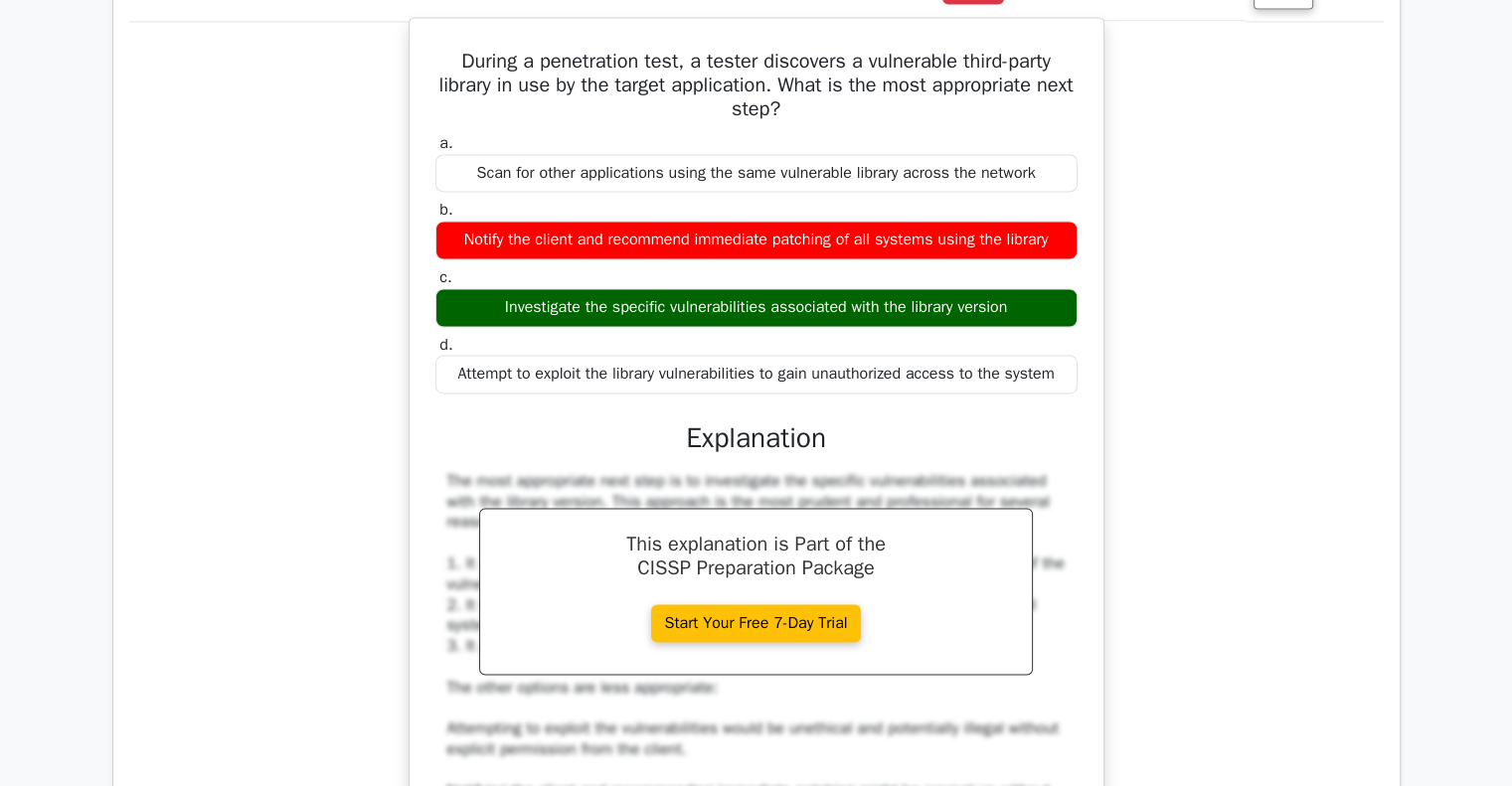 scroll, scrollTop: 2782, scrollLeft: 0, axis: vertical 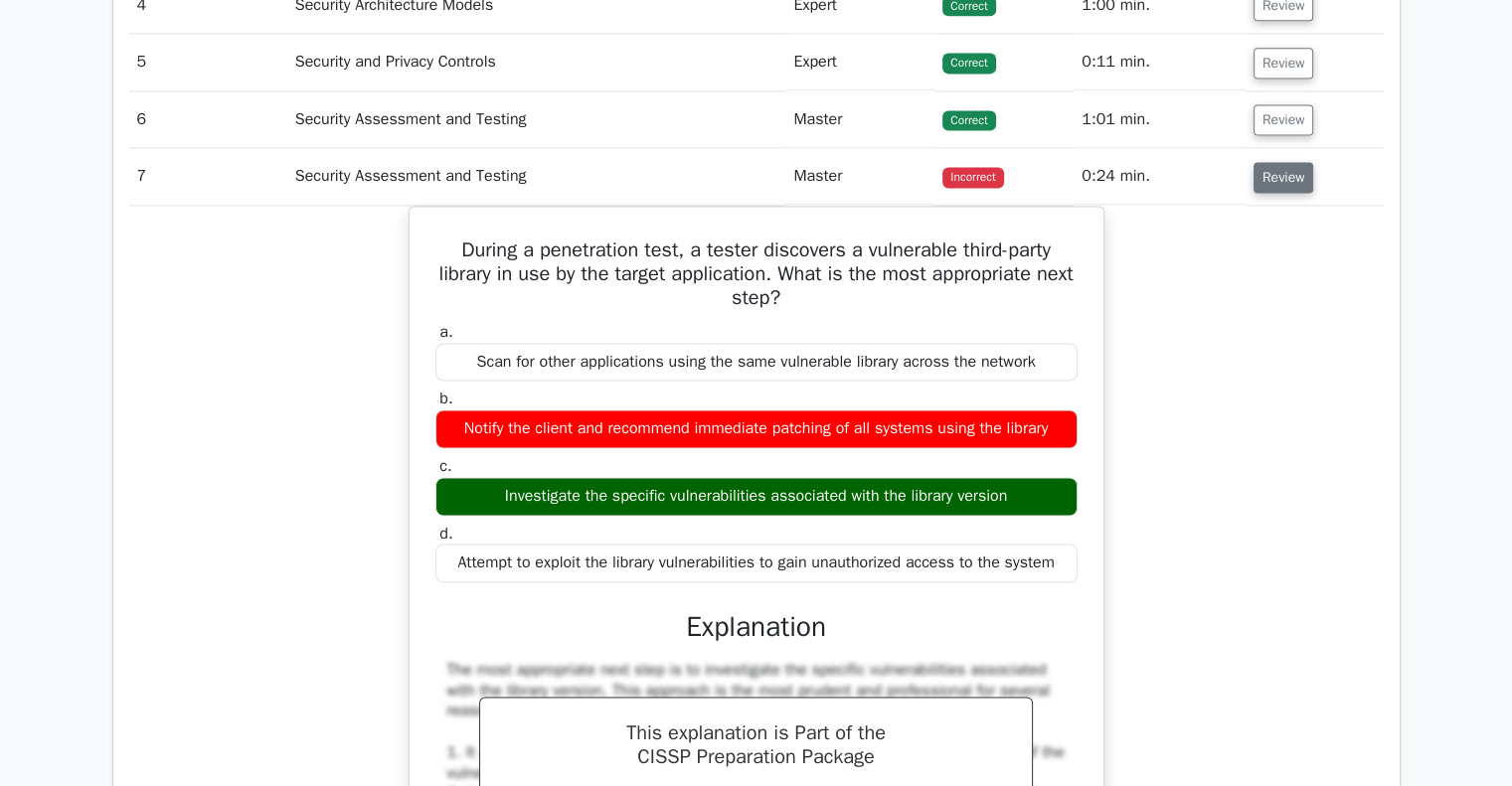 click on "Review" at bounding box center (1283, 177) 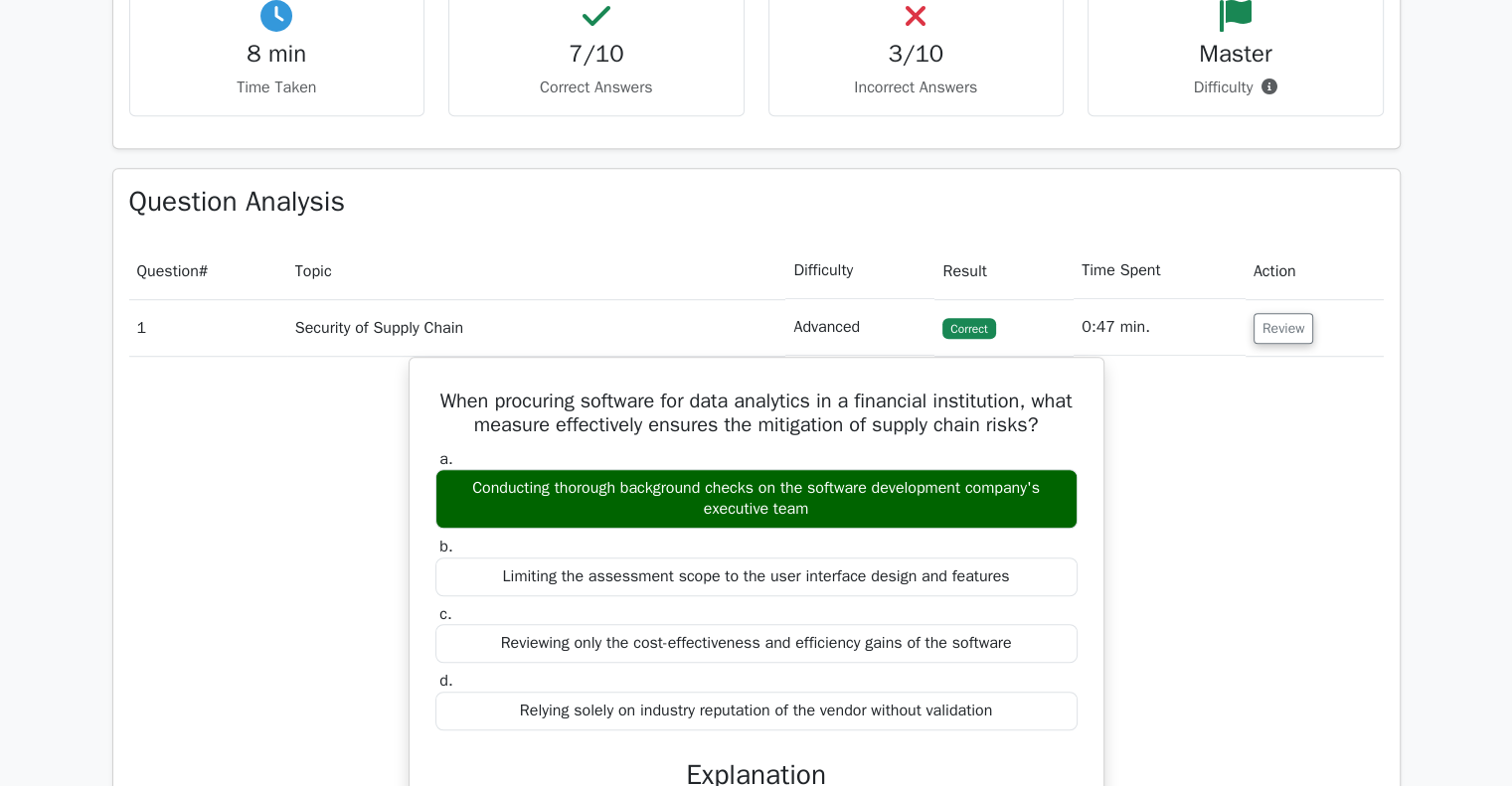 scroll, scrollTop: 1391, scrollLeft: 0, axis: vertical 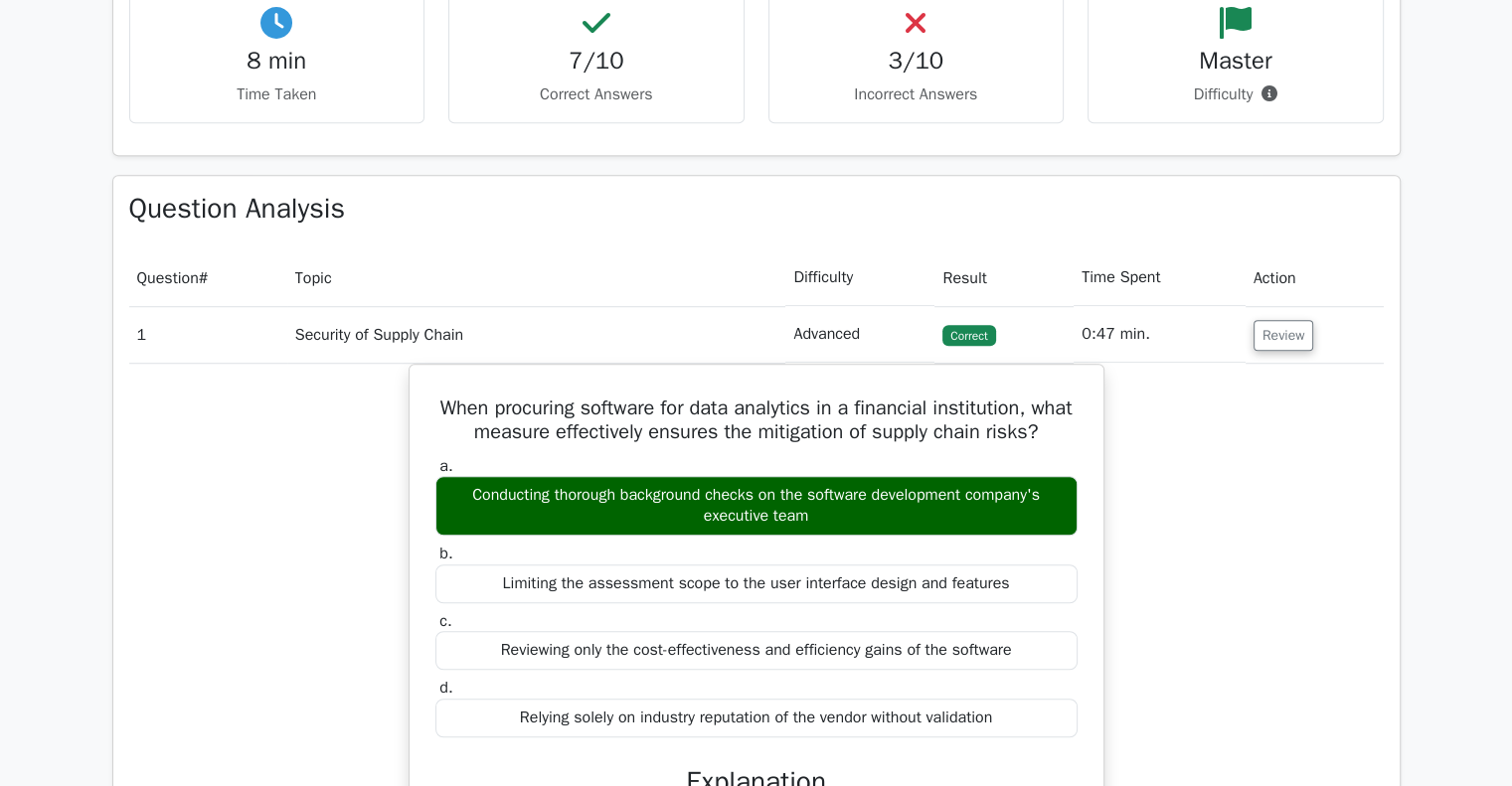 drag, startPoint x: 1270, startPoint y: 328, endPoint x: 1168, endPoint y: 349, distance: 104.13933 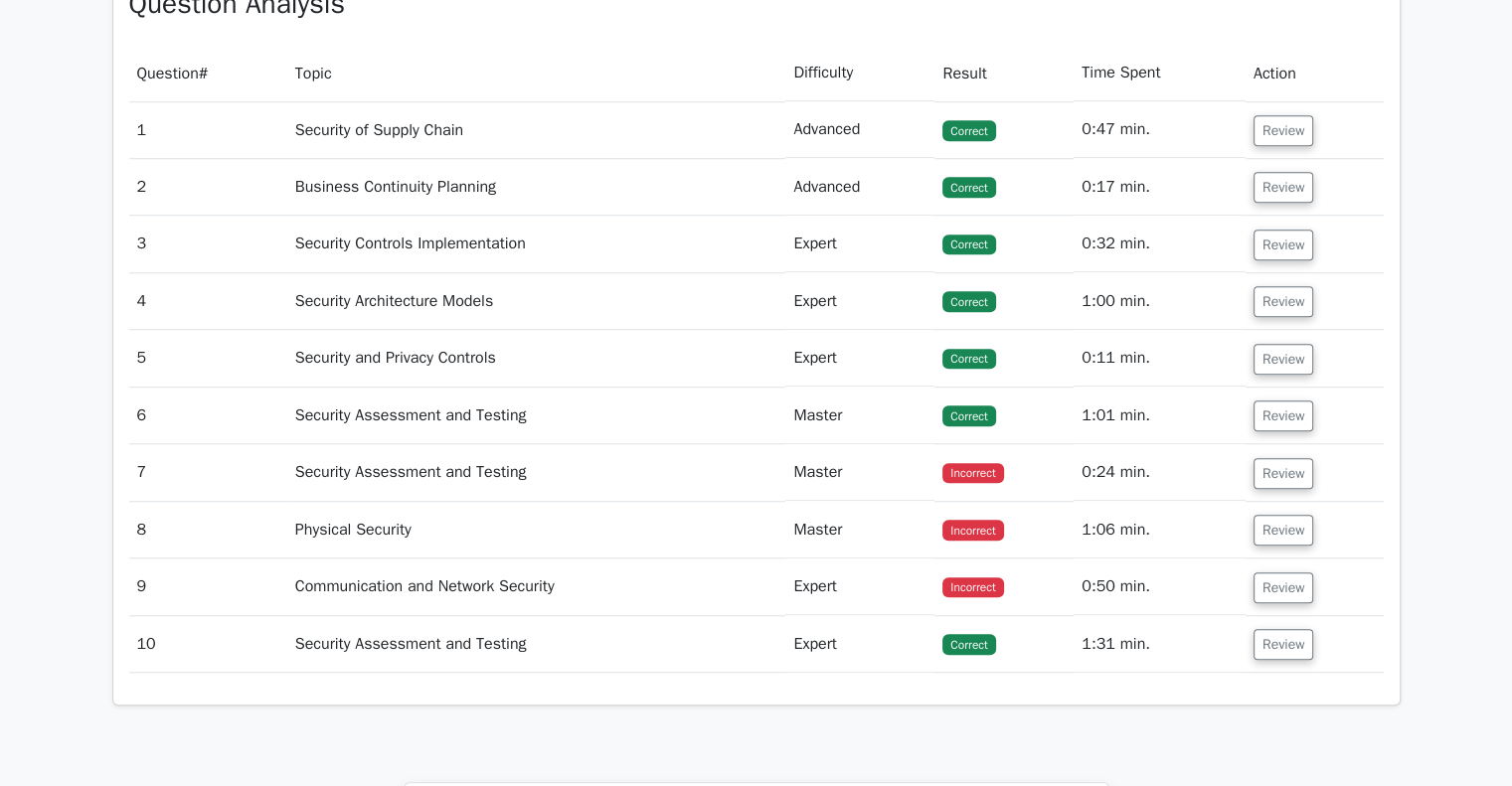 scroll, scrollTop: 1789, scrollLeft: 0, axis: vertical 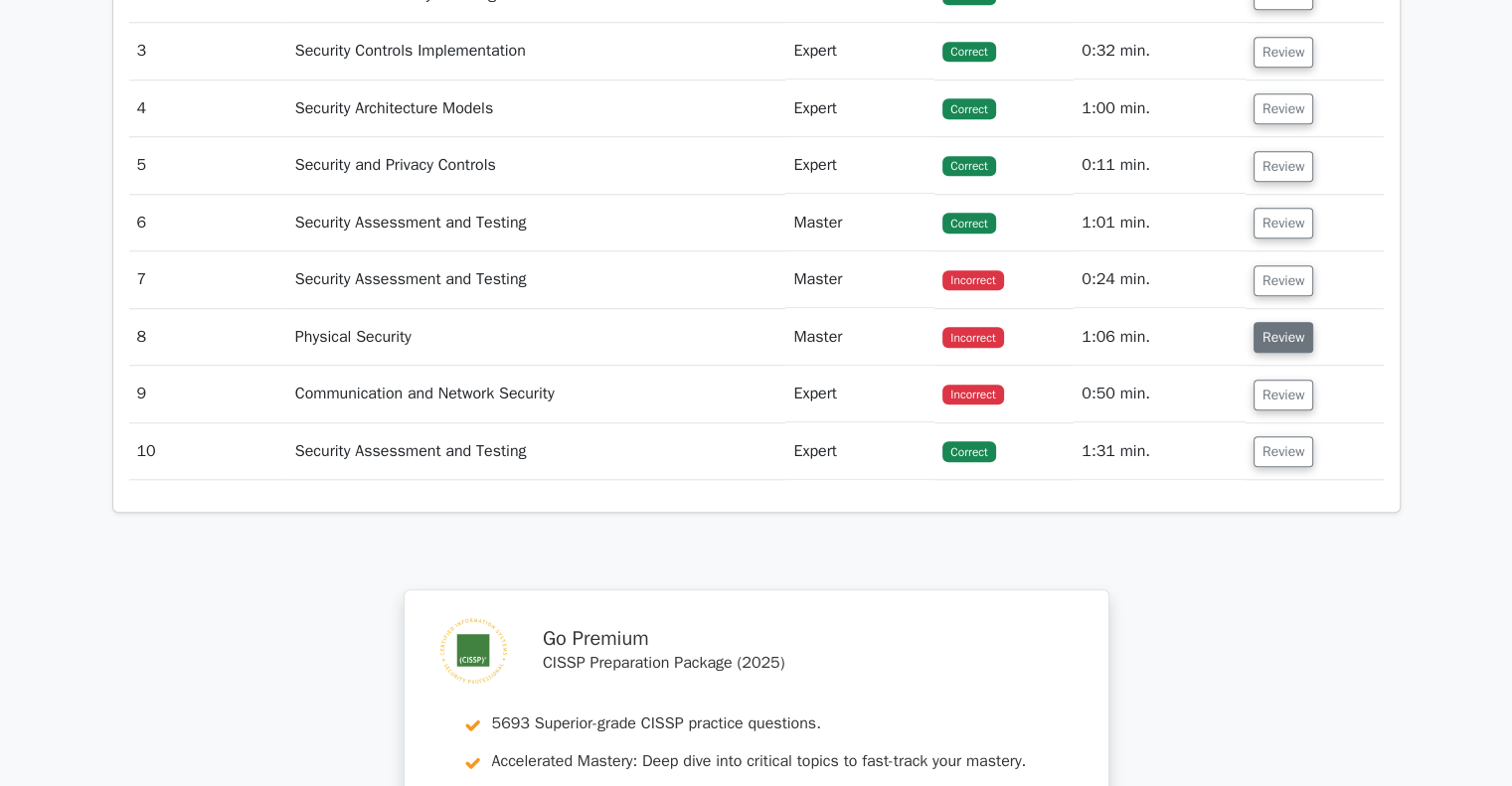 click on "Review" at bounding box center [1283, 337] 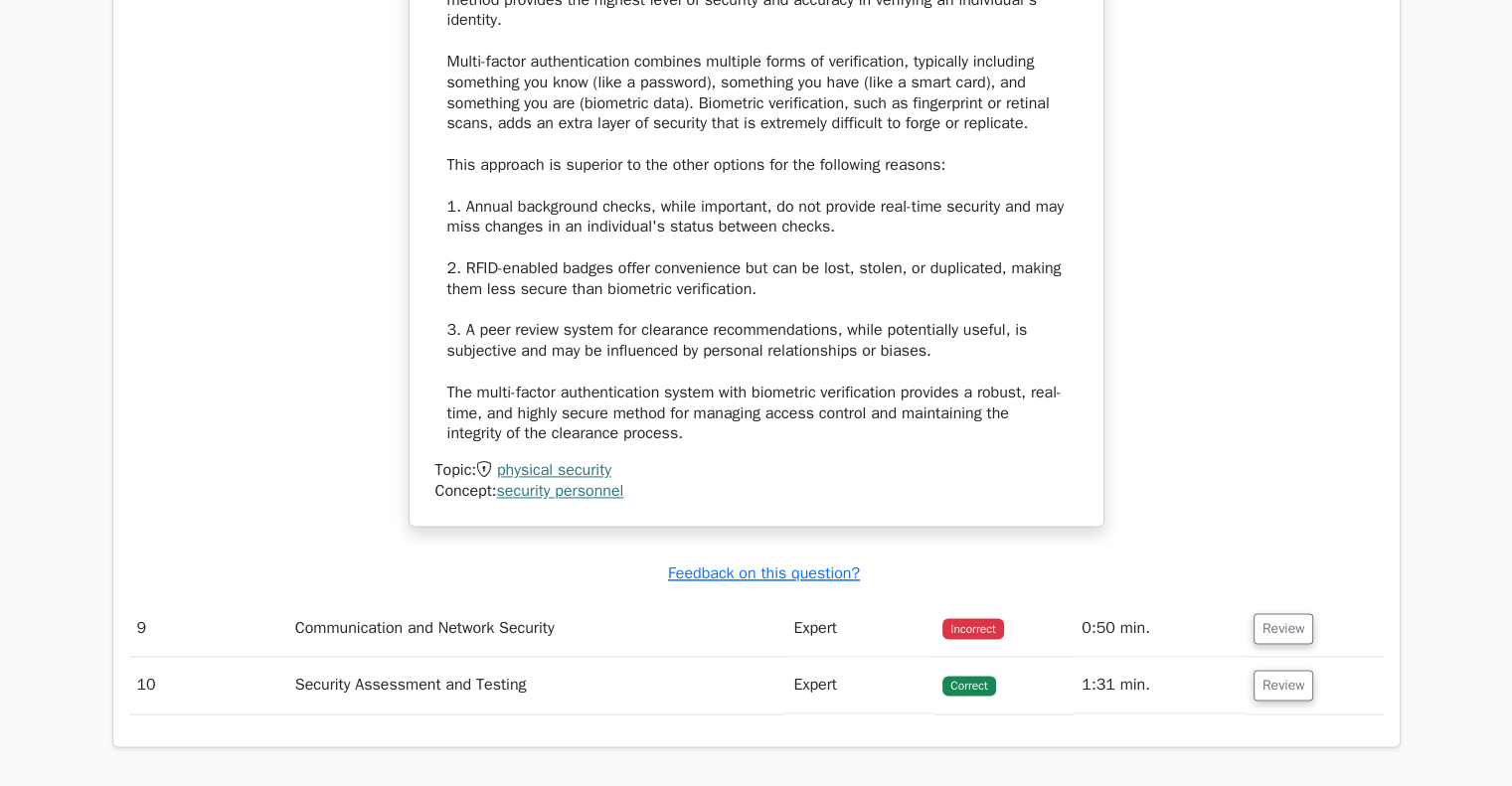 scroll, scrollTop: 2683, scrollLeft: 0, axis: vertical 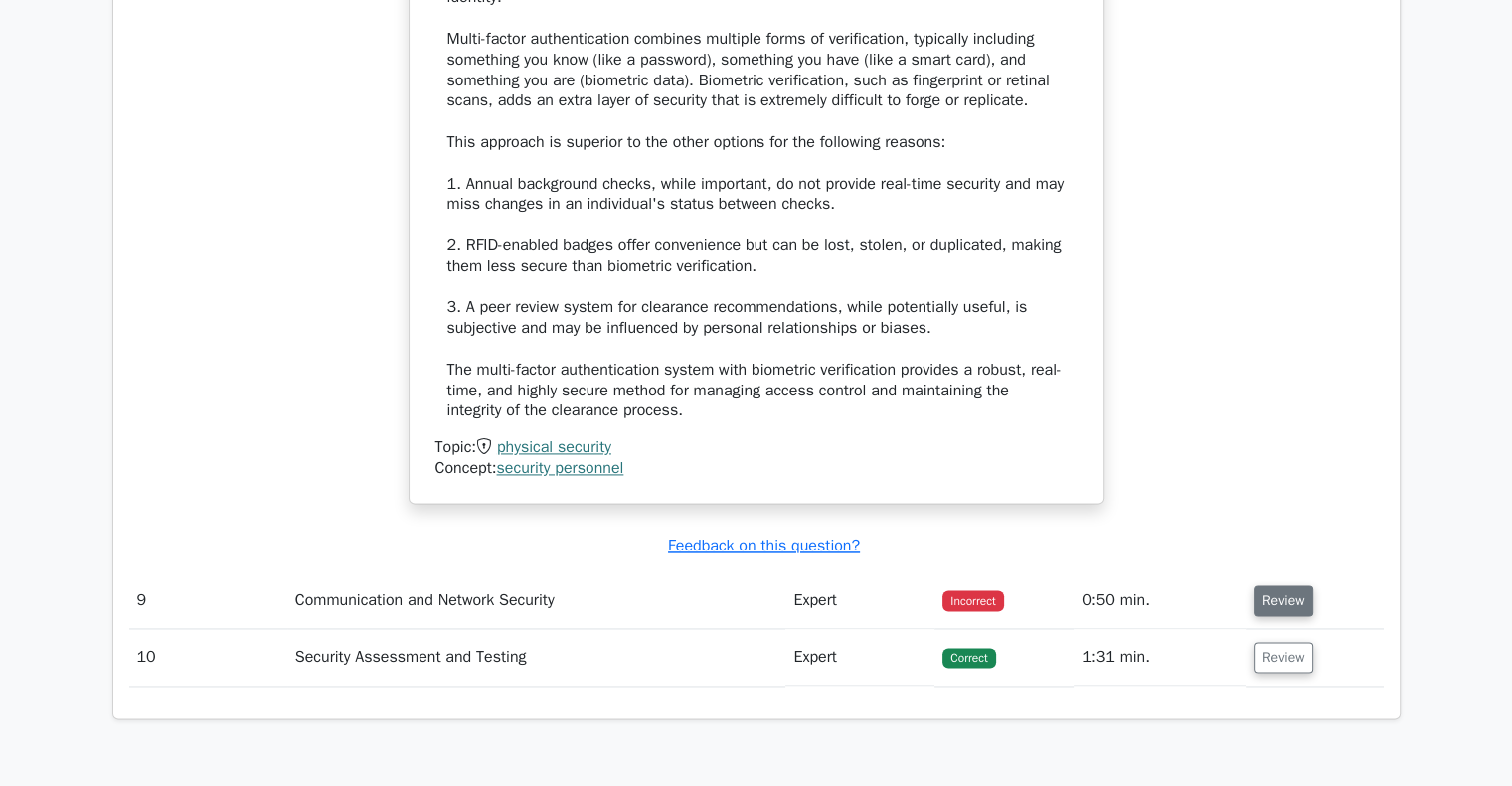 click on "Review" at bounding box center (1283, 600) 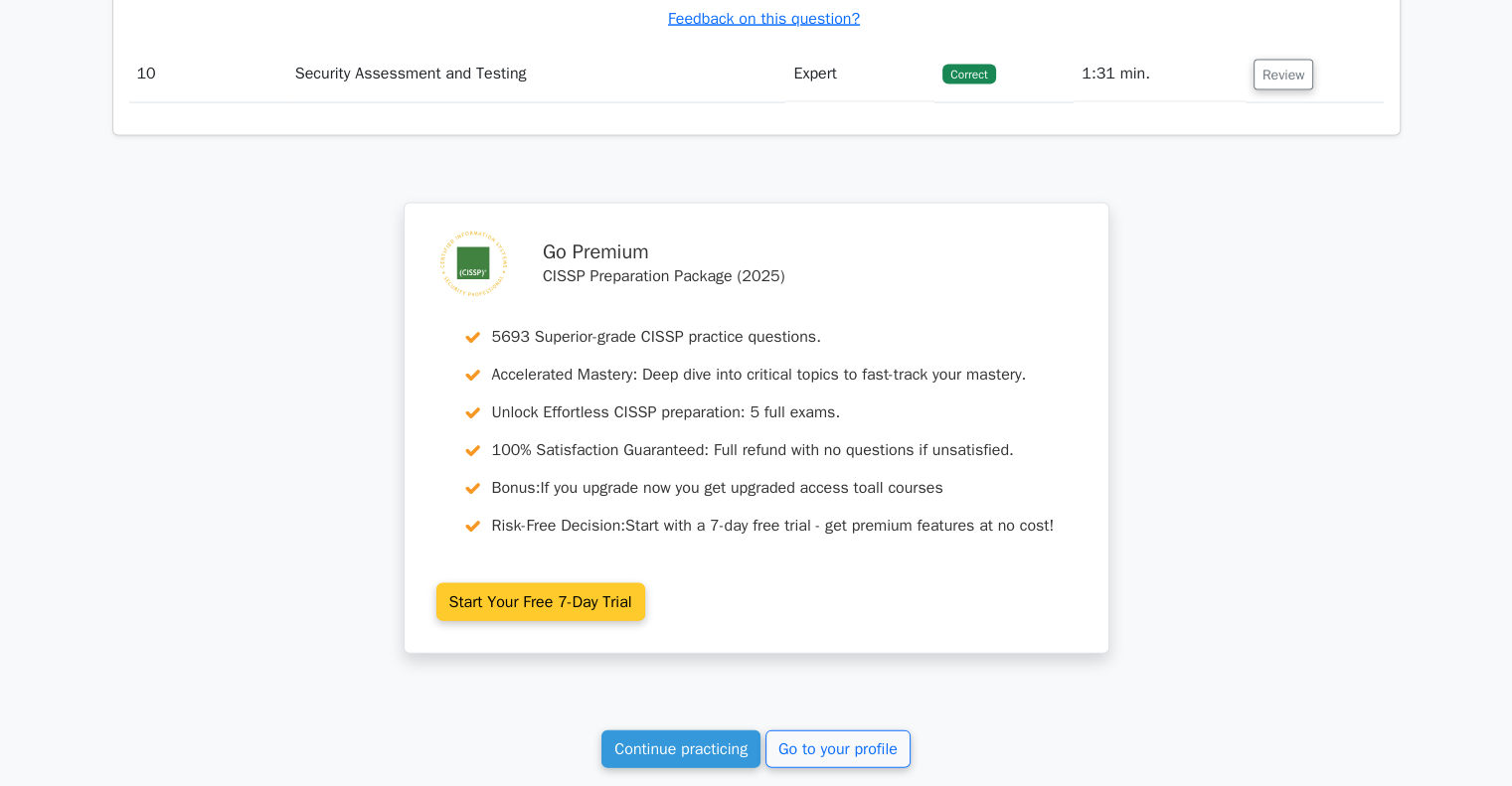 scroll, scrollTop: 4372, scrollLeft: 0, axis: vertical 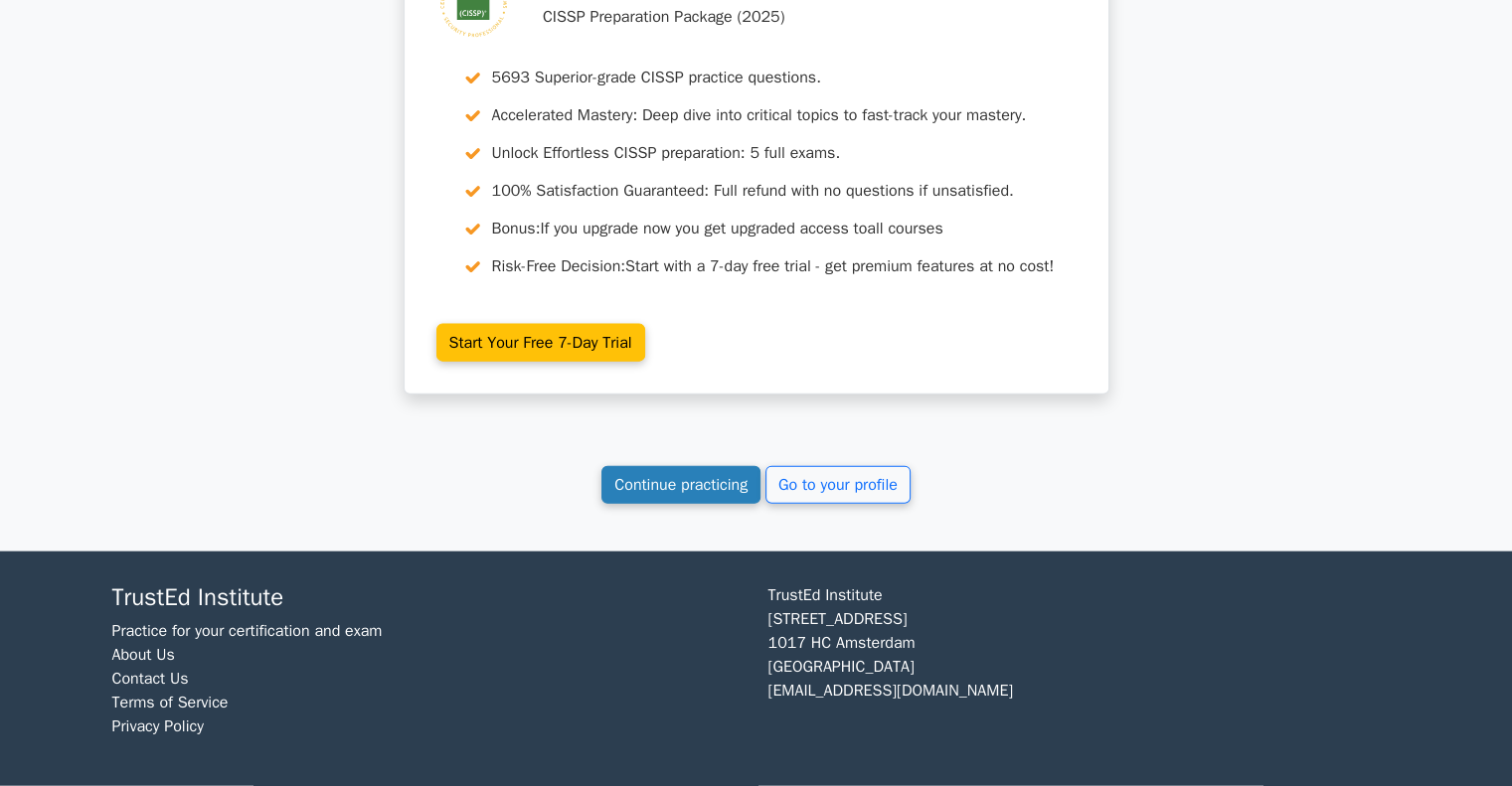 click on "Continue practicing" at bounding box center [681, 485] 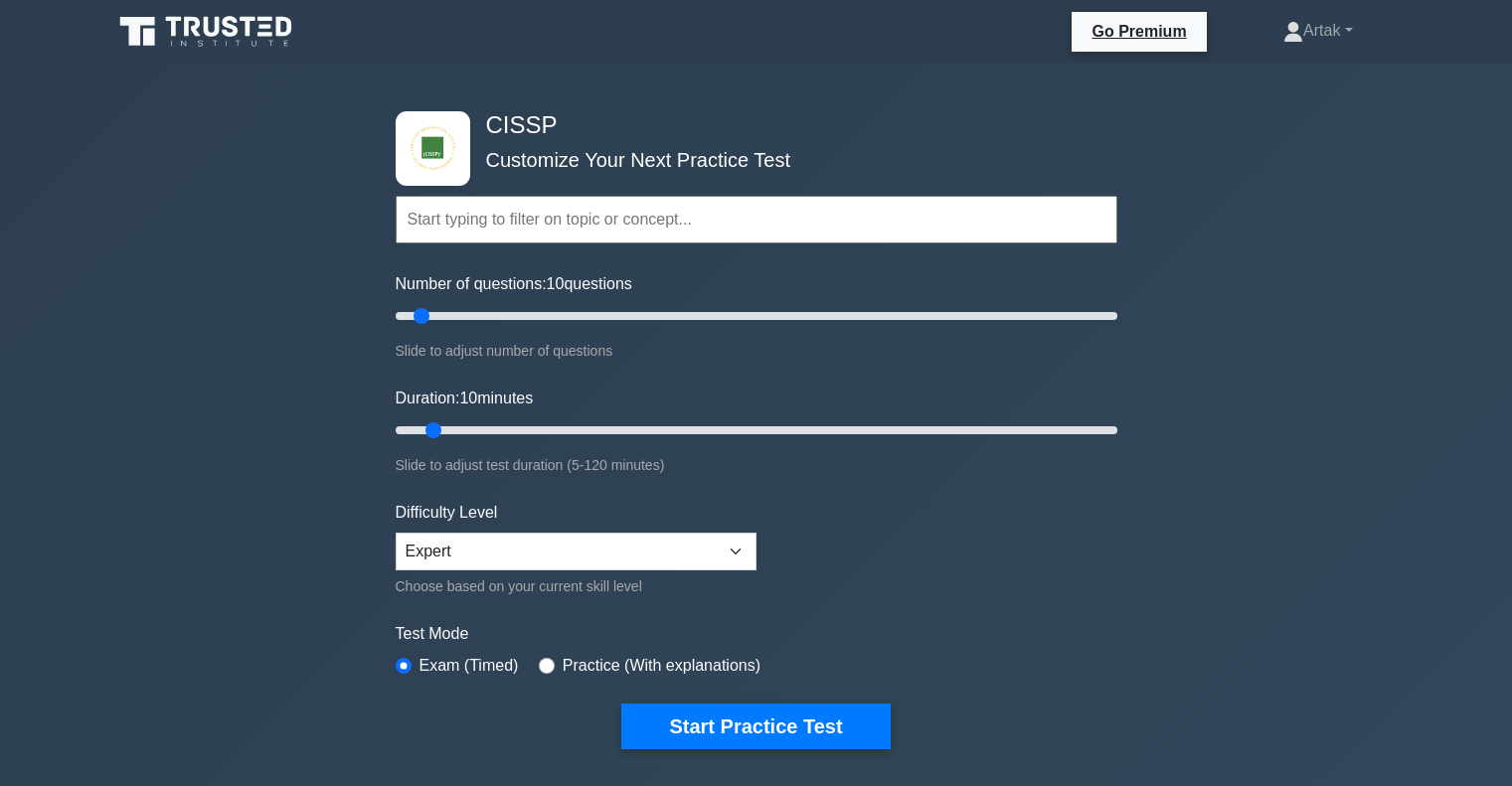 scroll, scrollTop: 0, scrollLeft: 0, axis: both 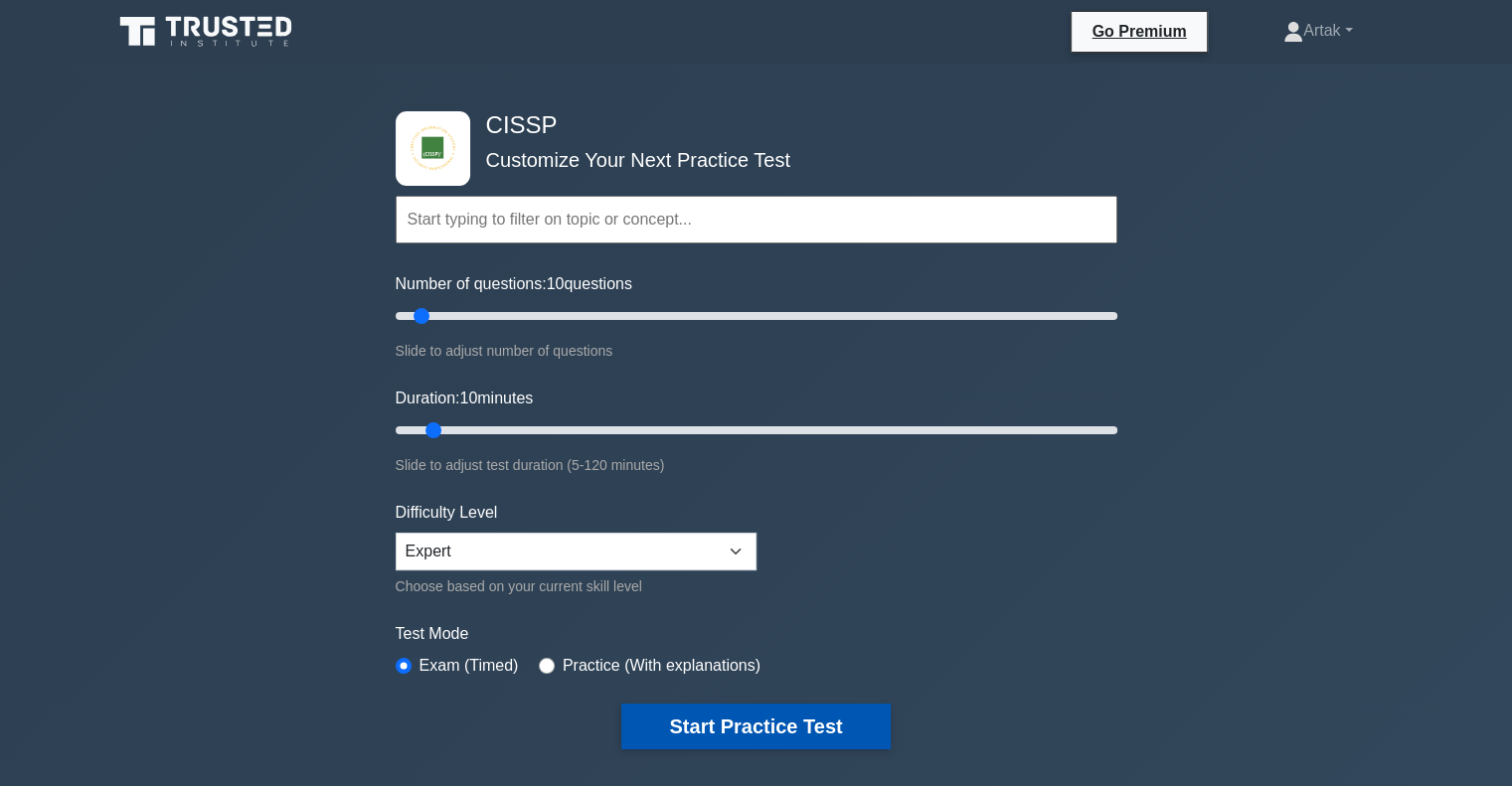 click on "Start Practice Test" at bounding box center [756, 726] 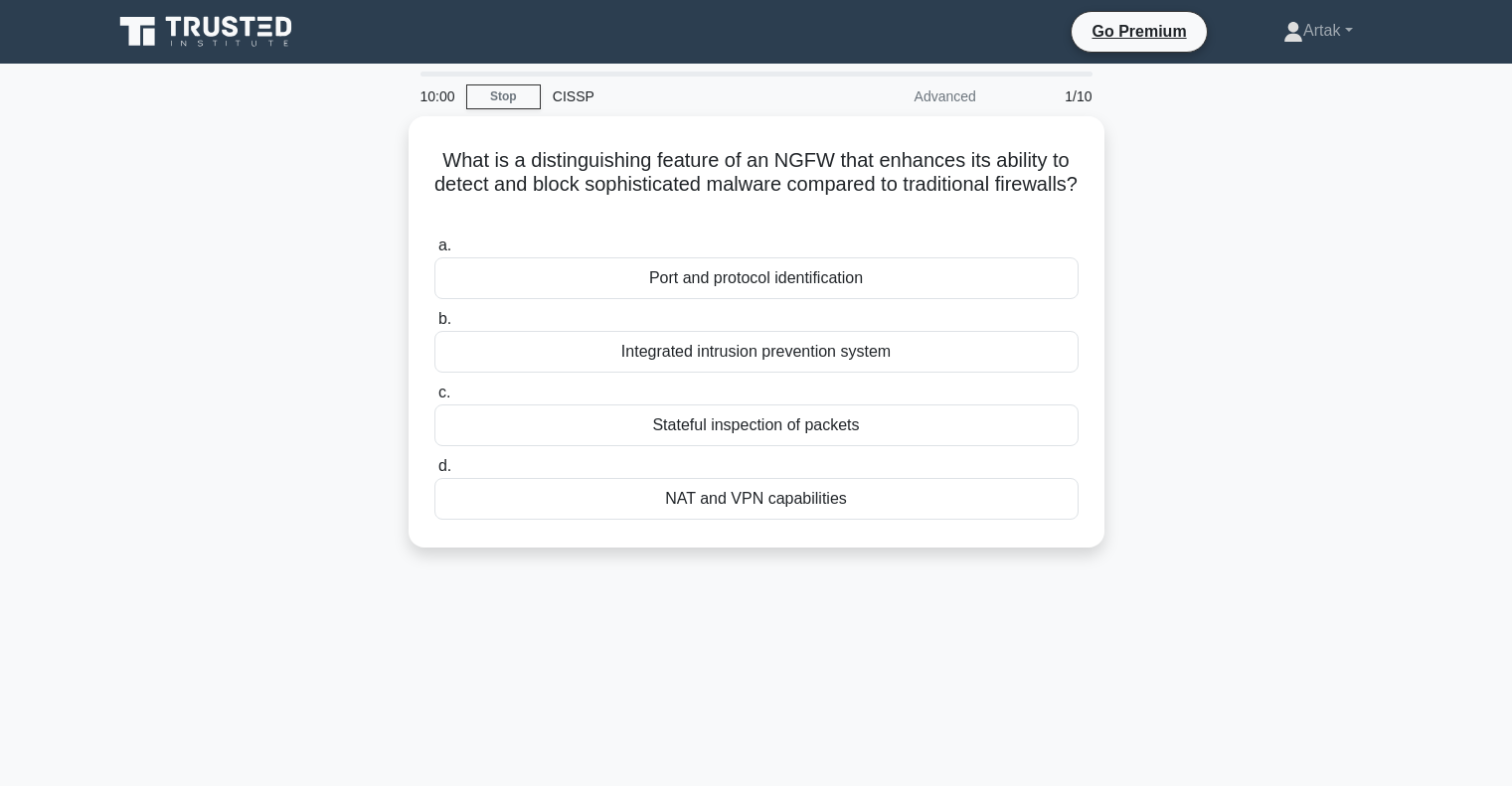 scroll, scrollTop: 0, scrollLeft: 0, axis: both 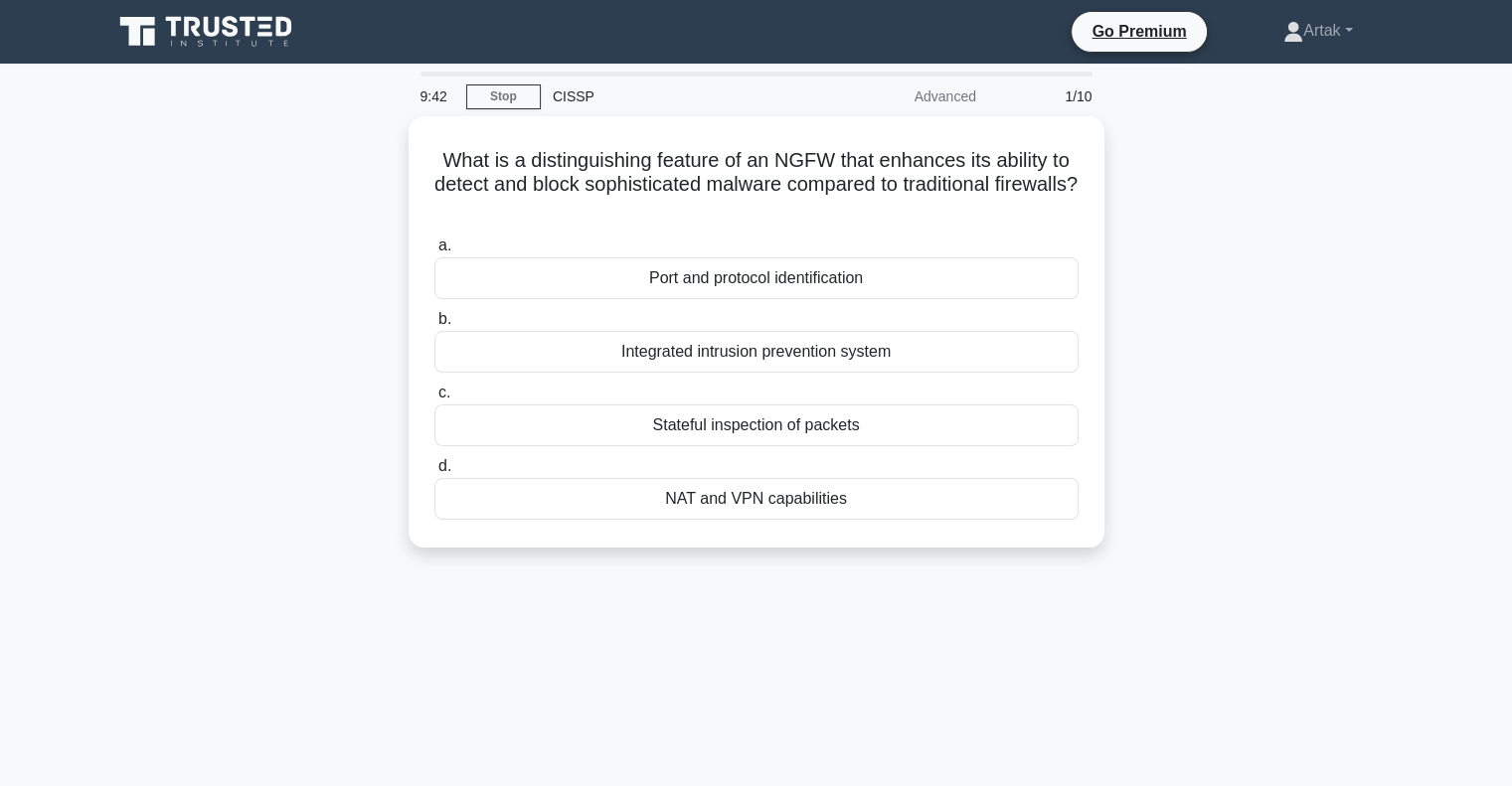 click on "9:42
Stop
CISSP
Advanced
1/10
What is a distinguishing feature of an NGFW that enhances its ability to detect and block sophisticated malware compared to traditional firewalls?
.spinner_0XTQ{transform-origin:center;animation:spinner_y6GP .75s linear infinite}@keyframes spinner_y6GP{100%{transform:rotate(360deg)}}
a.
b." at bounding box center (756, 568) 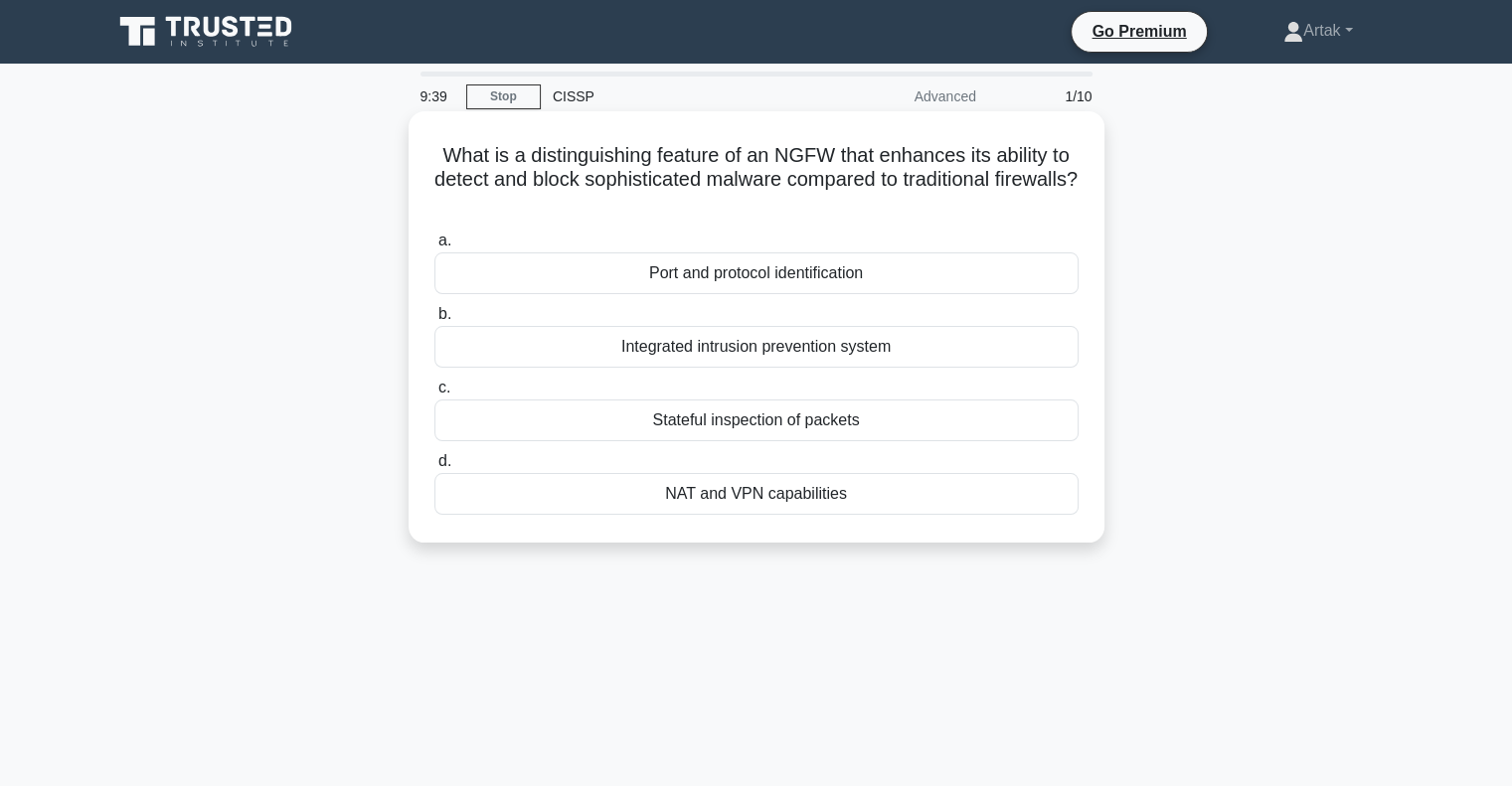 click on "Integrated intrusion prevention system" at bounding box center (756, 347) 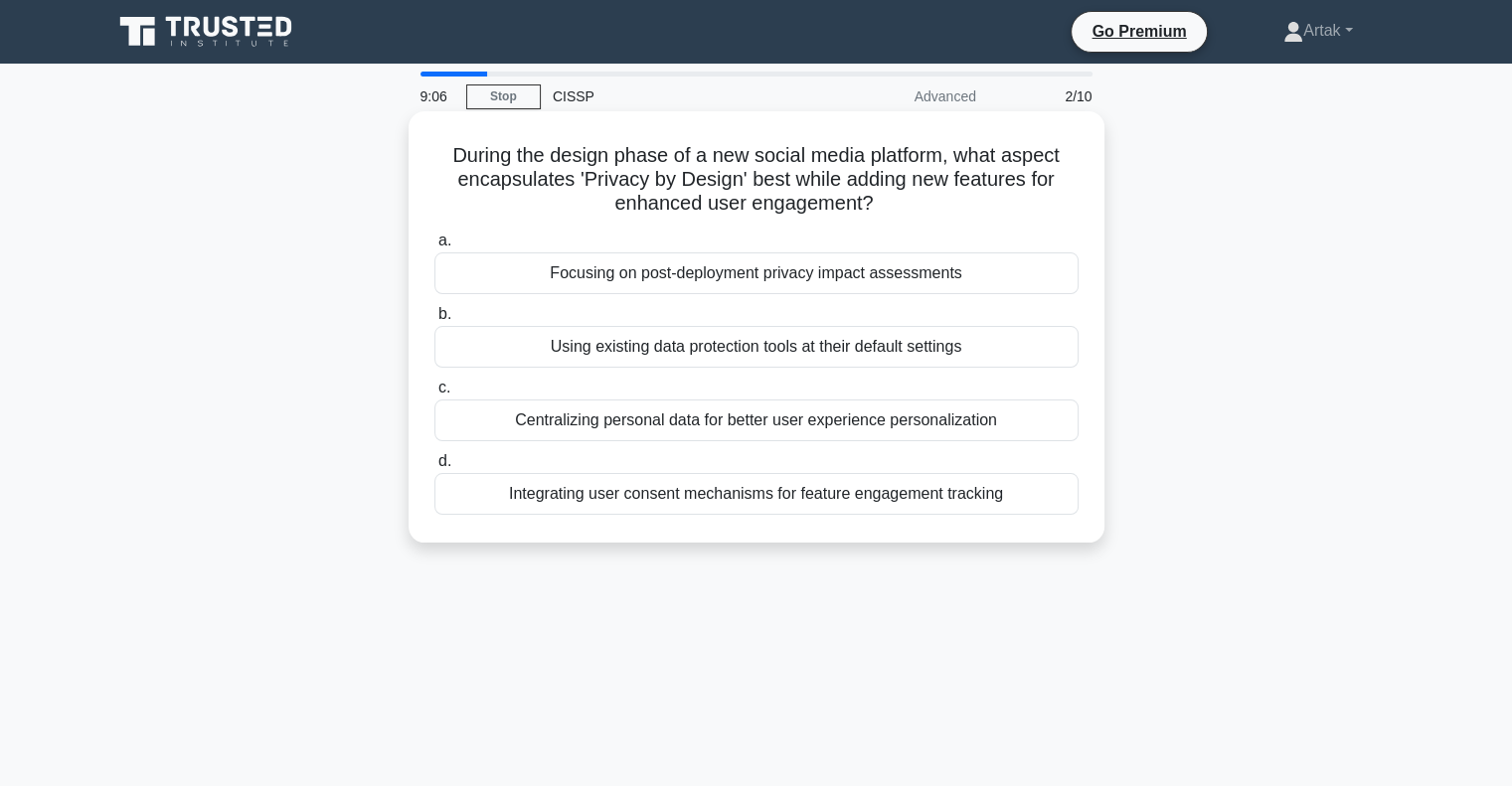 click on "Integrating user consent mechanisms for feature engagement tracking" at bounding box center (756, 494) 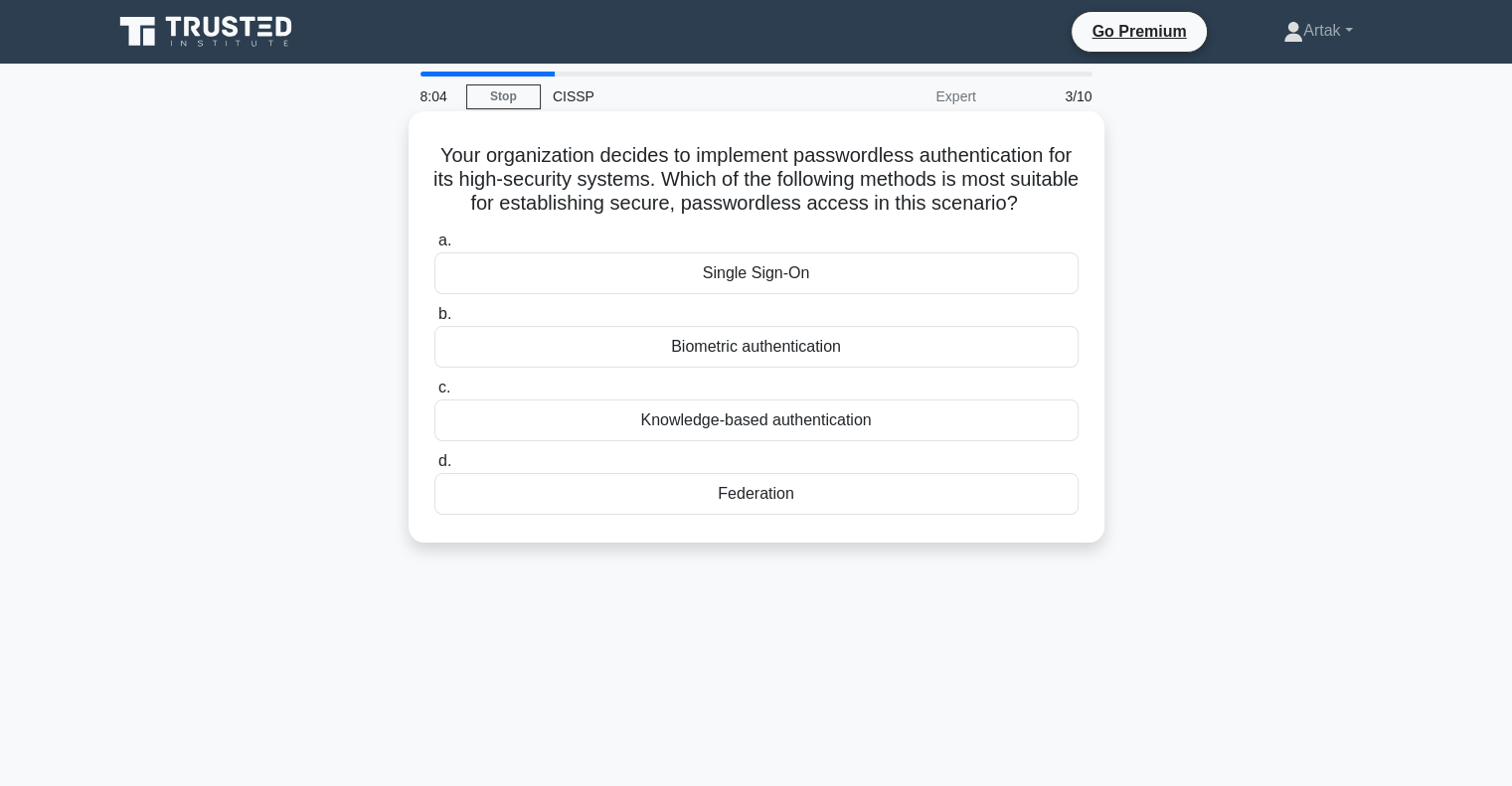 click on "Biometric authentication" at bounding box center [756, 347] 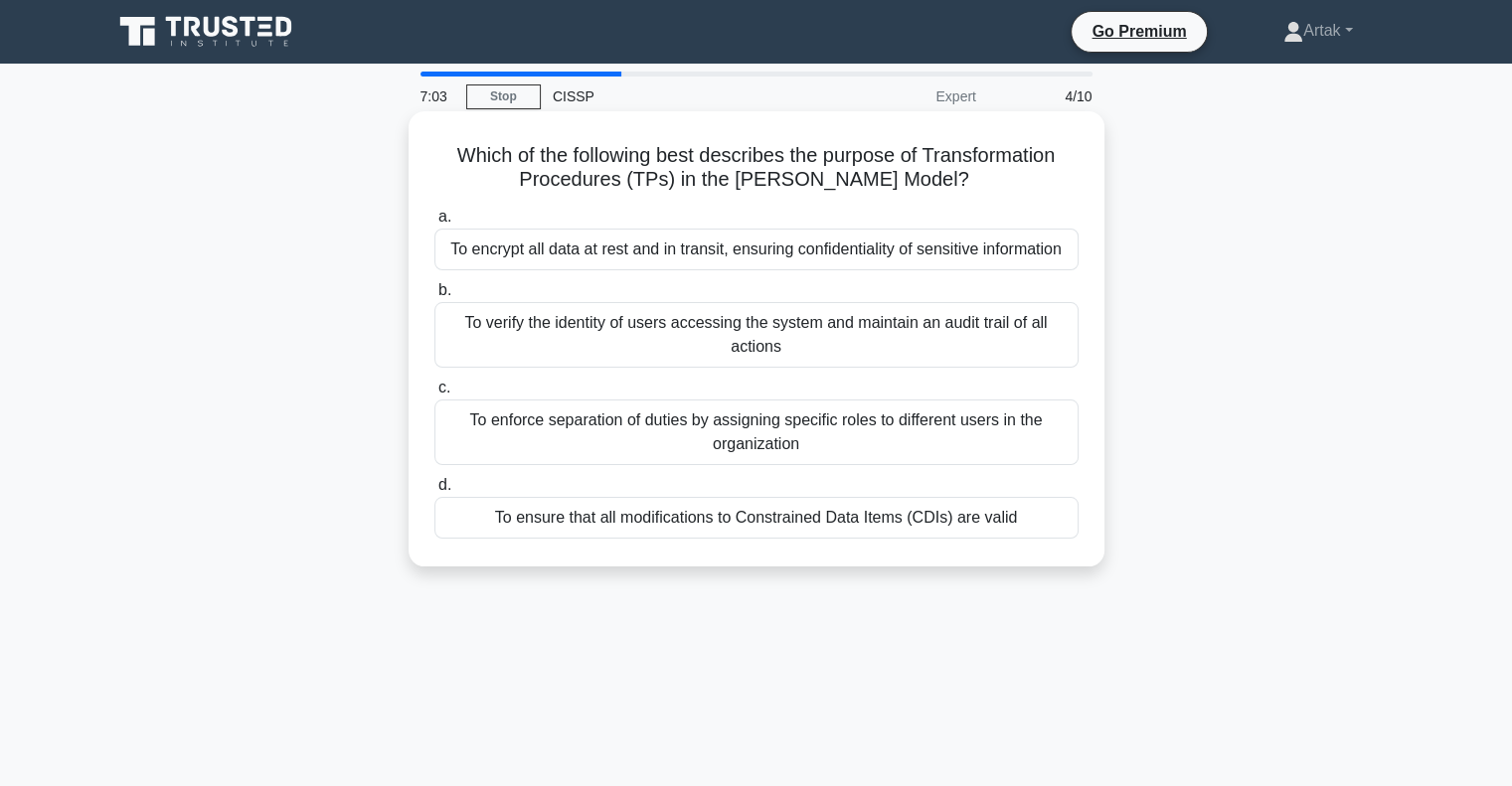 click on "To ensure that all modifications to Constrained Data Items (CDIs) are valid" at bounding box center (756, 518) 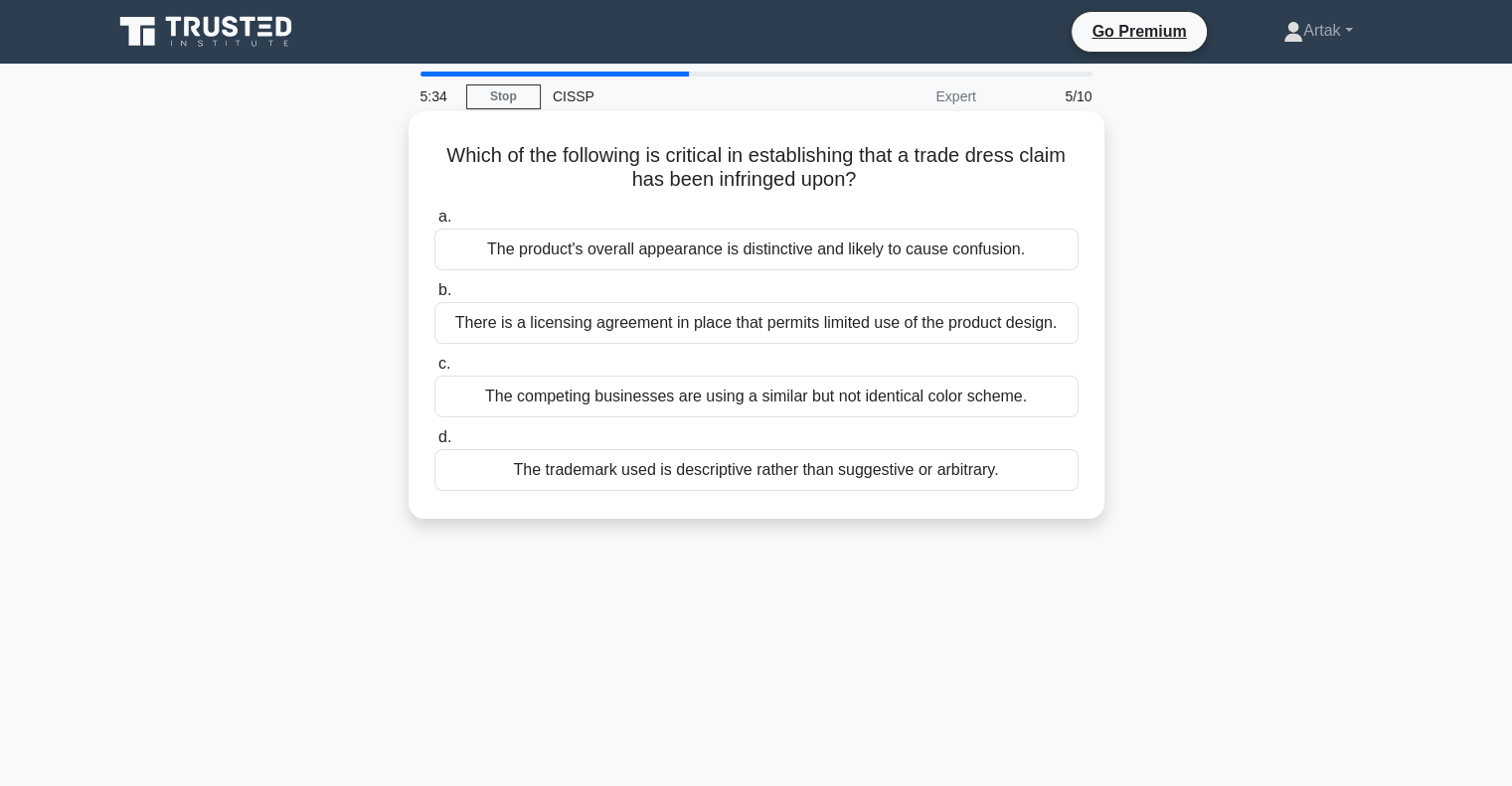click on "The competing businesses are using a similar but not identical color scheme." at bounding box center (756, 396) 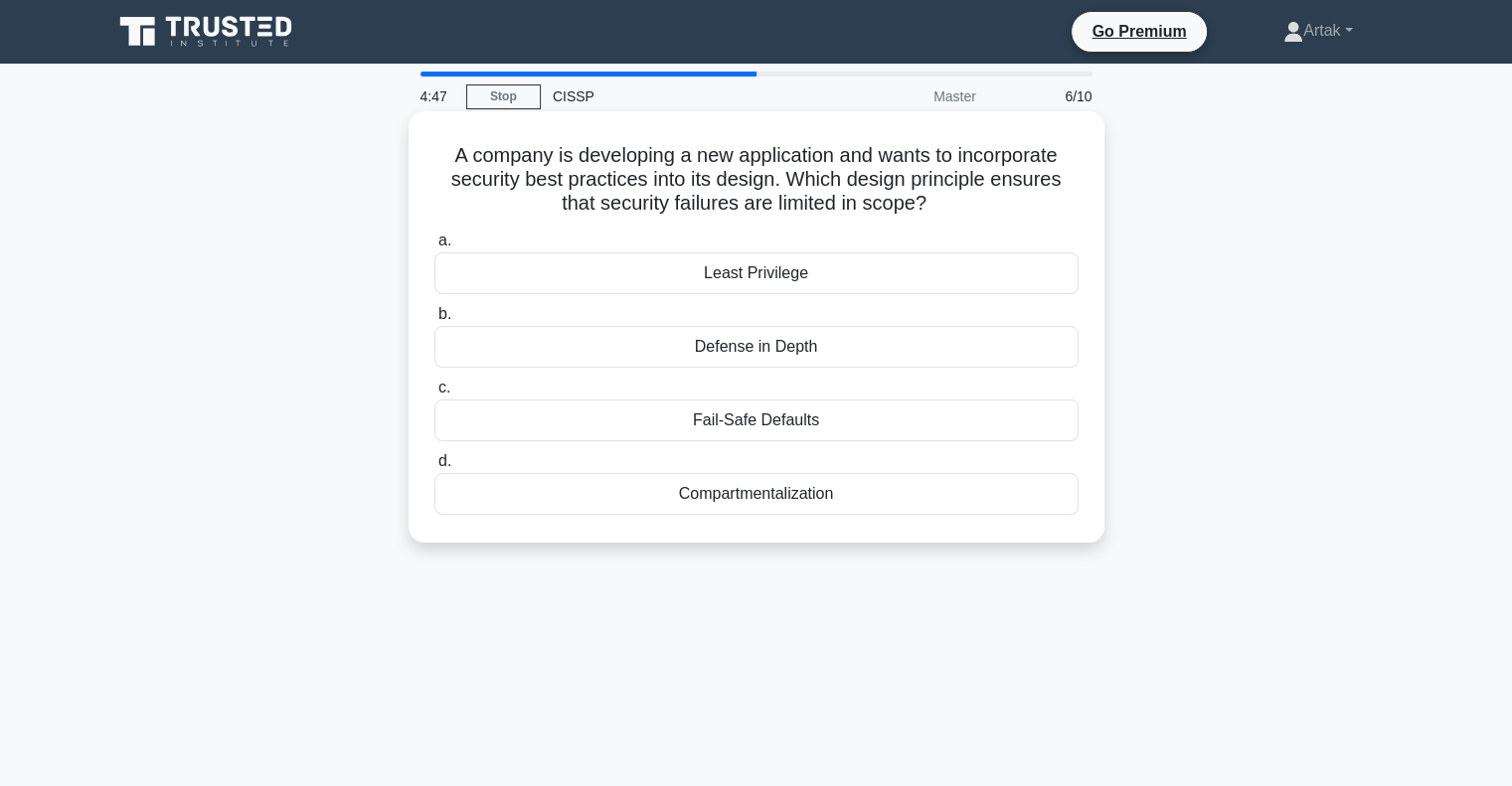 click on "Compartmentalization" at bounding box center [756, 494] 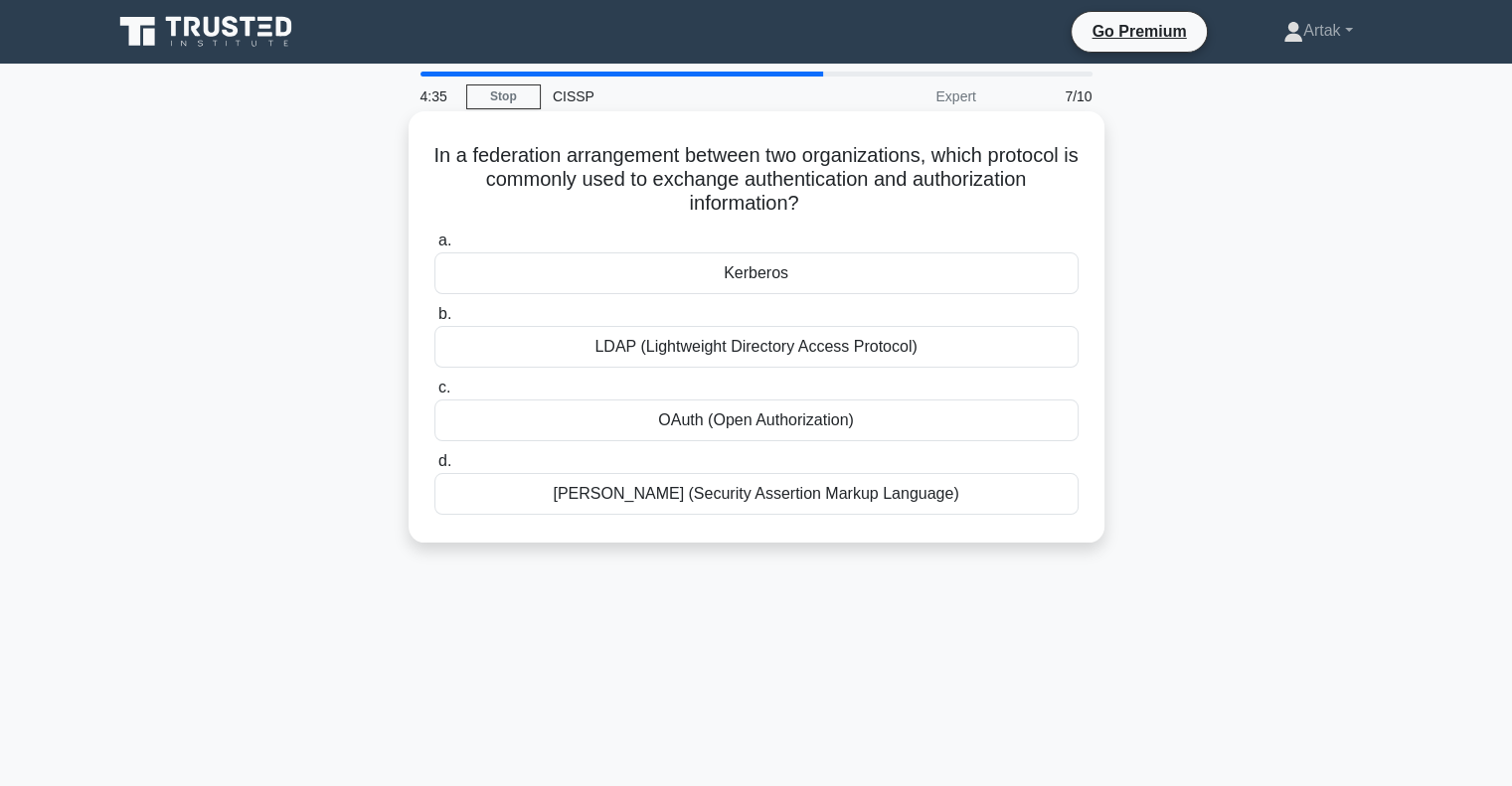 click on "SAML (Security Assertion Markup Language)" at bounding box center [756, 494] 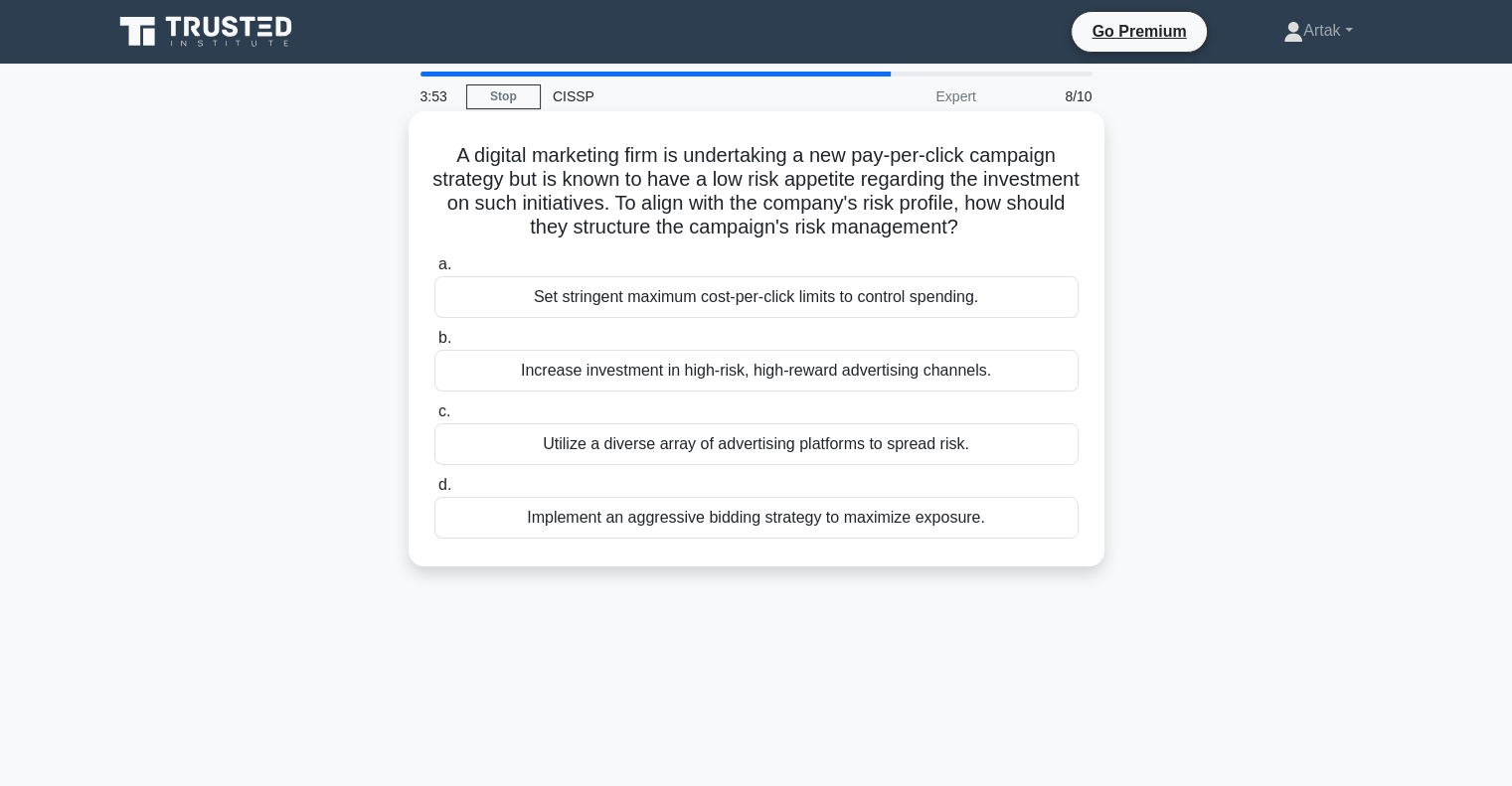 click on "Set stringent maximum cost-per-click limits to control spending." at bounding box center (756, 297) 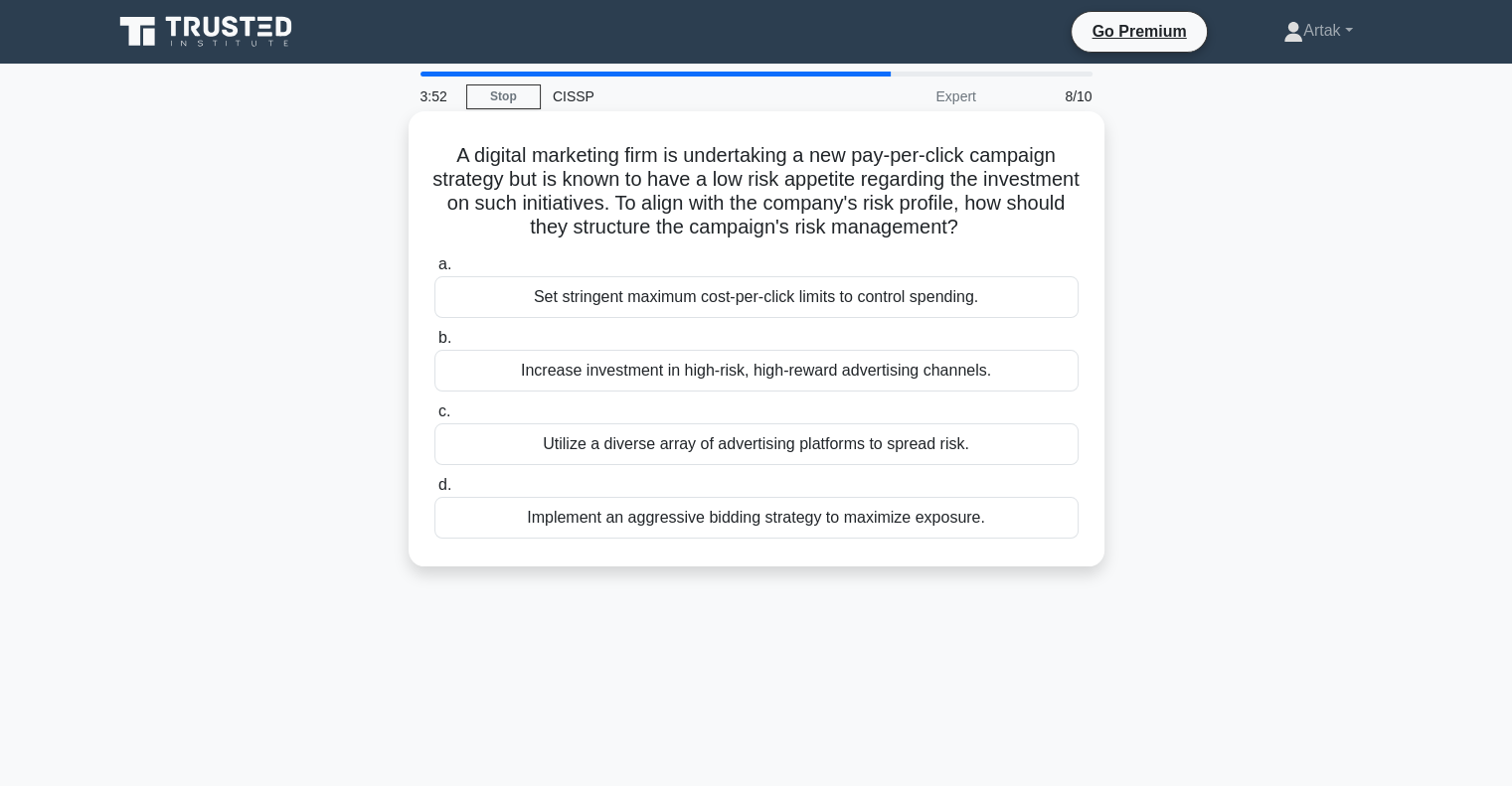 click on "Set stringent maximum cost-per-click limits to control spending." at bounding box center (756, 297) 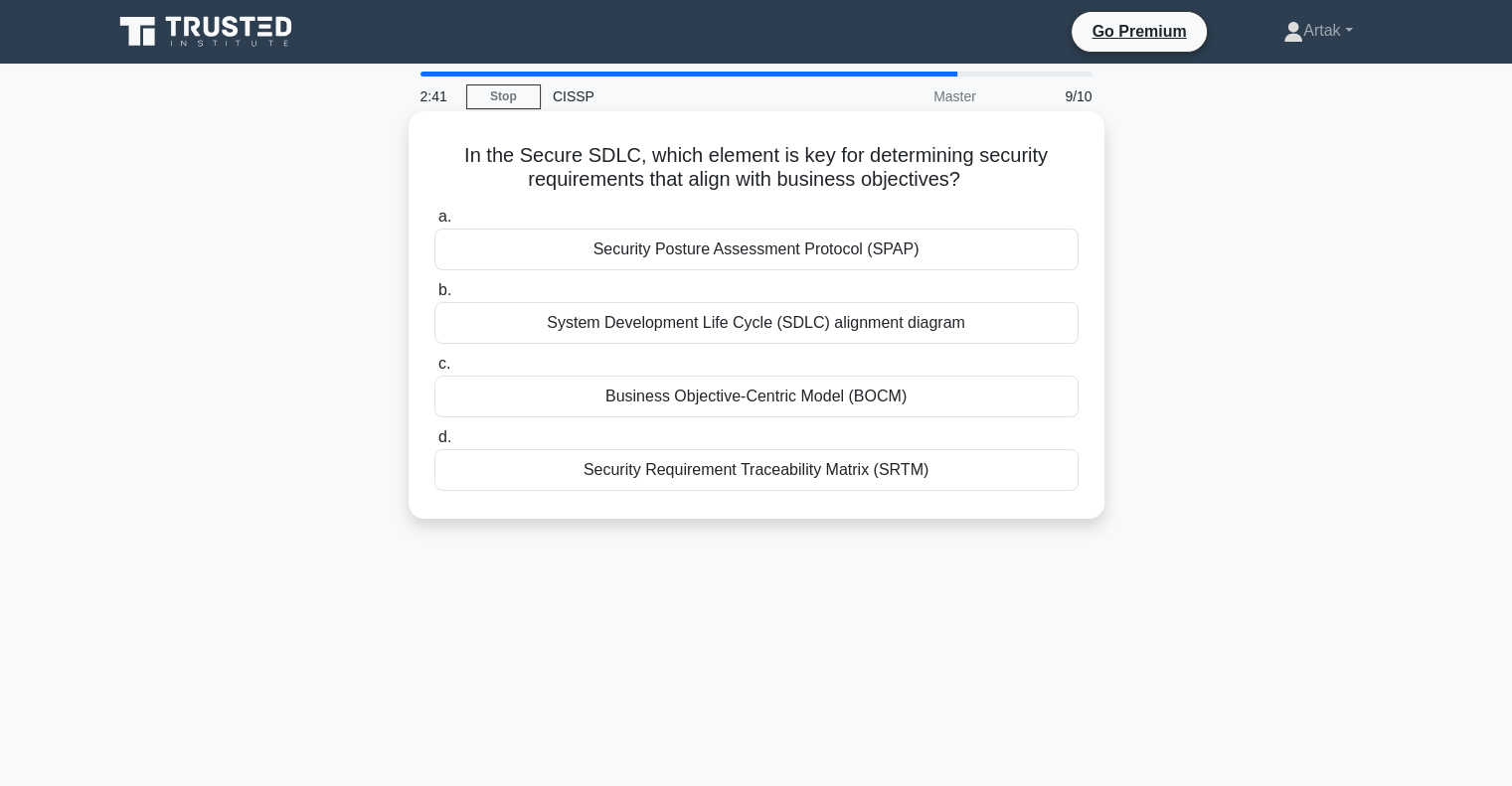click on "Business Objective-Centric Model (BOCM)" at bounding box center (756, 396) 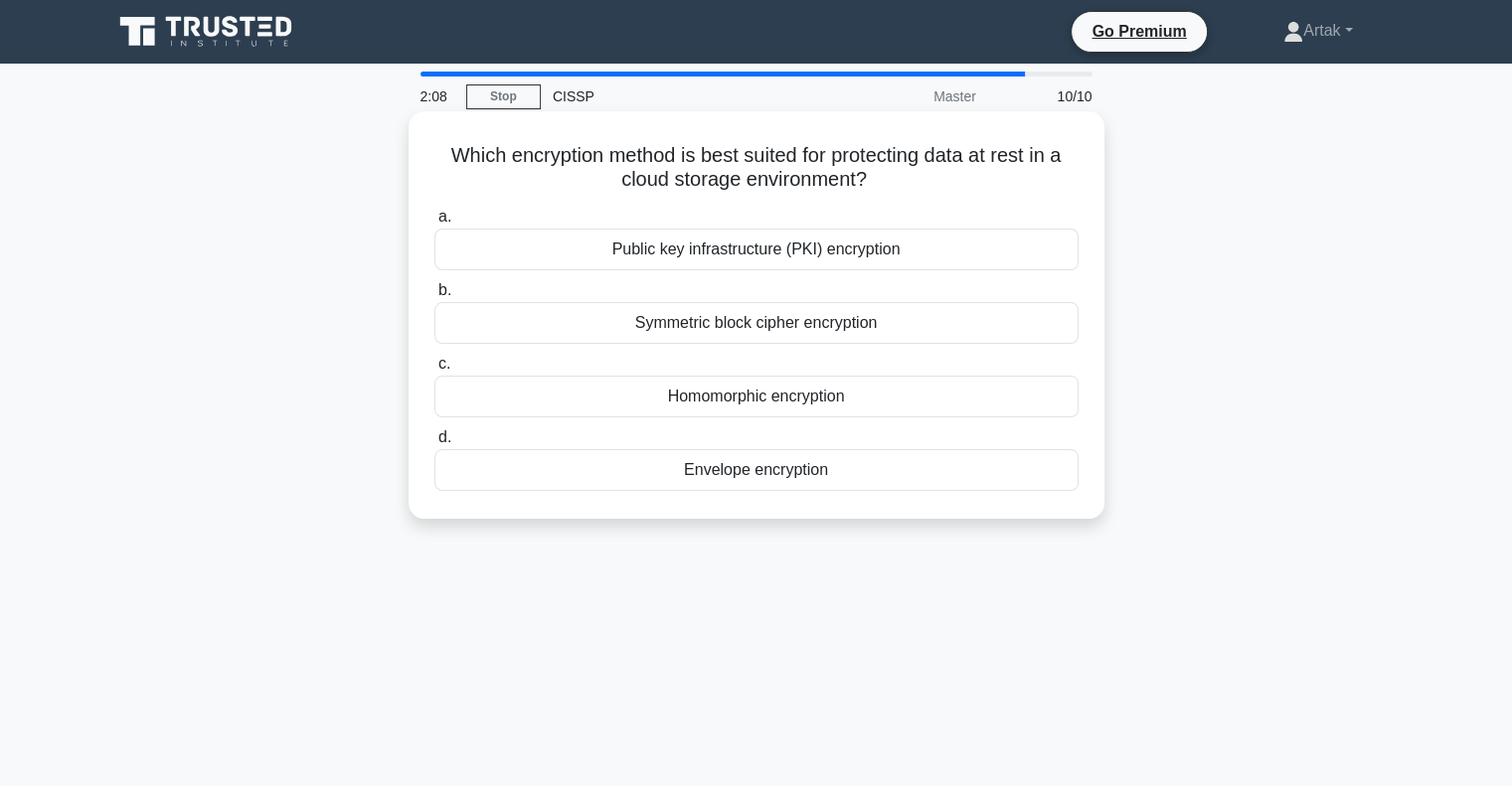 click on "Envelope encryption" at bounding box center (756, 470) 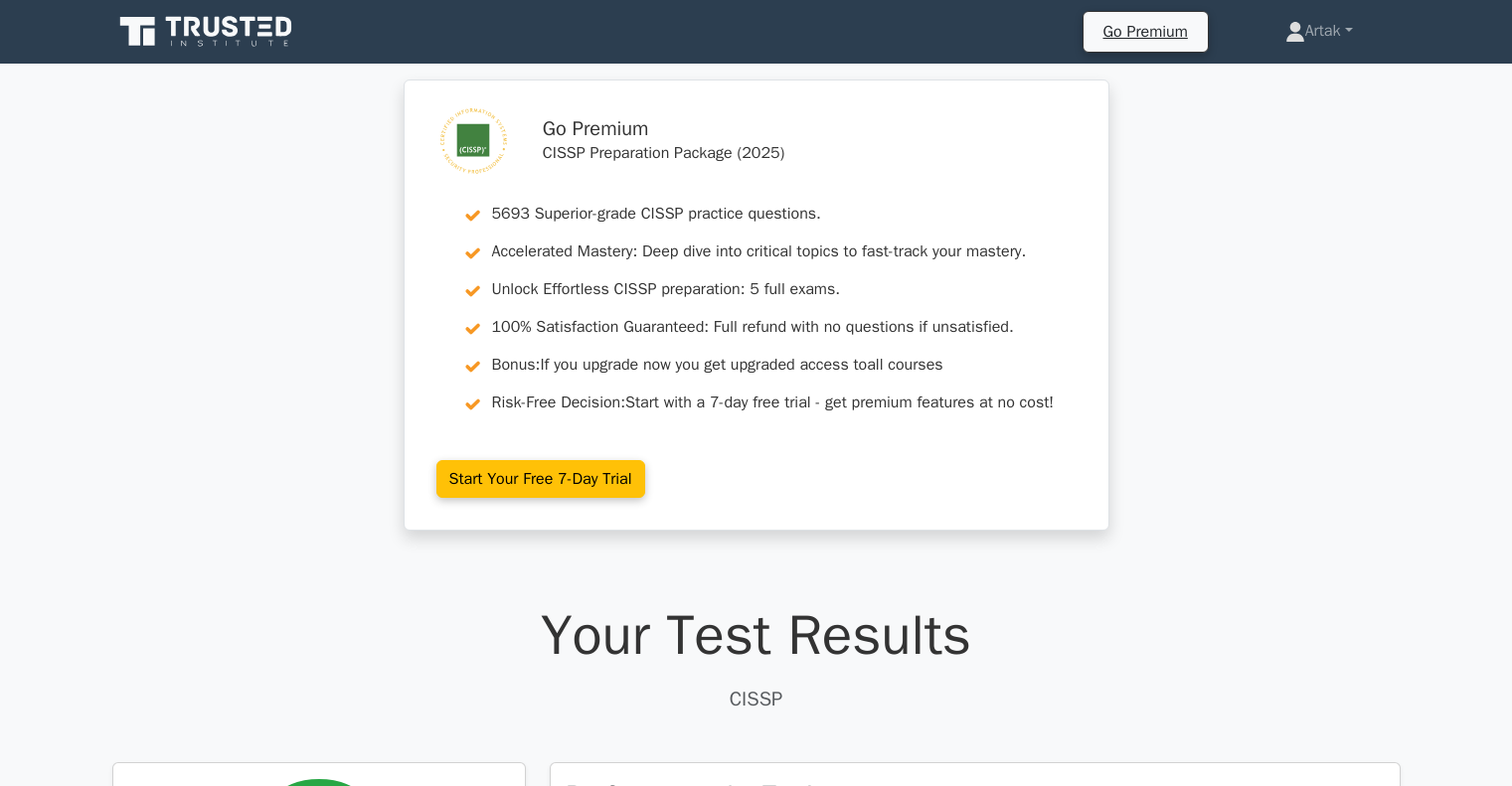 scroll, scrollTop: 0, scrollLeft: 0, axis: both 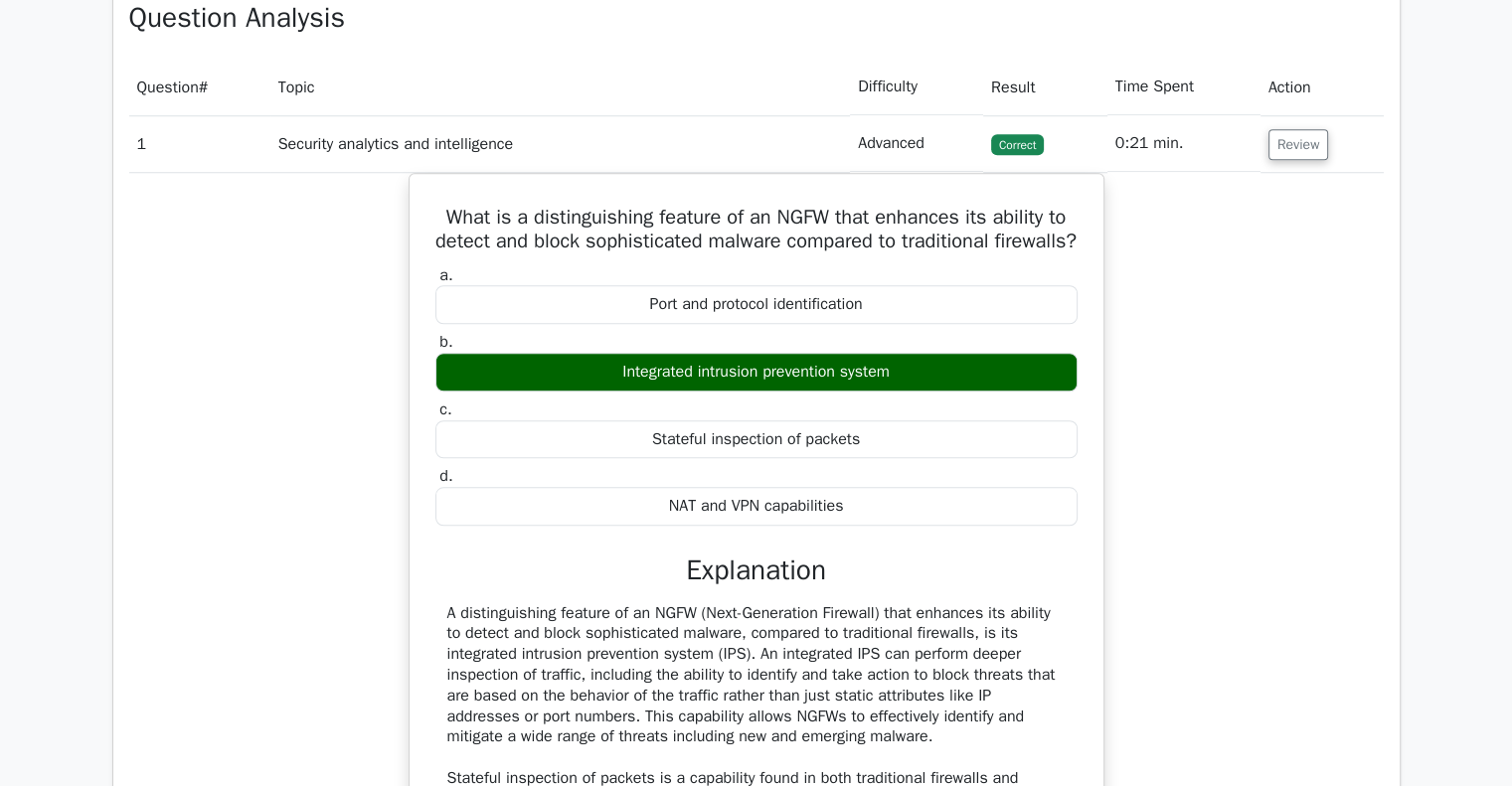 click on "Correct" at bounding box center (1017, 144) 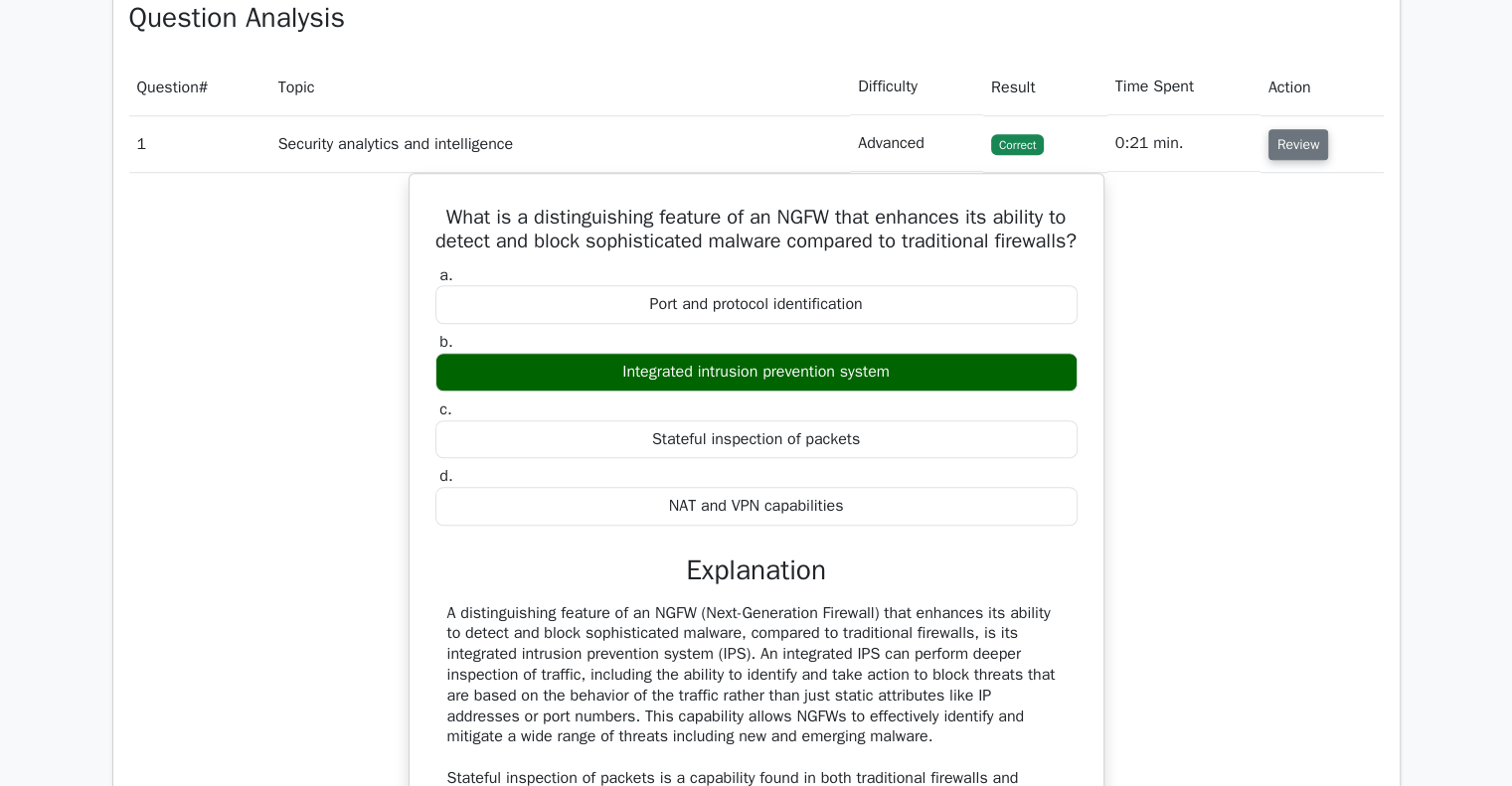 click on "Review" at bounding box center (1298, 144) 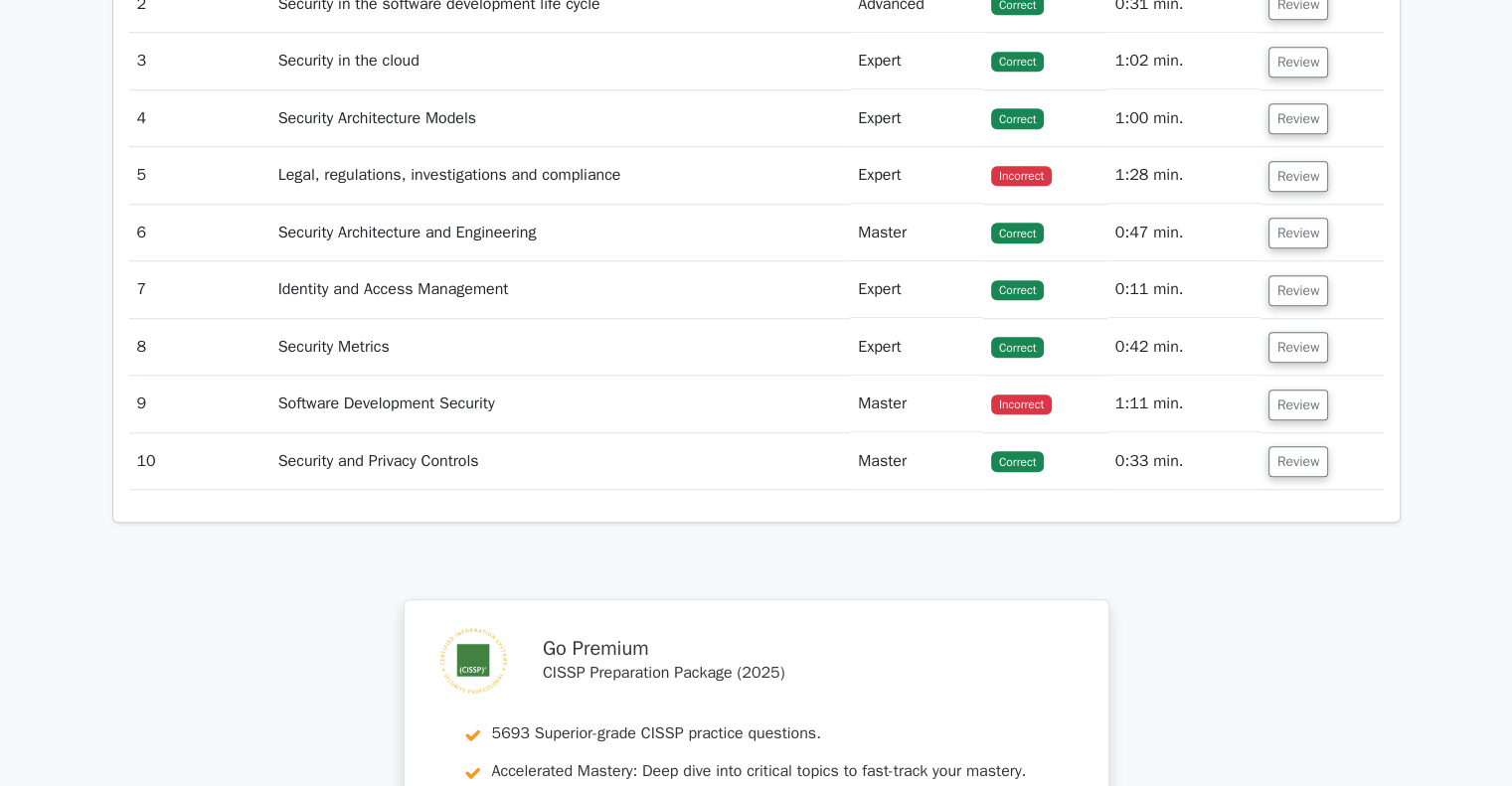 scroll, scrollTop: 1888, scrollLeft: 0, axis: vertical 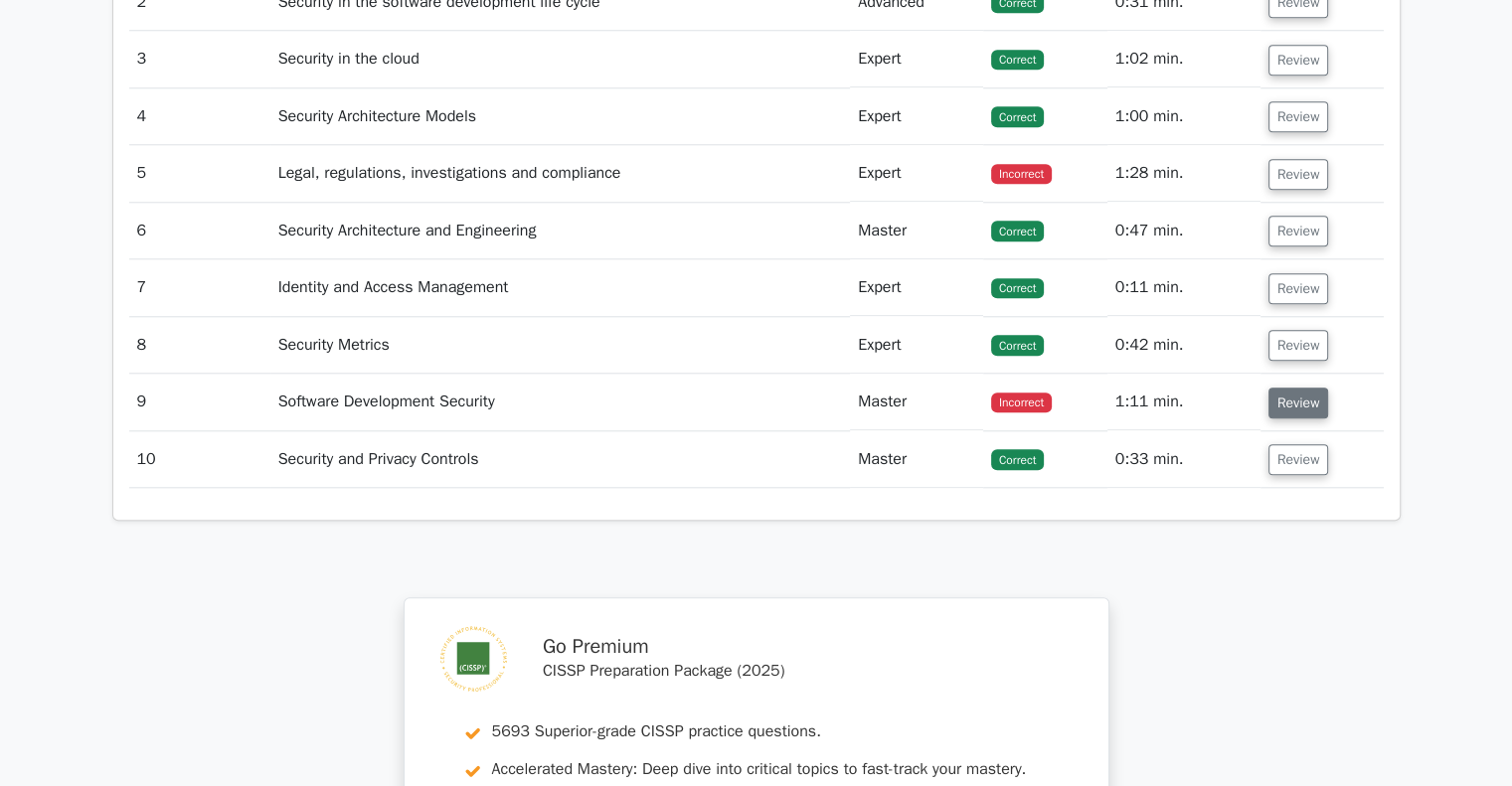 click on "Review" at bounding box center [1298, 402] 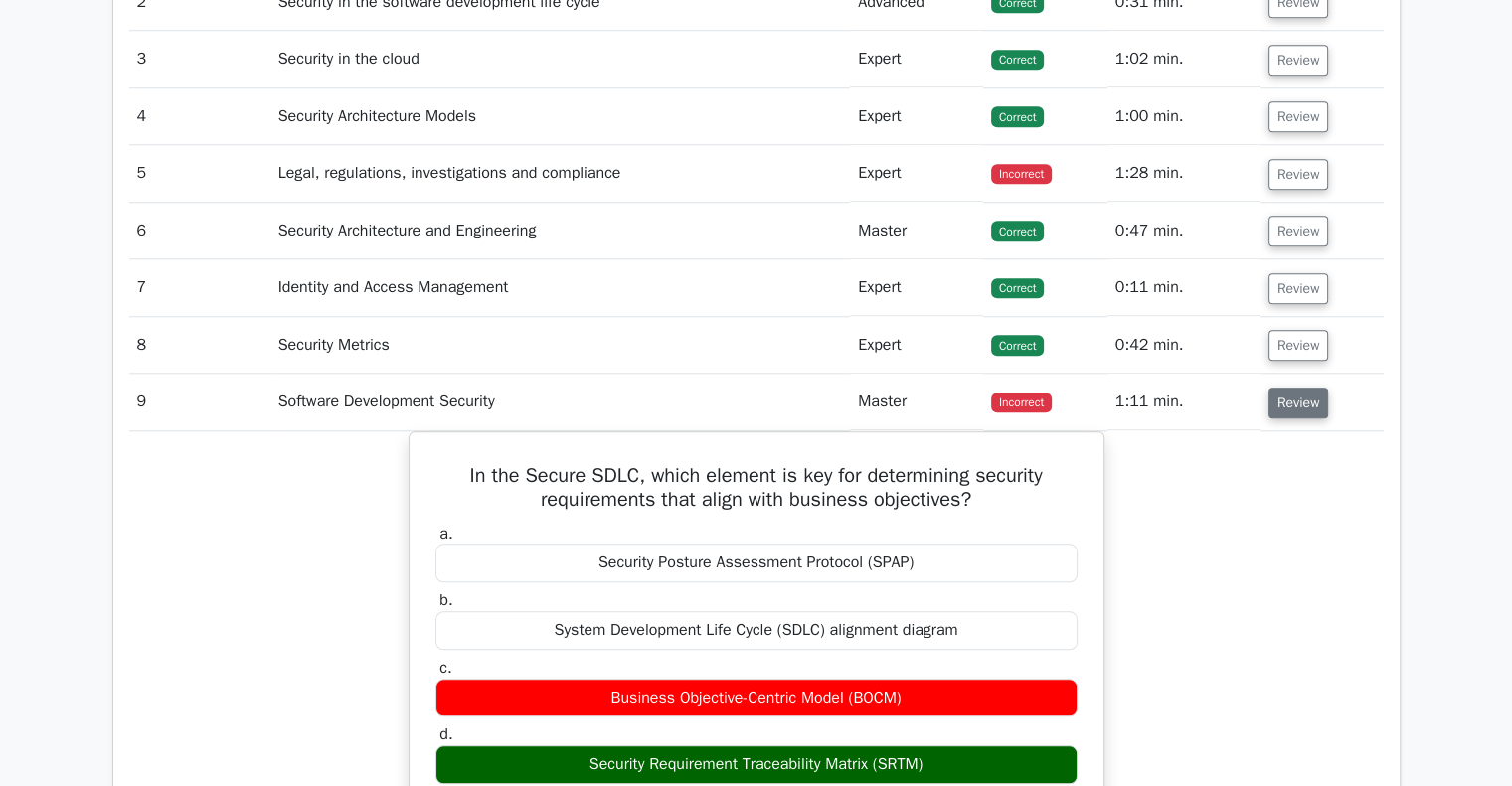 click on "Review" at bounding box center [1298, 402] 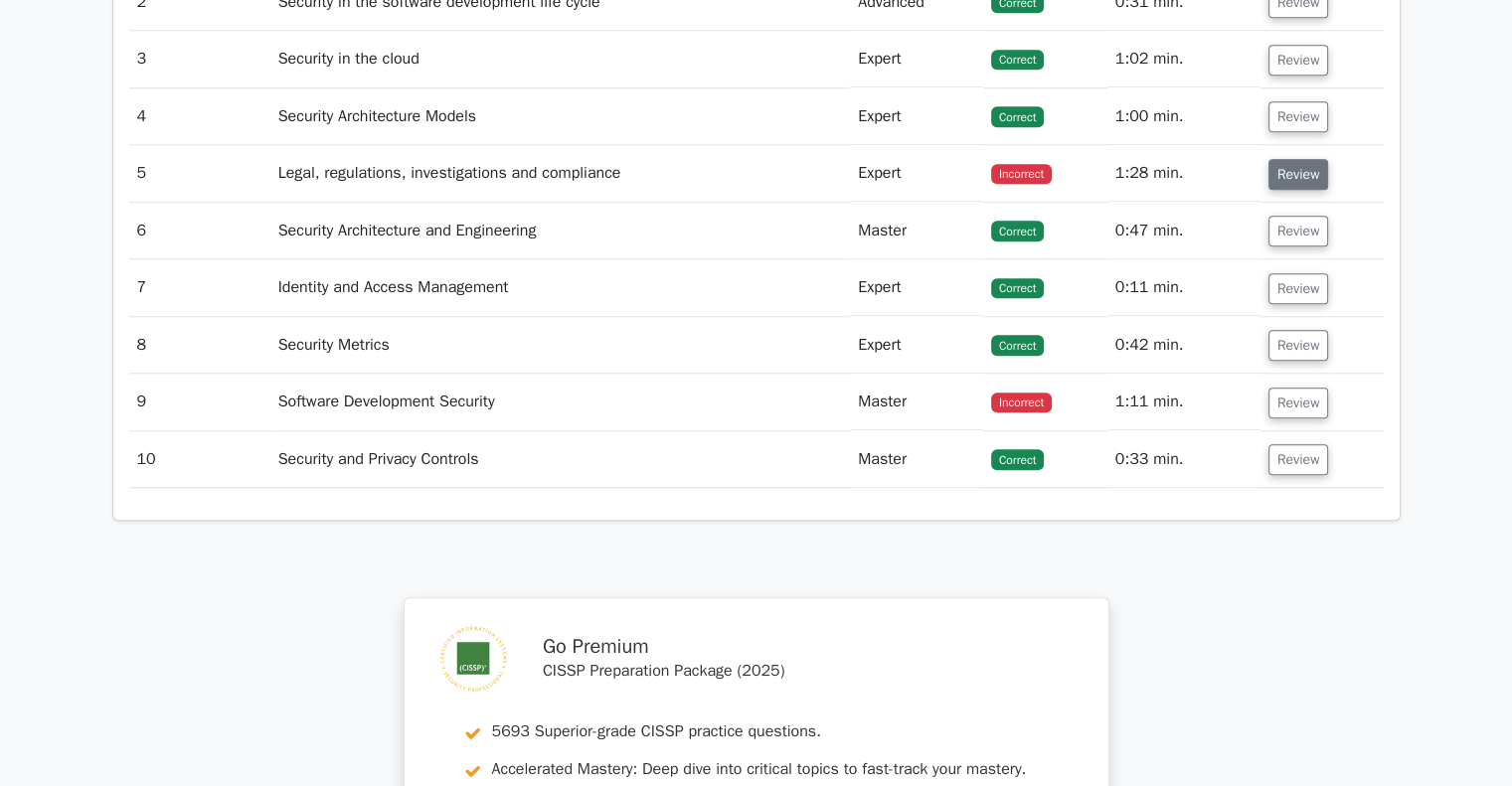 click on "Review" at bounding box center (1298, 174) 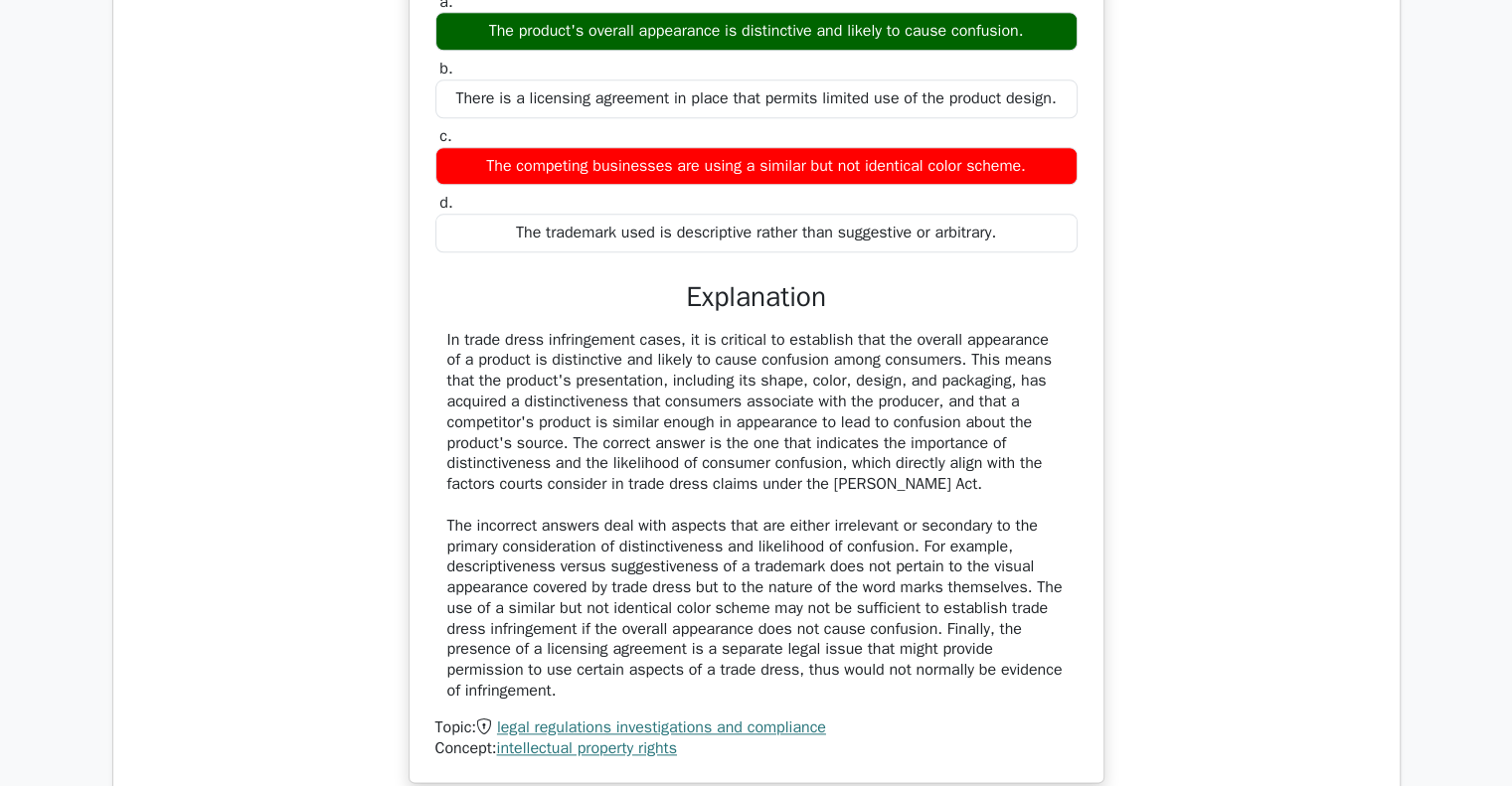 scroll, scrollTop: 2782, scrollLeft: 0, axis: vertical 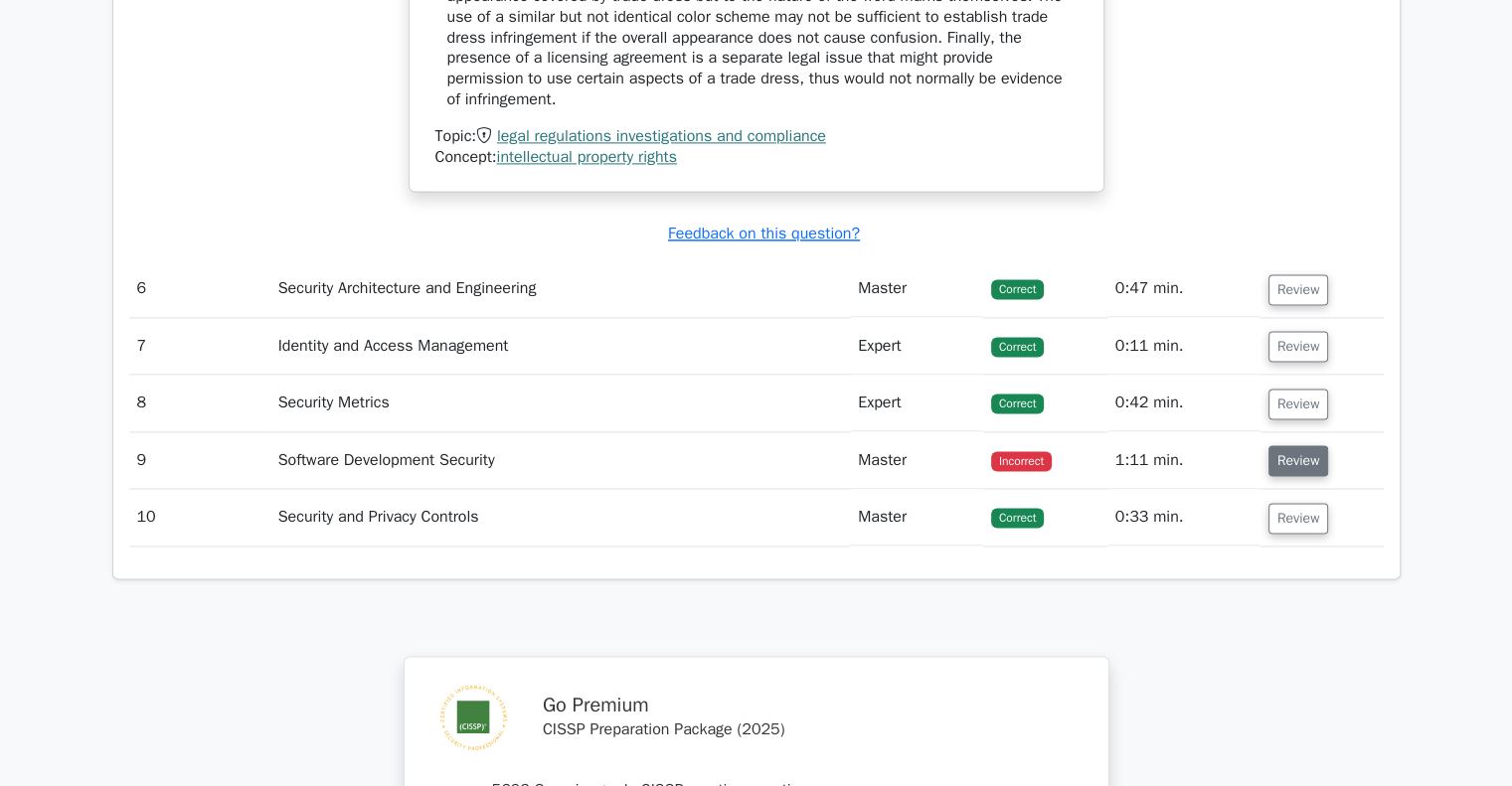click on "Review" at bounding box center [1298, 460] 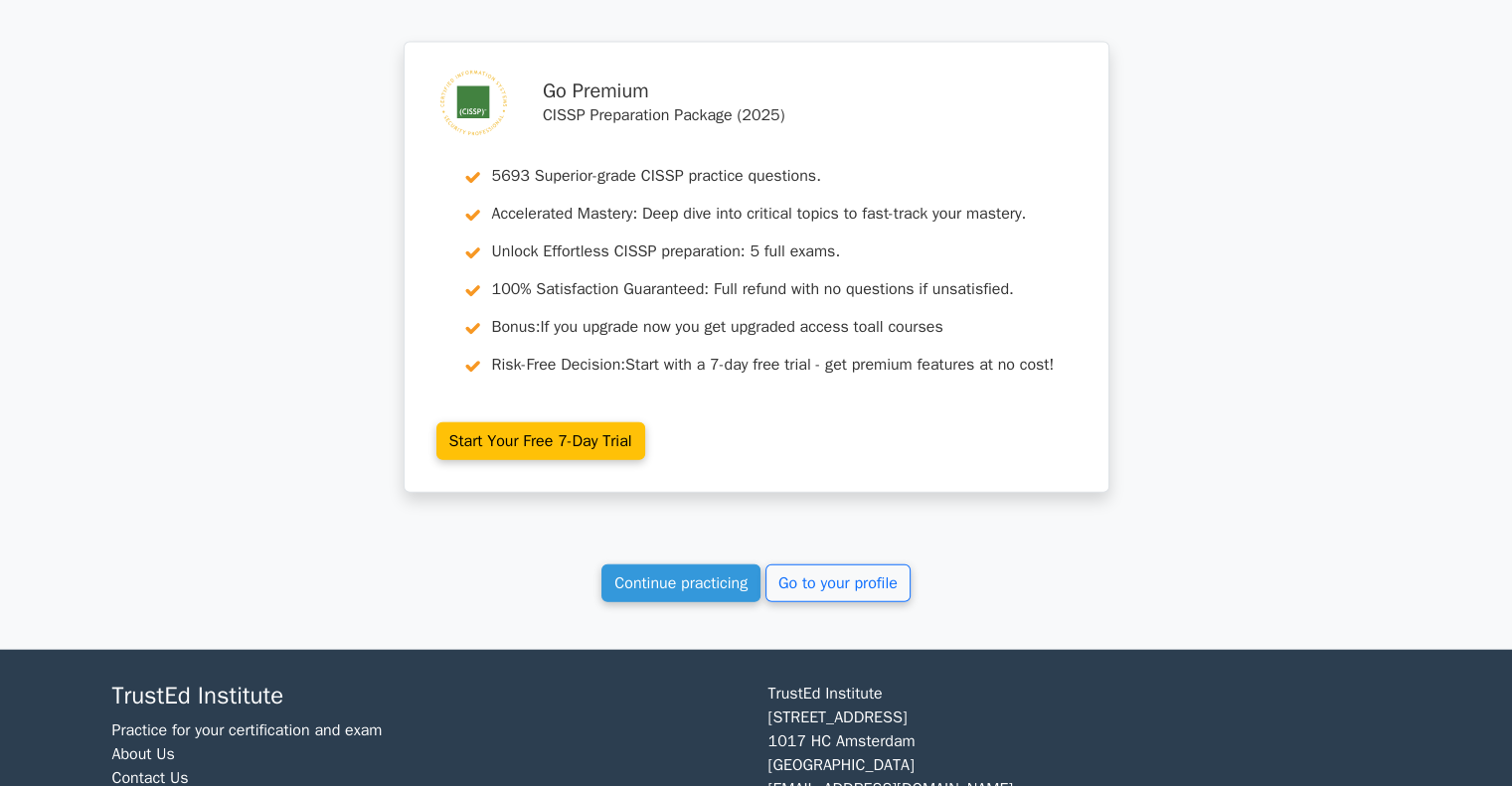 scroll, scrollTop: 4555, scrollLeft: 0, axis: vertical 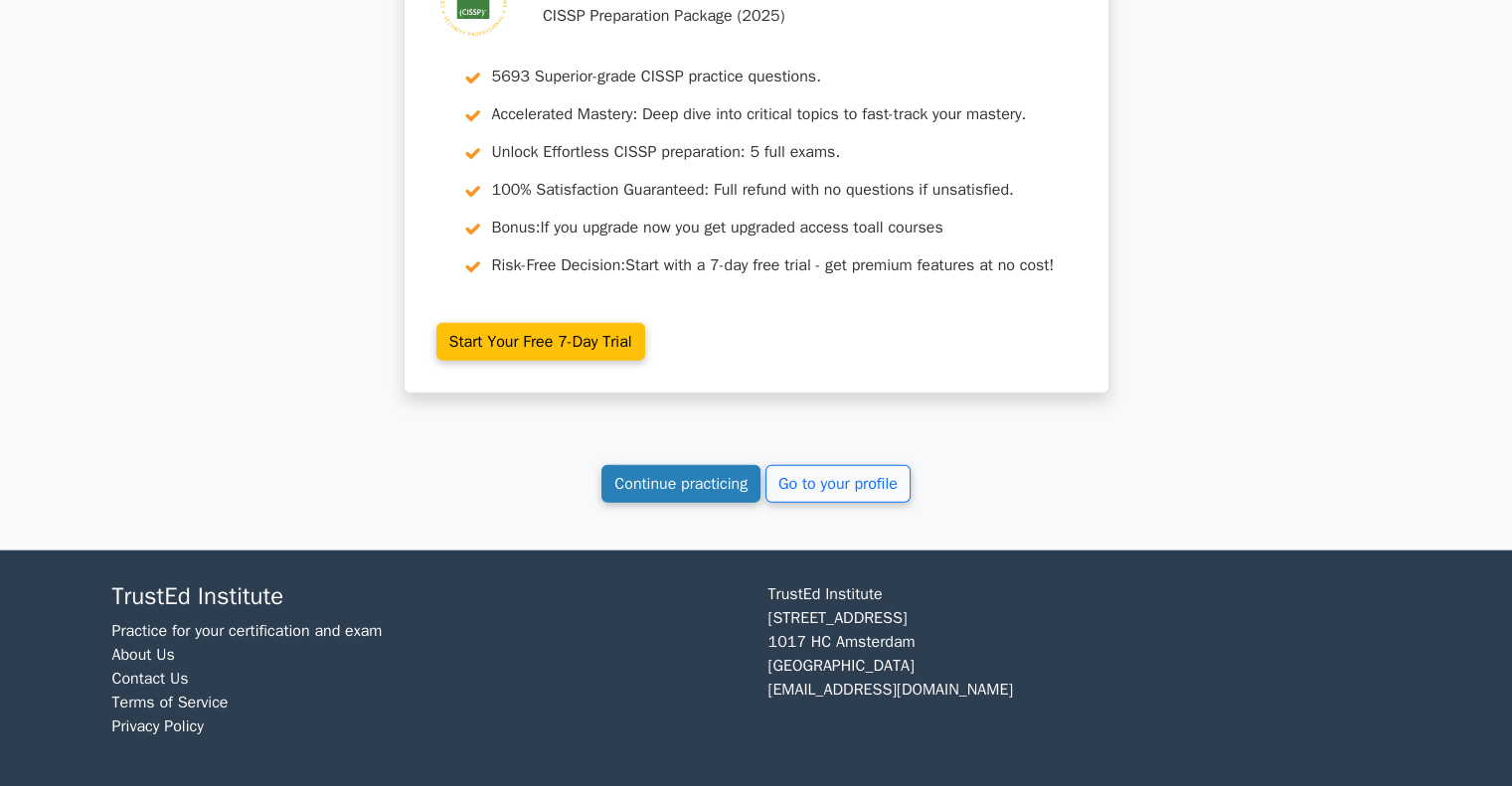 click on "Continue practicing" at bounding box center [681, 484] 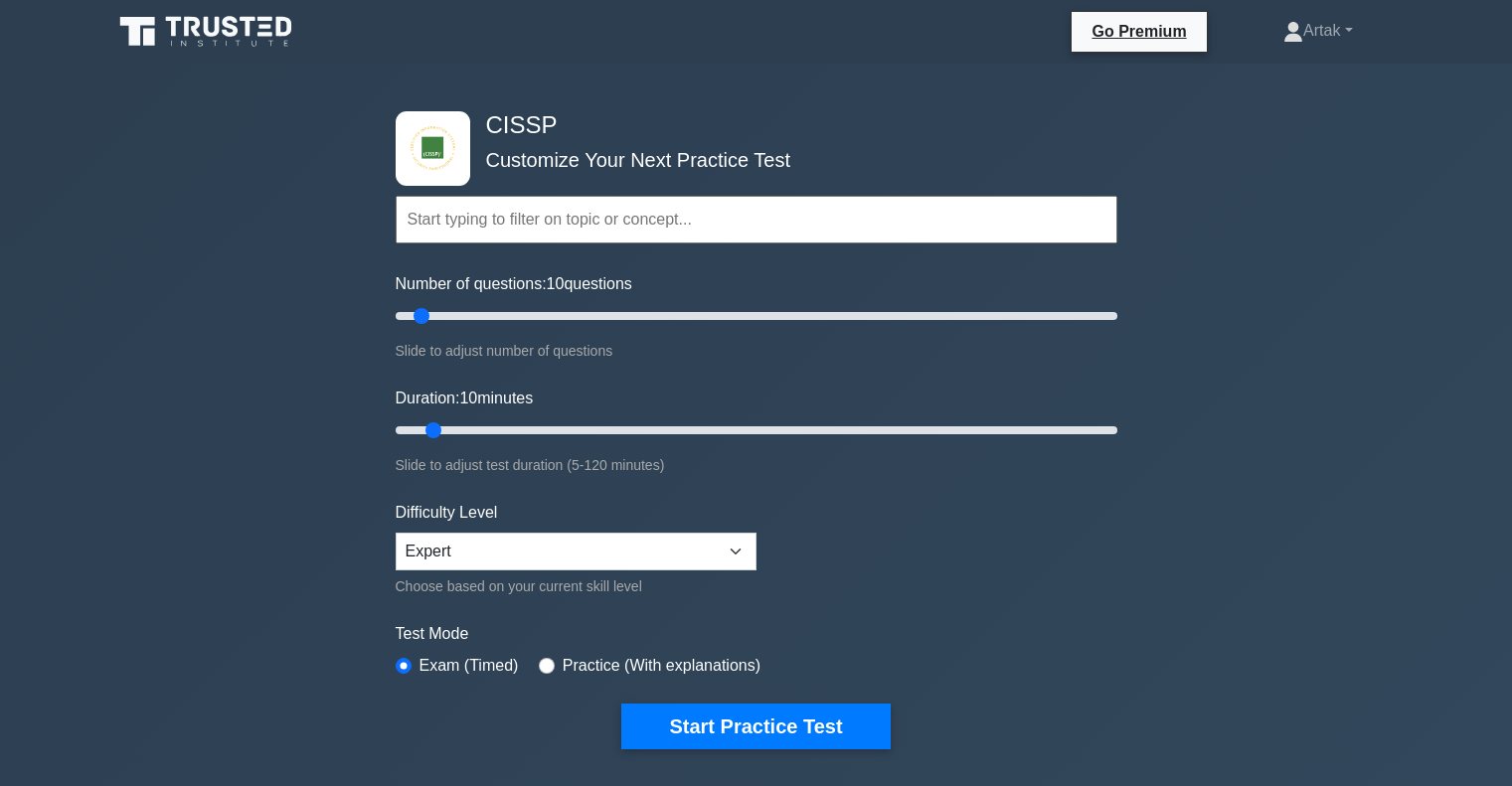 scroll, scrollTop: 0, scrollLeft: 0, axis: both 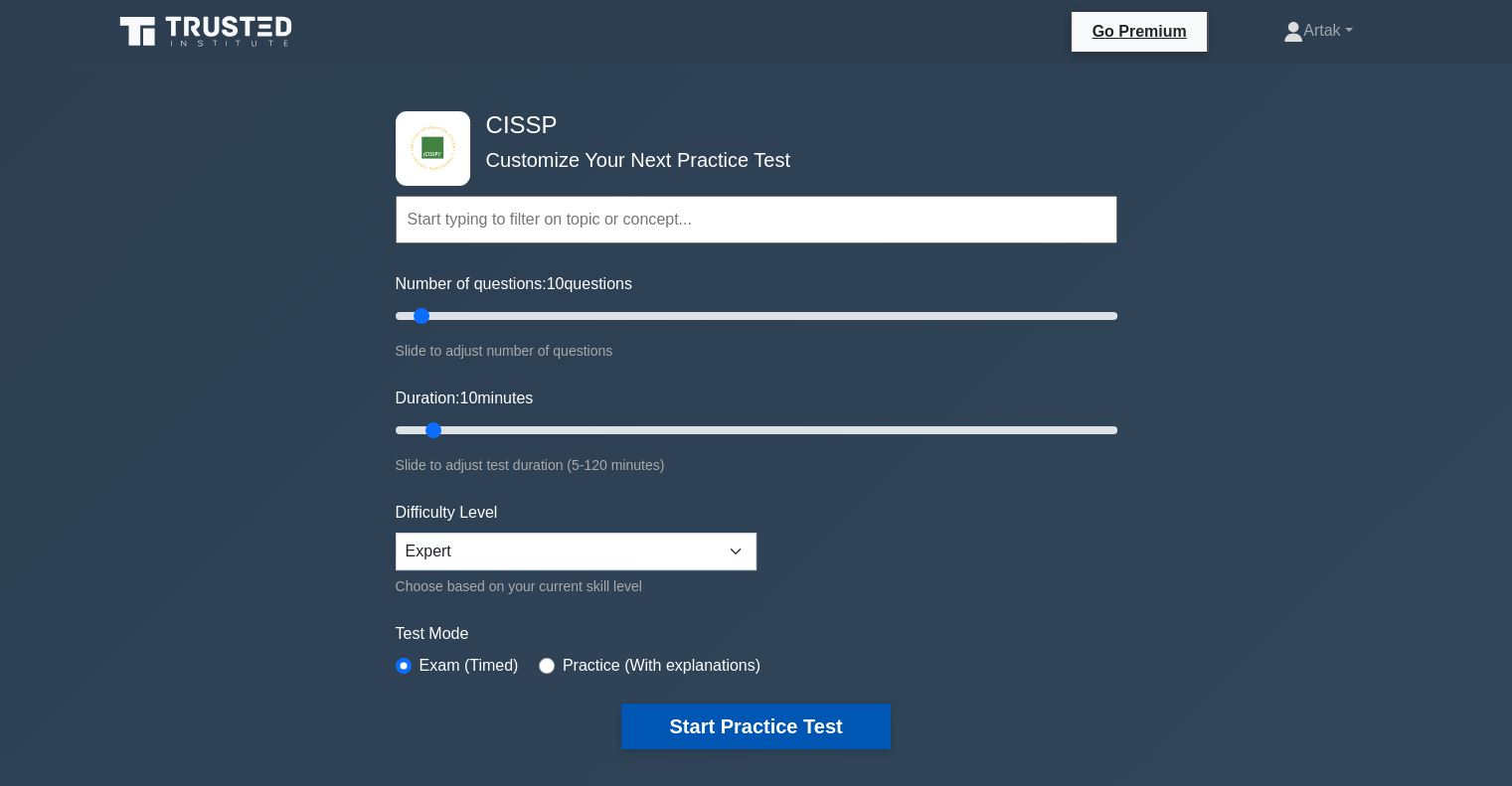 click on "Start Practice Test" at bounding box center (756, 726) 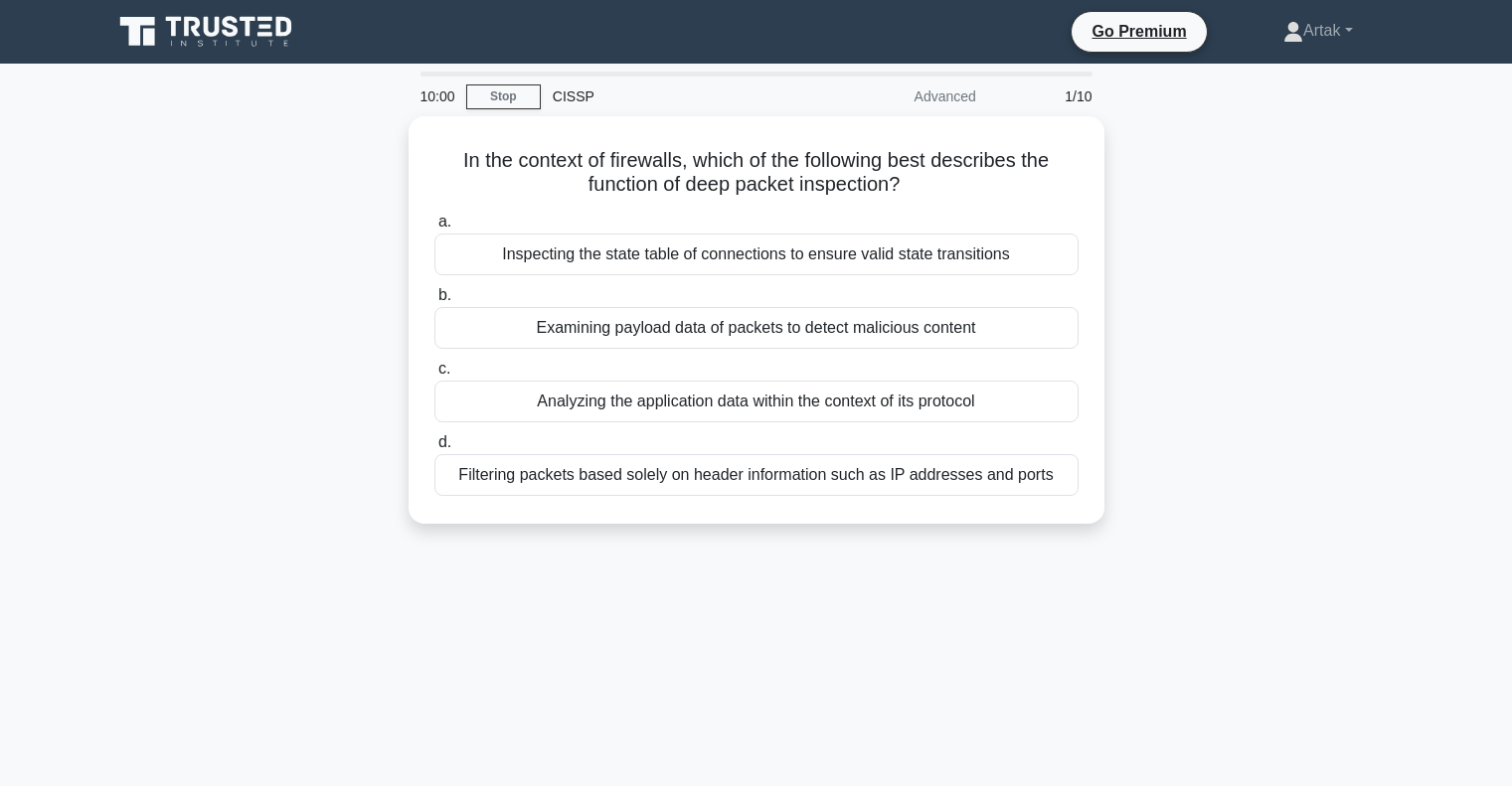 scroll, scrollTop: 0, scrollLeft: 0, axis: both 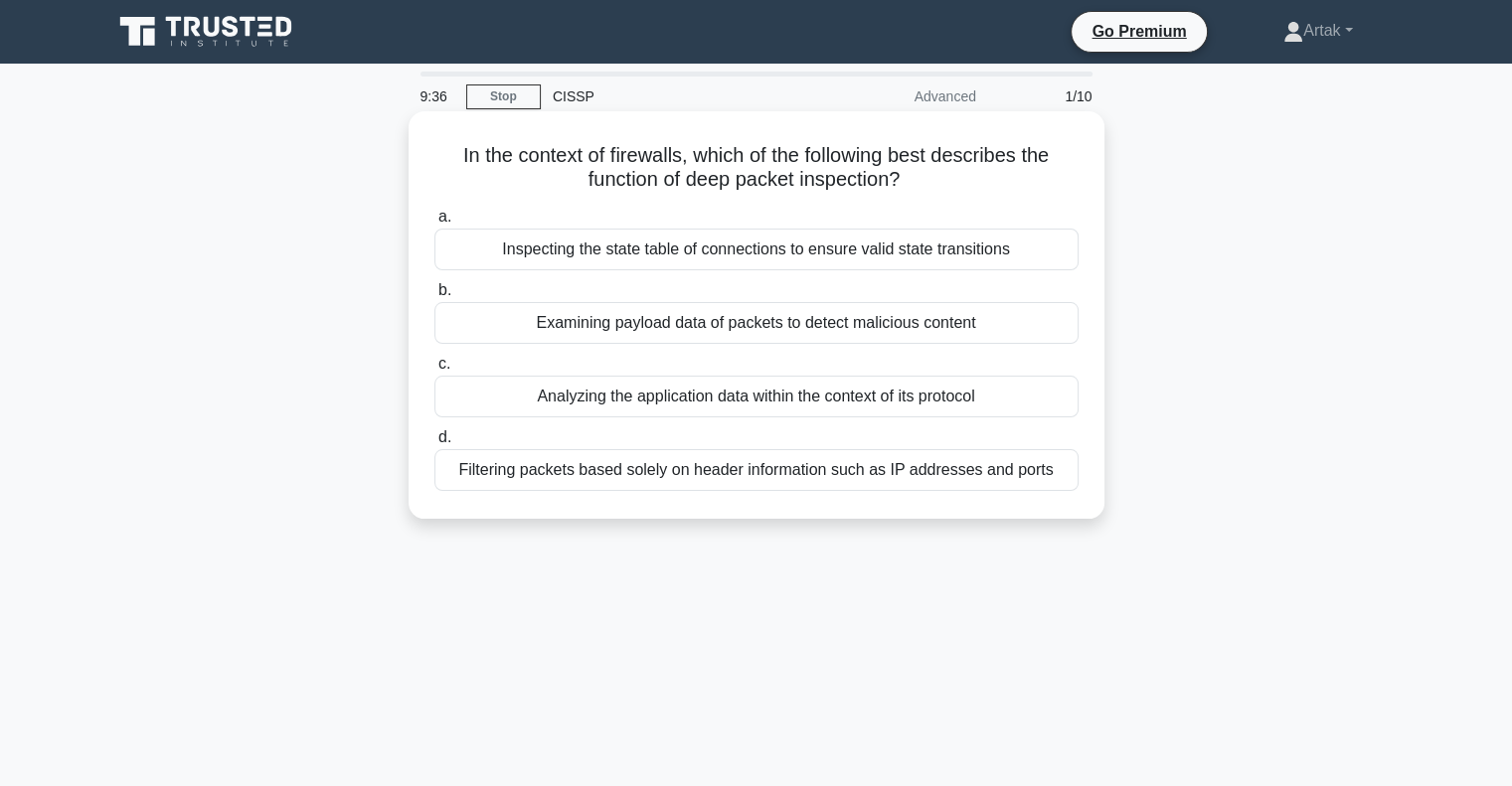 click on "Examining payload data of packets to detect malicious content" at bounding box center [756, 323] 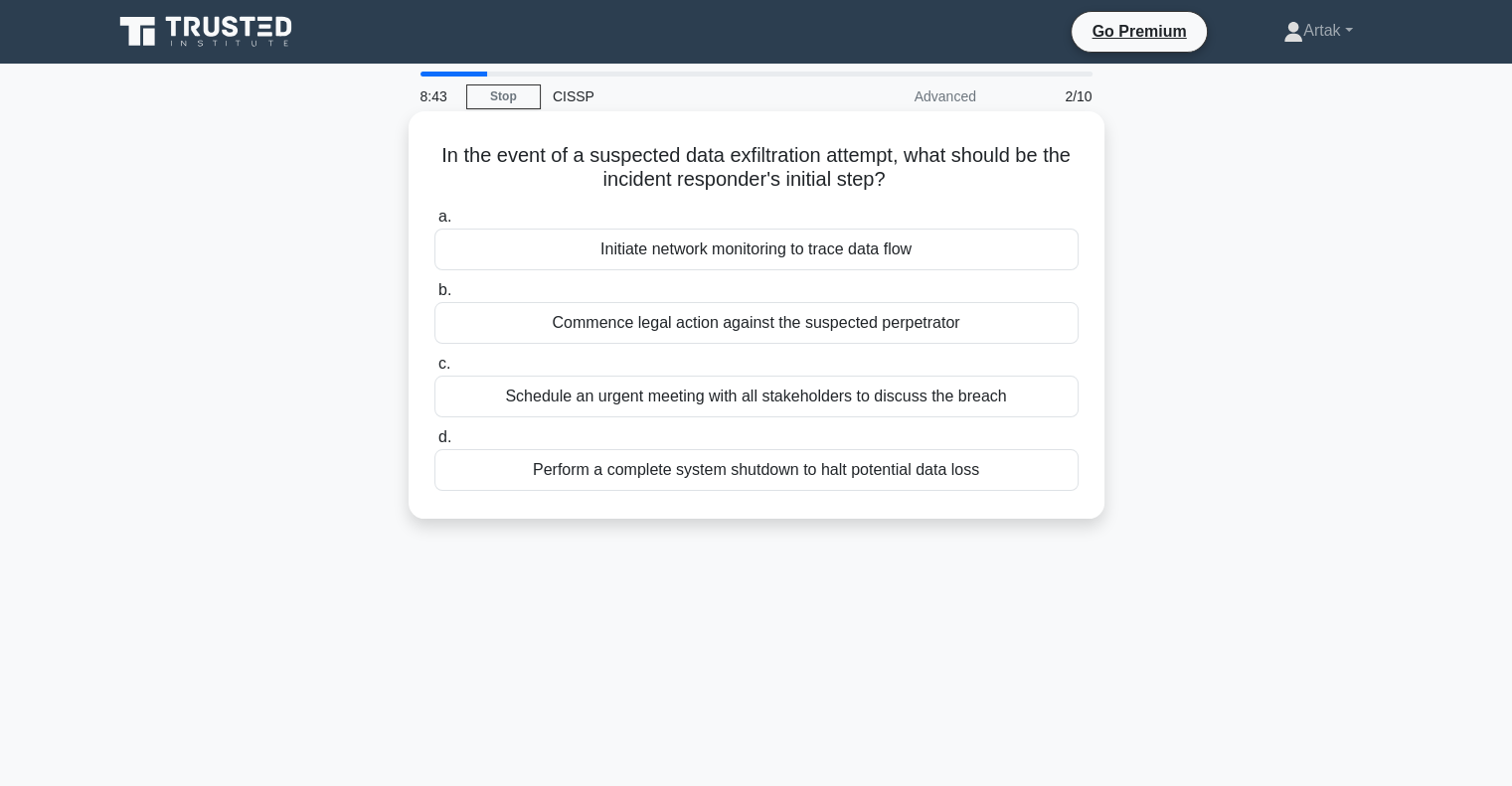 click on "Perform a complete system shutdown to halt potential data loss" at bounding box center (756, 470) 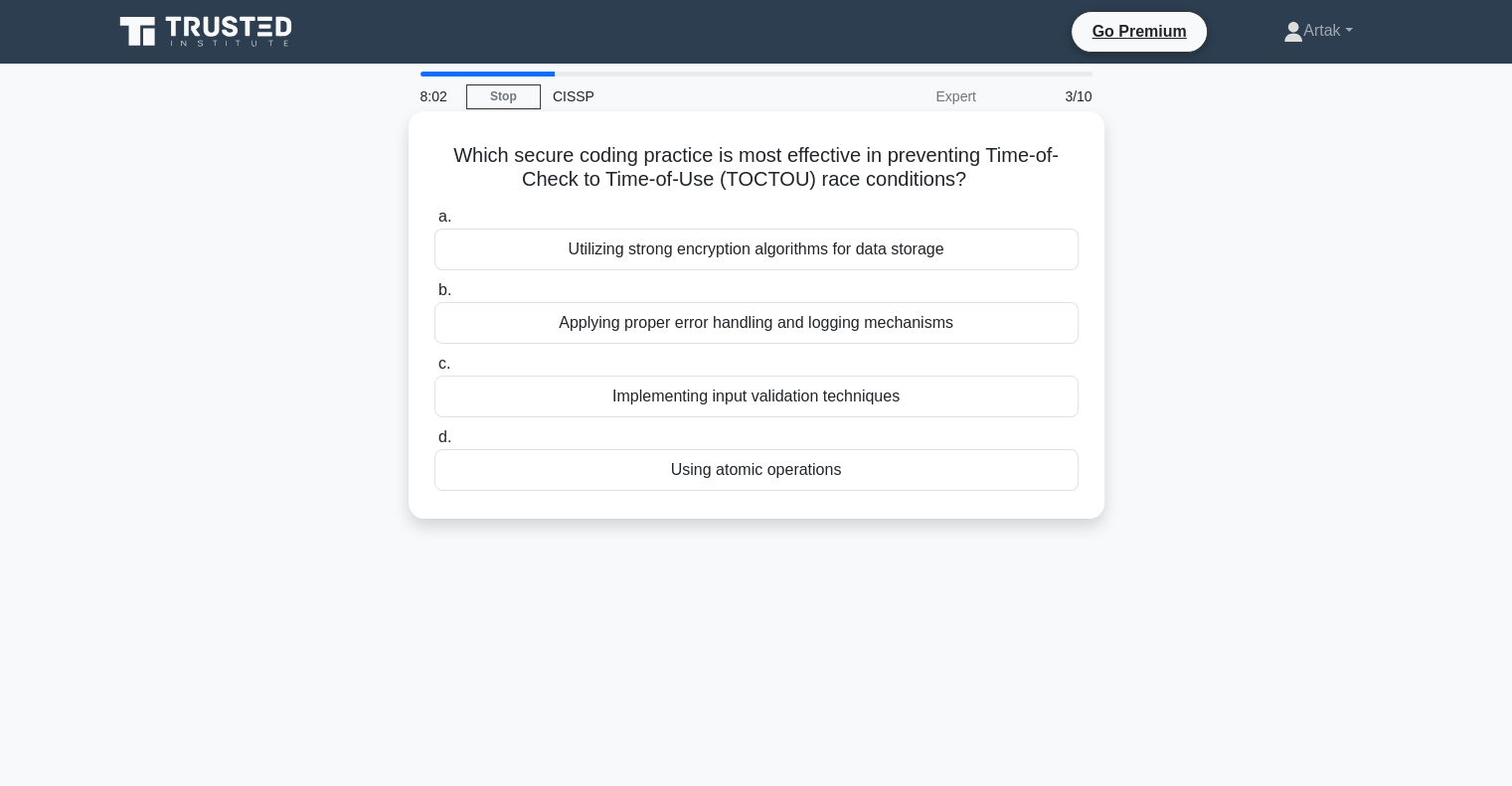 click on "Using atomic operations" at bounding box center [756, 470] 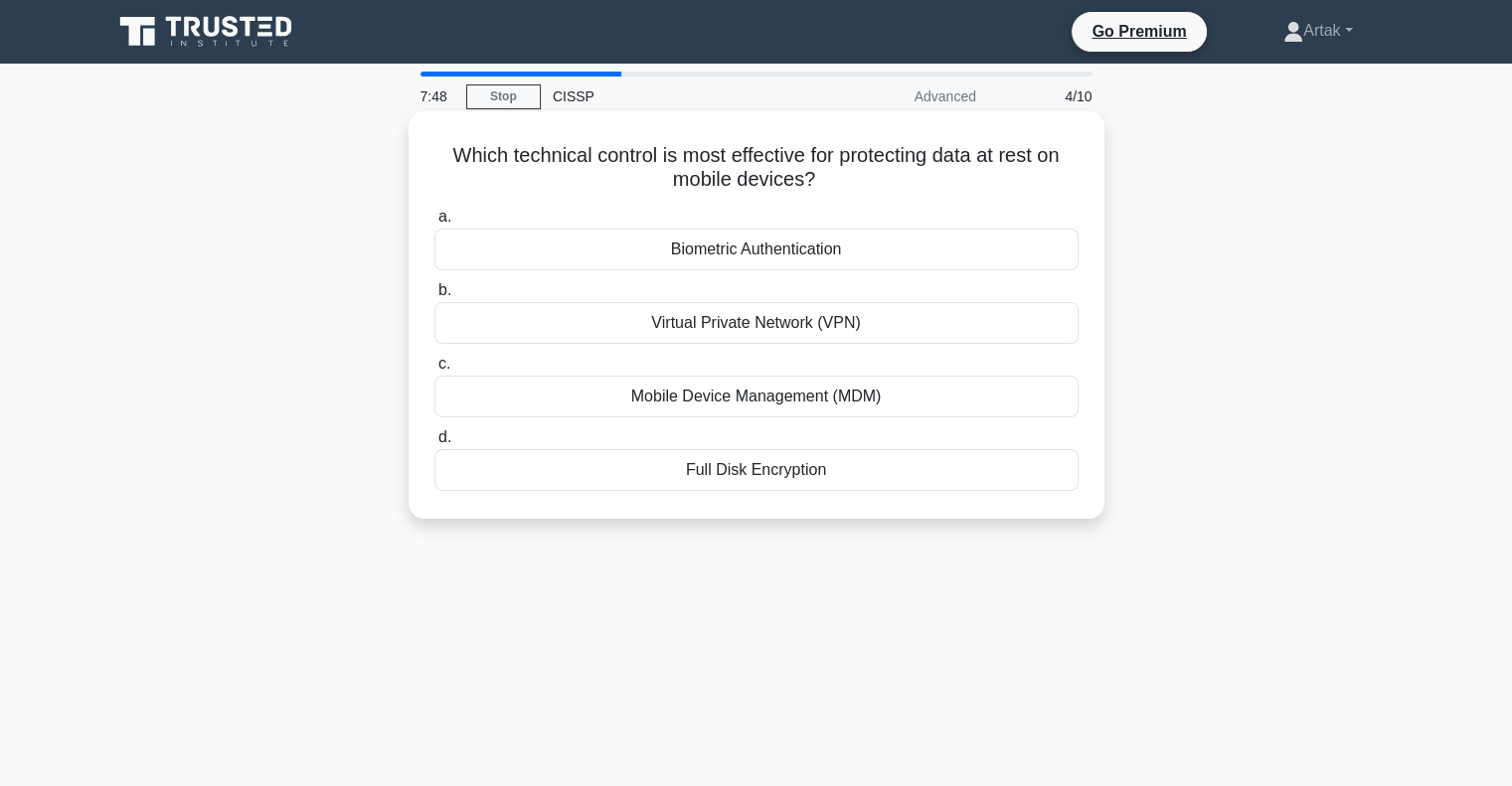 click on "Full Disk Encryption" at bounding box center [756, 470] 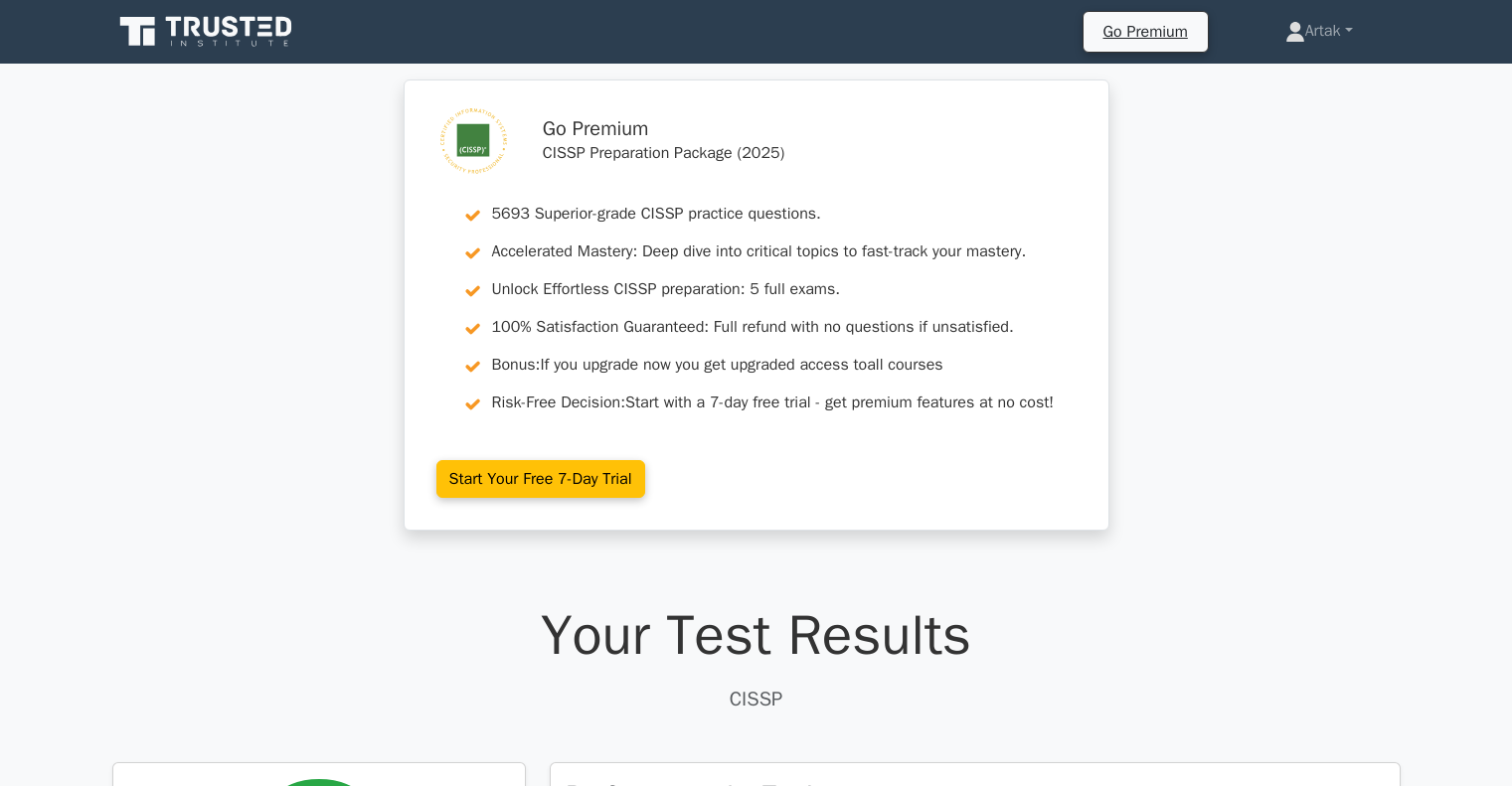 scroll, scrollTop: 0, scrollLeft: 0, axis: both 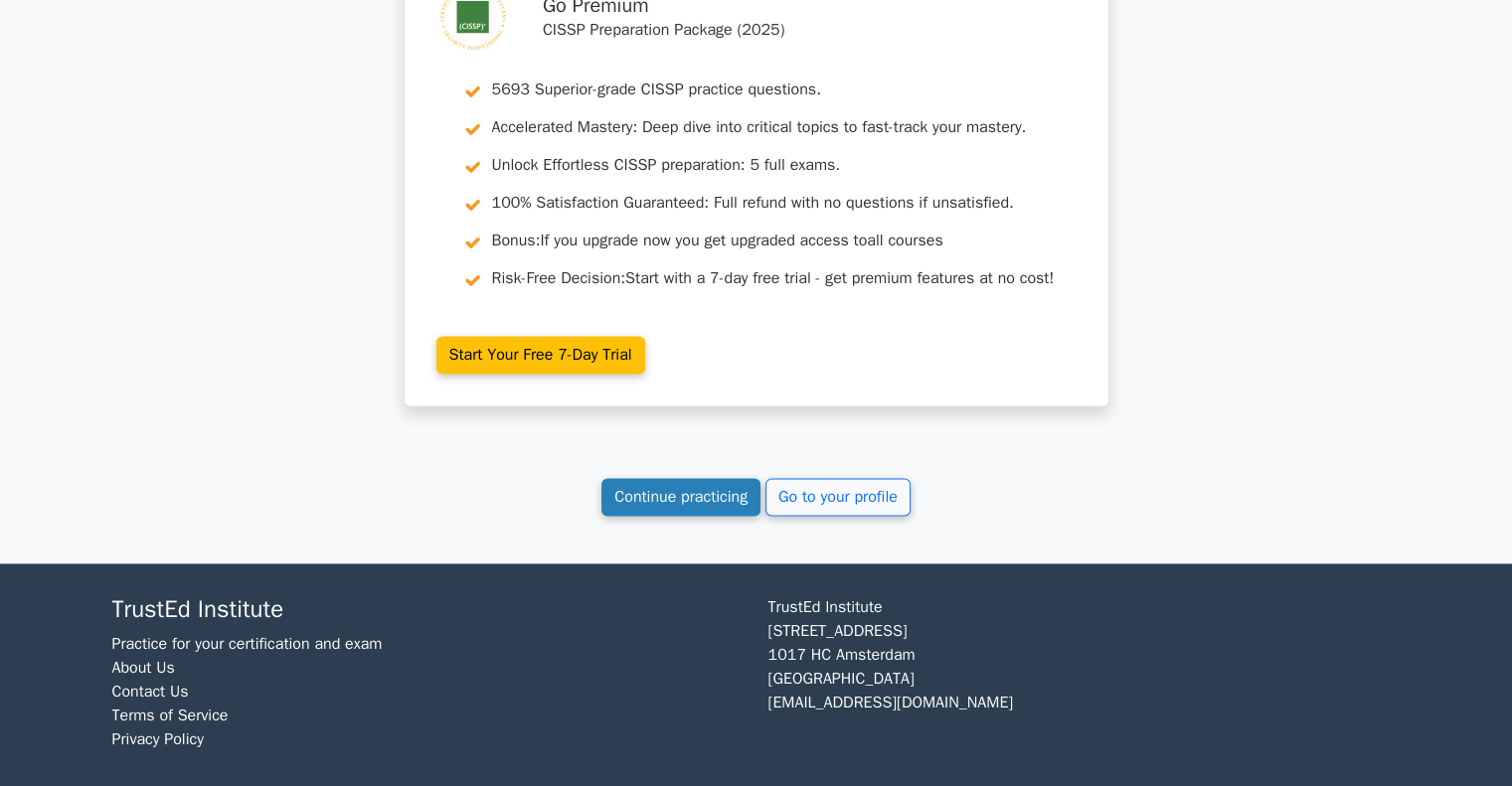 click on "Continue practicing" at bounding box center (681, 497) 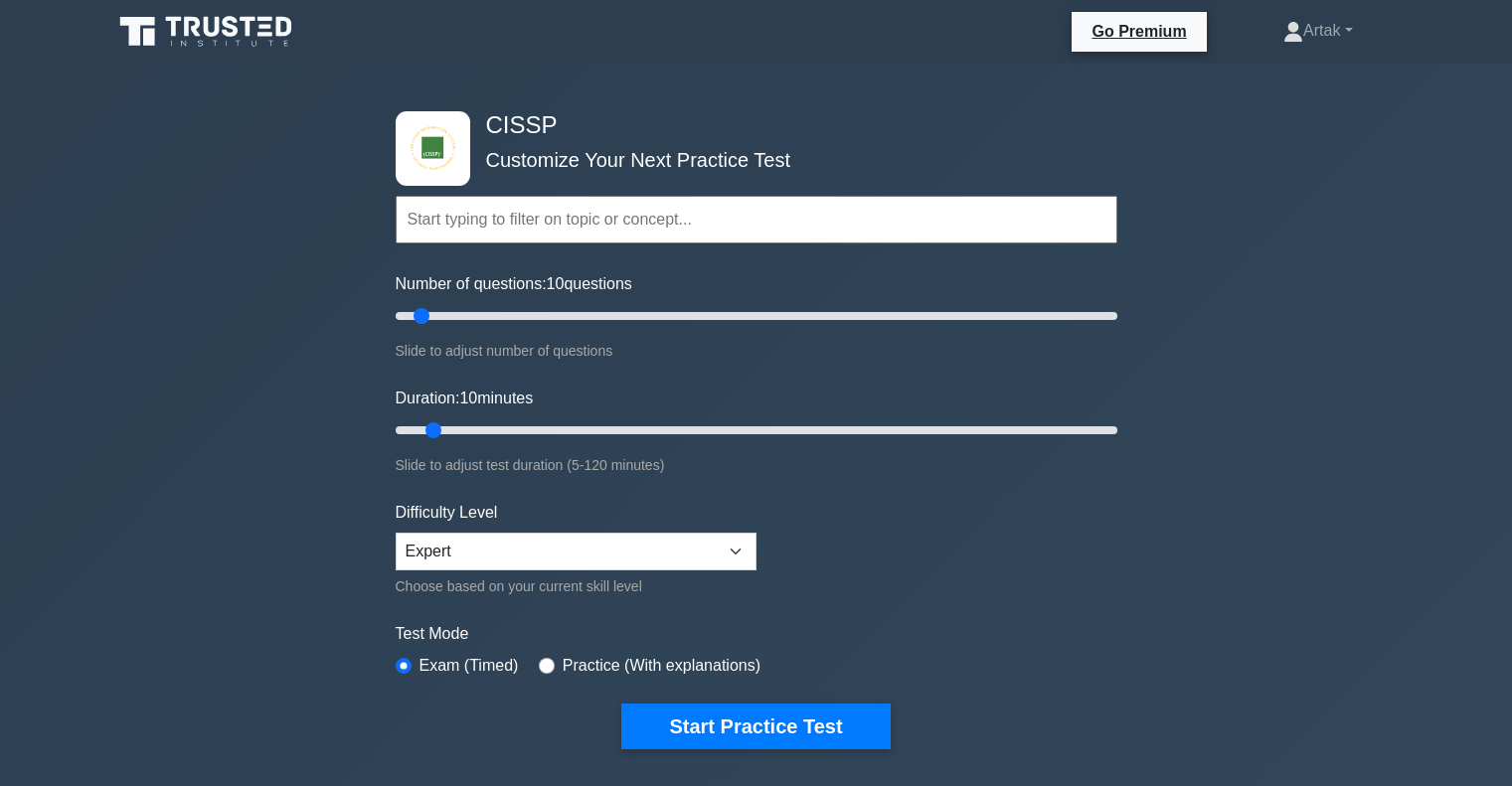 scroll, scrollTop: 0, scrollLeft: 0, axis: both 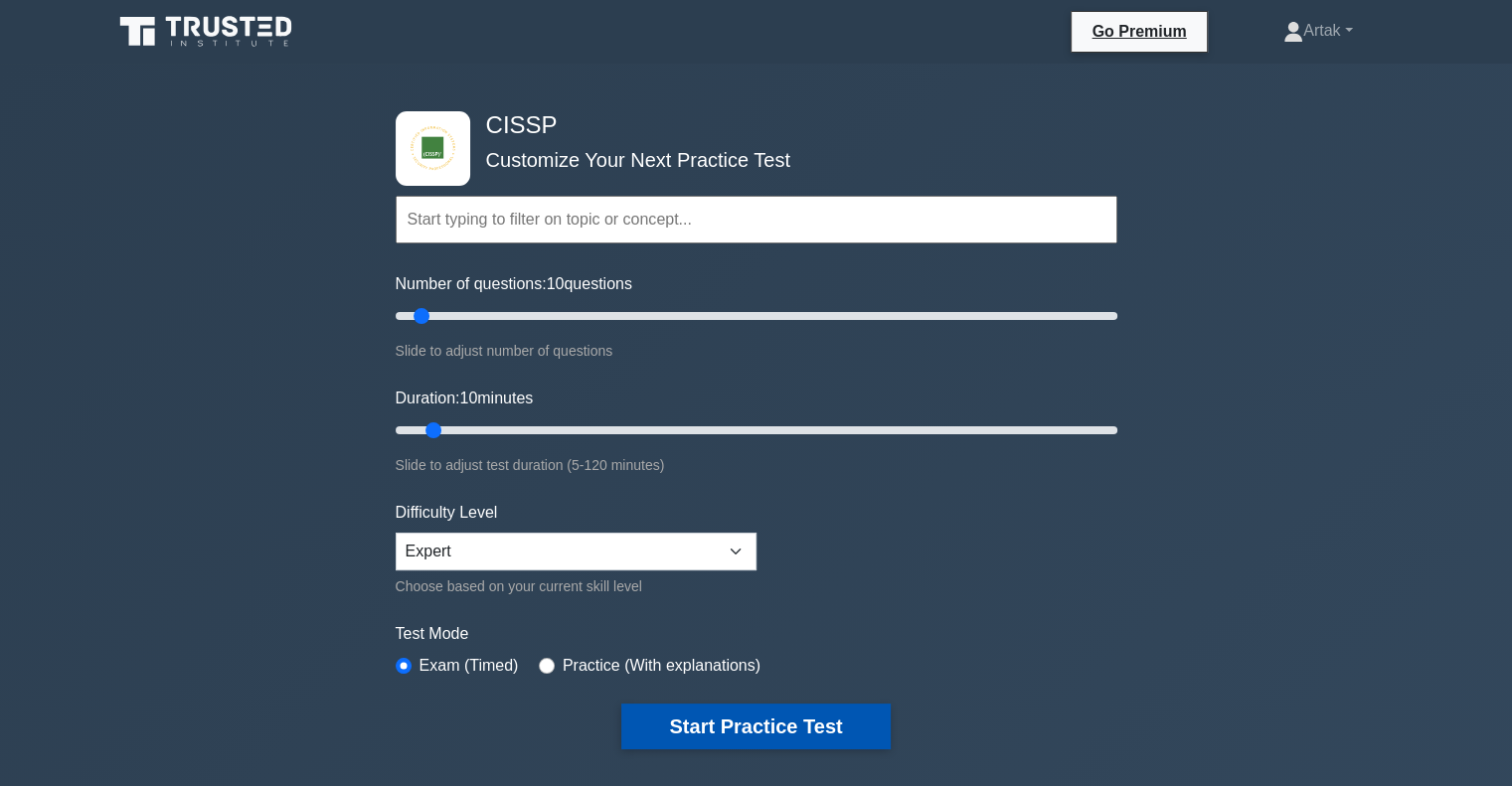 click on "Start Practice Test" at bounding box center [756, 726] 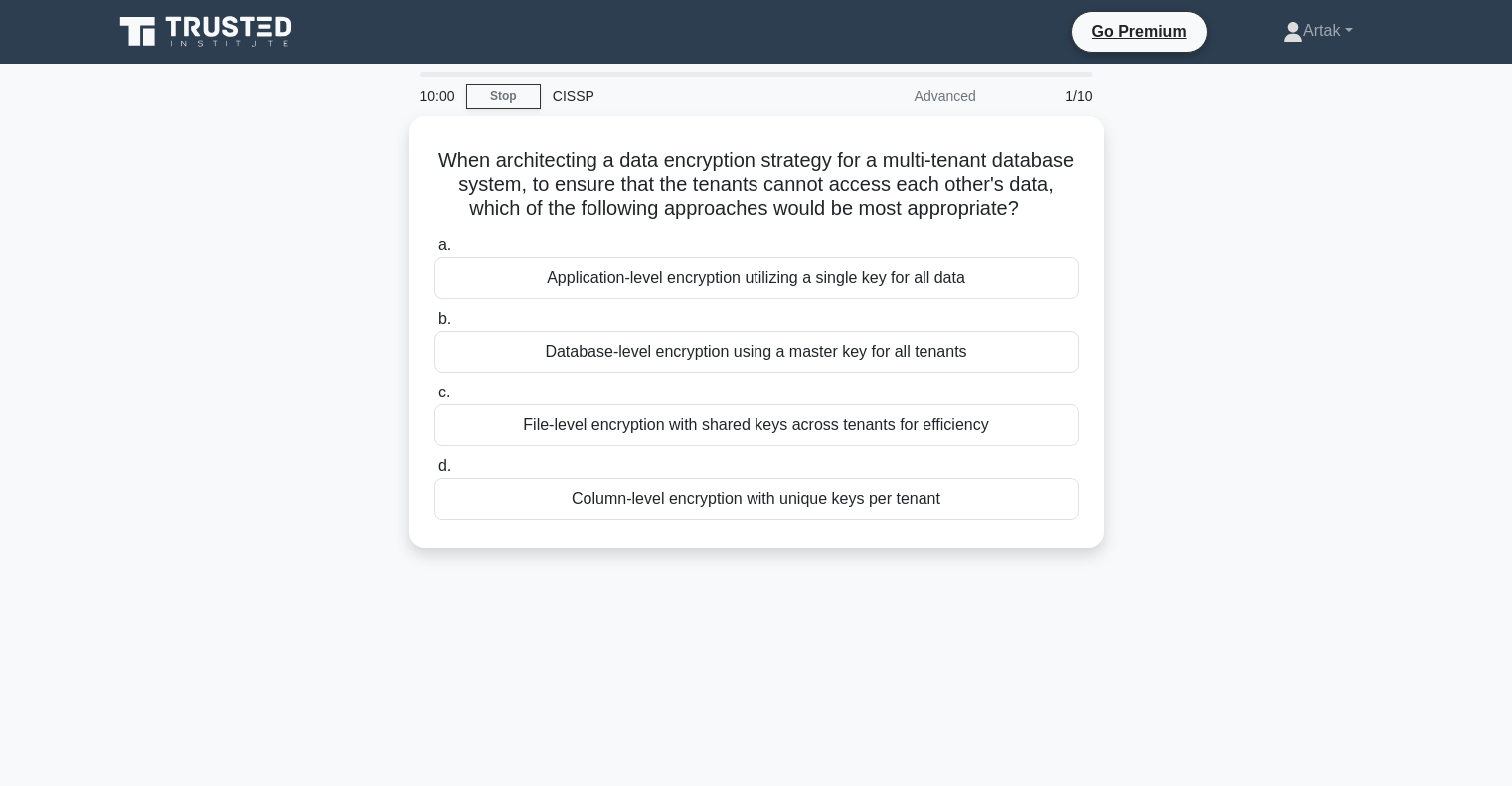 scroll, scrollTop: 0, scrollLeft: 0, axis: both 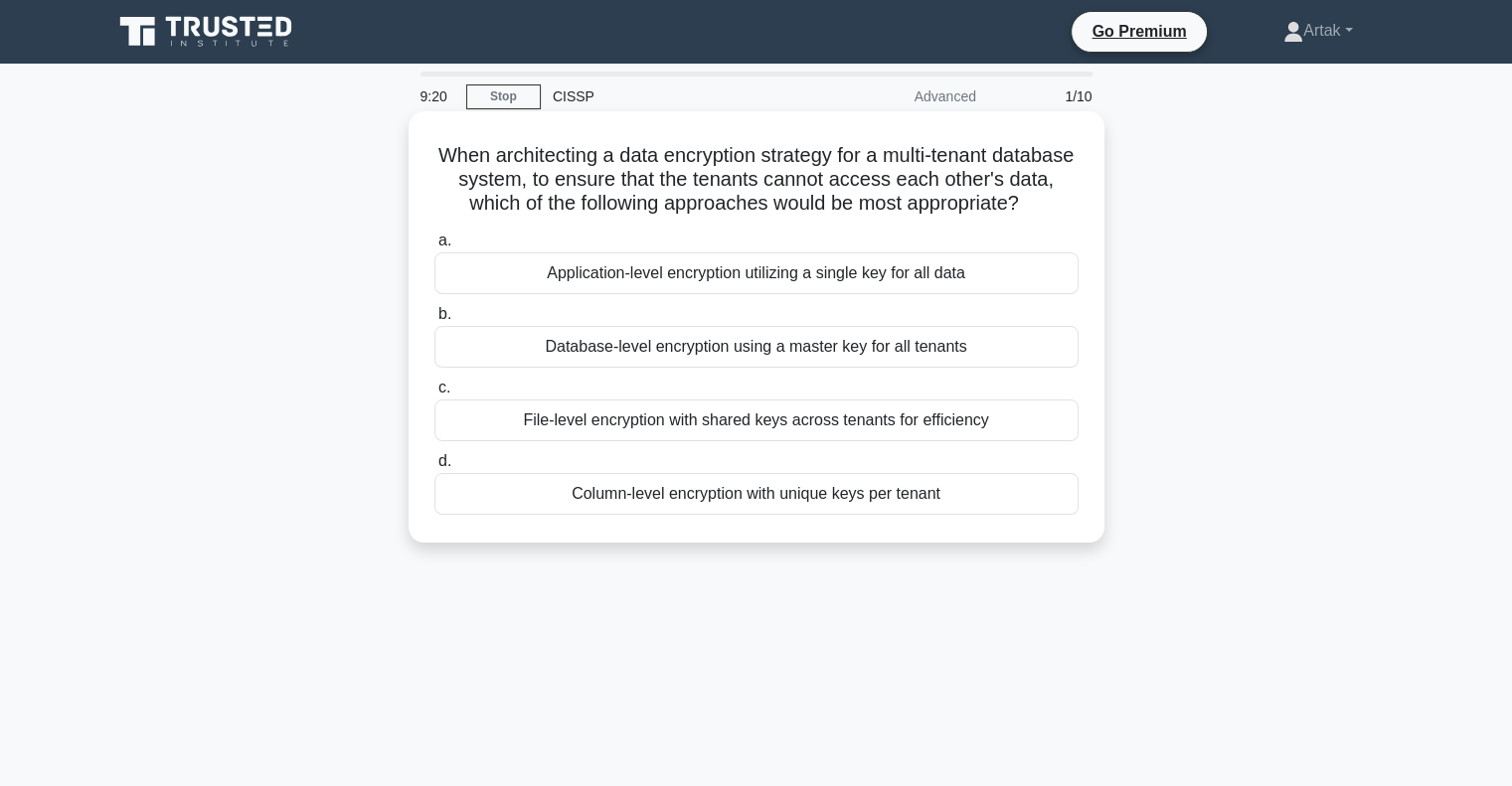 click on "Column-level encryption with unique keys per tenant" at bounding box center [756, 494] 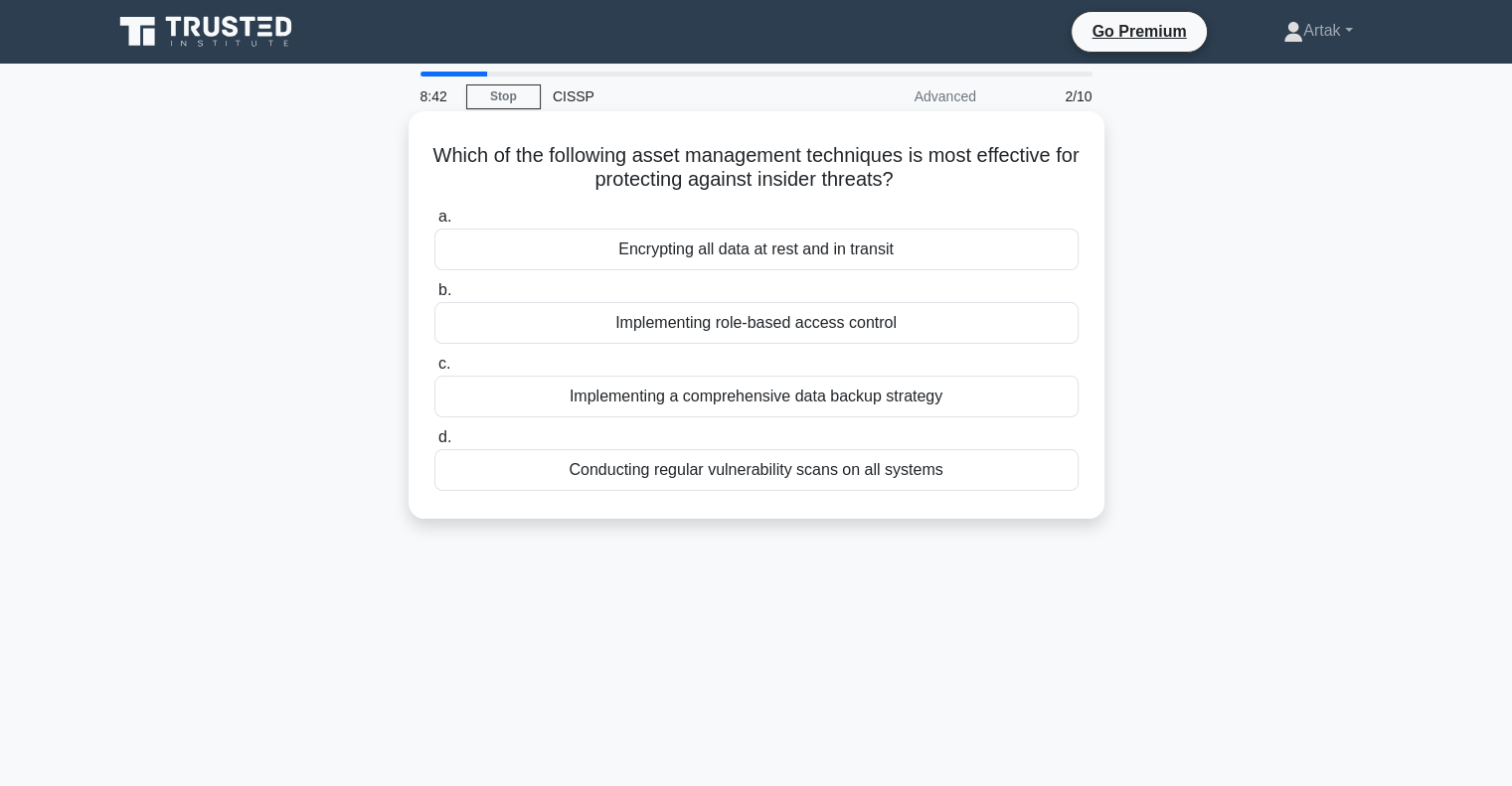 click on "Implementing role-based access control" at bounding box center [756, 323] 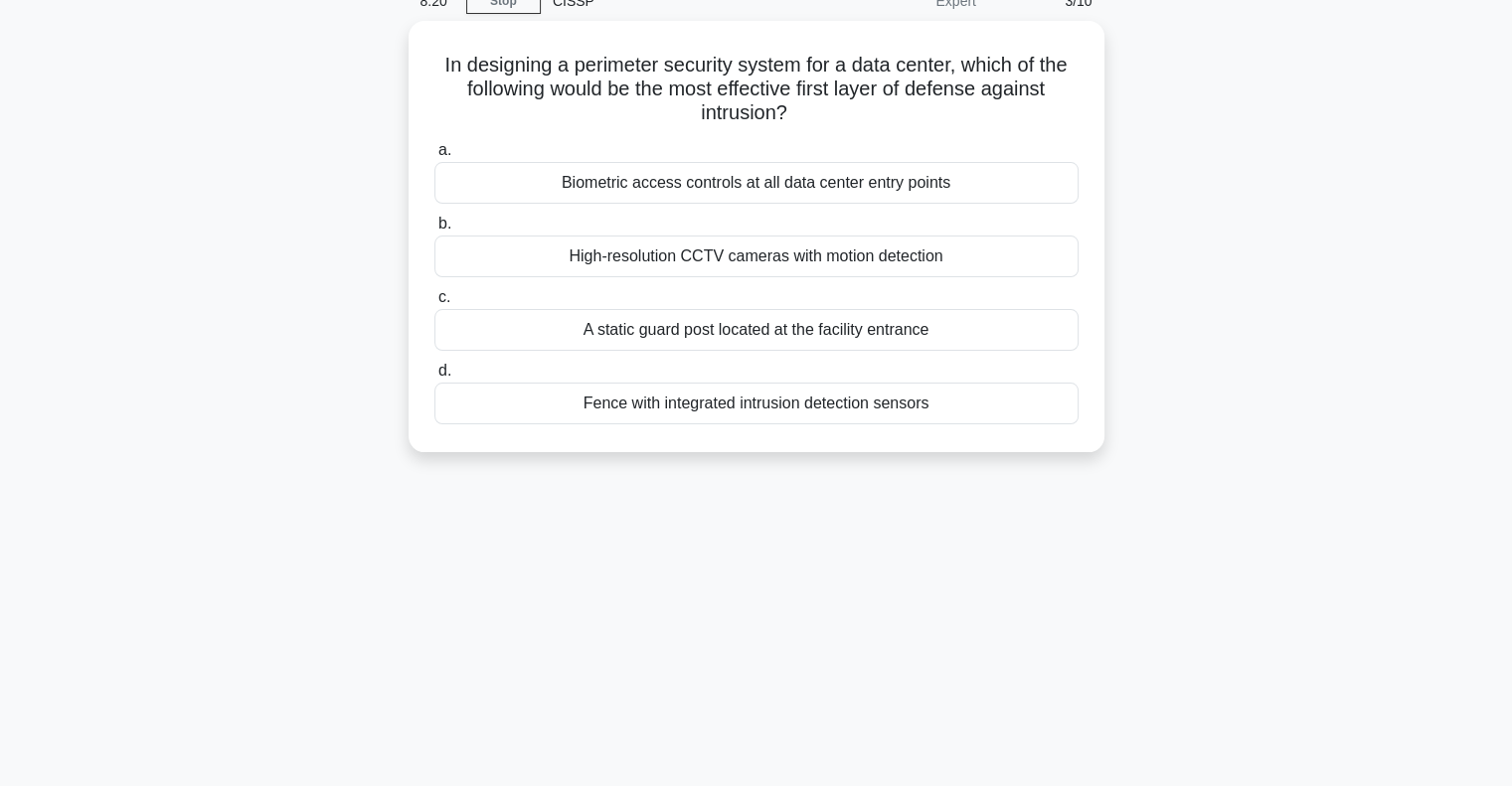 scroll, scrollTop: 0, scrollLeft: 0, axis: both 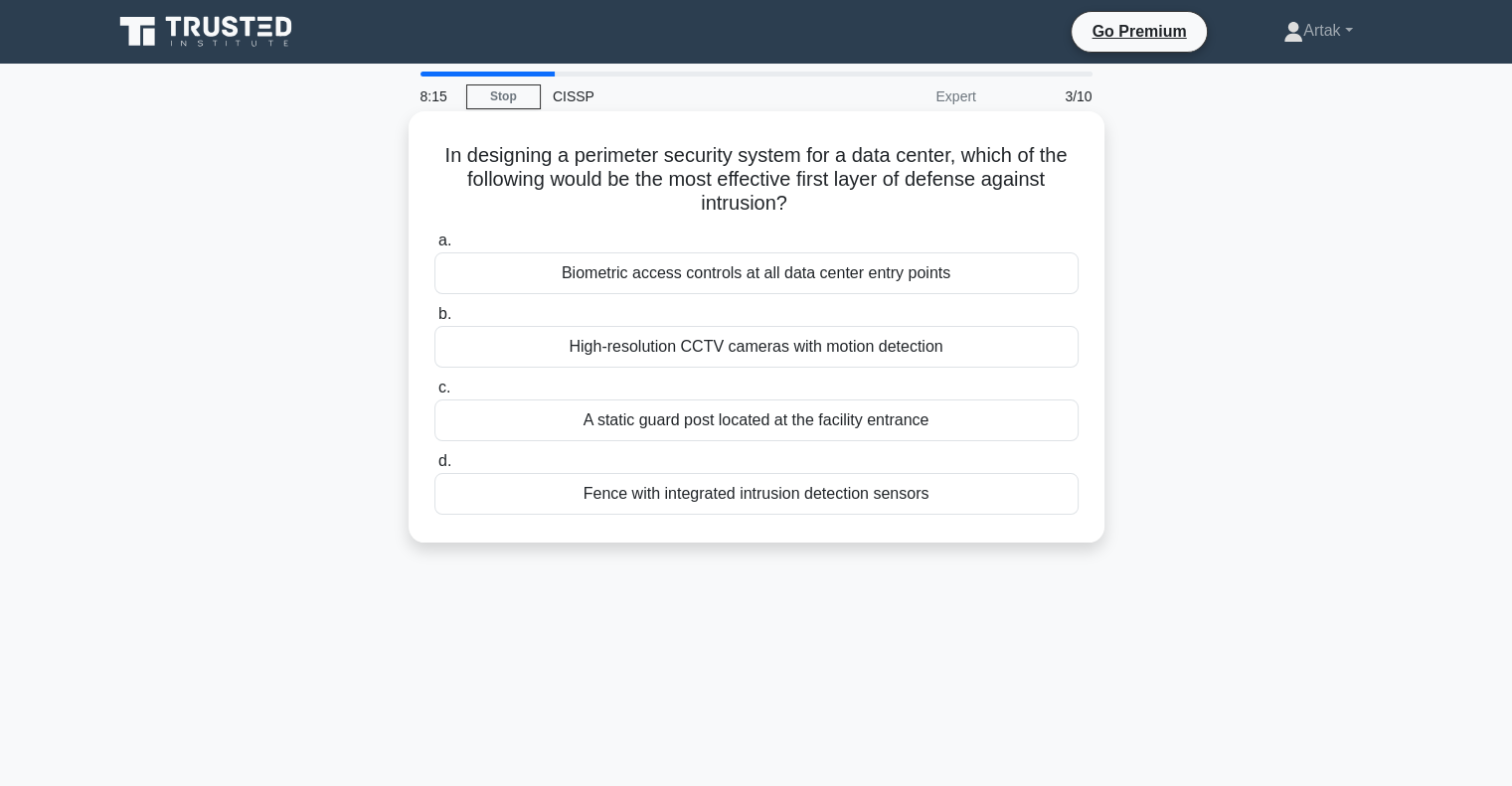 click on "Fence with integrated intrusion detection sensors" at bounding box center (756, 494) 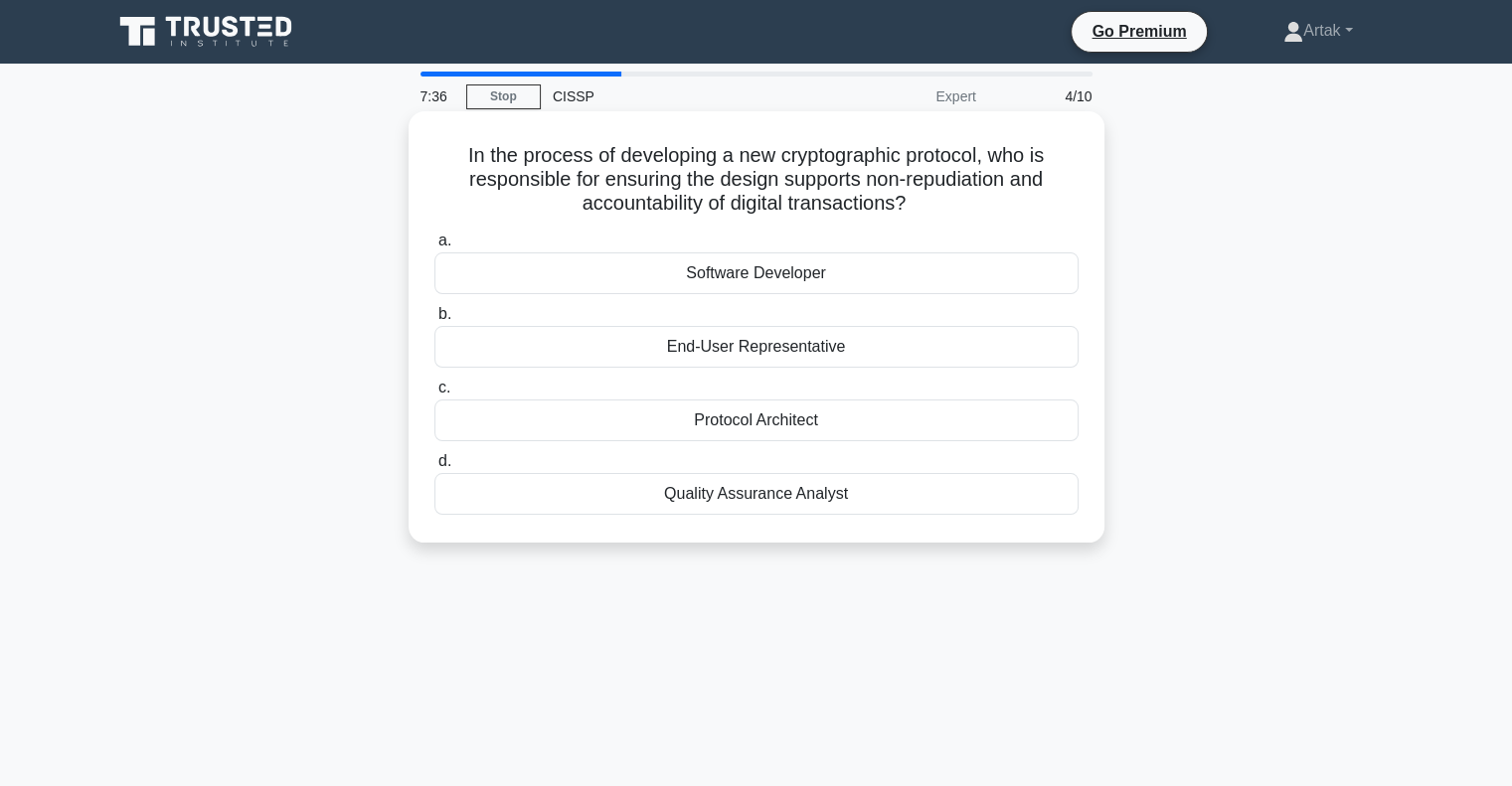 click on "Protocol Architect" at bounding box center [756, 420] 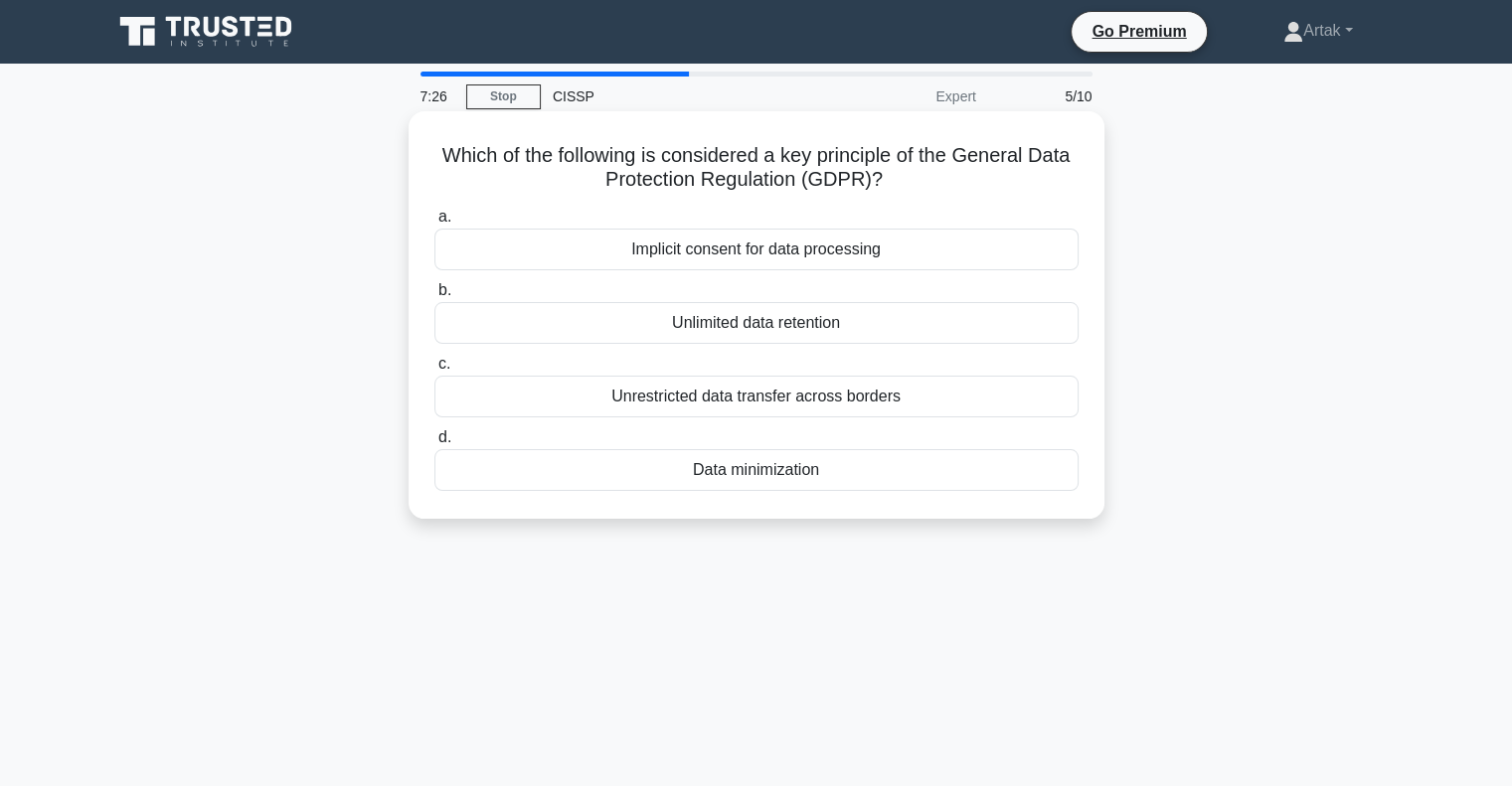 click on "Data minimization" at bounding box center [756, 470] 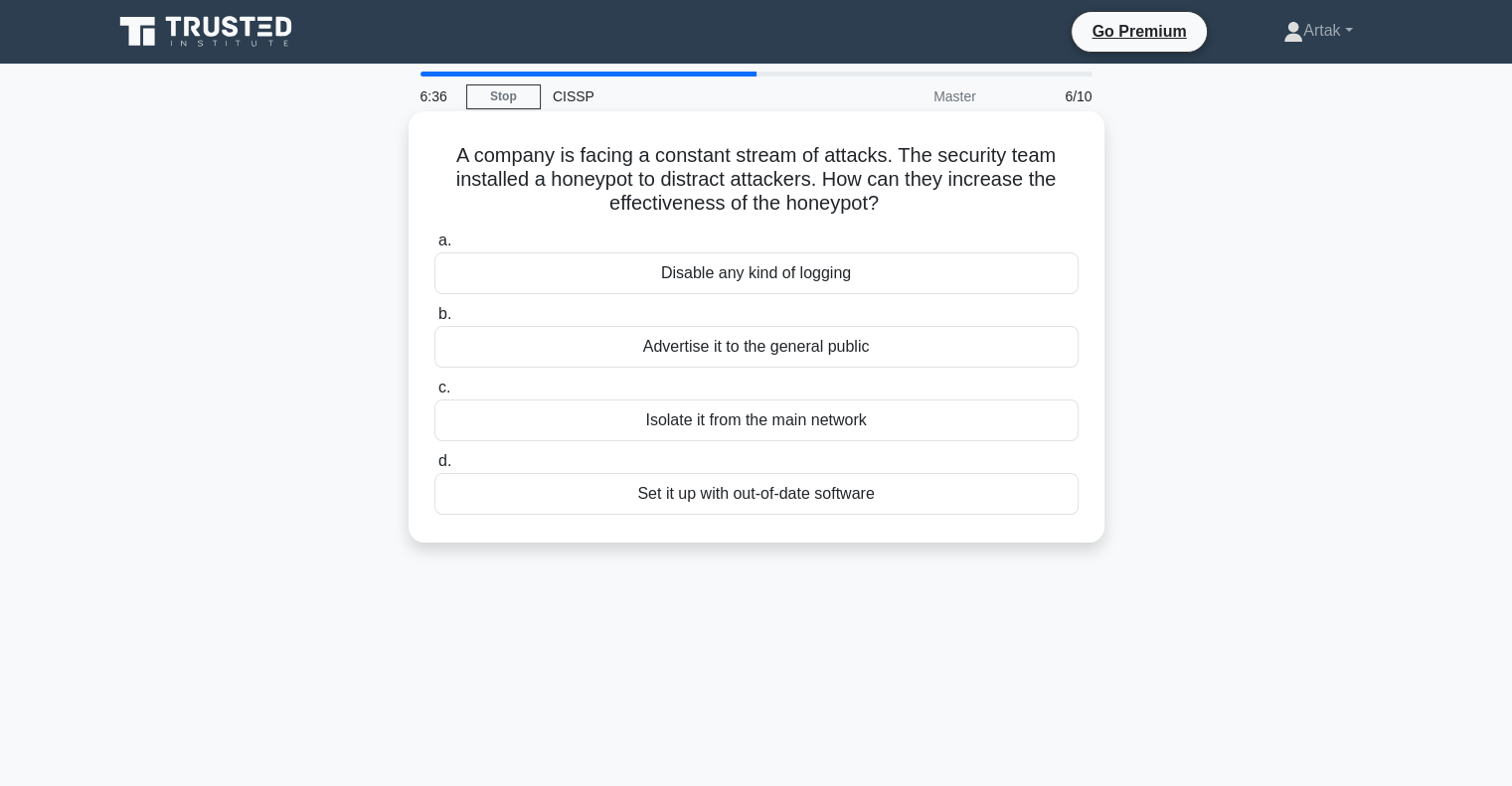 click on "Advertise it to the general public" at bounding box center (756, 347) 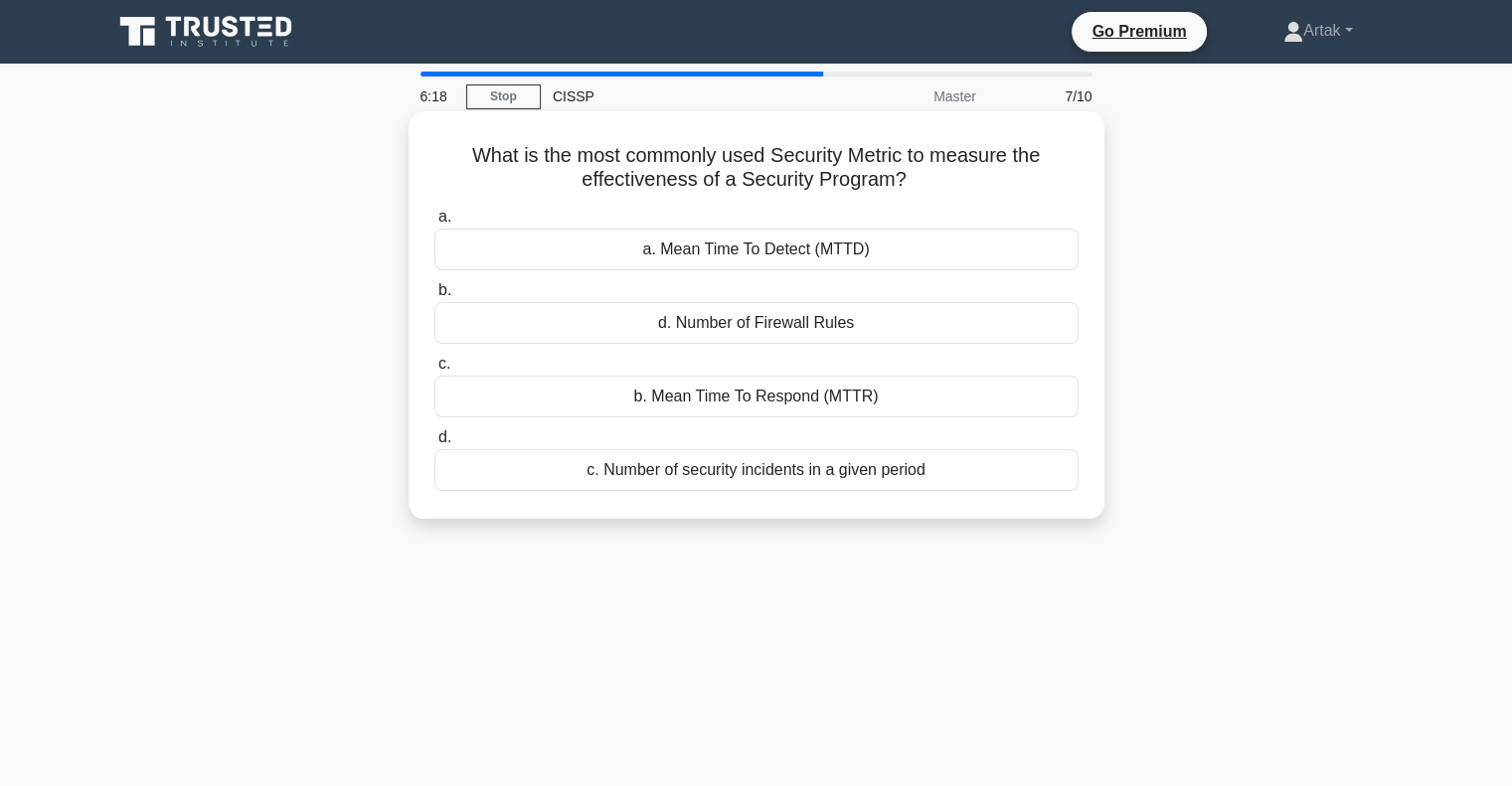 click on "c. Number of security incidents in a given period" at bounding box center [756, 470] 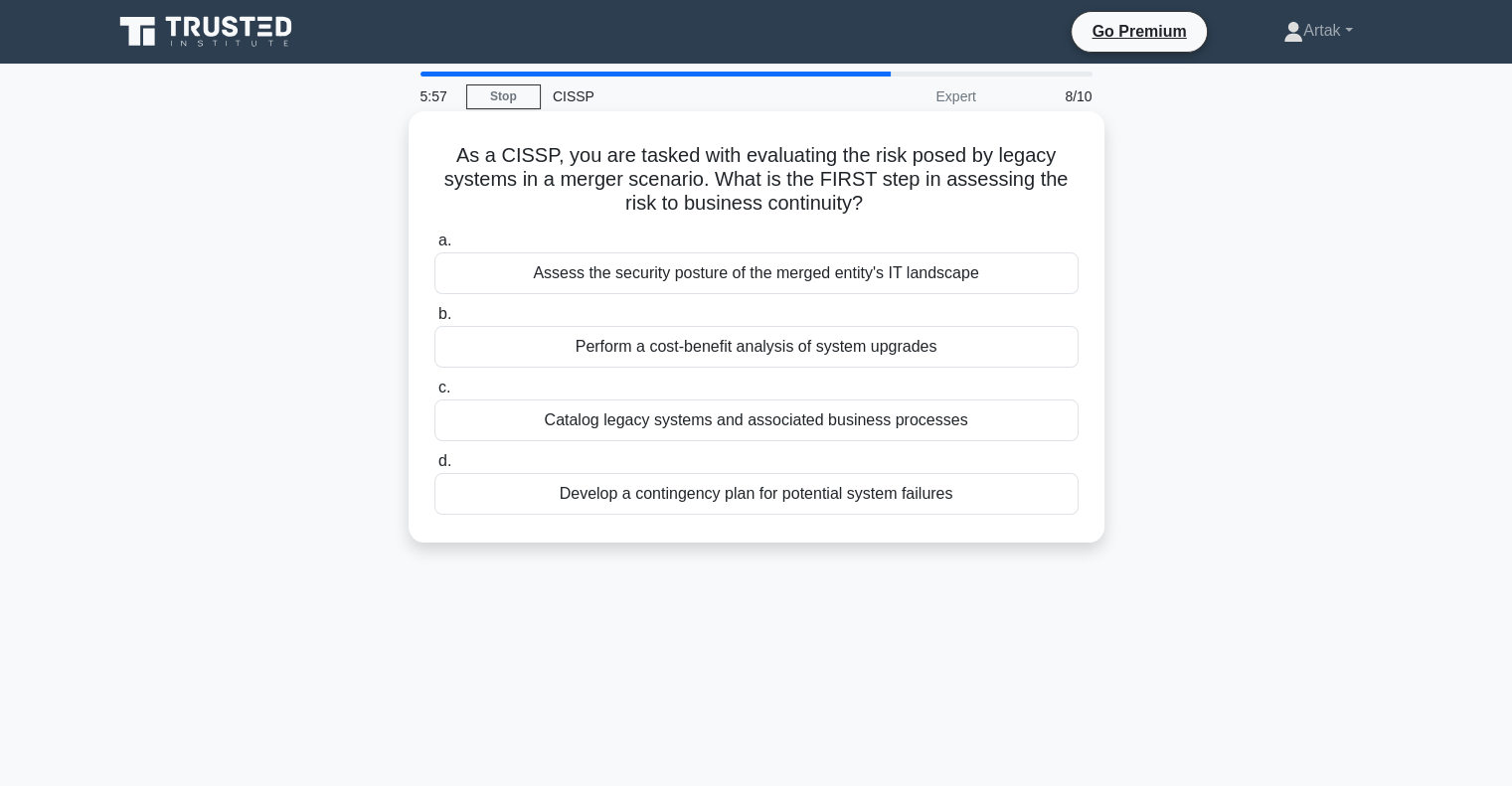 click on "Catalog legacy systems and associated business processes" at bounding box center [756, 420] 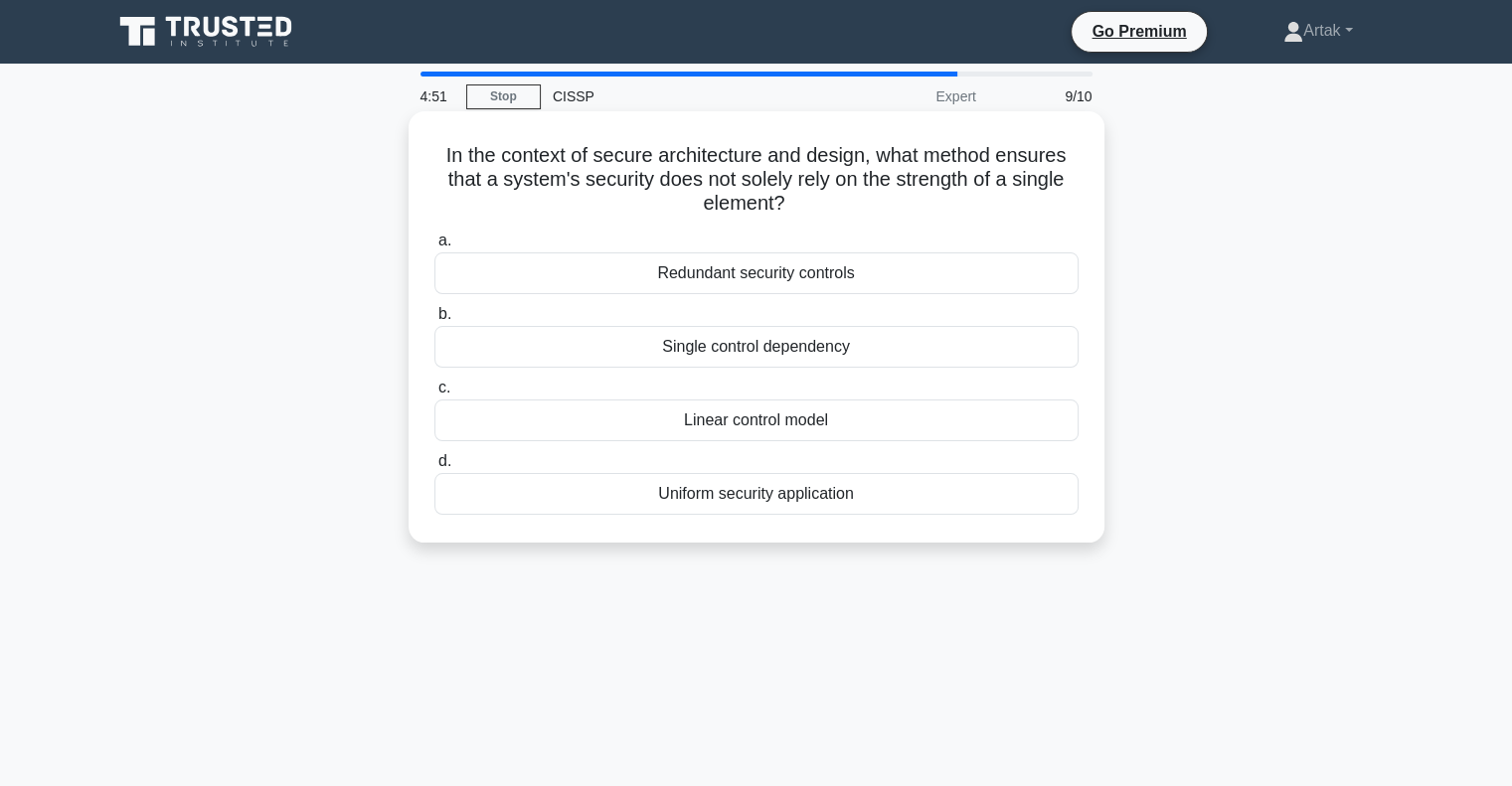 click on "Redundant security controls" at bounding box center [756, 273] 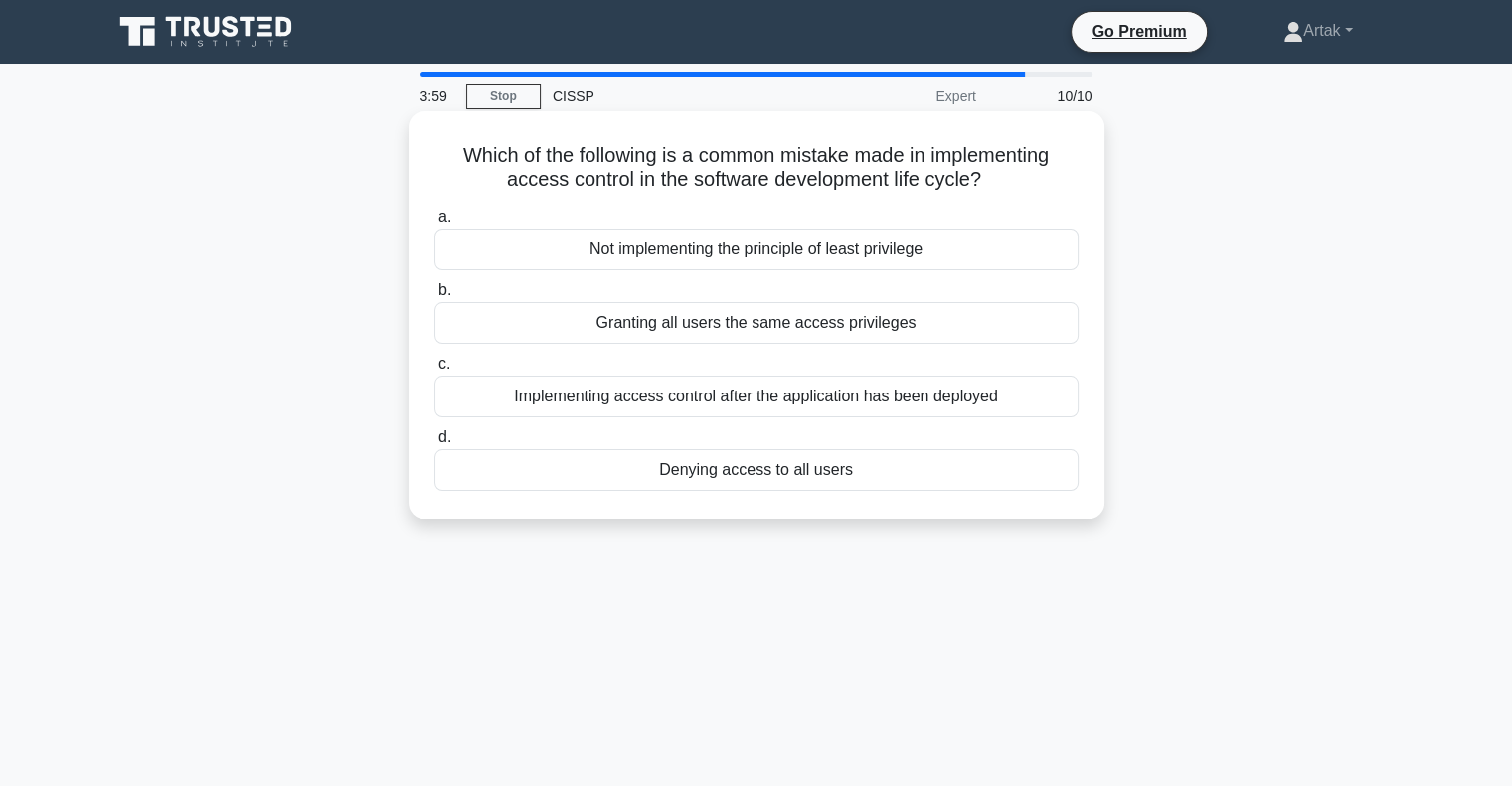 click on "Not implementing the principle of least privilege" at bounding box center [756, 249] 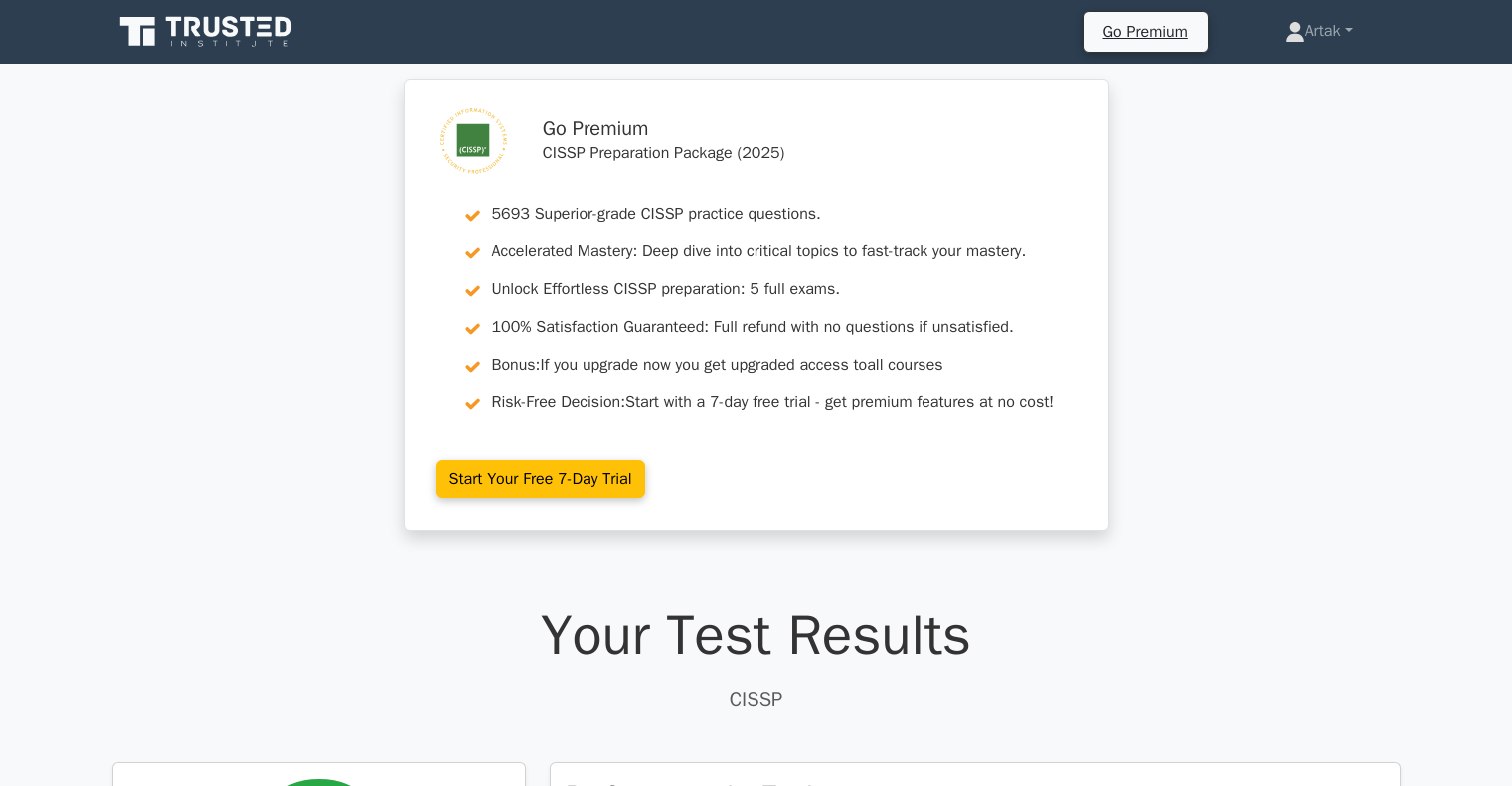 scroll, scrollTop: 0, scrollLeft: 0, axis: both 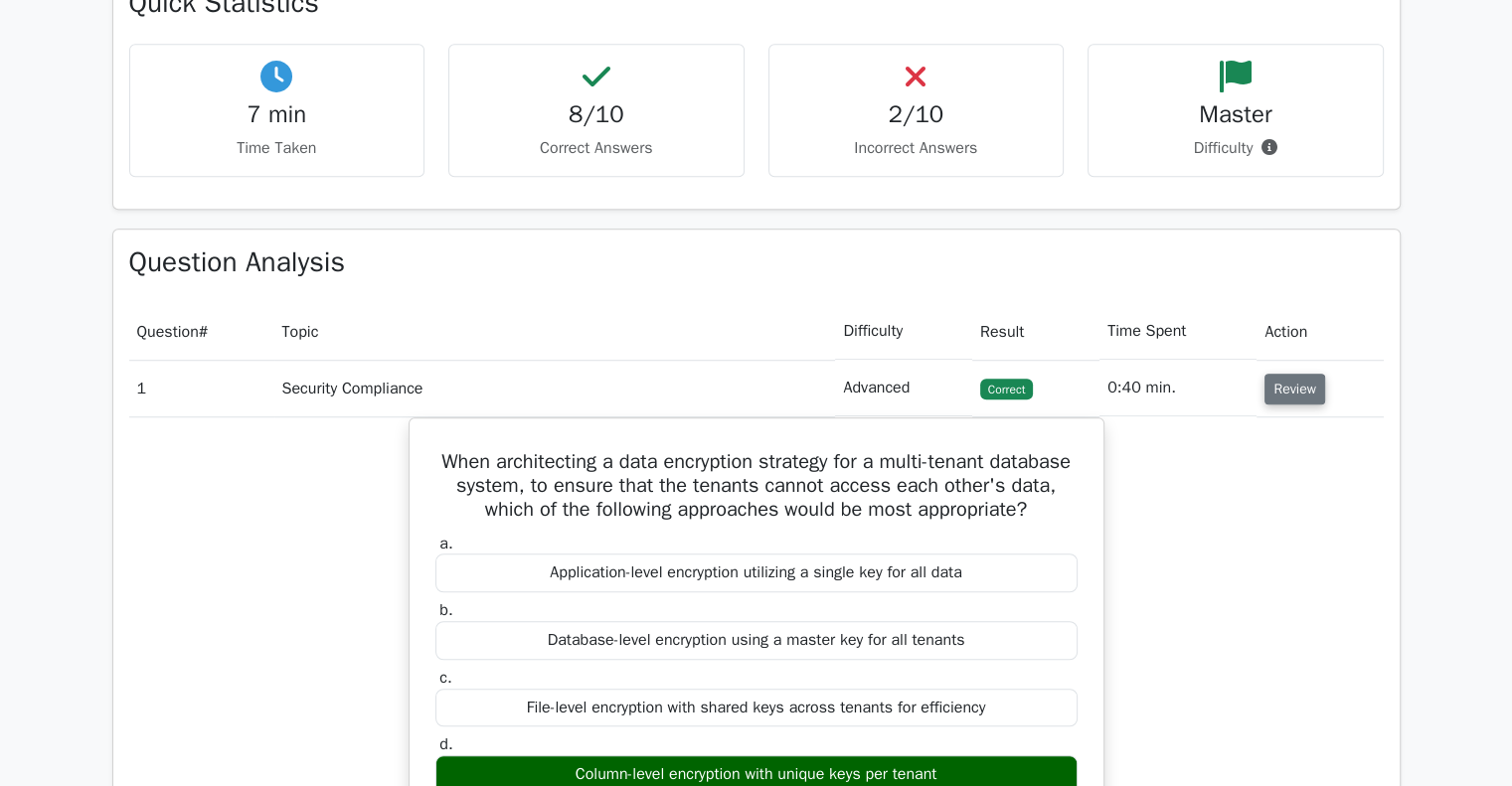 click on "Review" at bounding box center [1294, 389] 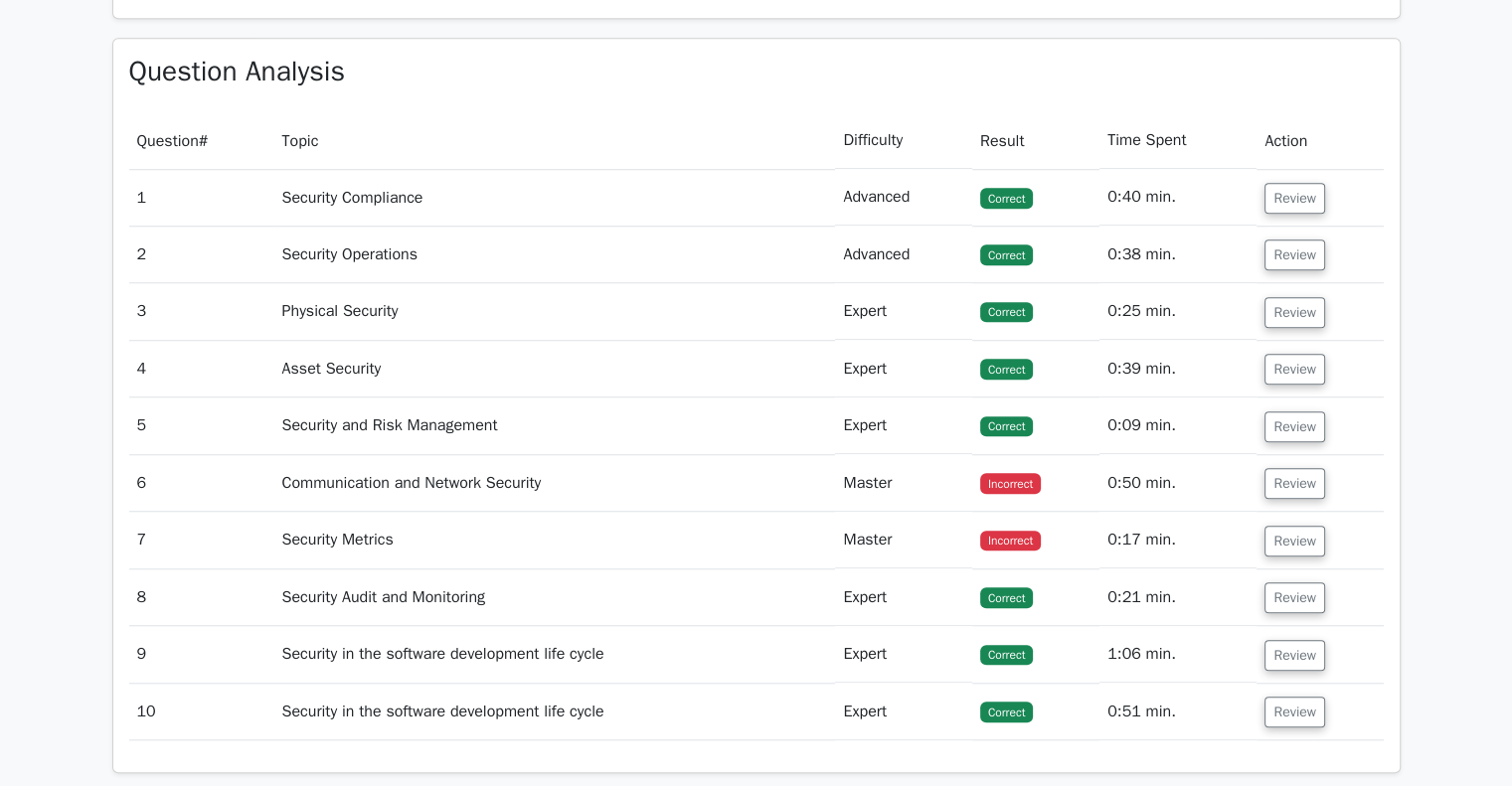 scroll, scrollTop: 1789, scrollLeft: 0, axis: vertical 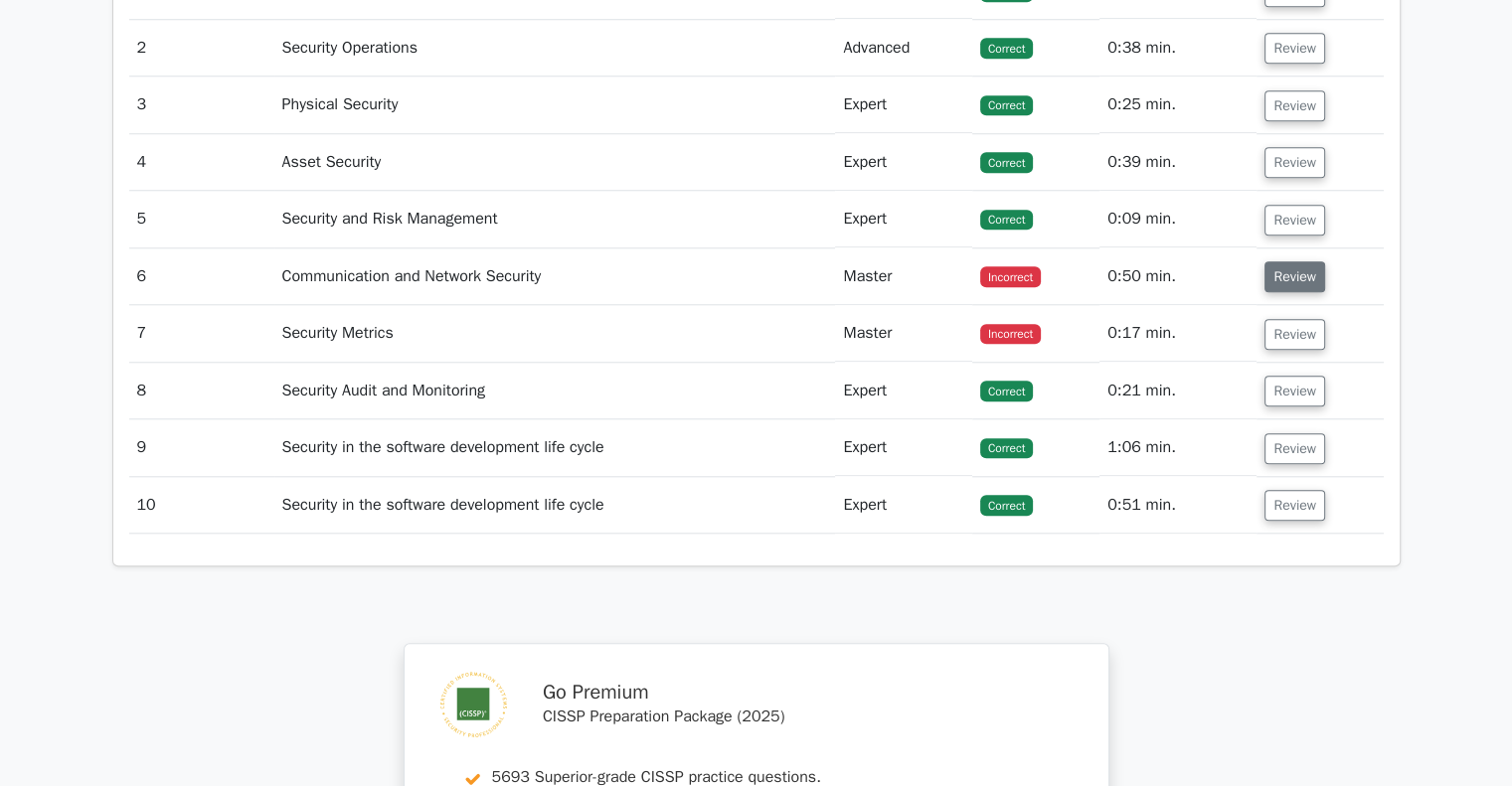 click on "Review" at bounding box center [1294, 276] 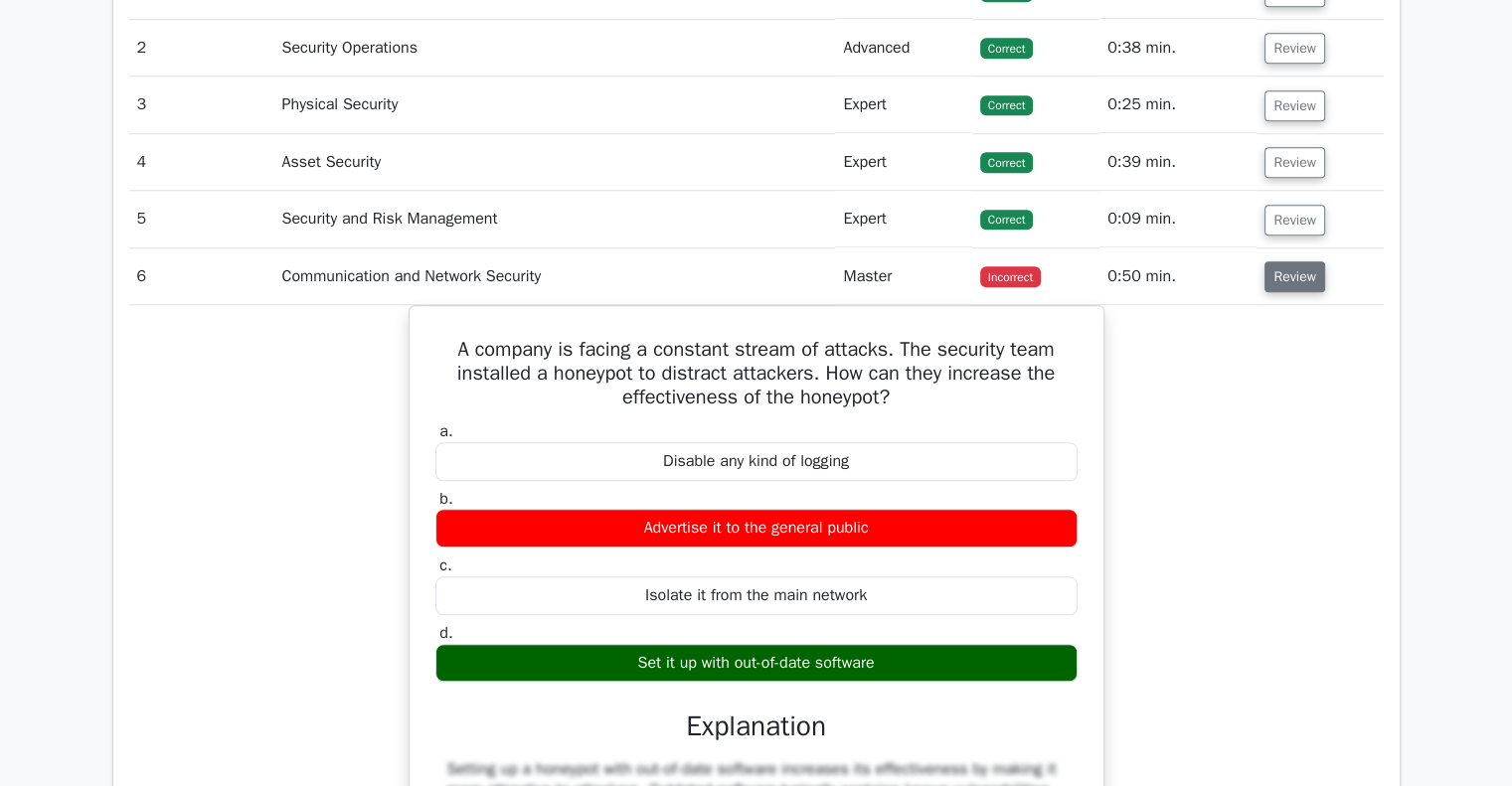 click on "Review" at bounding box center (1294, 276) 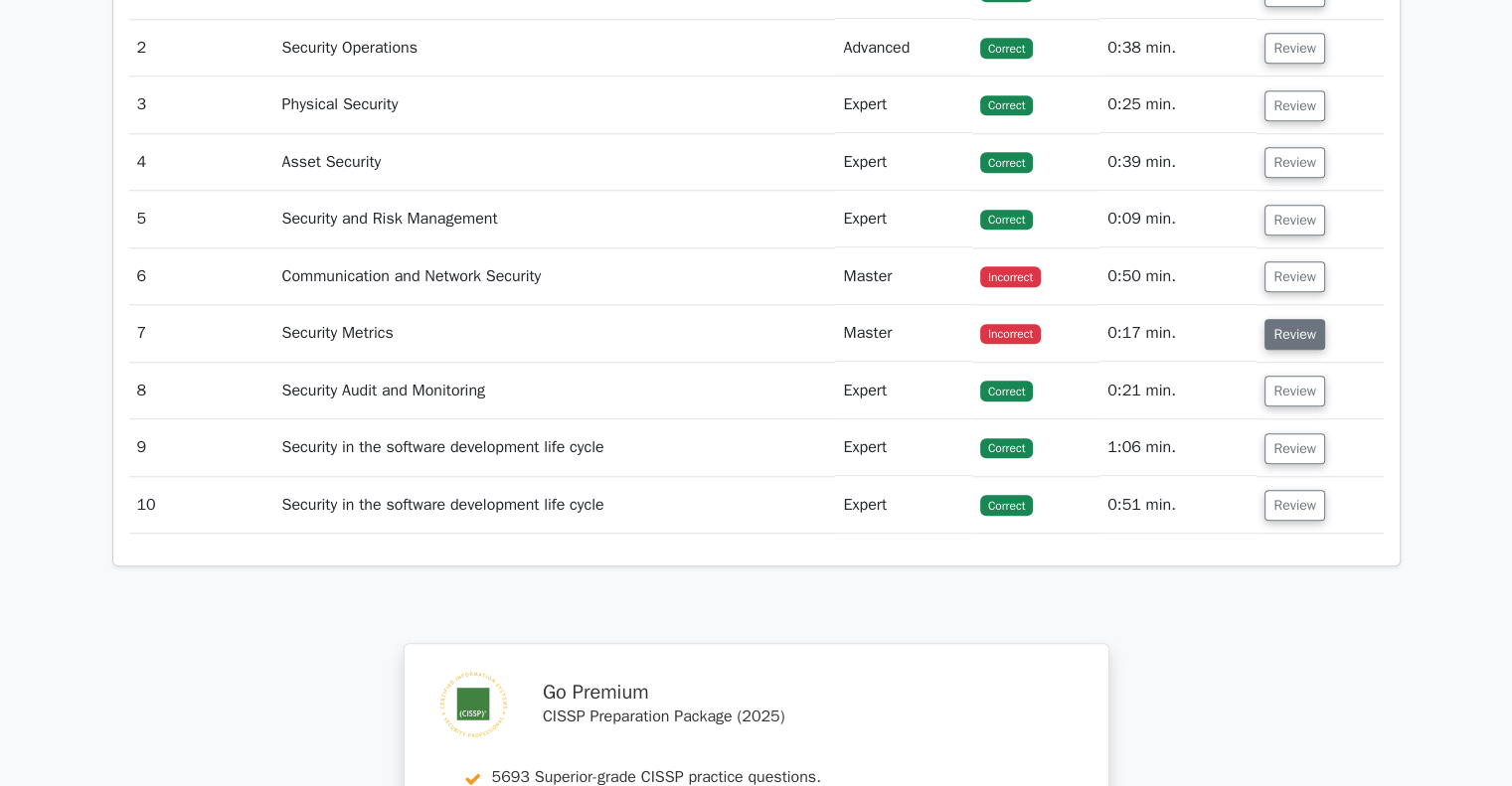 click on "Review" at bounding box center [1294, 334] 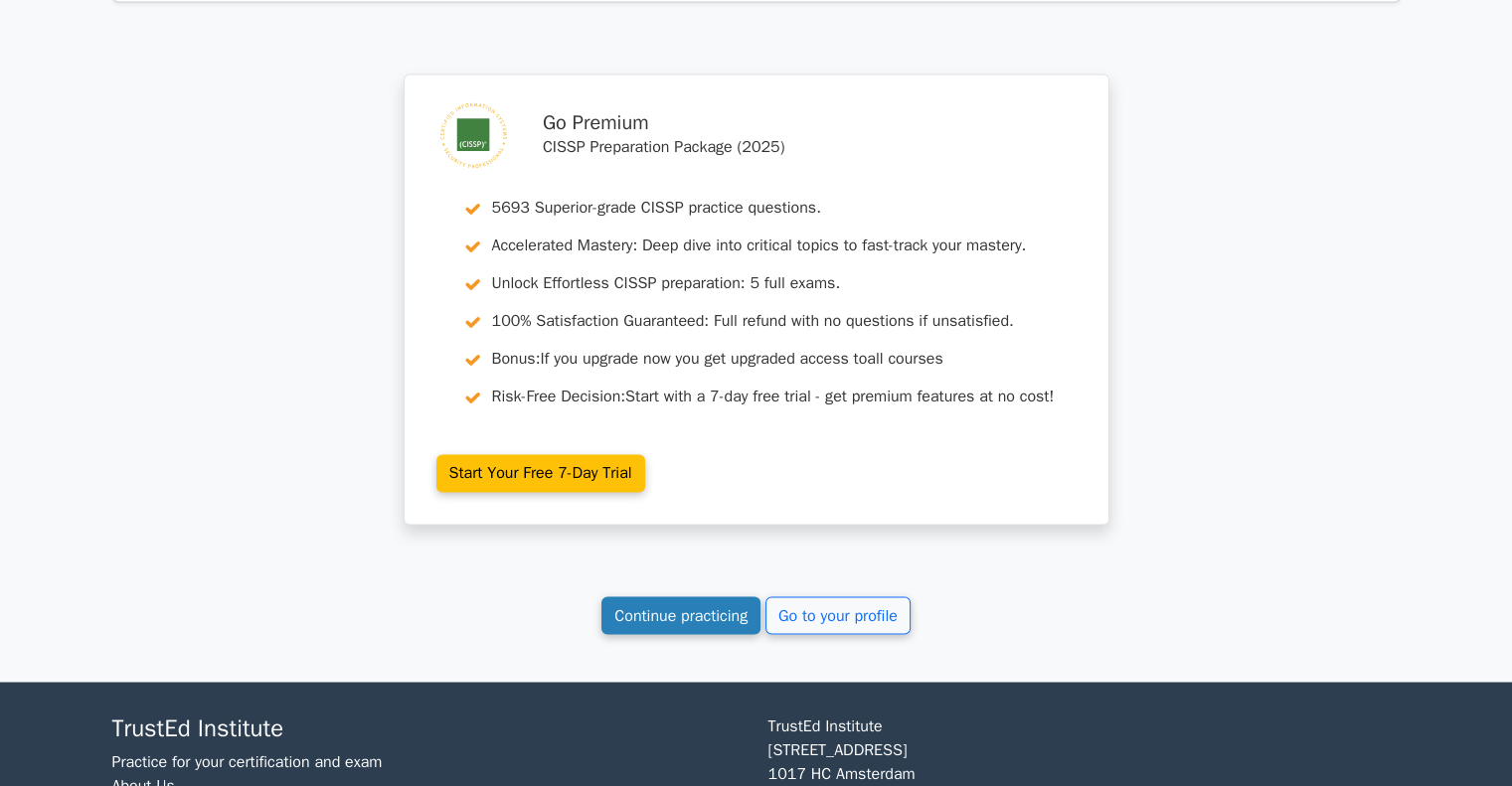 scroll, scrollTop: 3296, scrollLeft: 0, axis: vertical 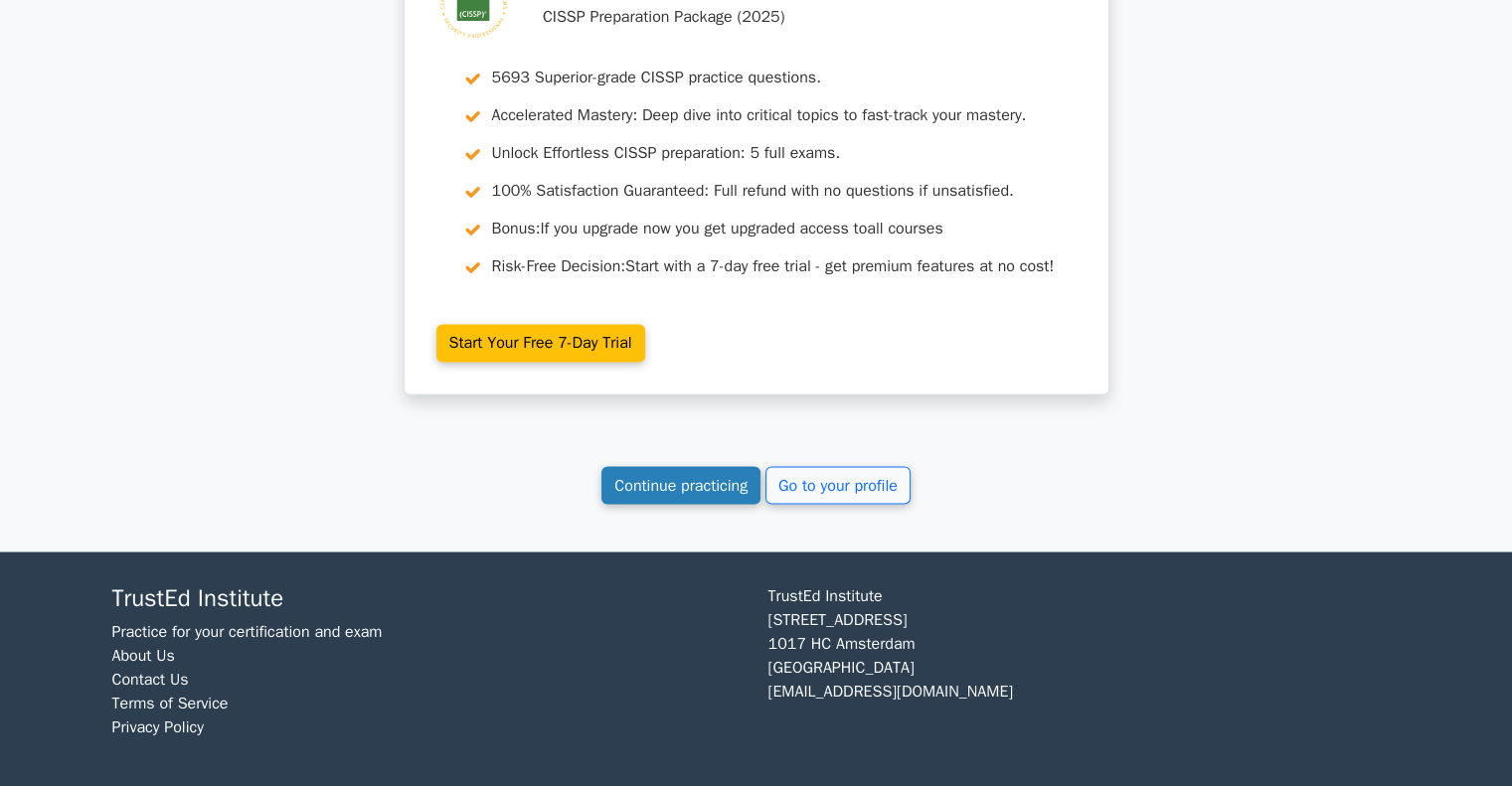 click on "Continue practicing" at bounding box center (681, 485) 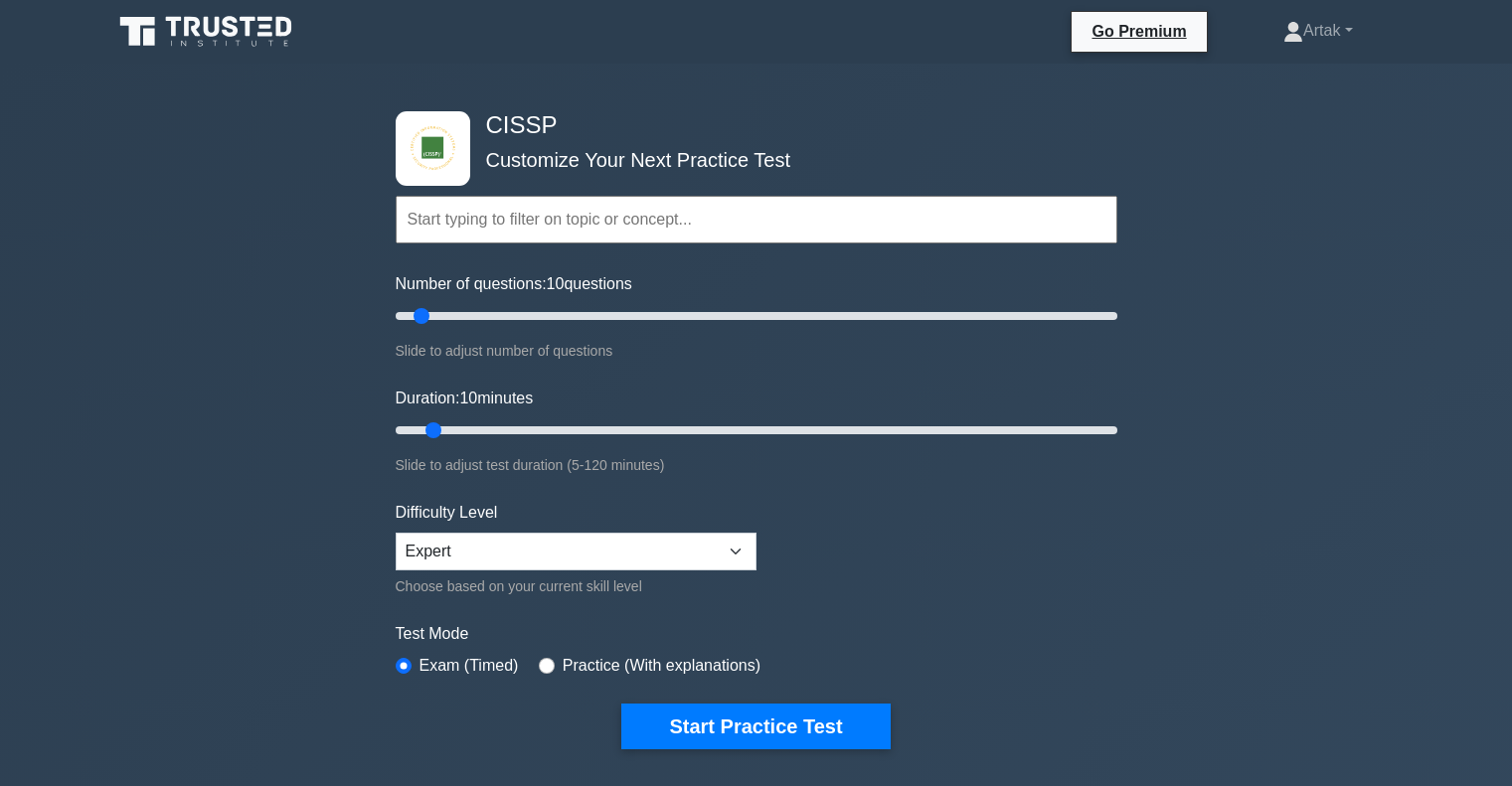 scroll, scrollTop: 0, scrollLeft: 0, axis: both 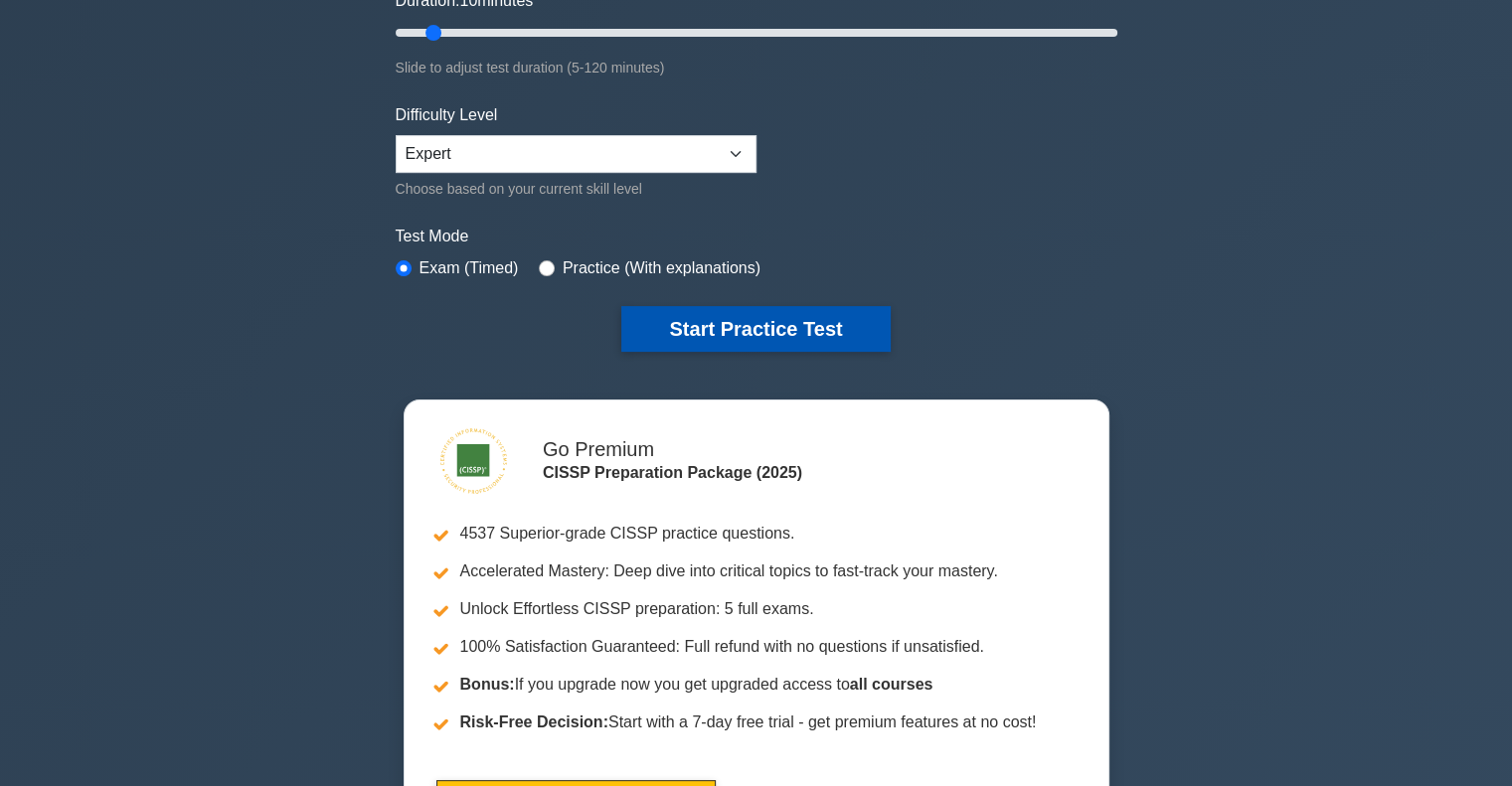 click on "Start Practice Test" at bounding box center [756, 329] 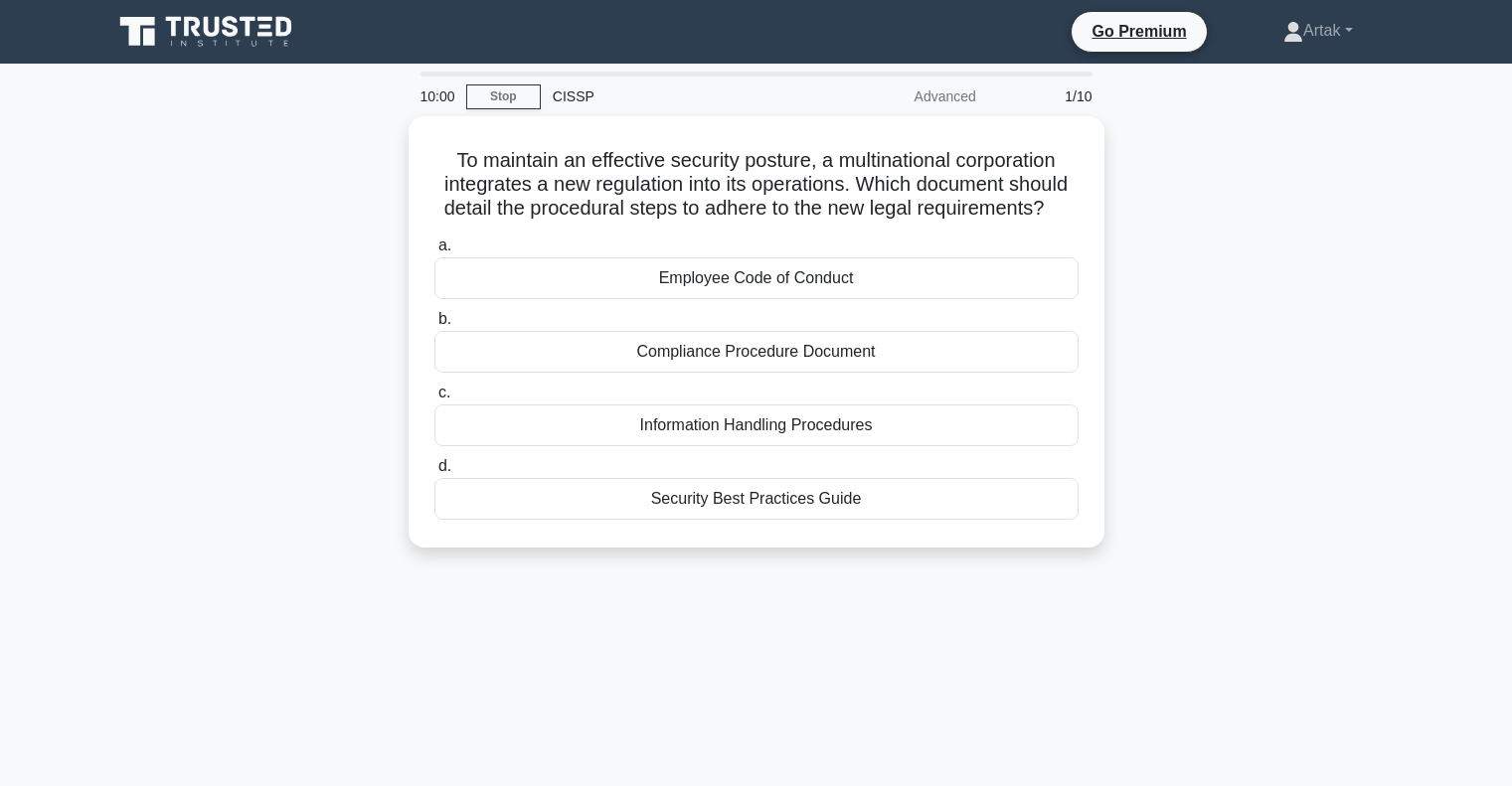 scroll, scrollTop: 0, scrollLeft: 0, axis: both 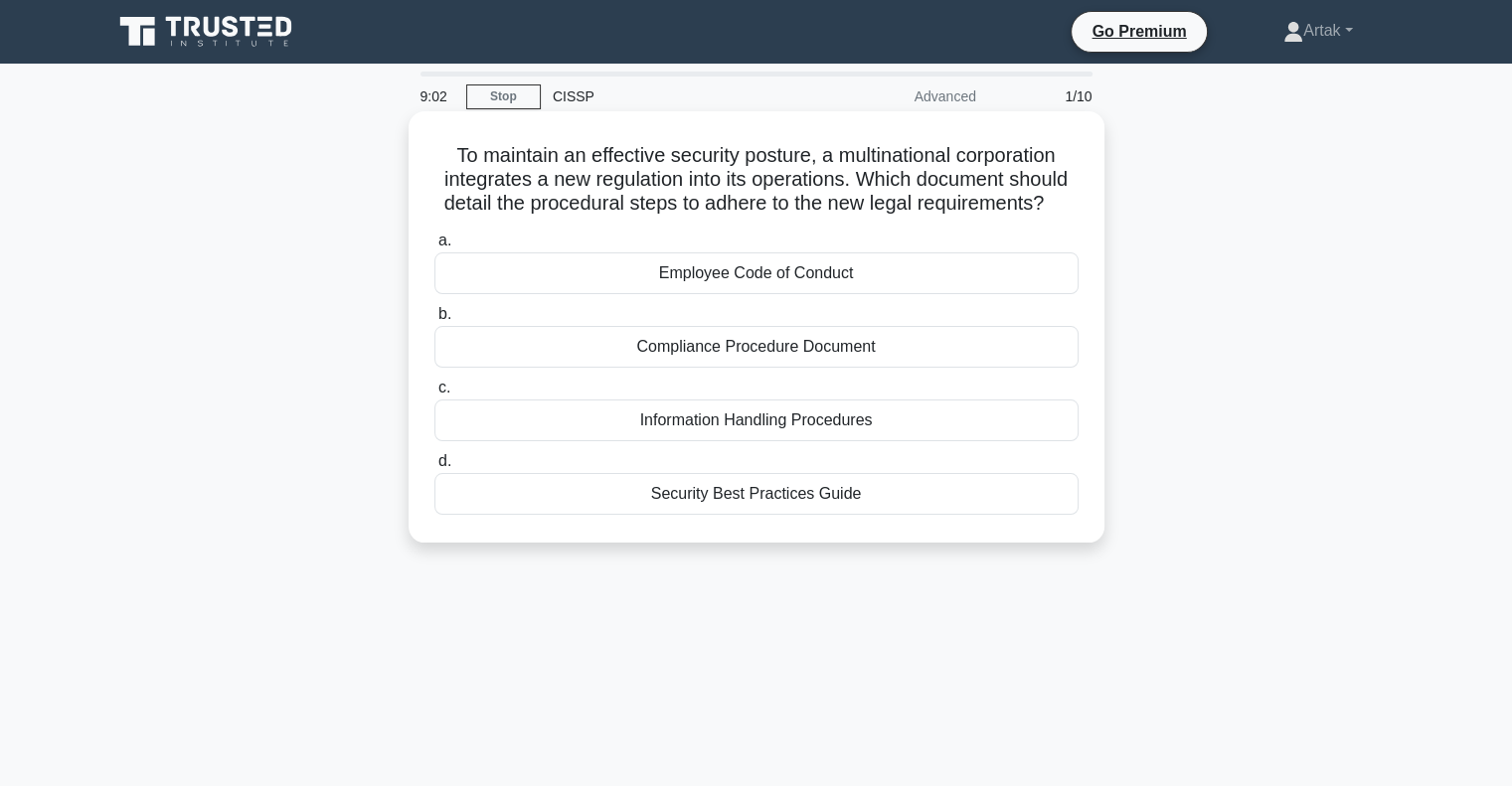 click on "Compliance Procedure Document" at bounding box center [756, 347] 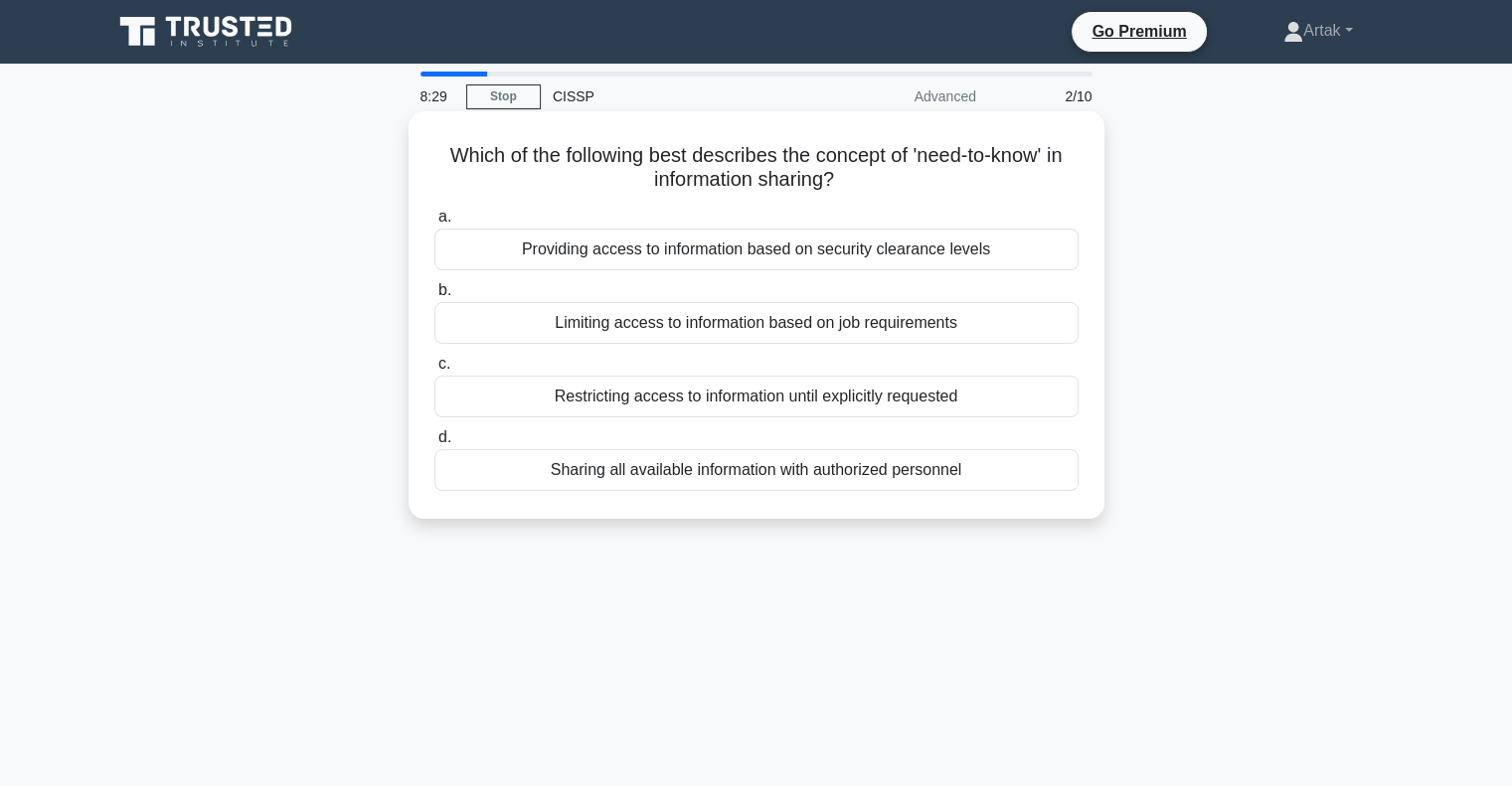 click on "Limiting access to information based on job requirements" at bounding box center (756, 323) 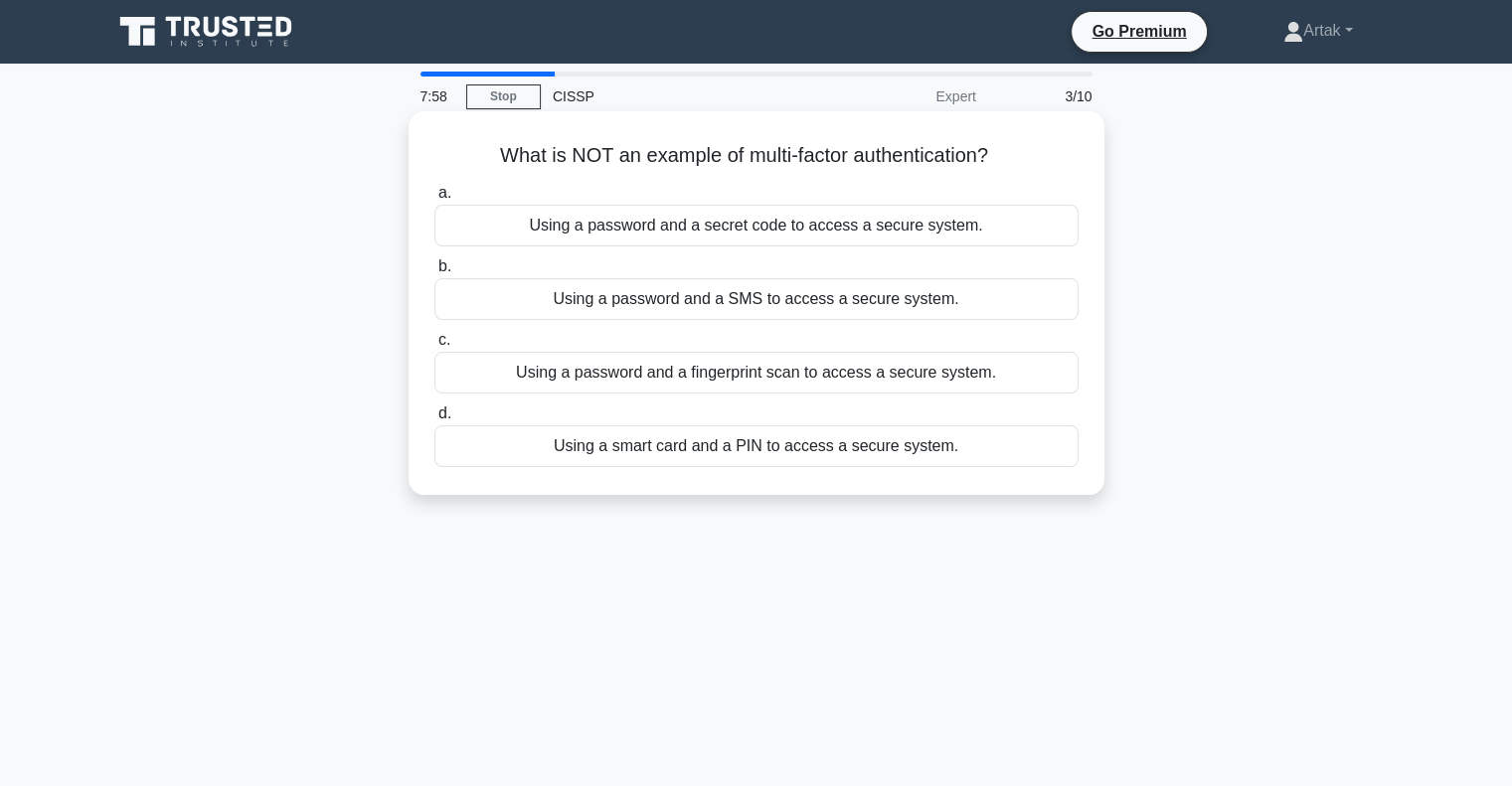 click on "Using a password and a secret code to access a secure system." at bounding box center (756, 226) 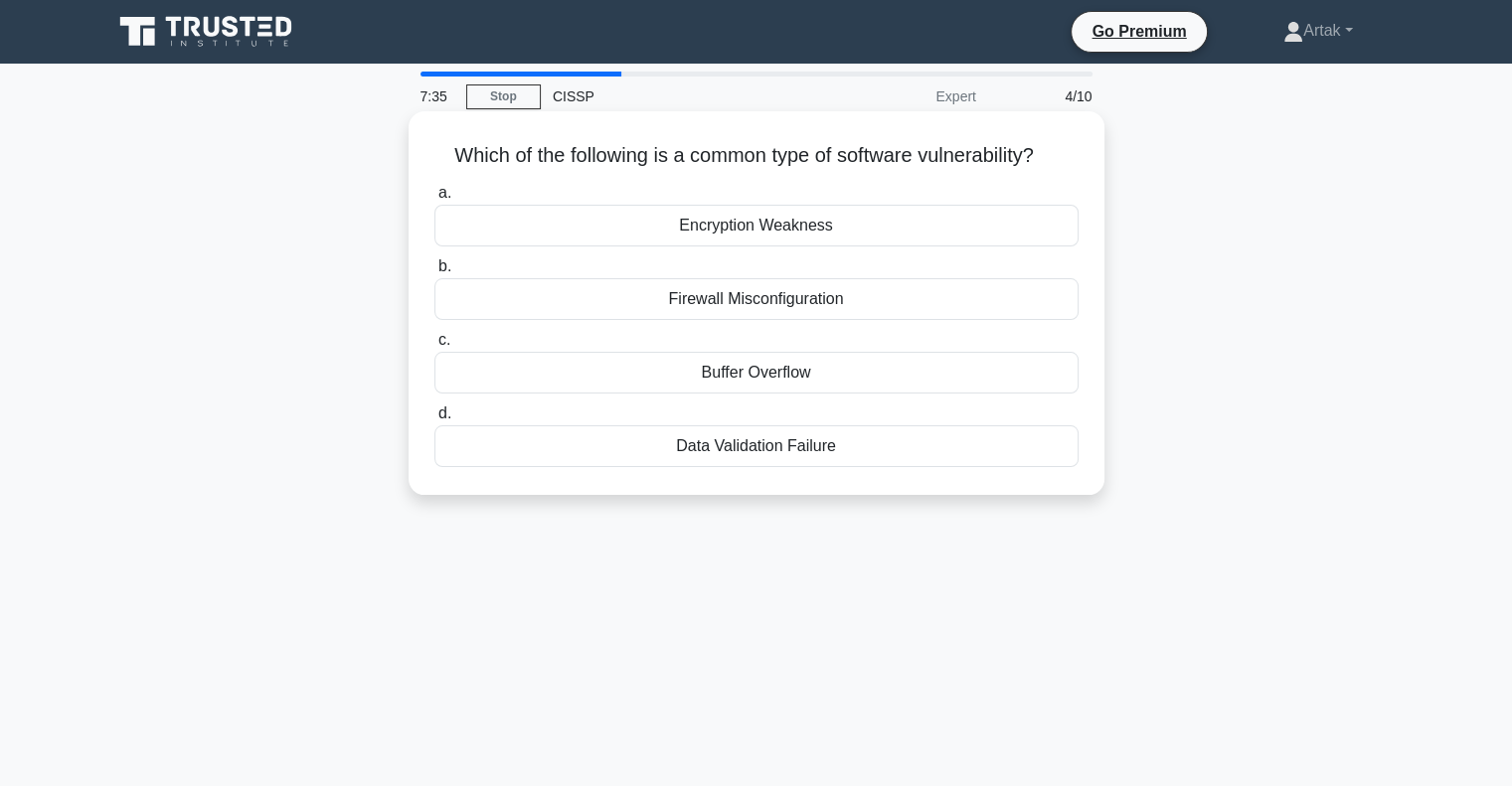 click on "Buffer Overflow" at bounding box center [756, 373] 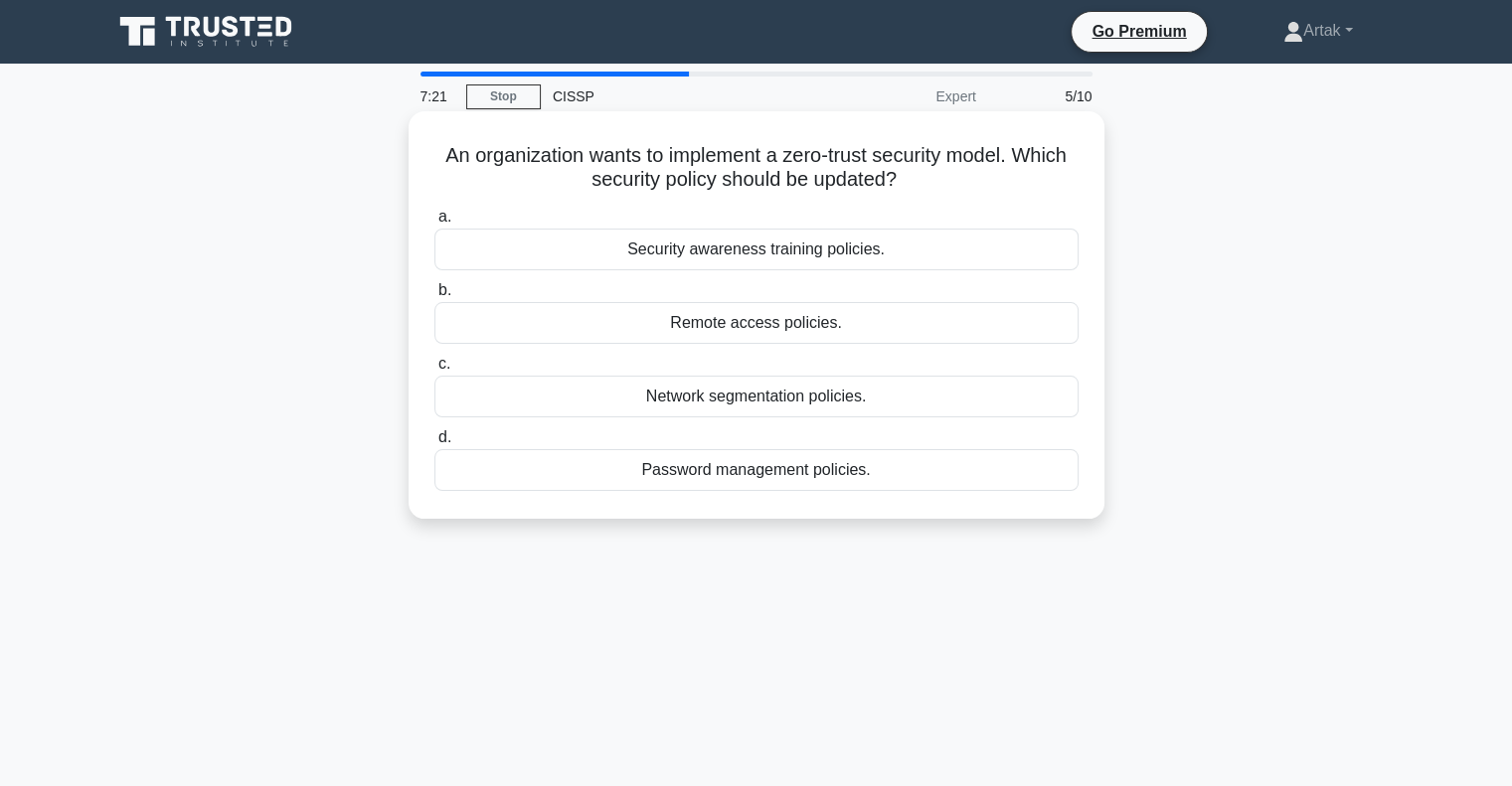 click on "Network segmentation policies." at bounding box center [756, 396] 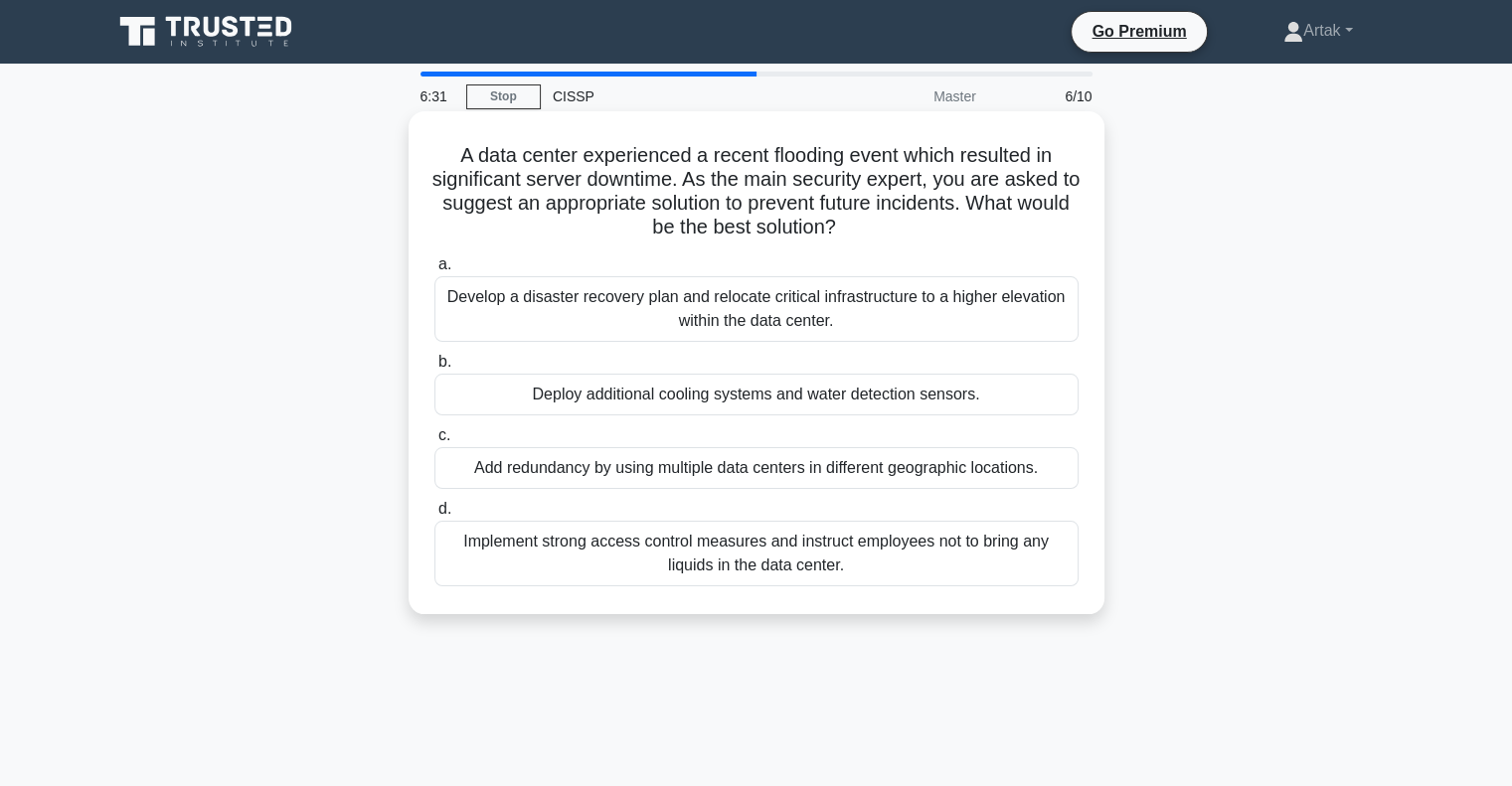 click on "Add redundancy by using multiple data centers in different geographic locations." at bounding box center [756, 468] 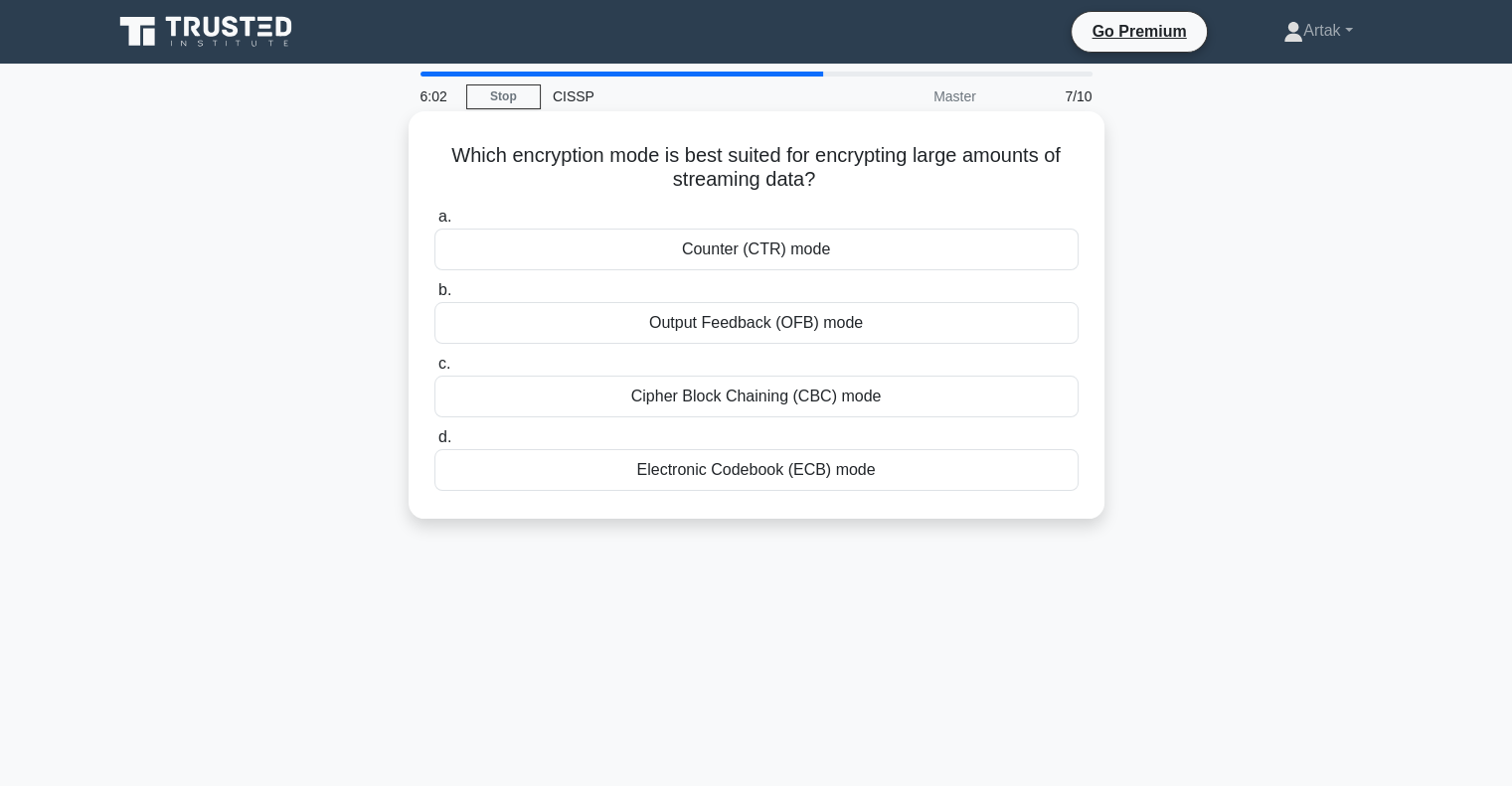 click on "Cipher Block Chaining (CBC) mode" at bounding box center [756, 396] 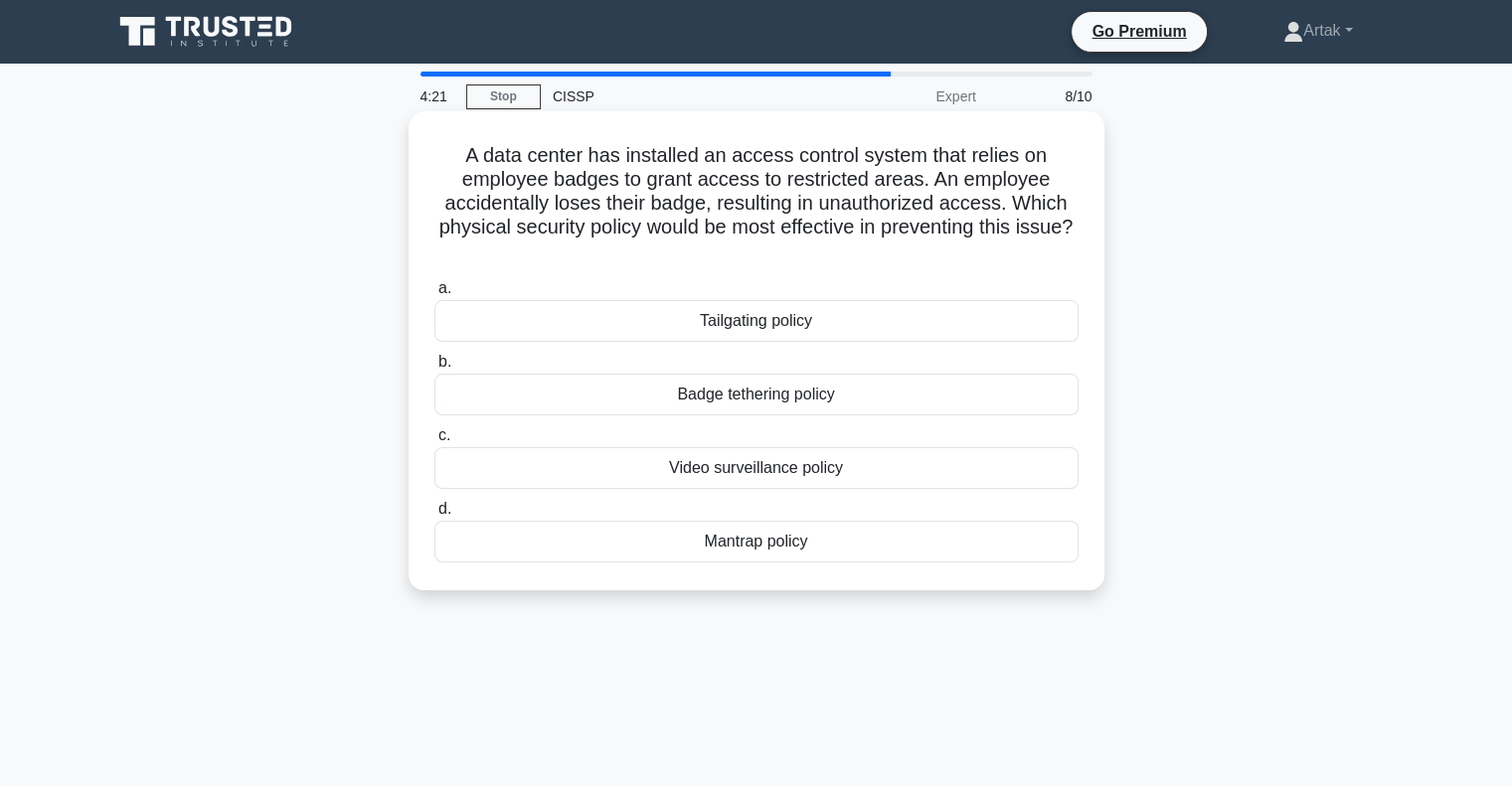 click on "Badge tethering policy" at bounding box center [756, 394] 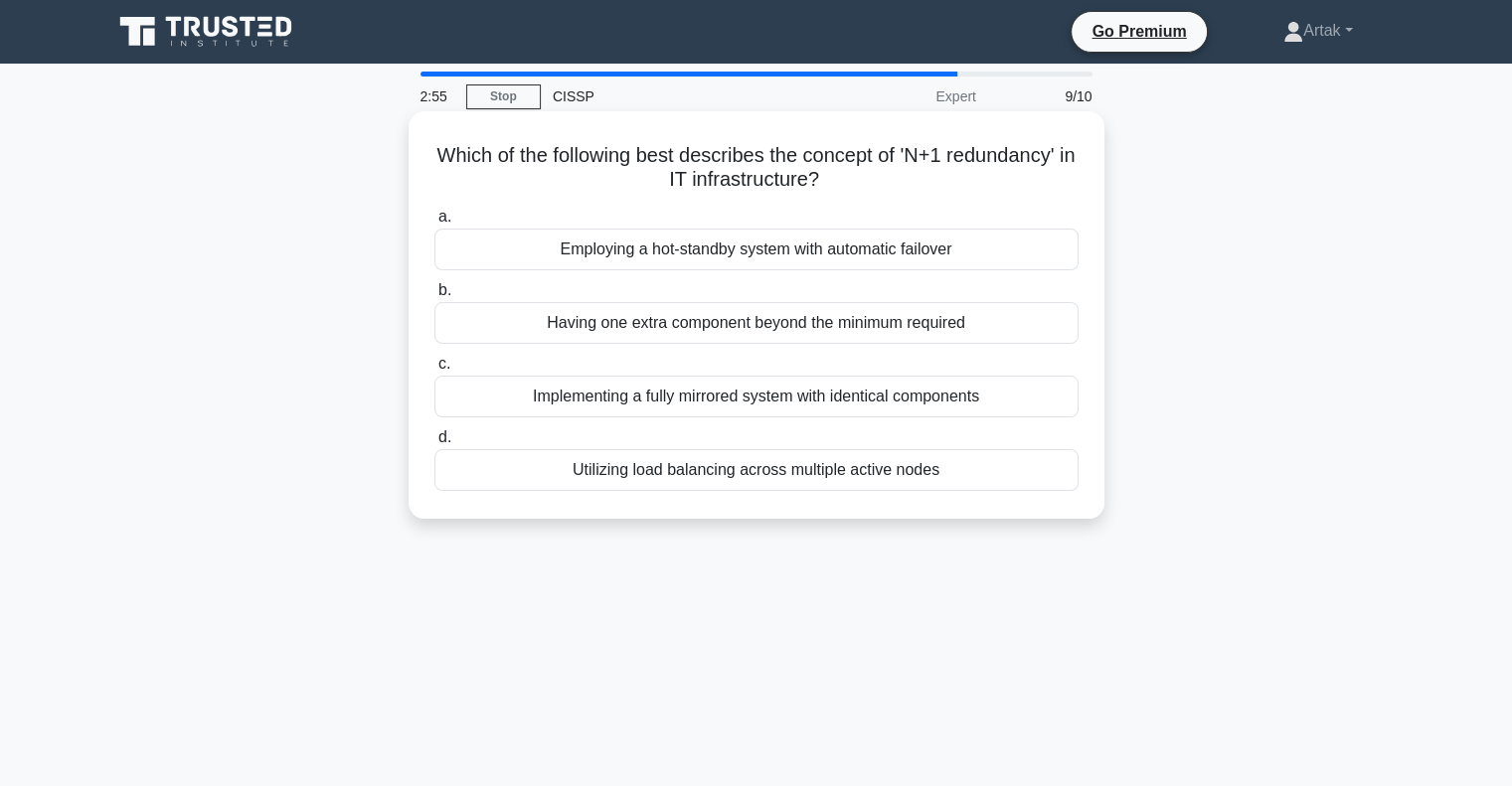 click on "Having one extra component beyond the minimum required" at bounding box center [756, 323] 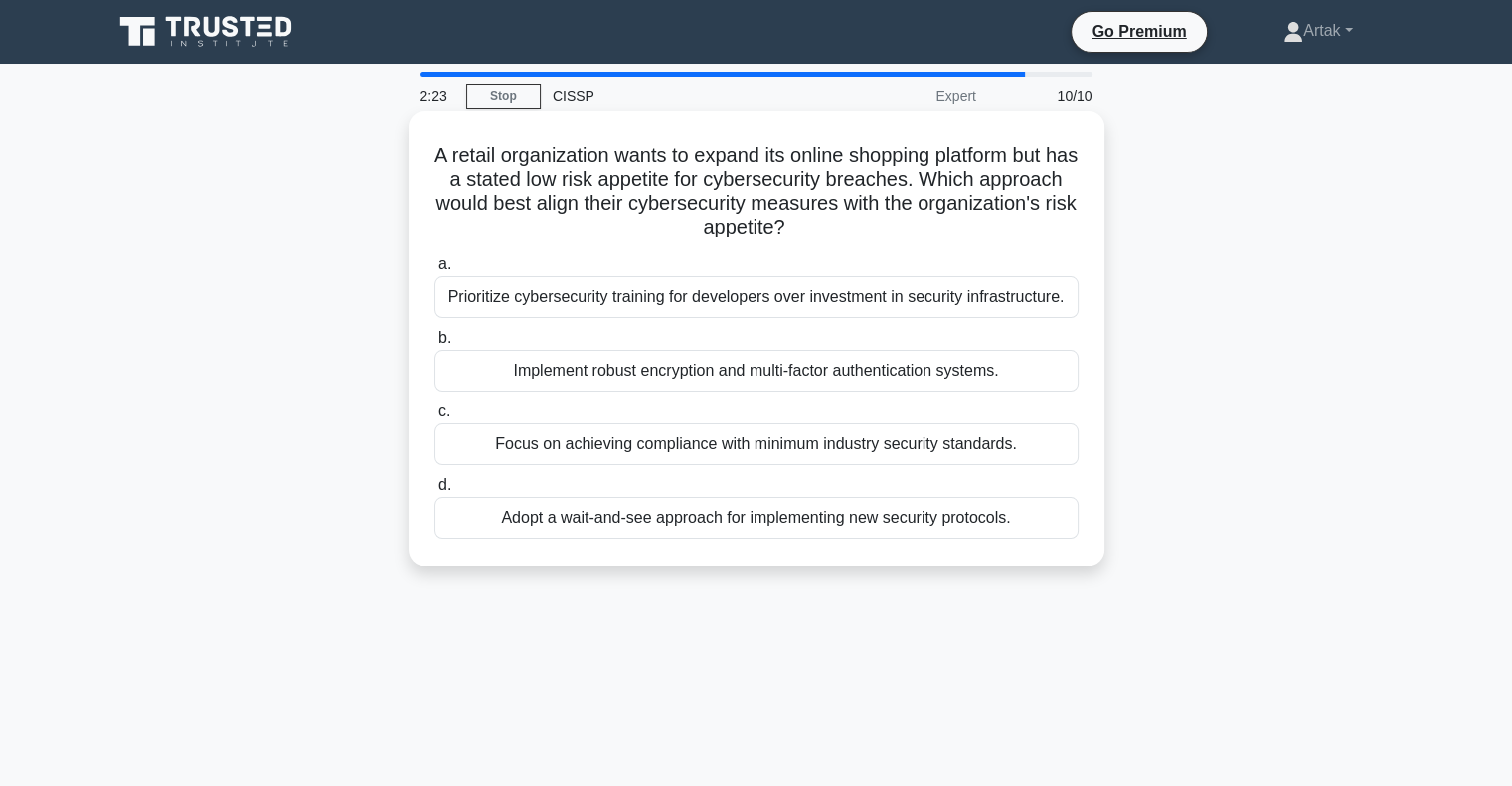 click on "Implement robust encryption and multi-factor authentication systems." at bounding box center [756, 371] 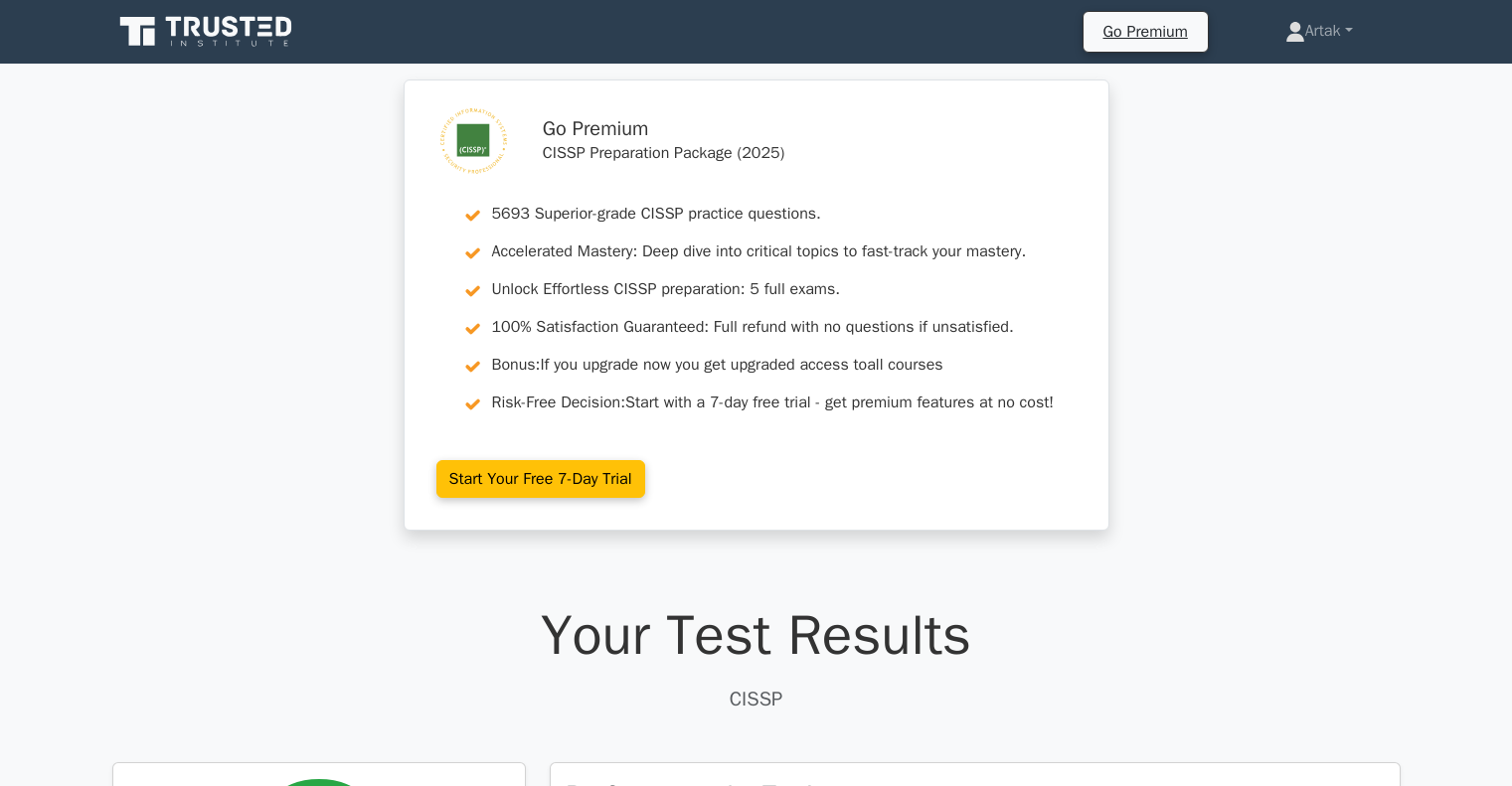 scroll, scrollTop: 0, scrollLeft: 0, axis: both 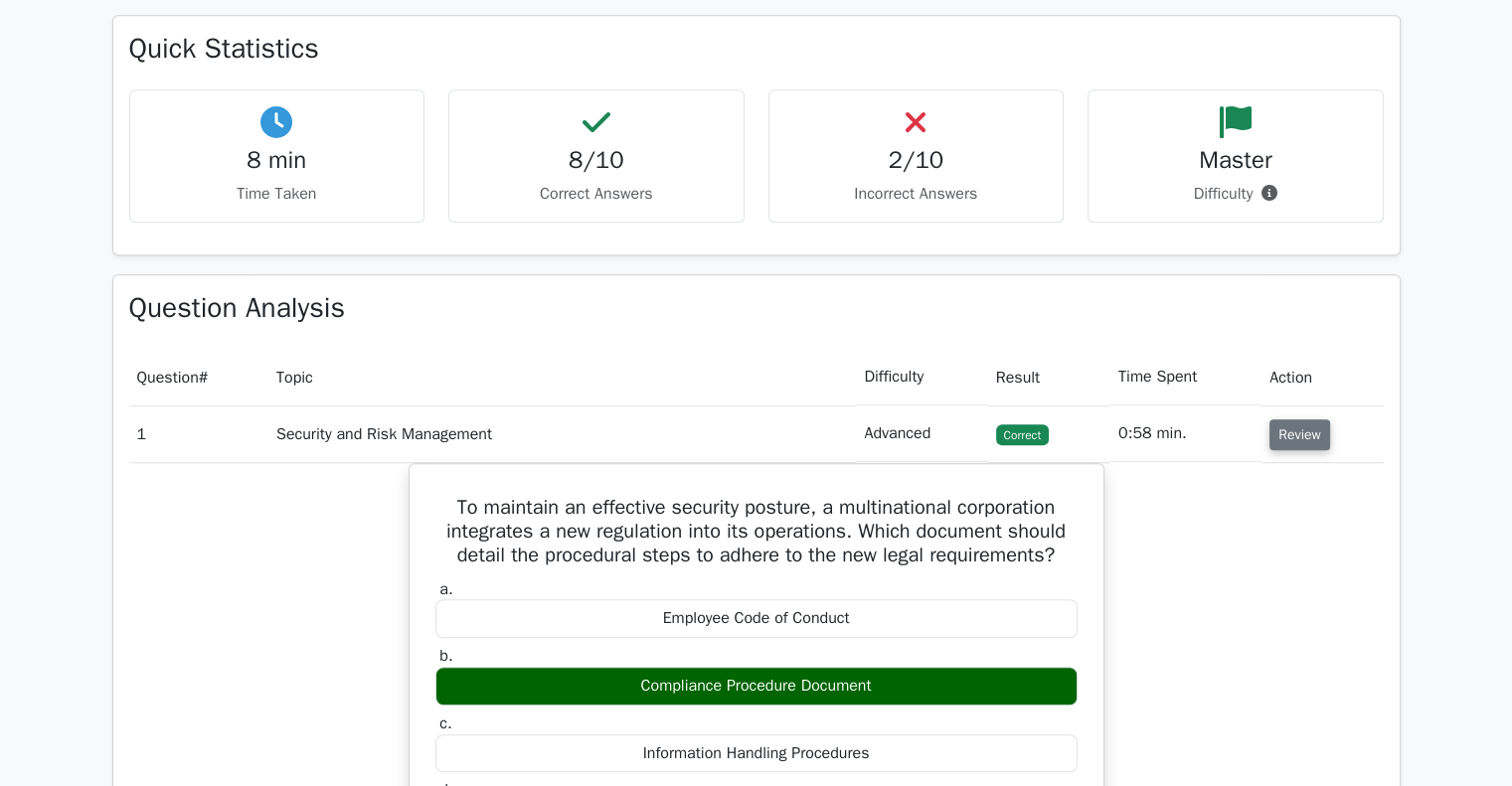 click on "Review" at bounding box center (1299, 434) 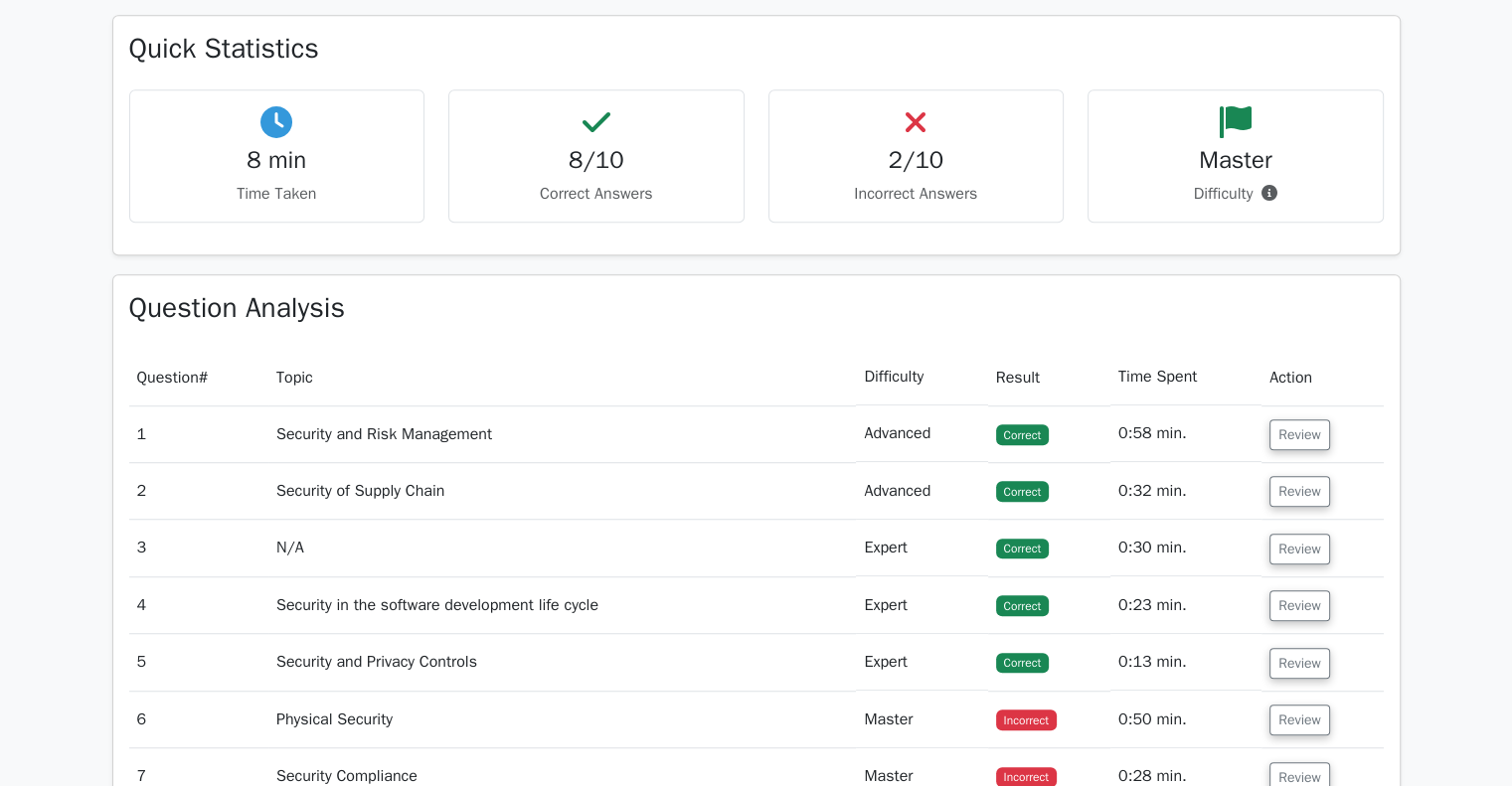 scroll, scrollTop: 1689, scrollLeft: 0, axis: vertical 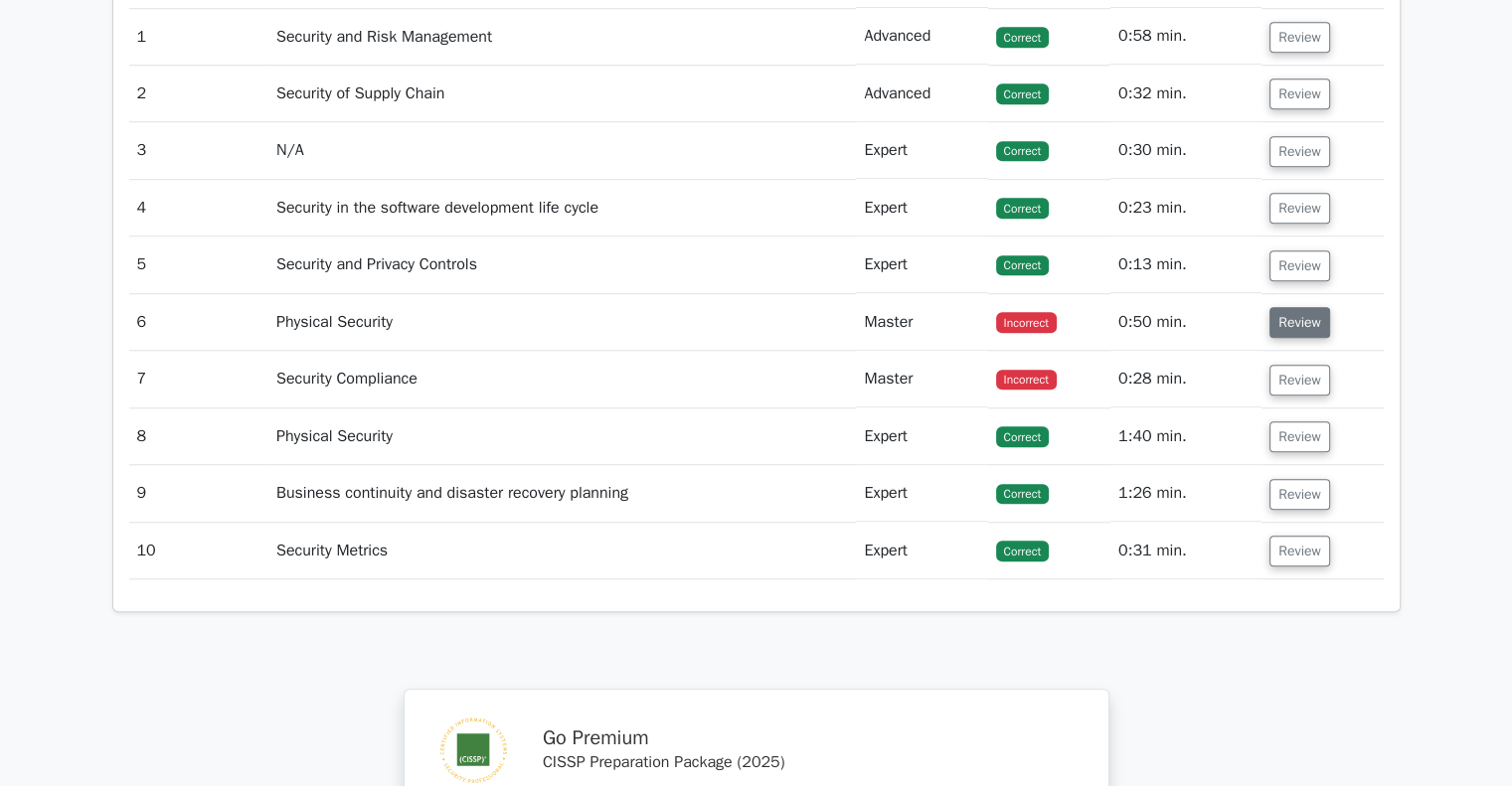 click on "Review" at bounding box center (1299, 322) 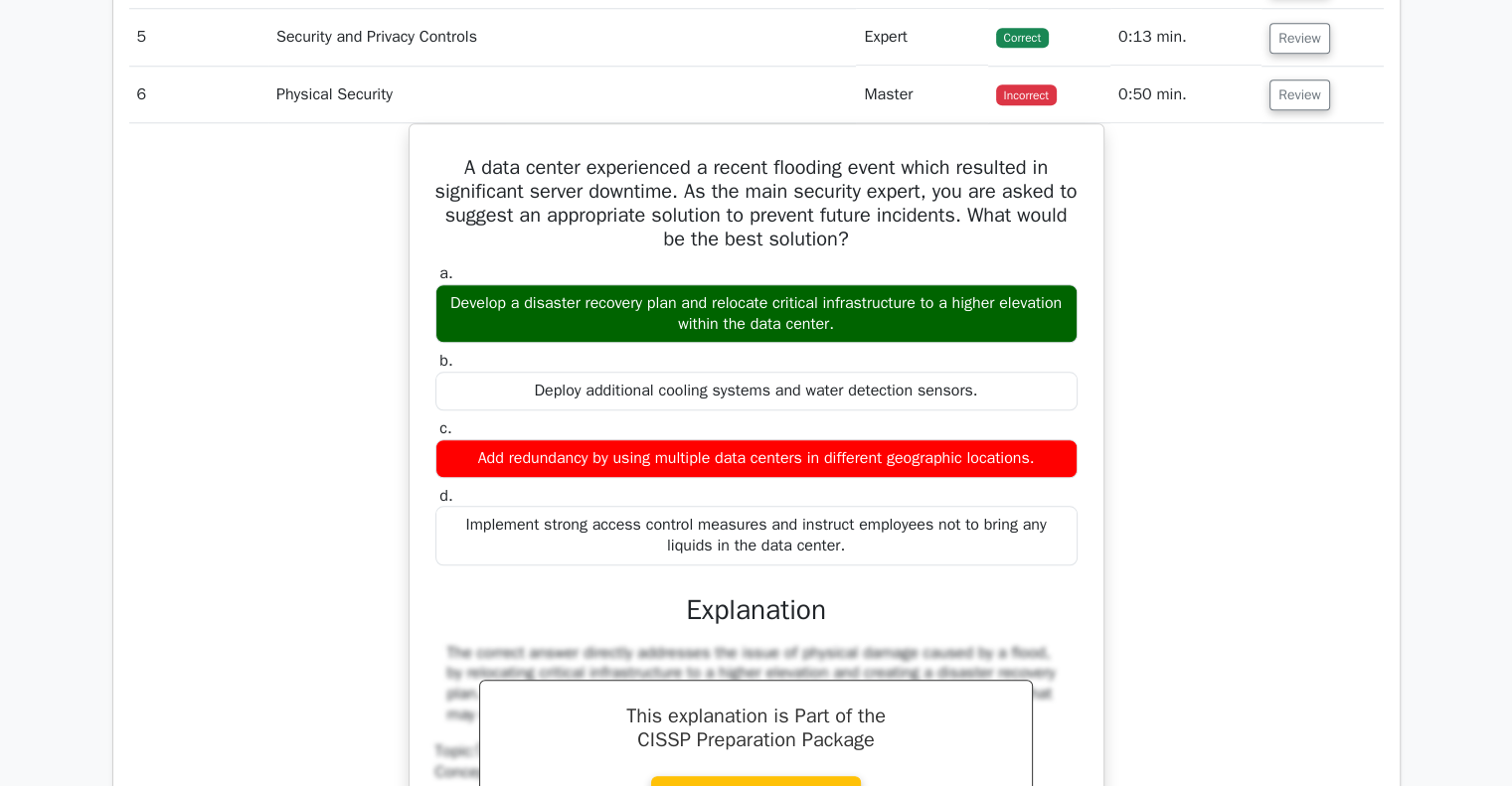 scroll, scrollTop: 1789, scrollLeft: 0, axis: vertical 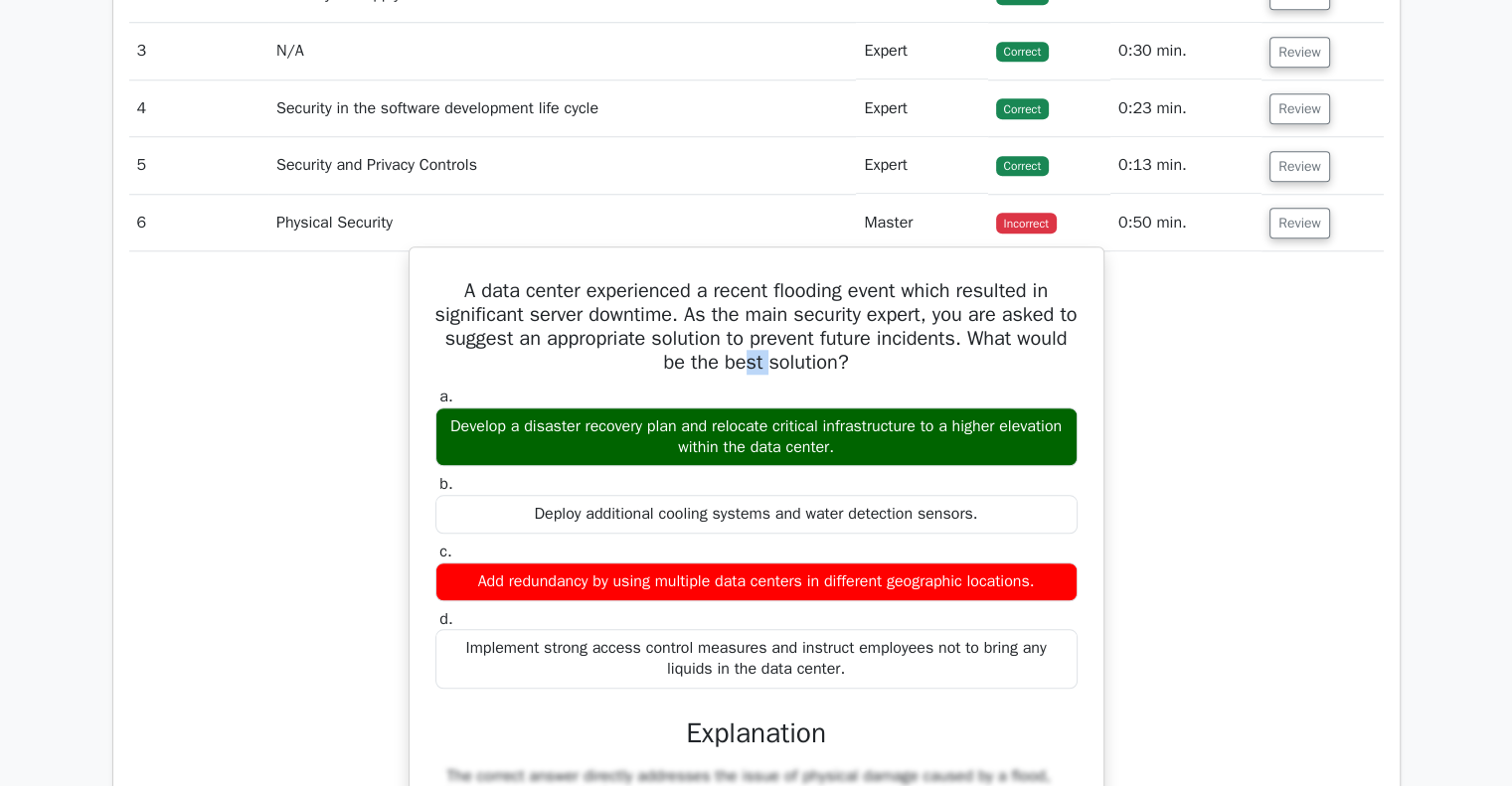 drag, startPoint x: 796, startPoint y: 348, endPoint x: 777, endPoint y: 349, distance: 19.026298 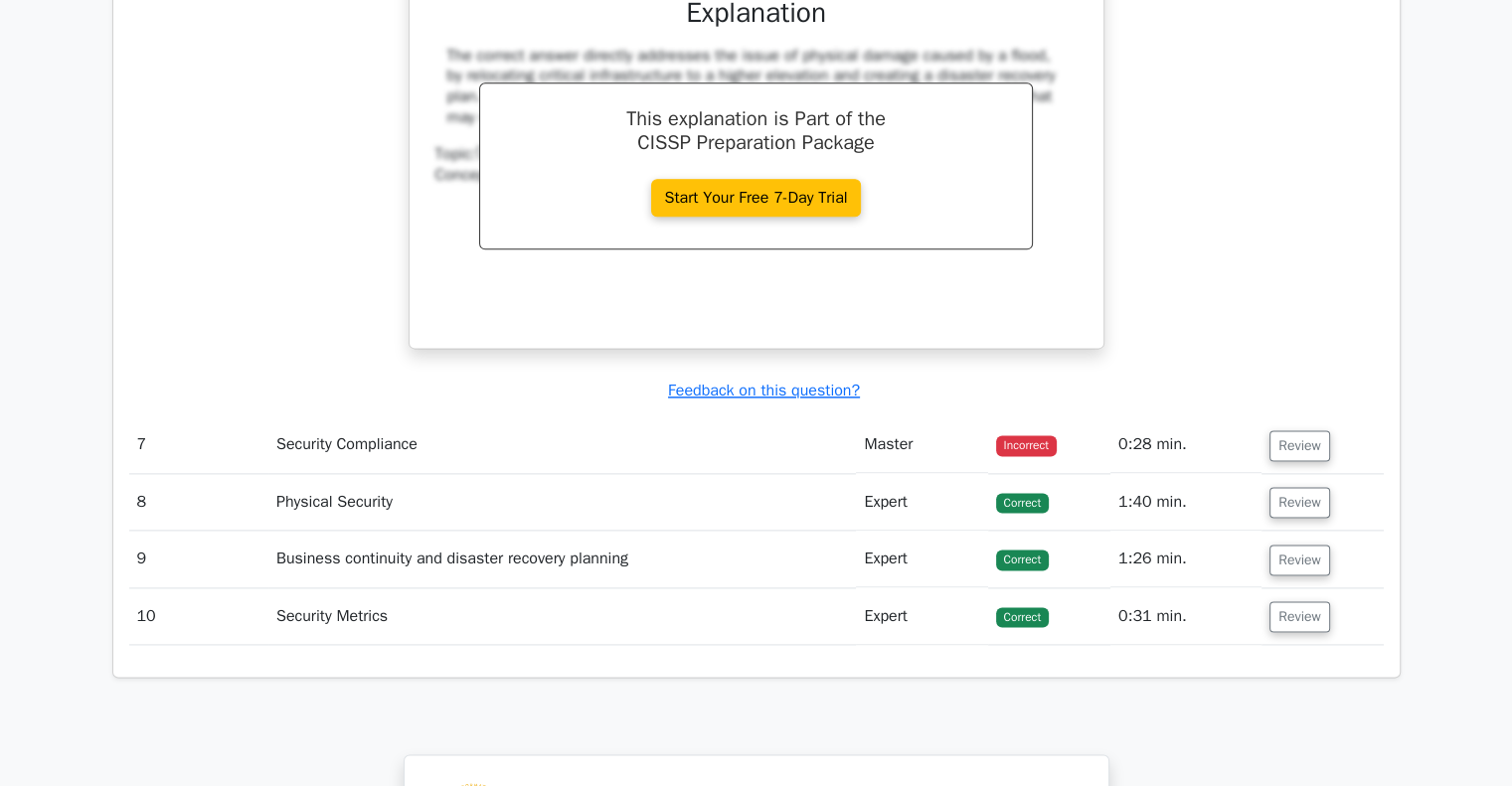 scroll, scrollTop: 2782, scrollLeft: 0, axis: vertical 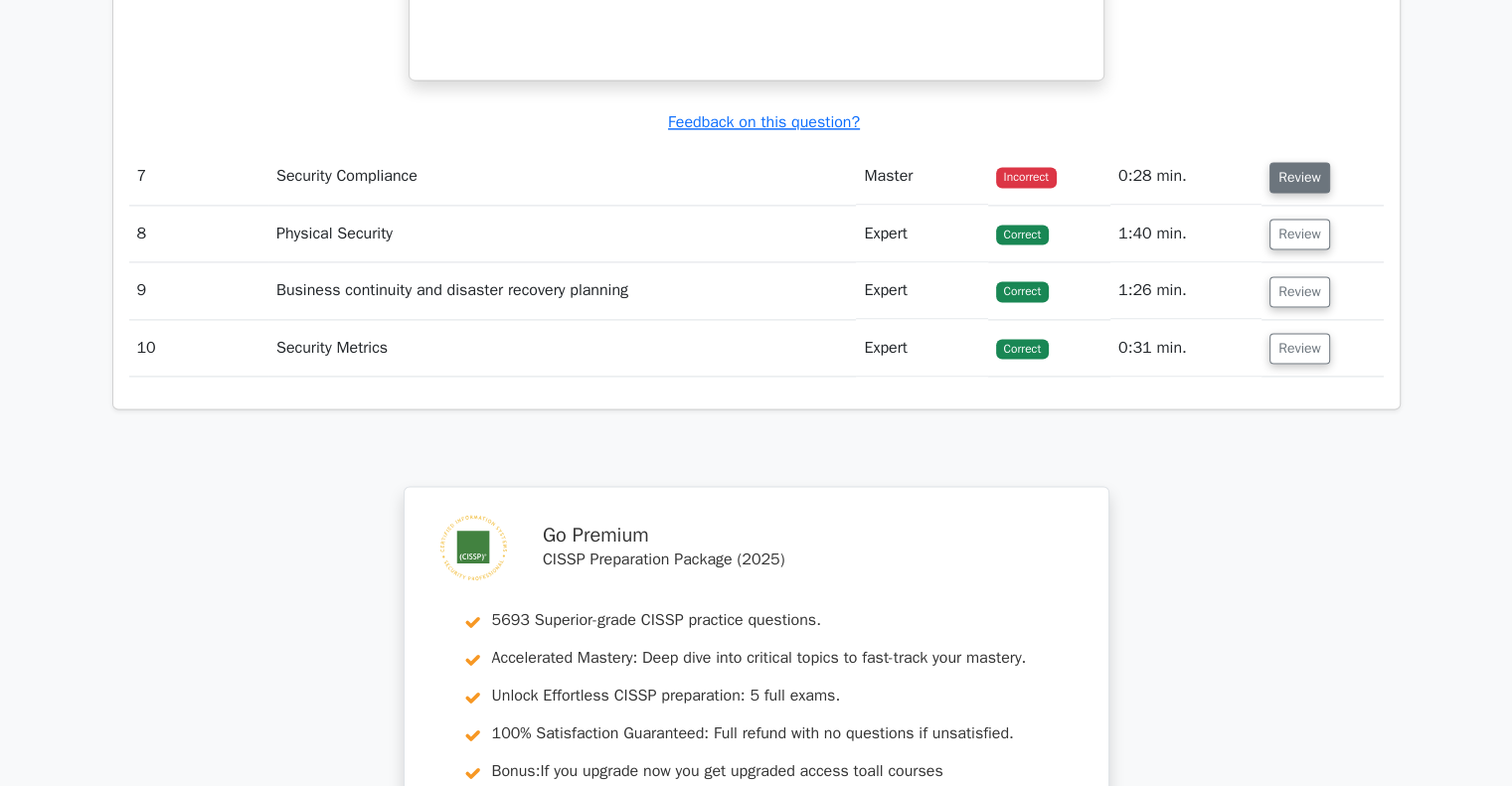 click on "Review" at bounding box center [1299, 177] 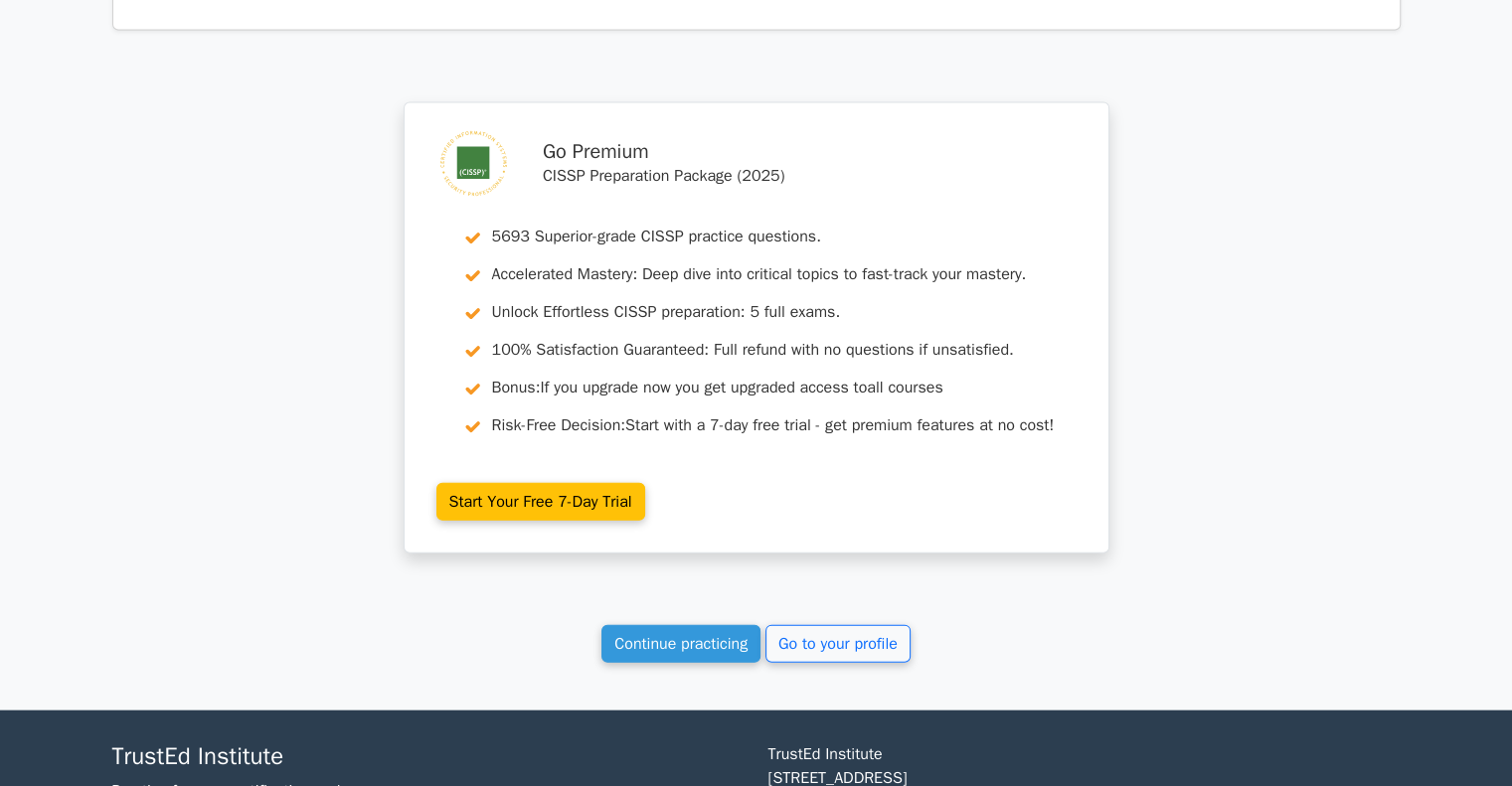 scroll, scrollTop: 4372, scrollLeft: 0, axis: vertical 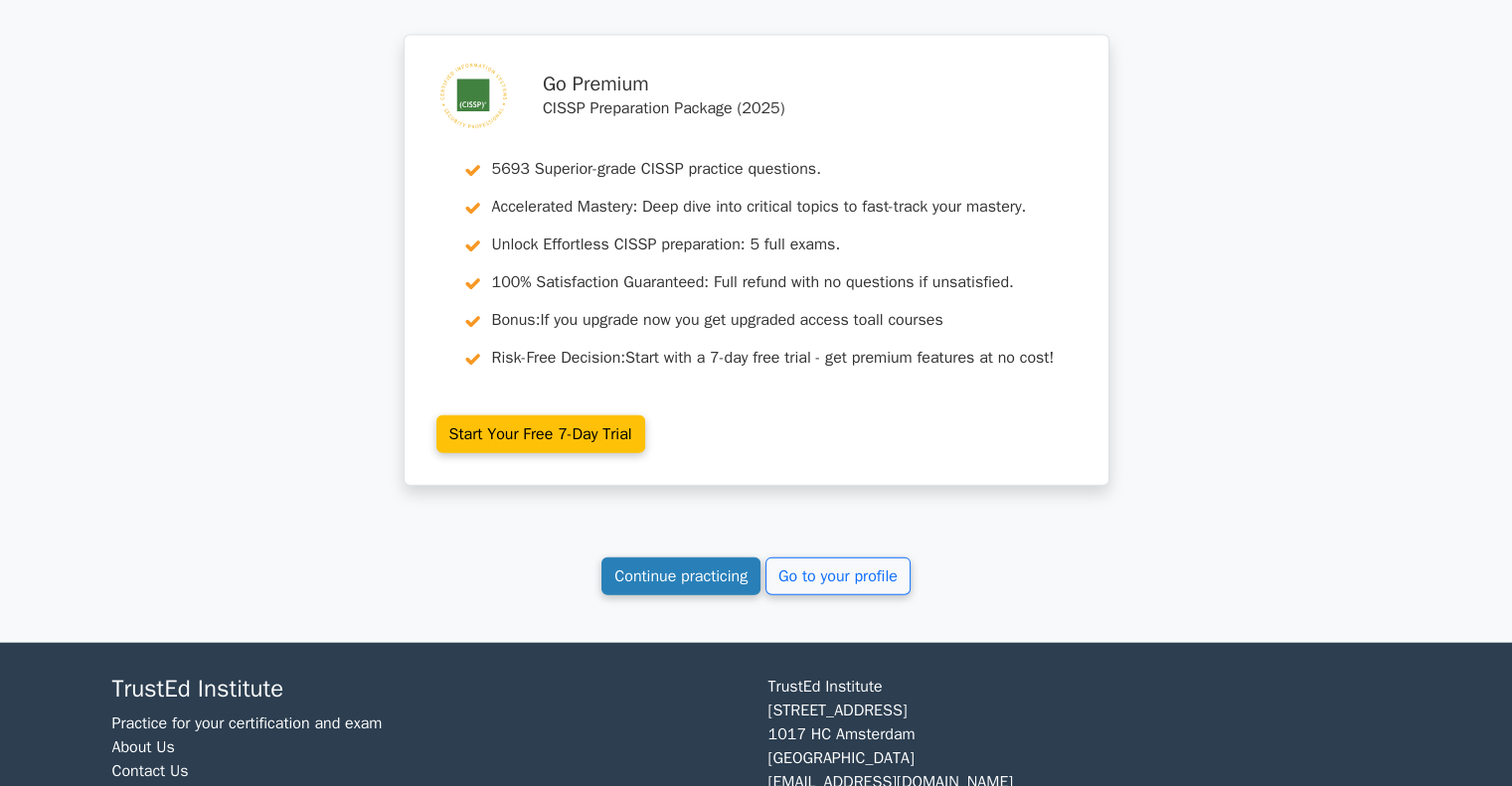 click on "Continue practicing" at bounding box center (681, 576) 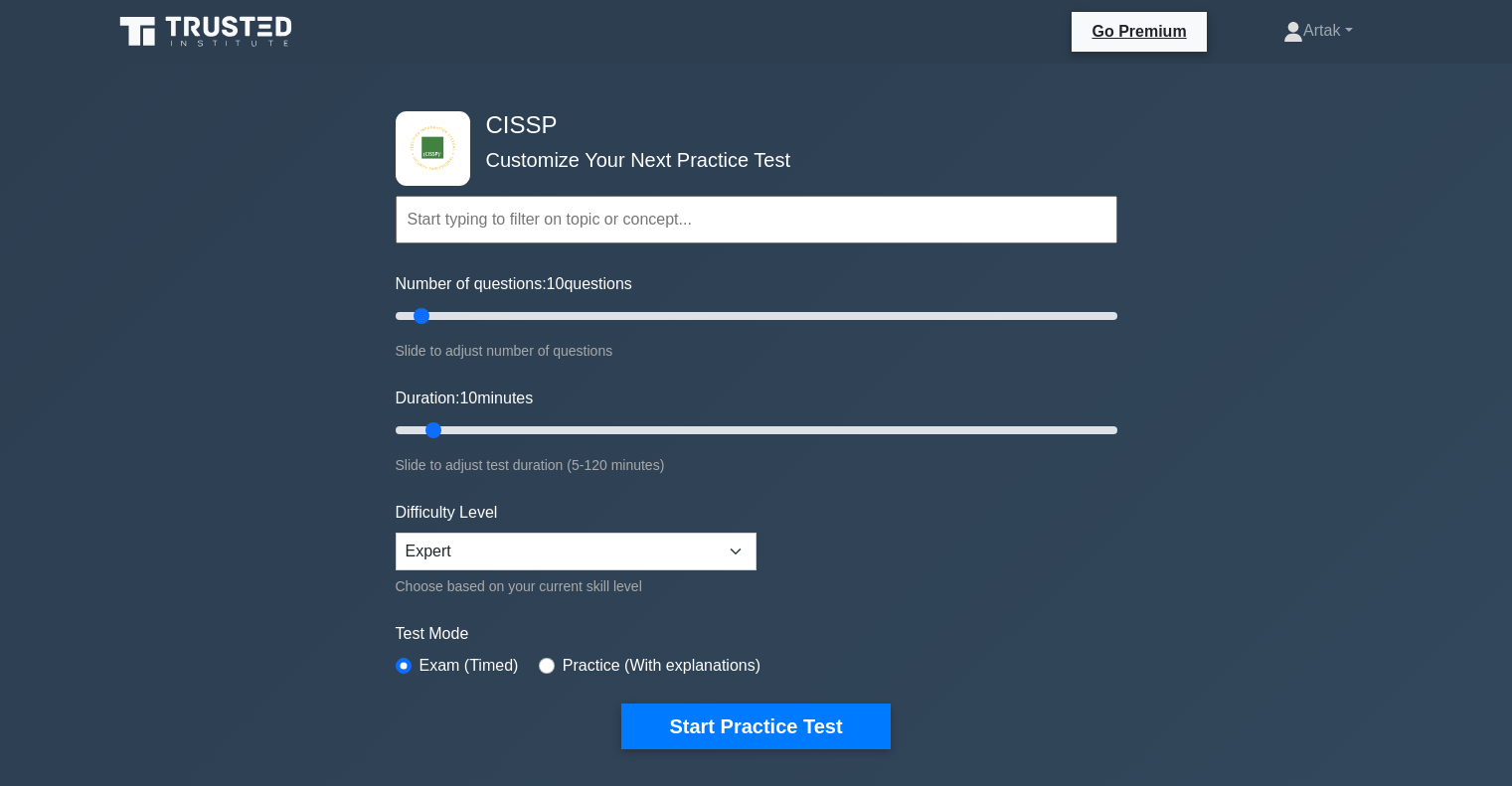 scroll, scrollTop: 0, scrollLeft: 0, axis: both 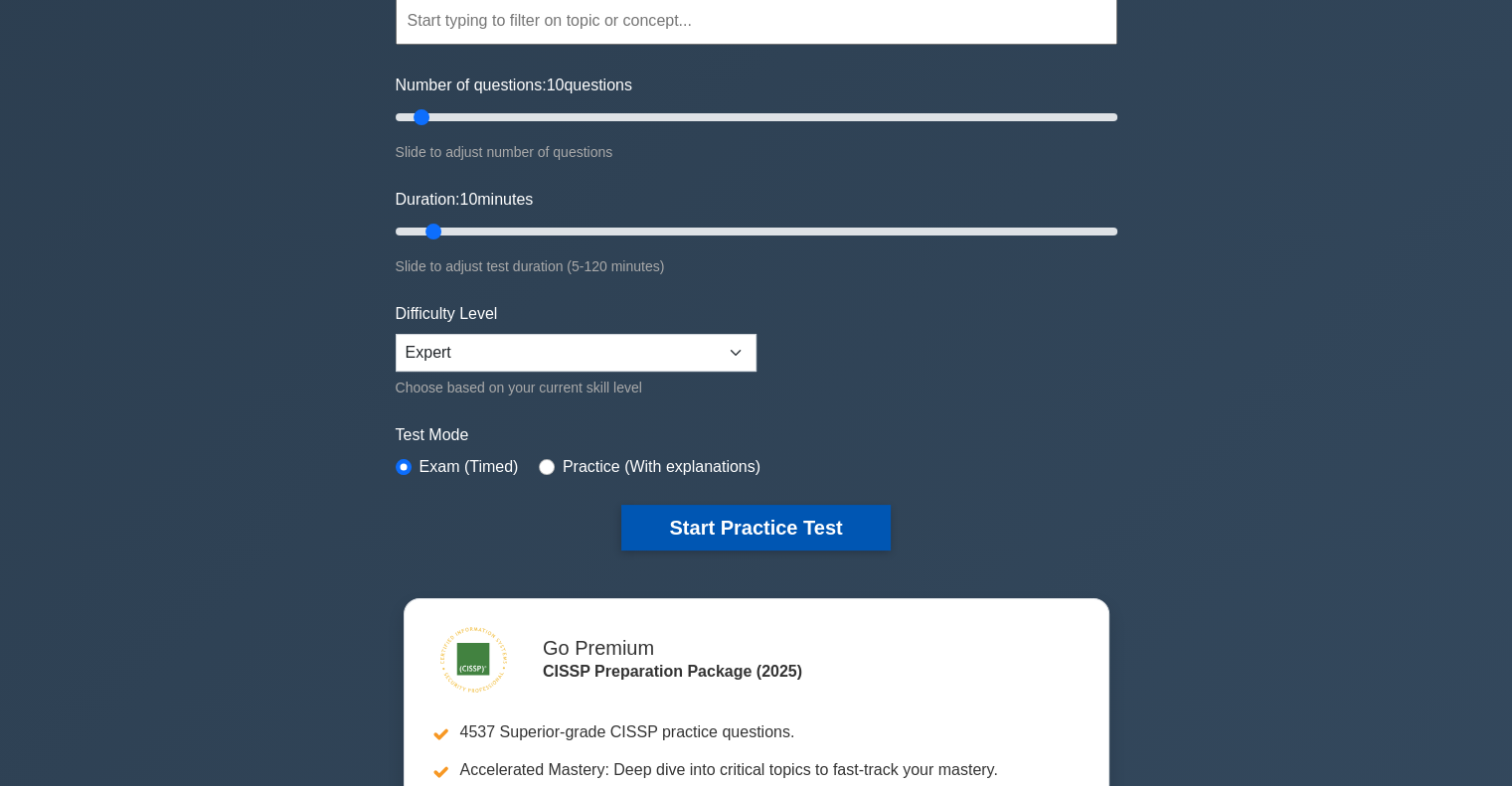 click on "Start Practice Test" at bounding box center (756, 528) 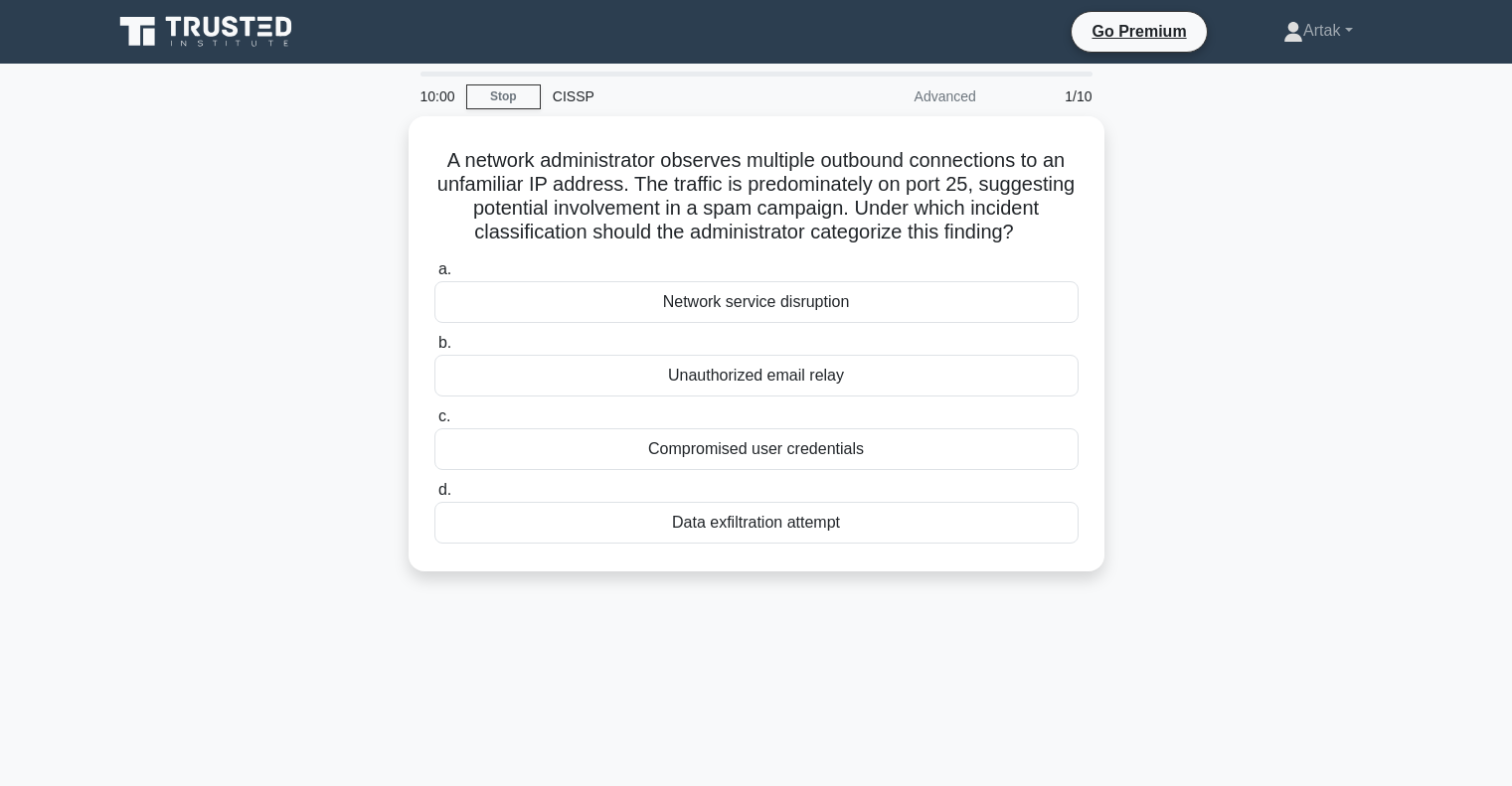 scroll, scrollTop: 0, scrollLeft: 0, axis: both 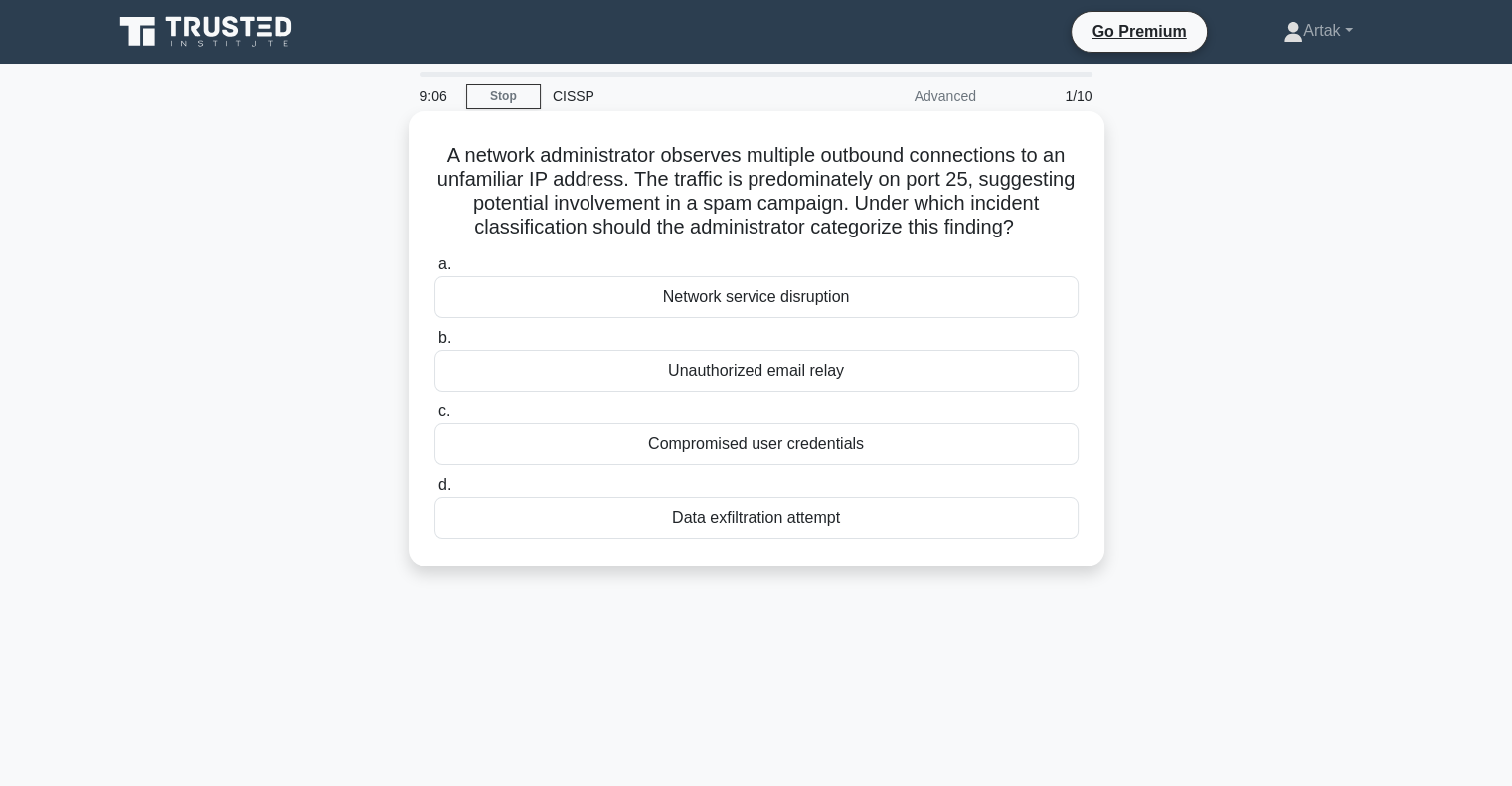 click on "Compromised user credentials" at bounding box center [756, 444] 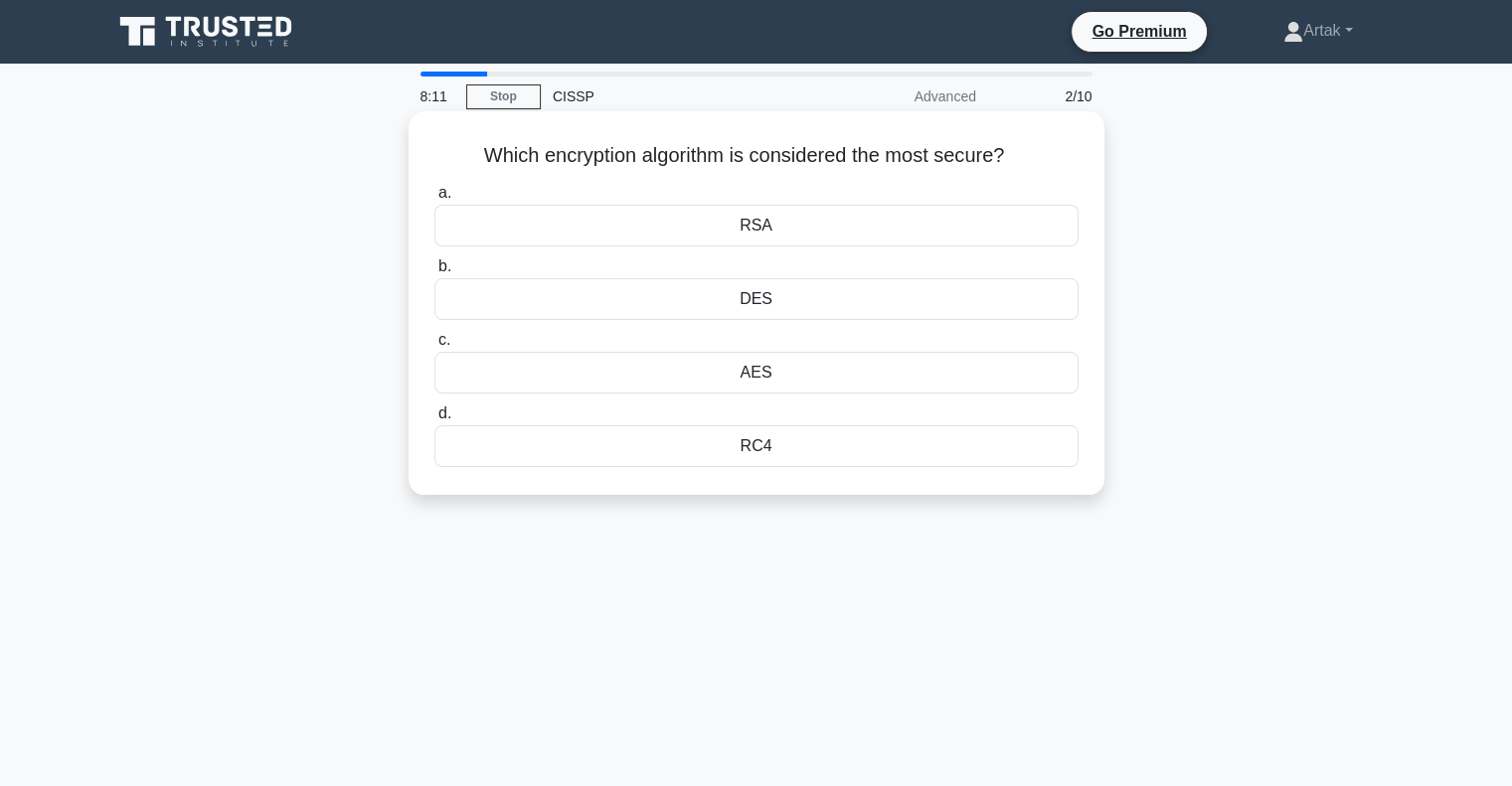 click on "AES" at bounding box center [756, 373] 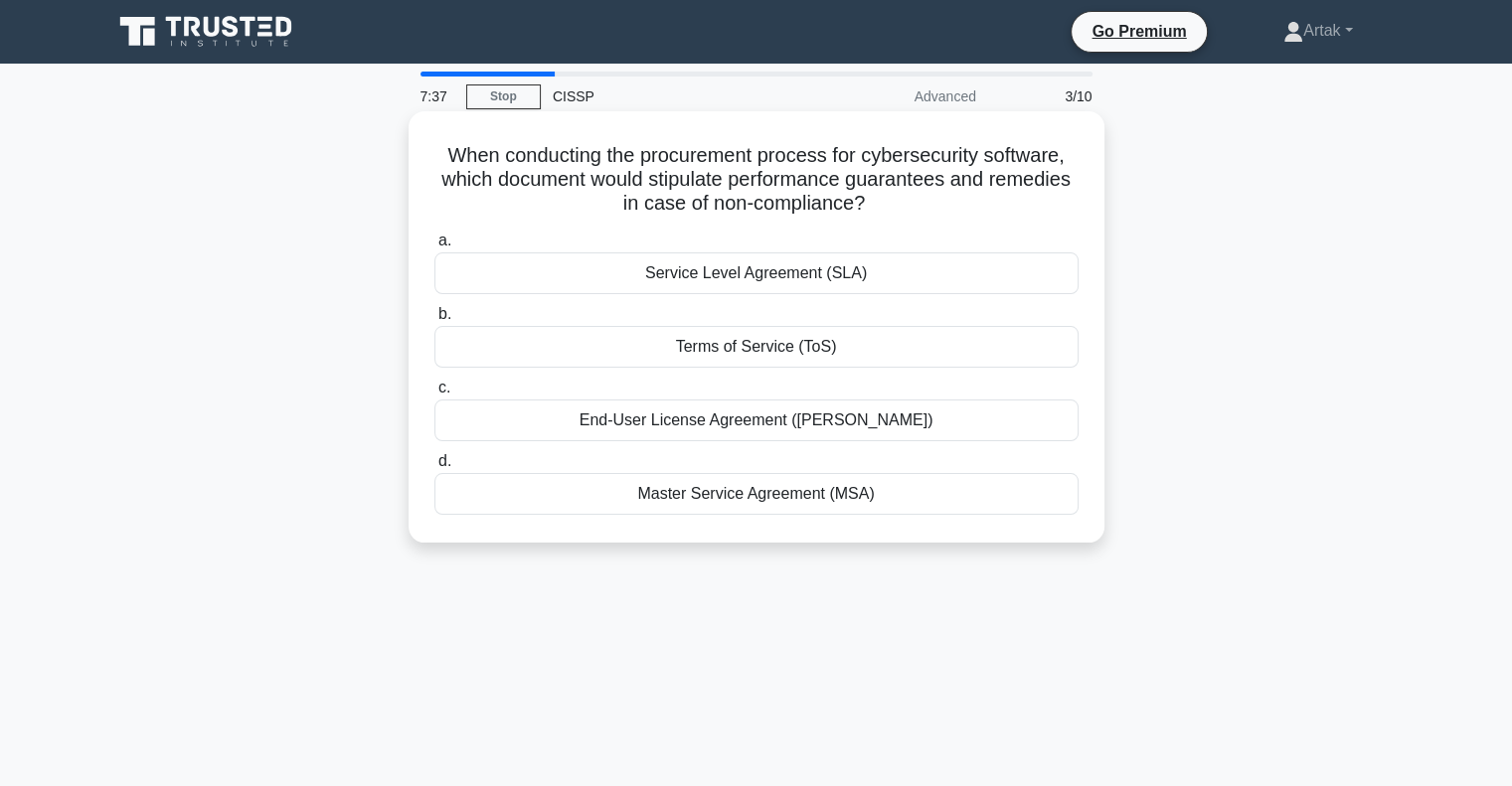 click on "Service Level Agreement (SLA)" at bounding box center [756, 273] 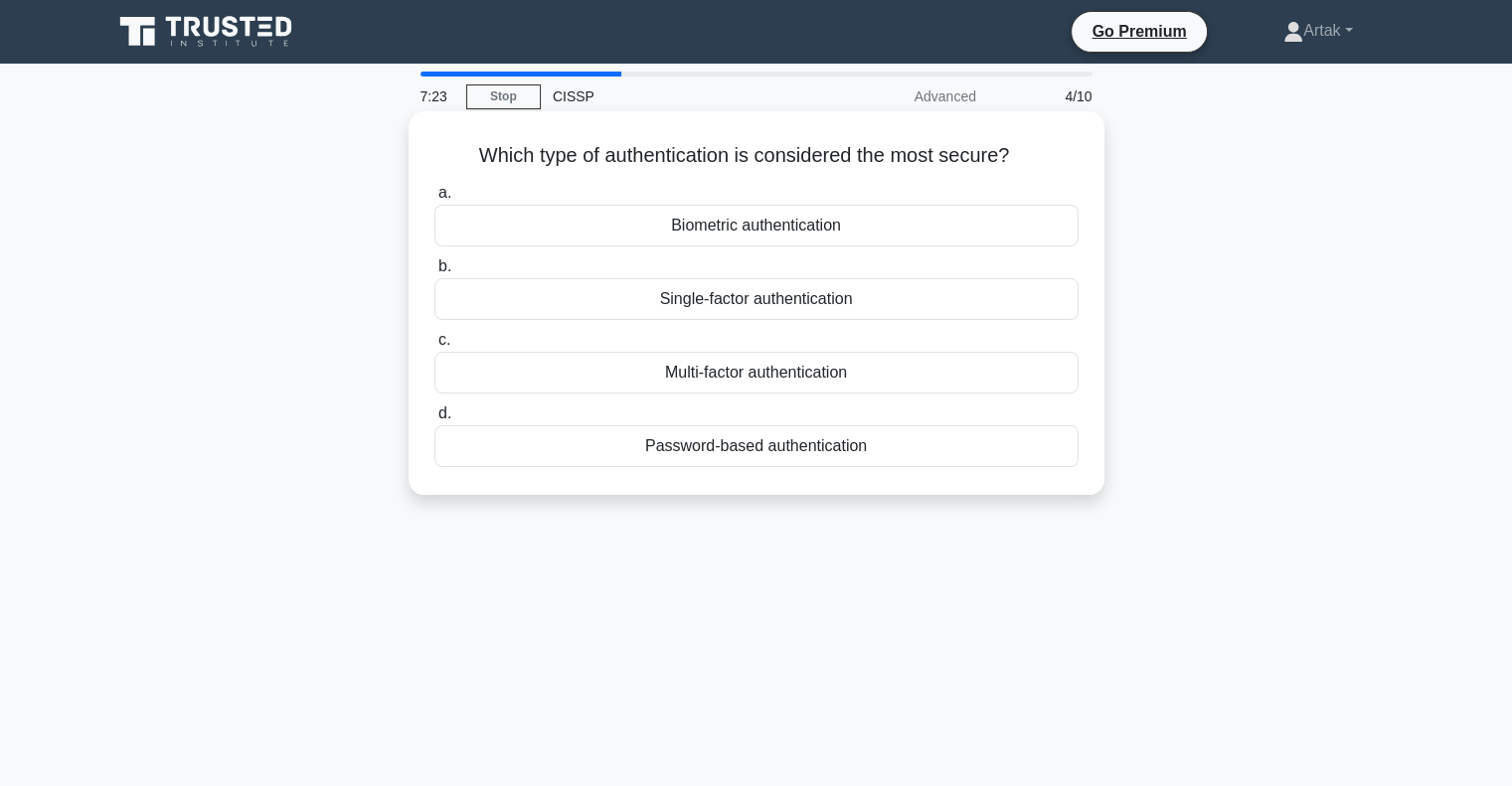click on "Biometric authentication" at bounding box center (756, 226) 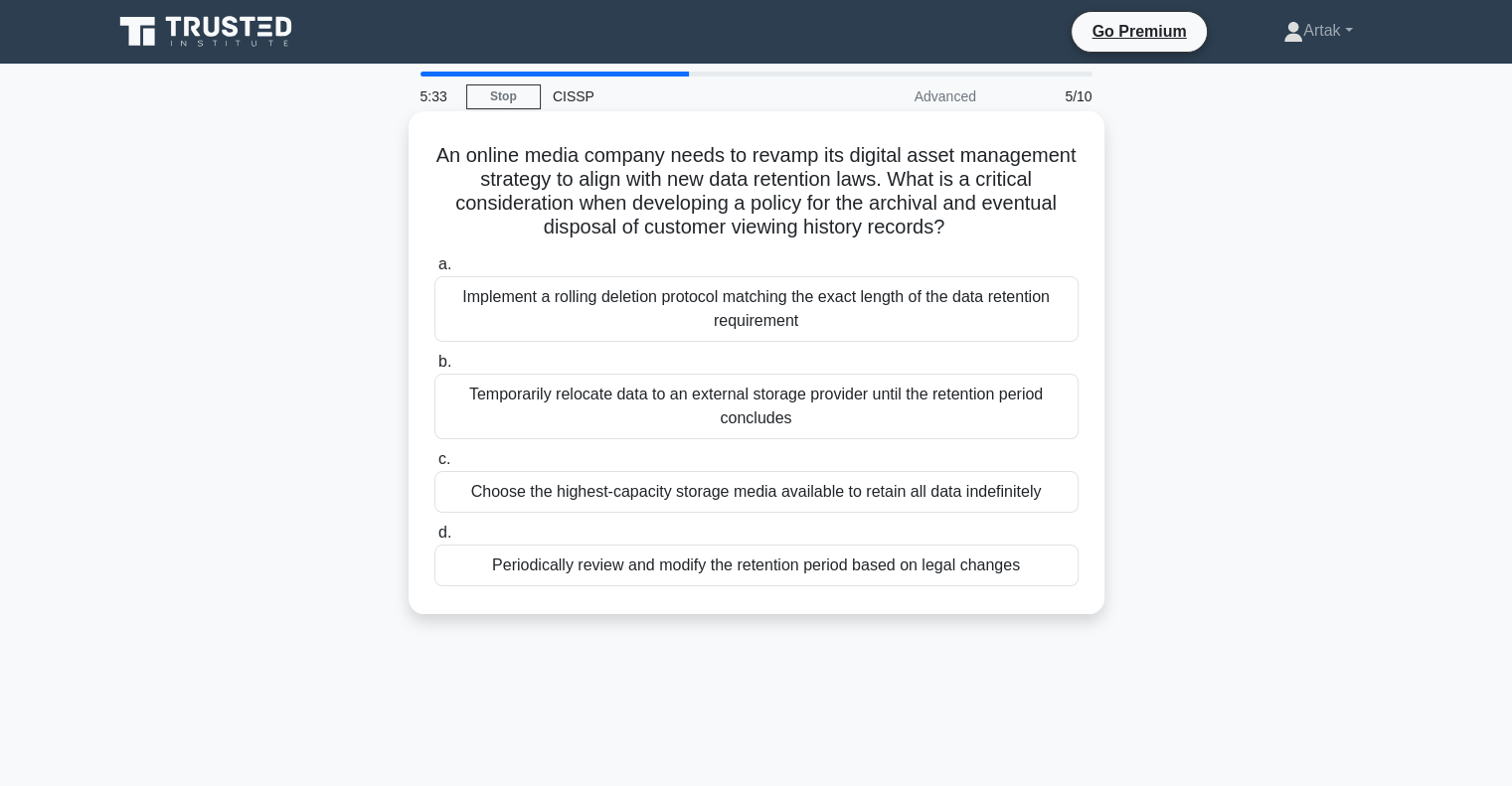 click on "Periodically review and modify the retention period based on legal changes" at bounding box center [756, 565] 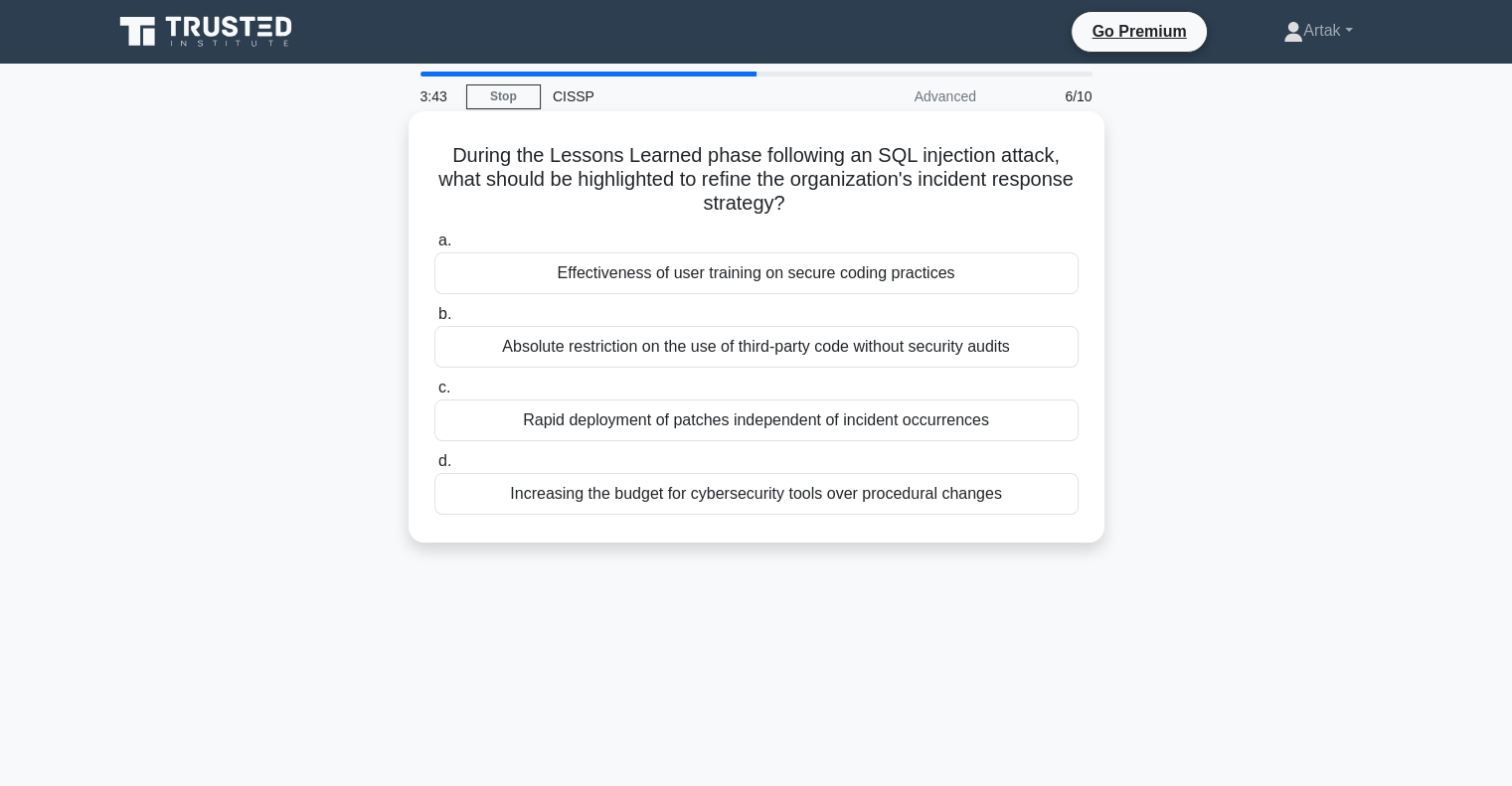 click on "Effectiveness of user training on secure coding practices" at bounding box center [756, 273] 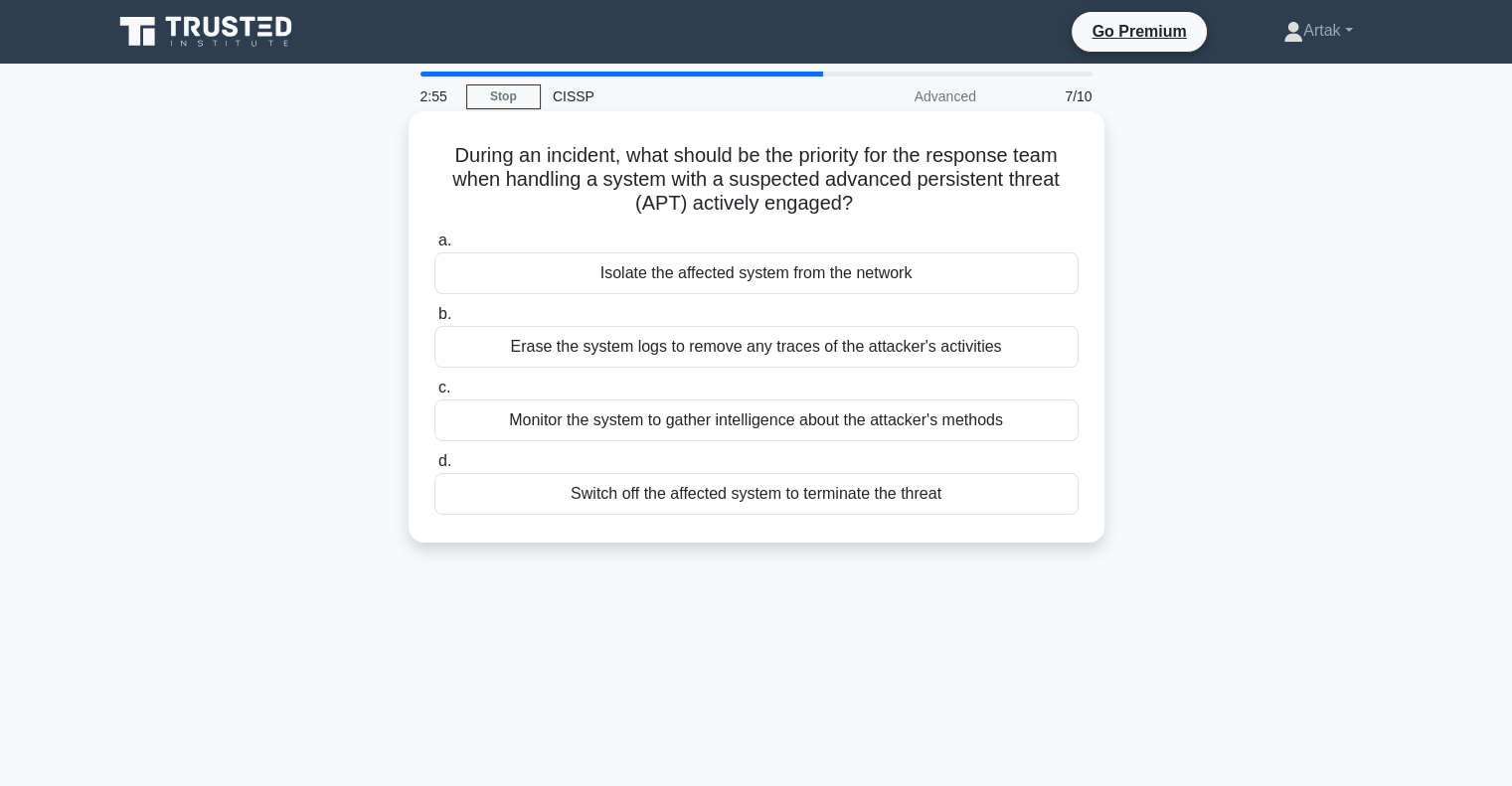 click on "Isolate the affected system from the network" at bounding box center [756, 273] 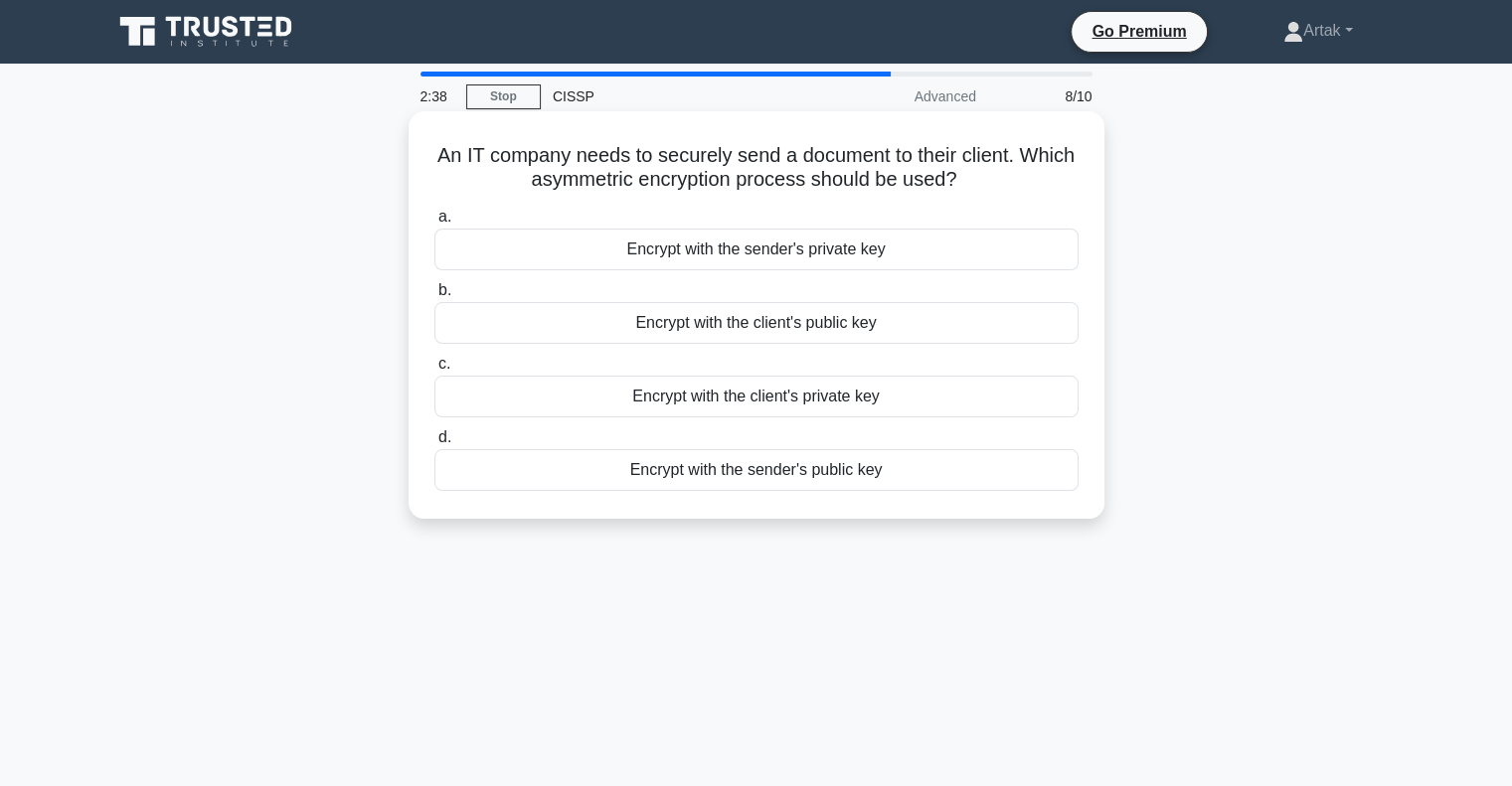 click on "Encrypt with the sender's private key" at bounding box center [756, 249] 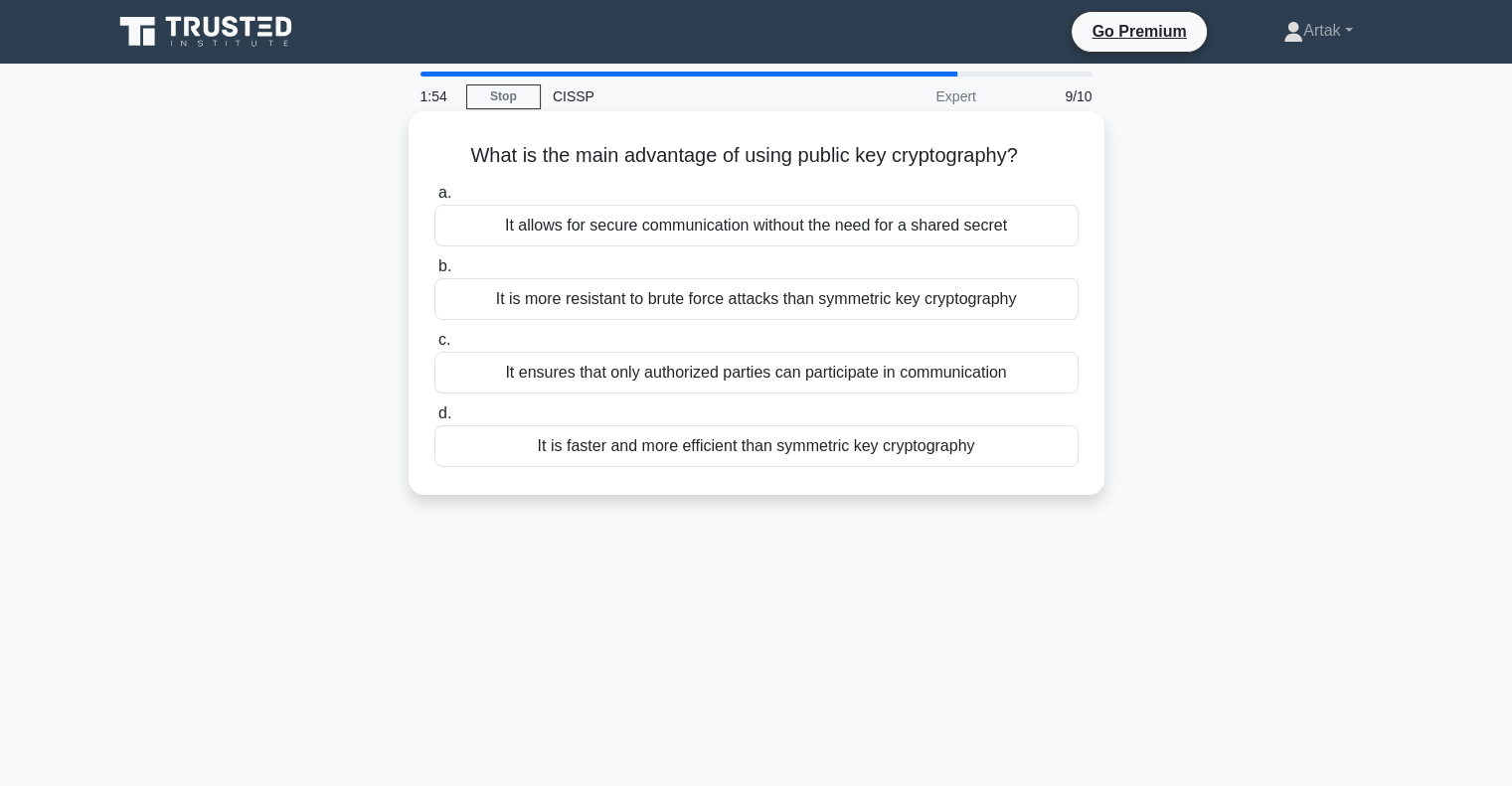 click on "It ensures that only authorized parties can participate in communication" at bounding box center [756, 373] 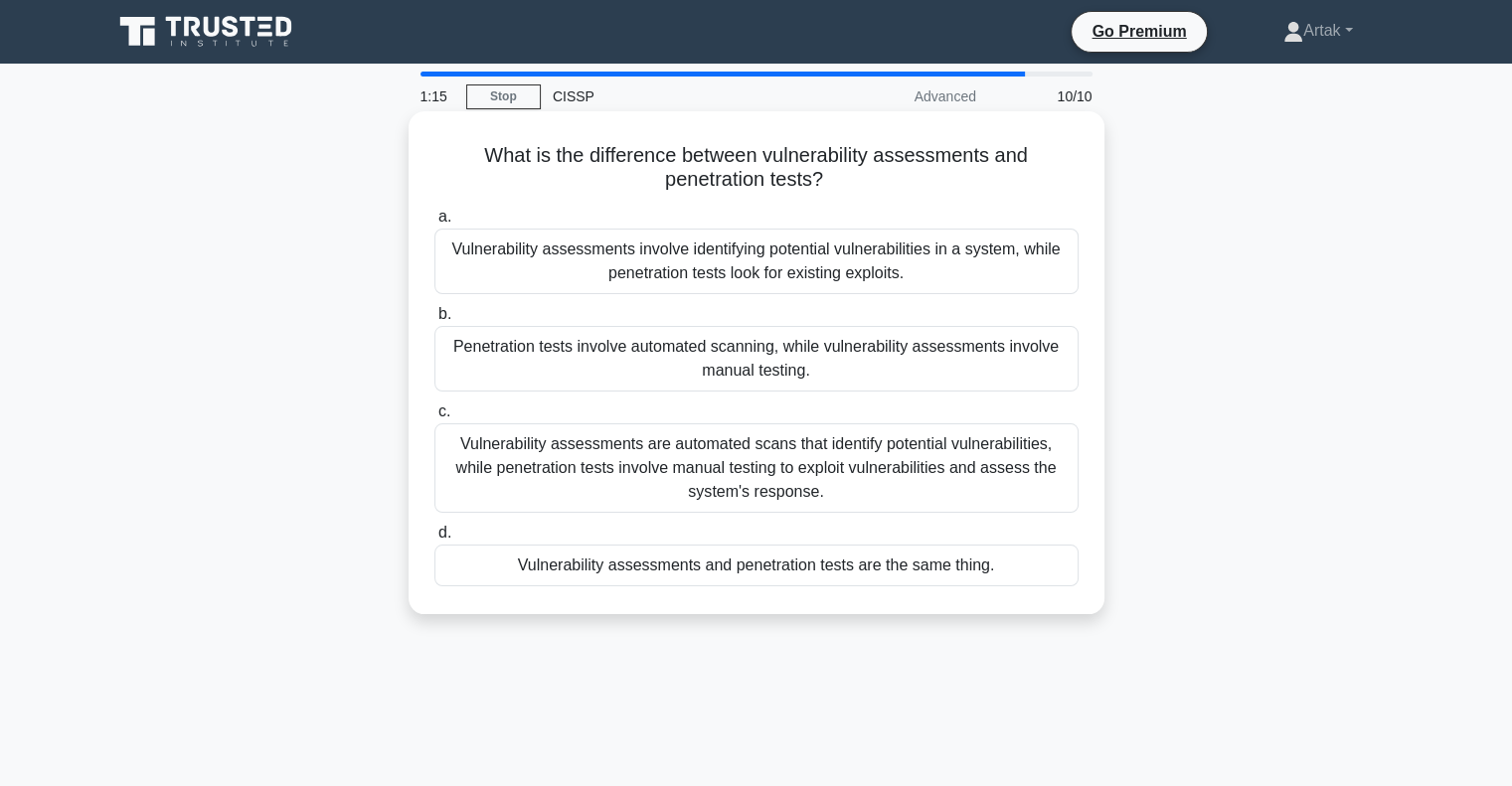 drag, startPoint x: 570, startPoint y: 464, endPoint x: 537, endPoint y: 476, distance: 35.1141 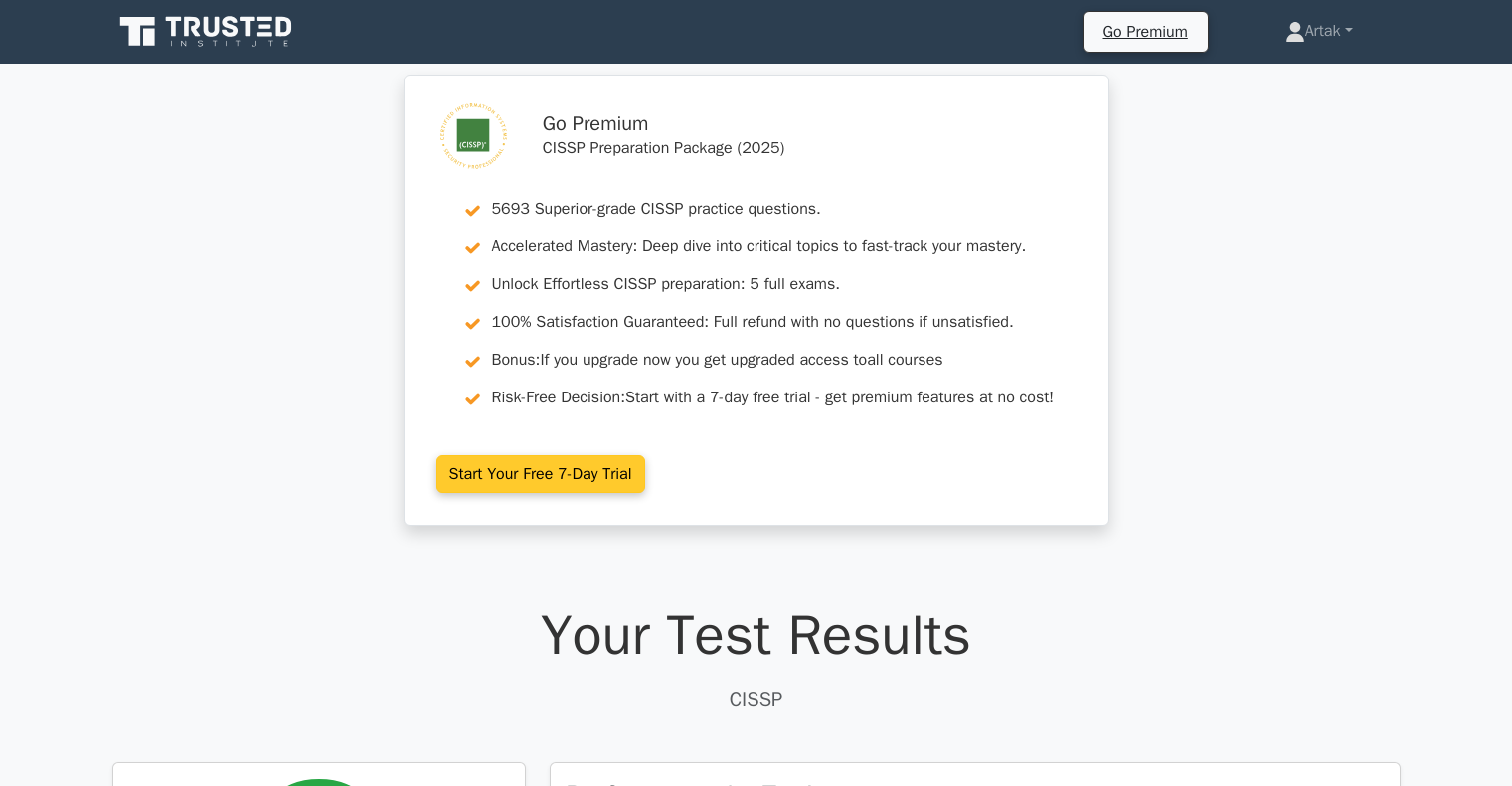 scroll, scrollTop: 0, scrollLeft: 0, axis: both 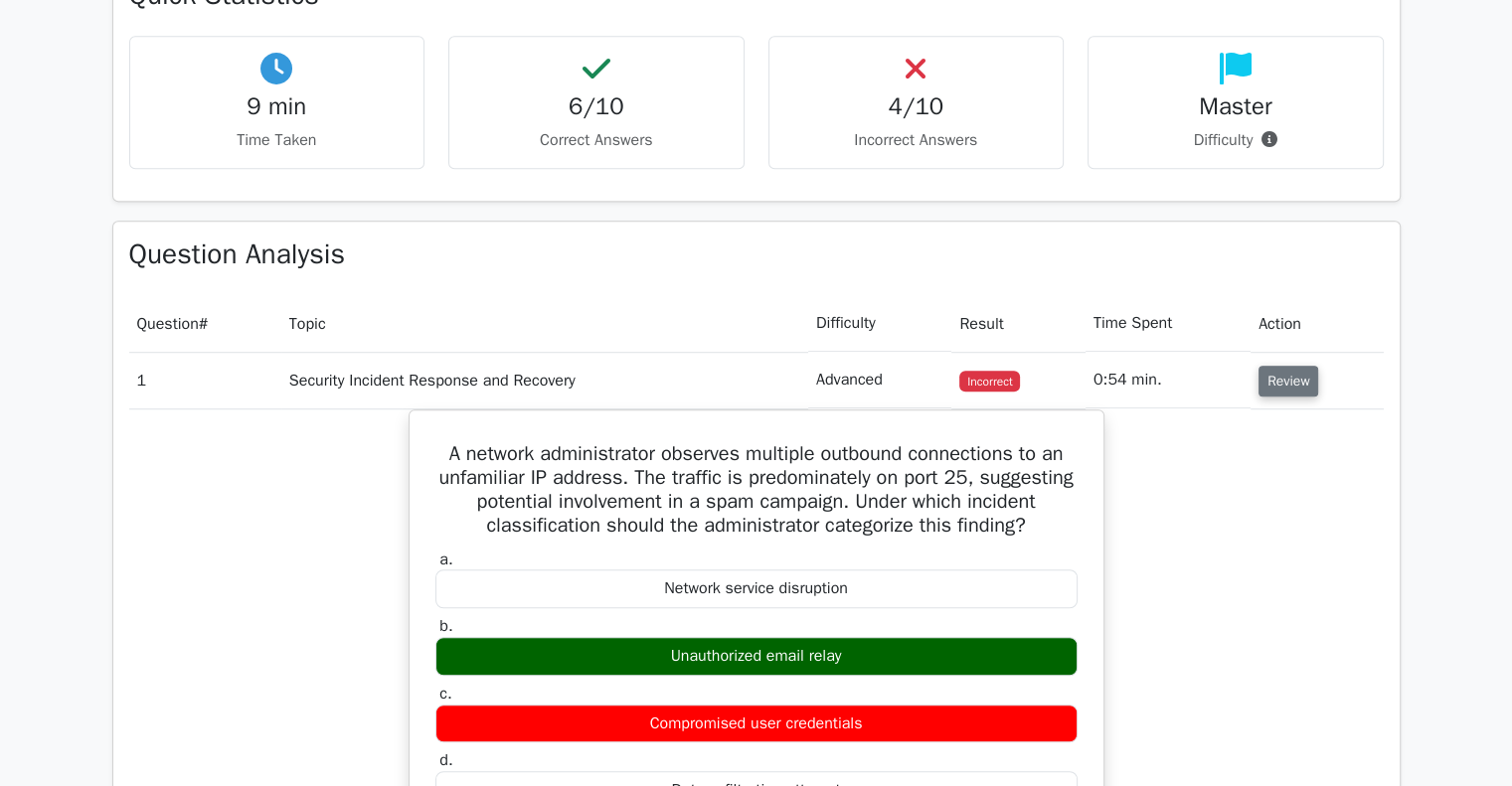 click on "Review" at bounding box center [1288, 381] 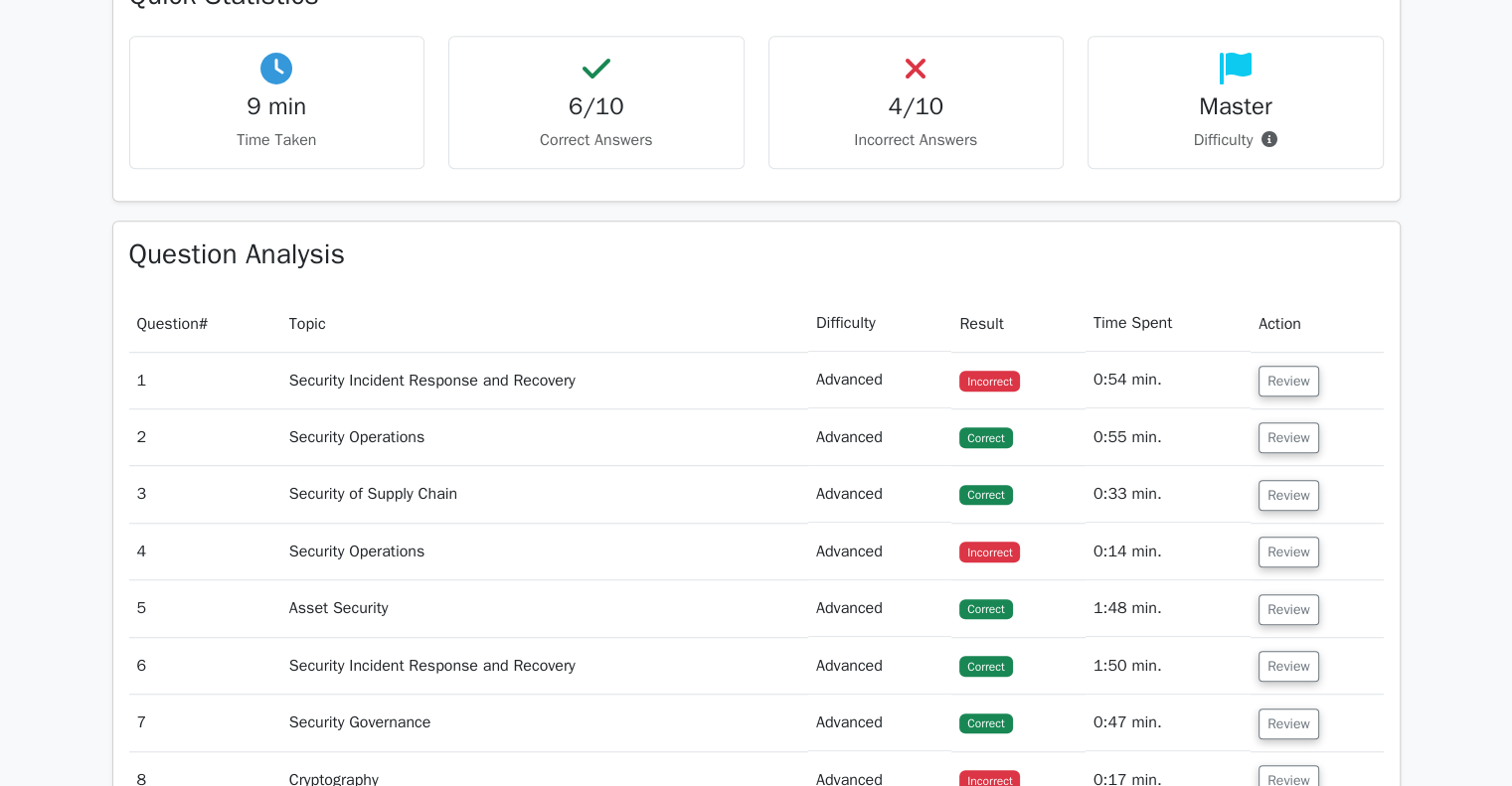 scroll, scrollTop: 1689, scrollLeft: 0, axis: vertical 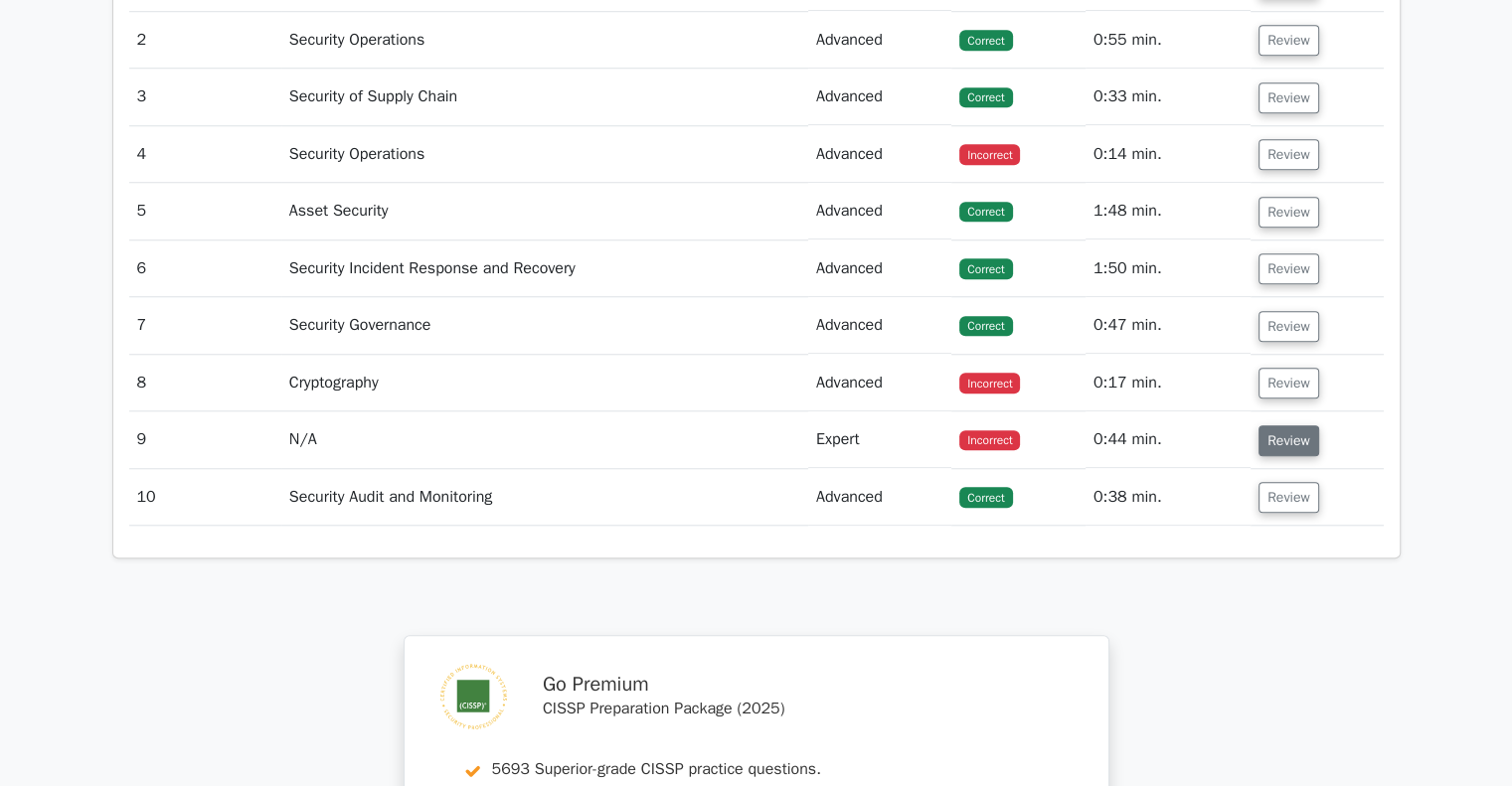 click on "Review" at bounding box center (1288, 440) 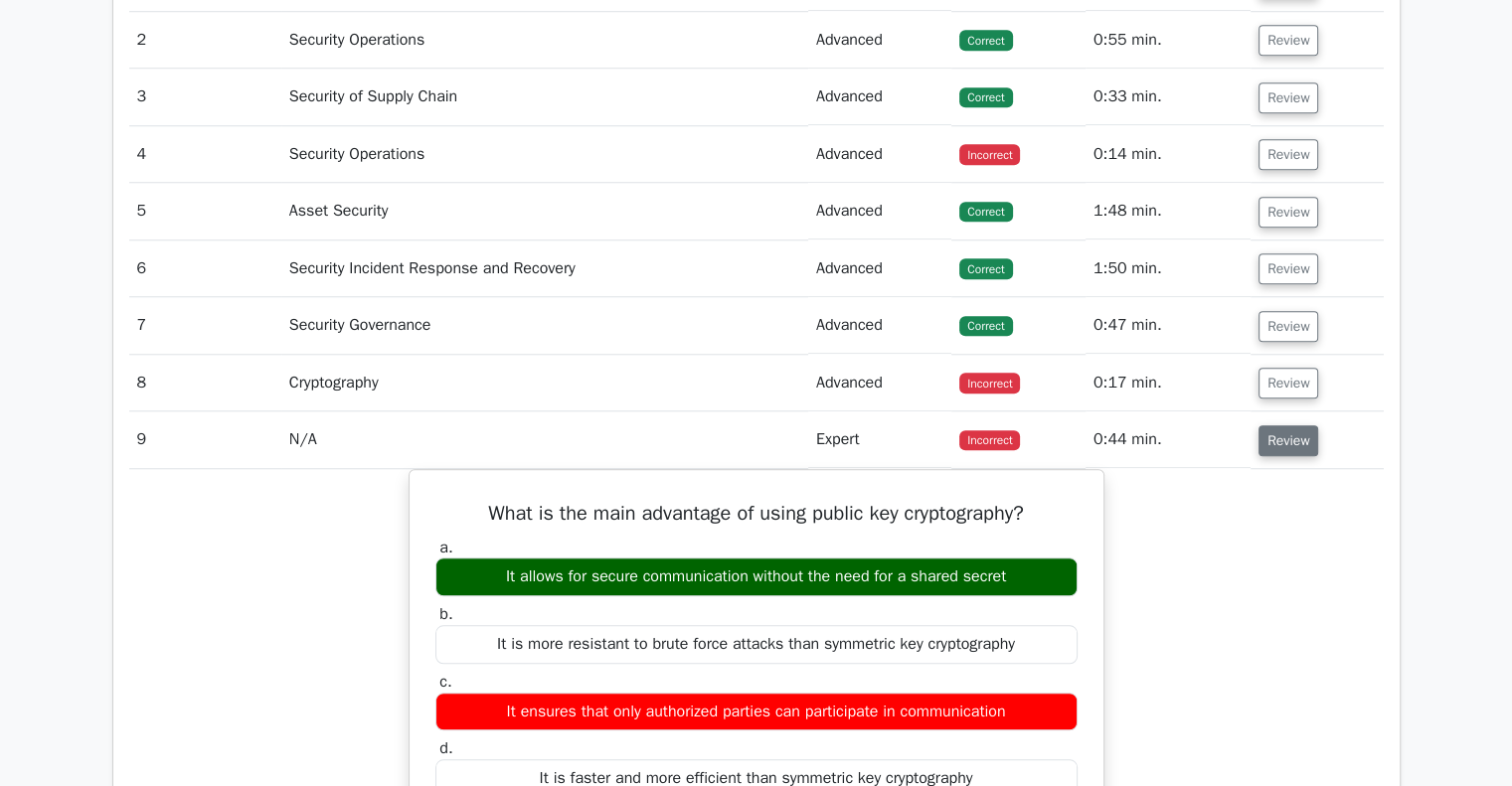 click on "Review" at bounding box center (1288, 440) 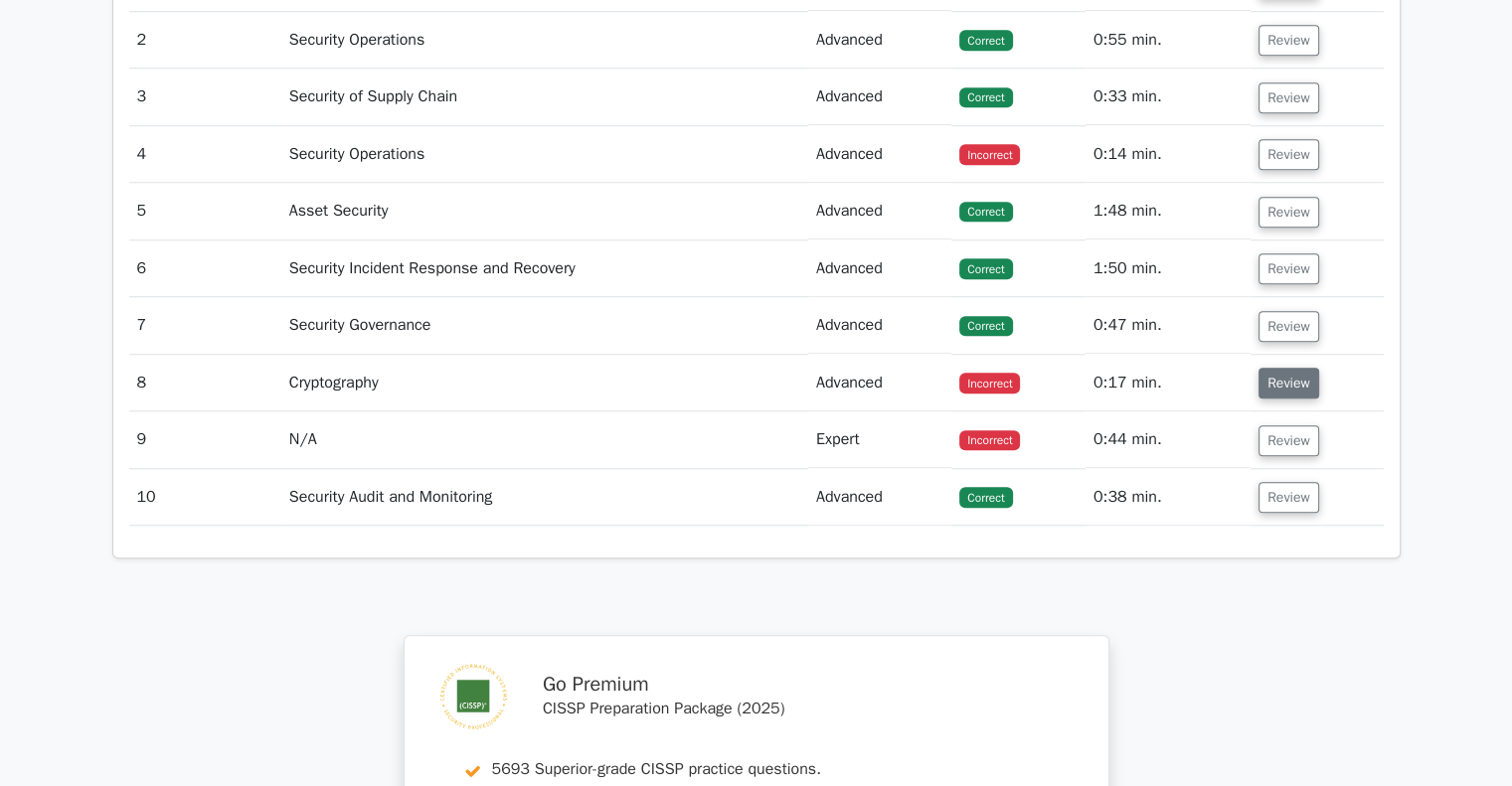 click on "Review" at bounding box center (1288, 383) 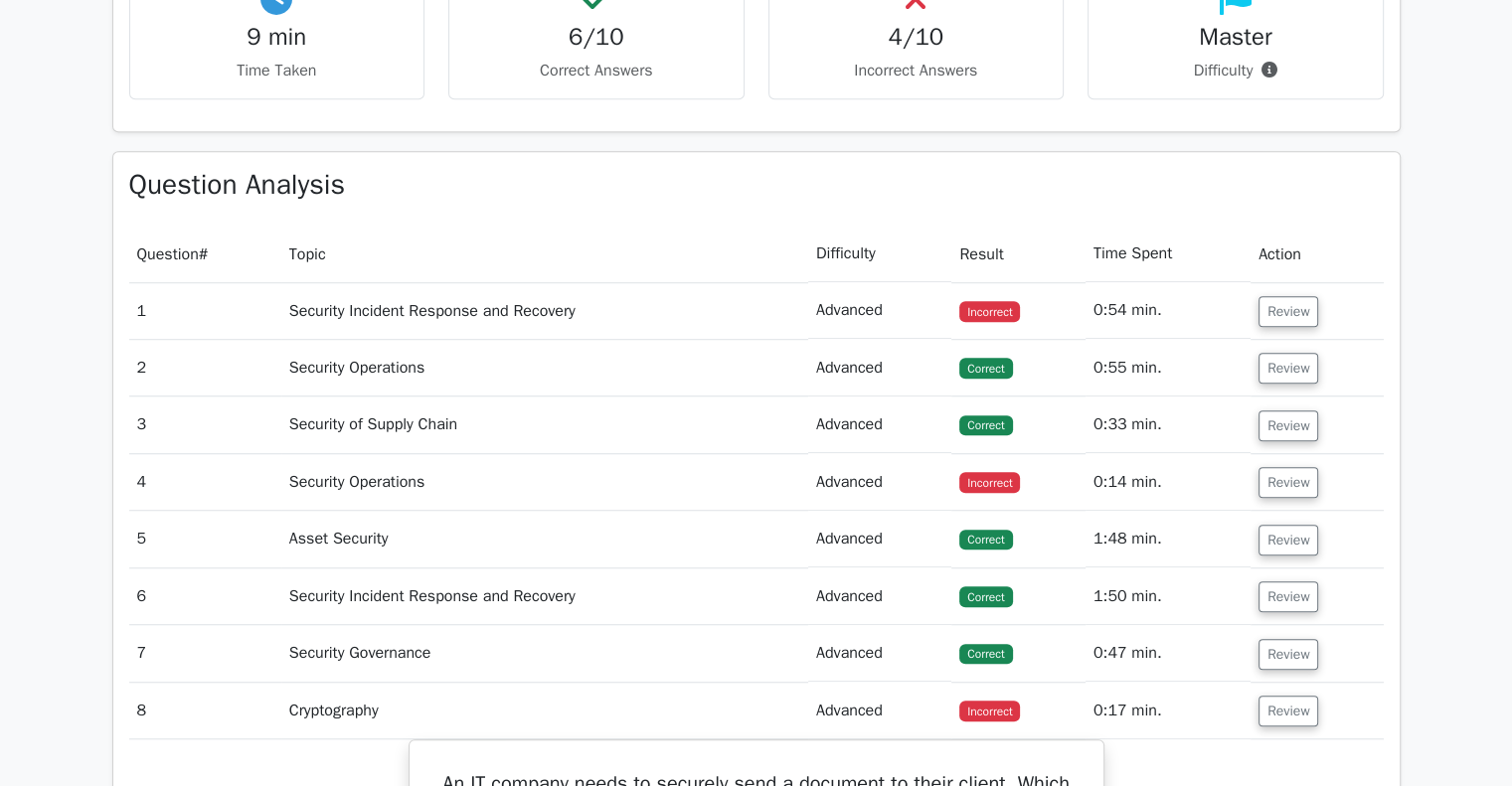 scroll, scrollTop: 1491, scrollLeft: 0, axis: vertical 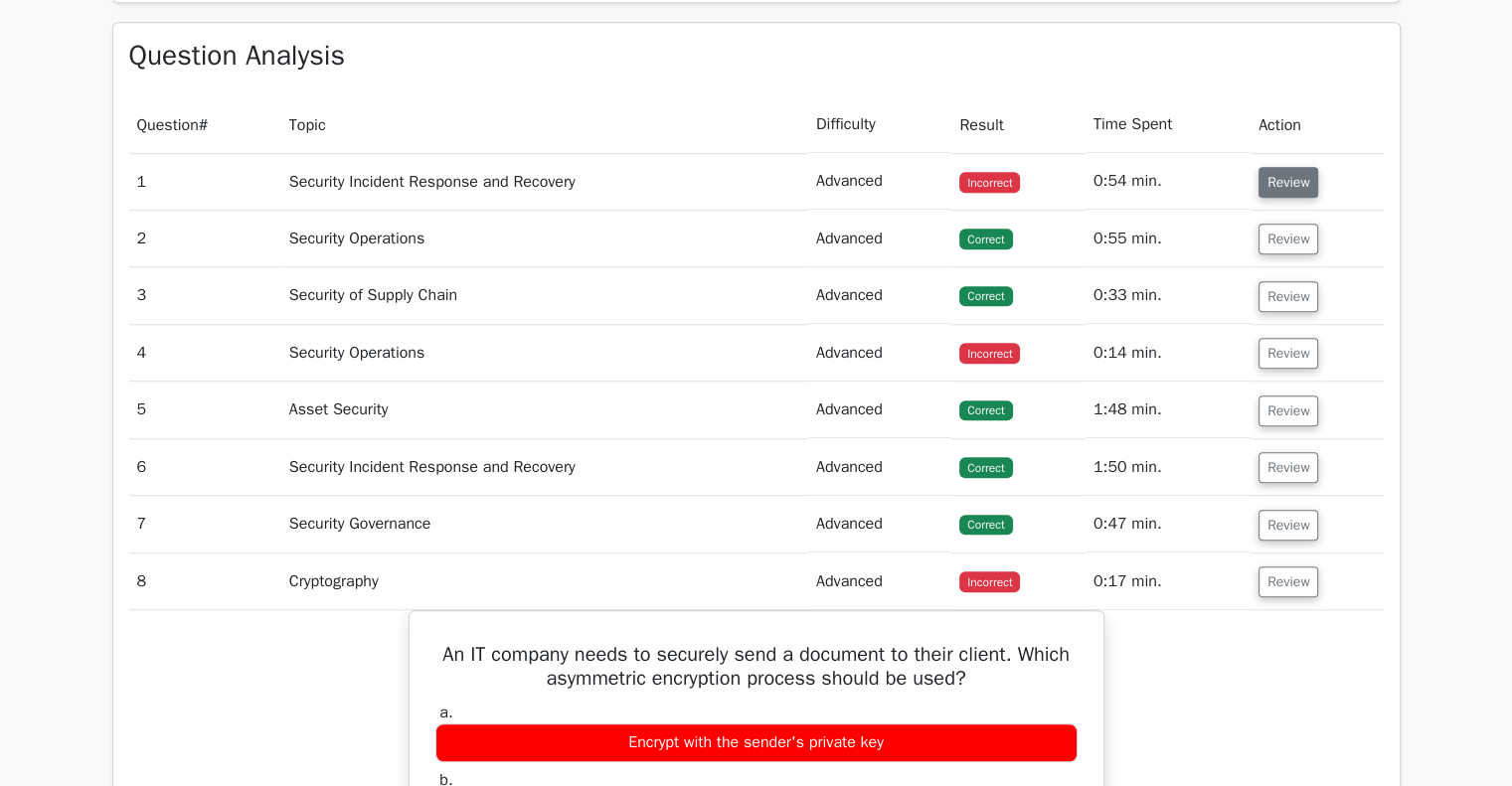 click on "Review" at bounding box center (1288, 182) 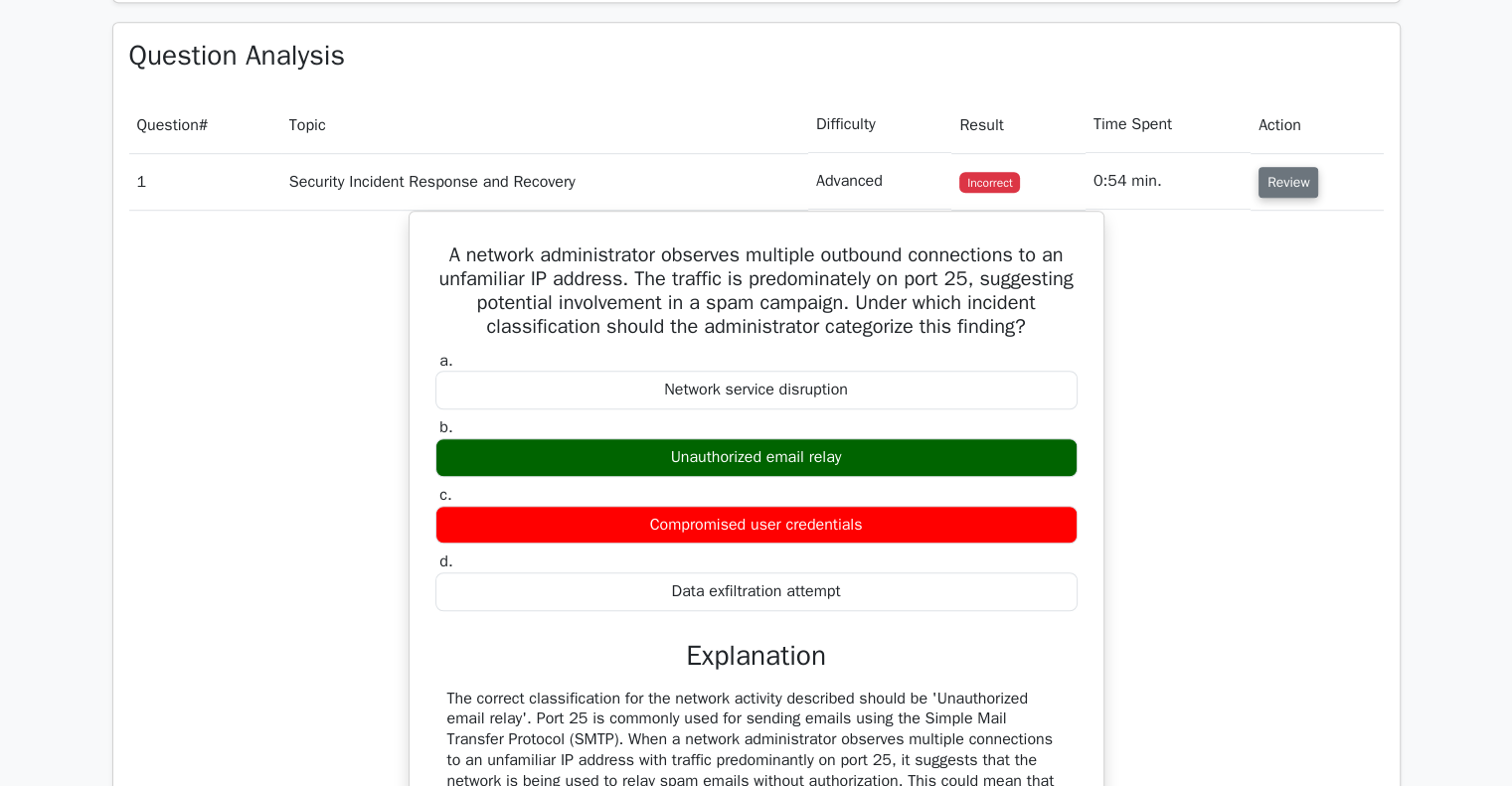 click on "Review" at bounding box center [1288, 182] 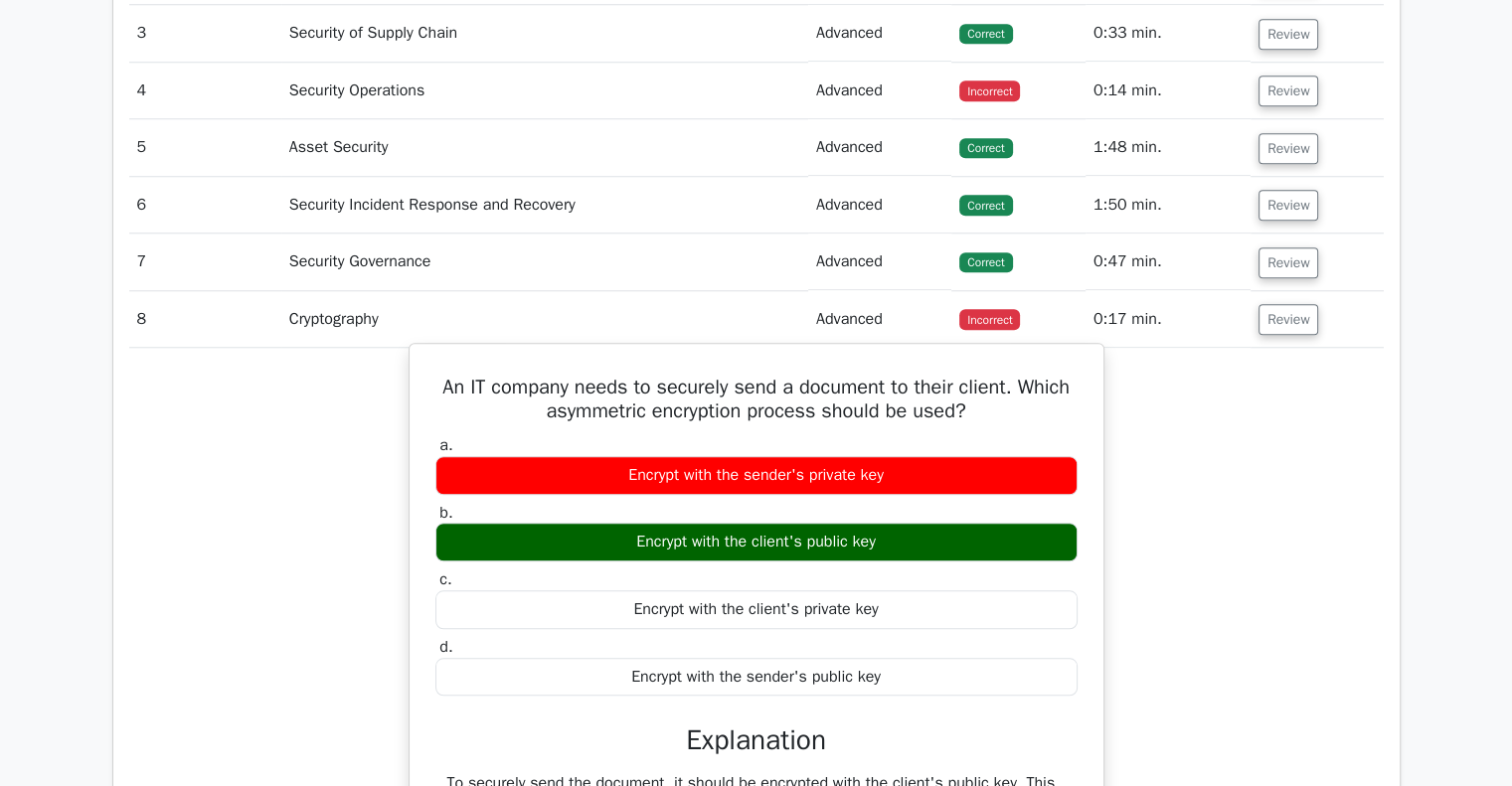 scroll, scrollTop: 1789, scrollLeft: 0, axis: vertical 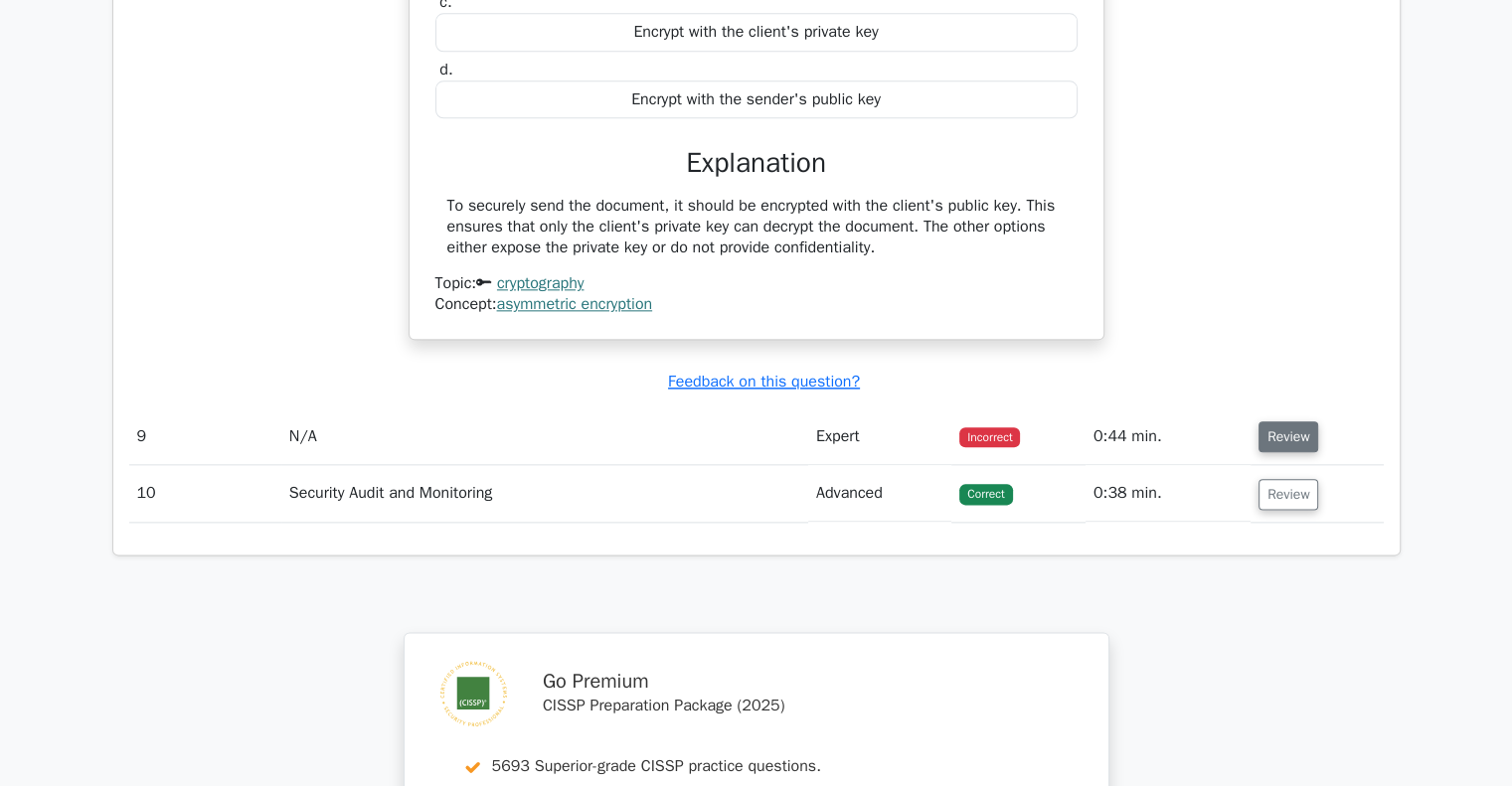 click on "Review" at bounding box center [1288, 436] 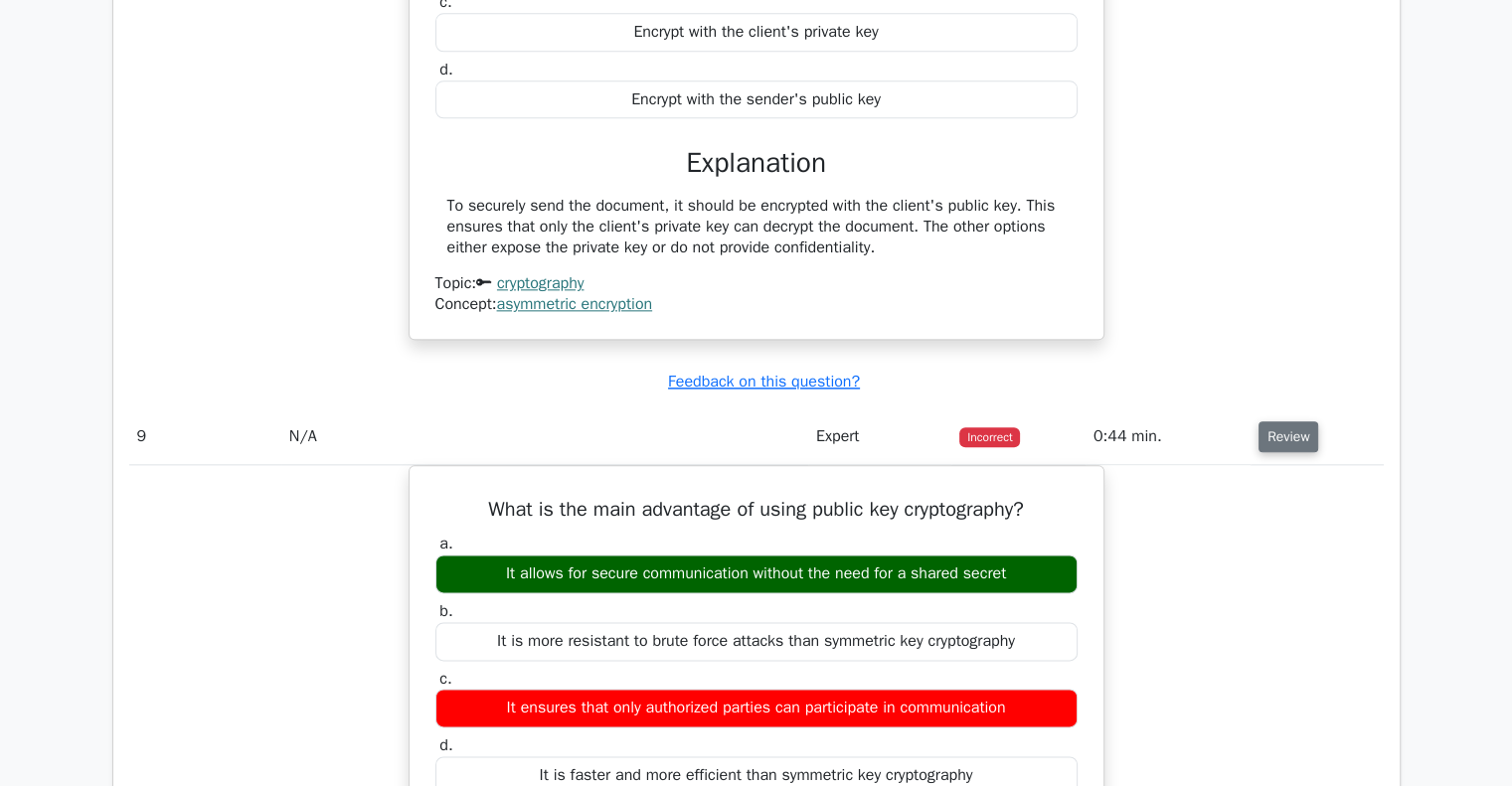 click on "Review" at bounding box center [1288, 436] 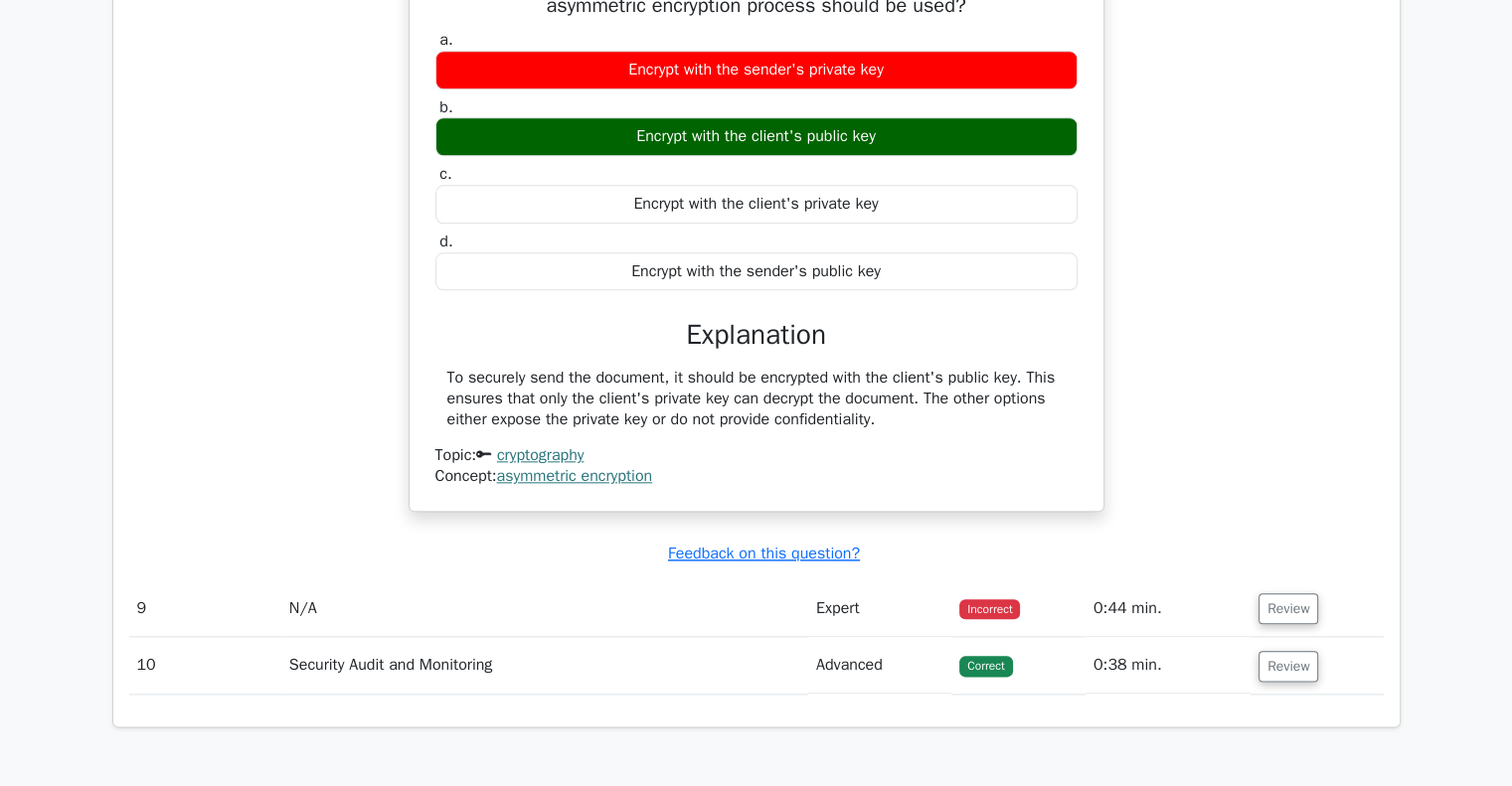 scroll, scrollTop: 1938, scrollLeft: 0, axis: vertical 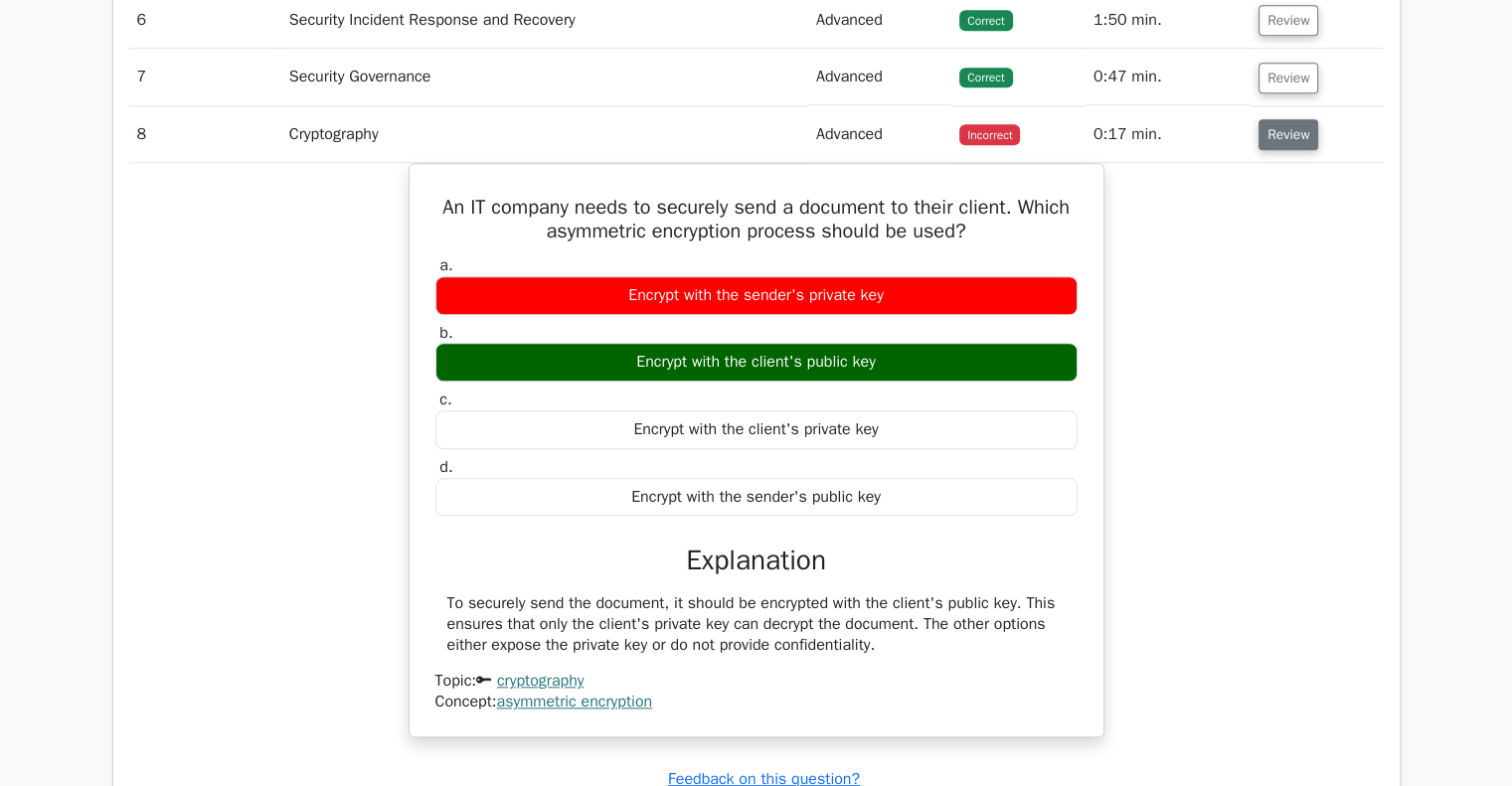 click on "Review" at bounding box center (1288, 134) 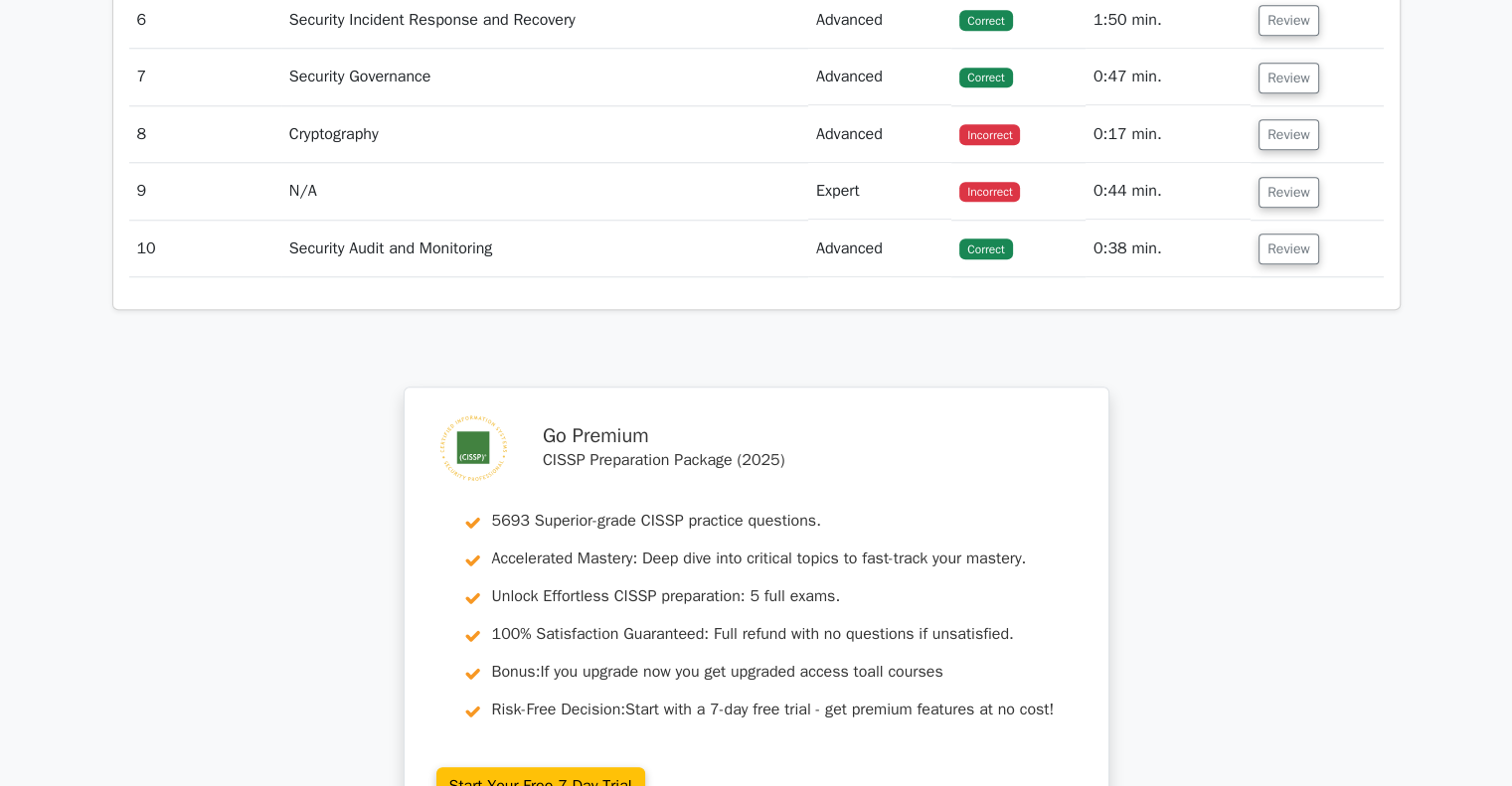 scroll, scrollTop: 1540, scrollLeft: 0, axis: vertical 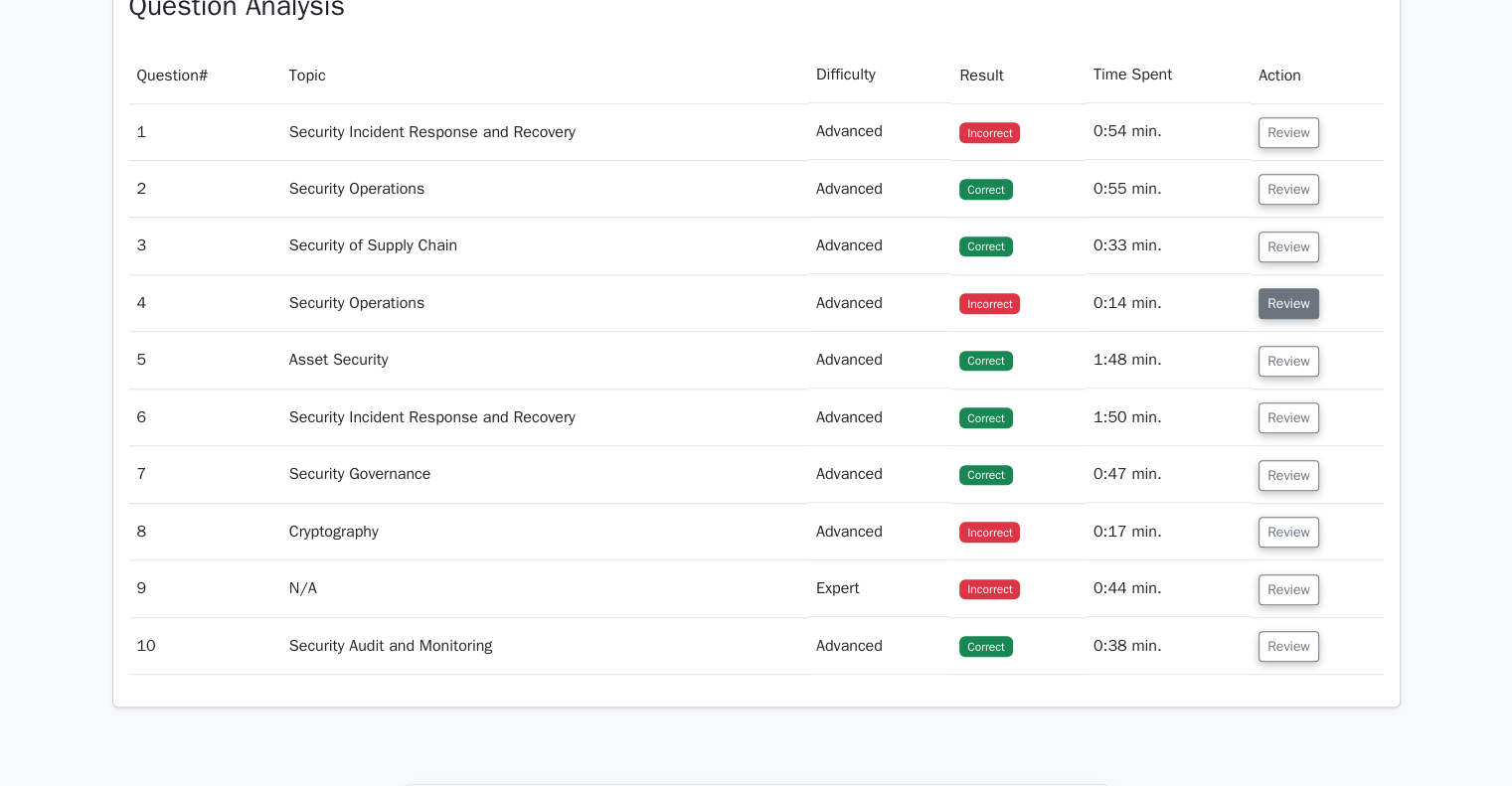 click on "Review" at bounding box center [1288, 303] 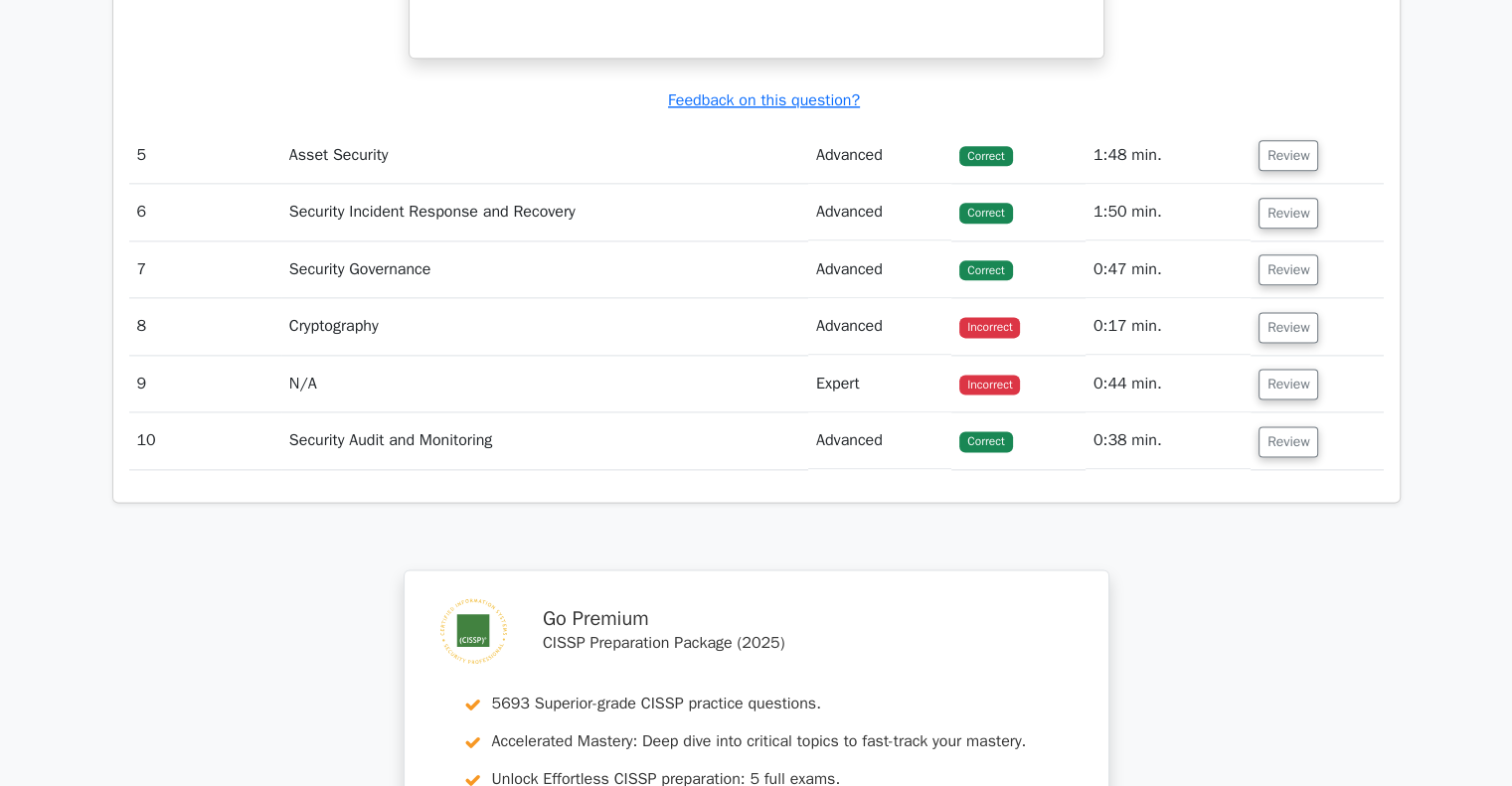 scroll, scrollTop: 3165, scrollLeft: 0, axis: vertical 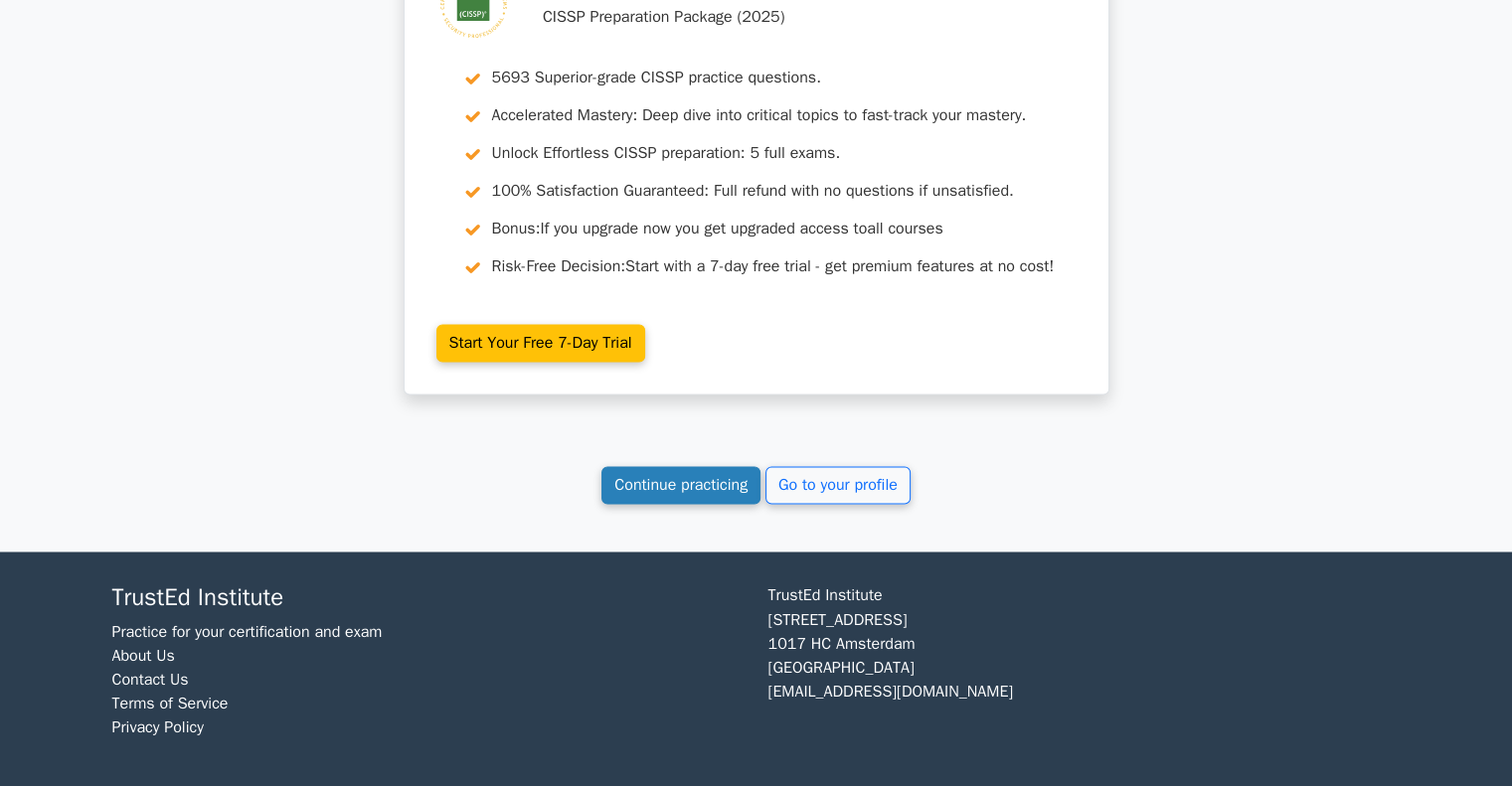 click on "Continue practicing" at bounding box center (681, 485) 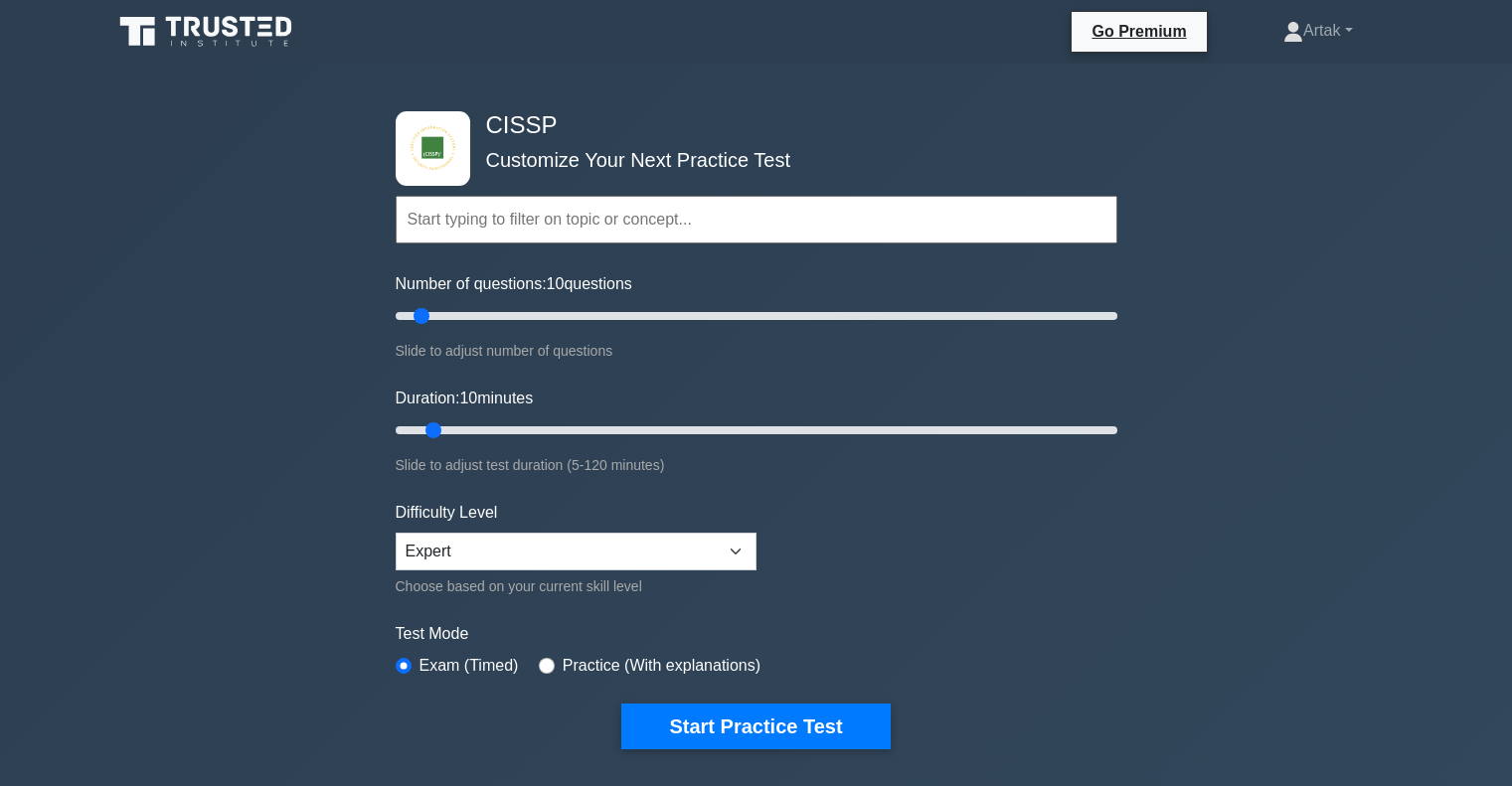 scroll, scrollTop: 0, scrollLeft: 0, axis: both 